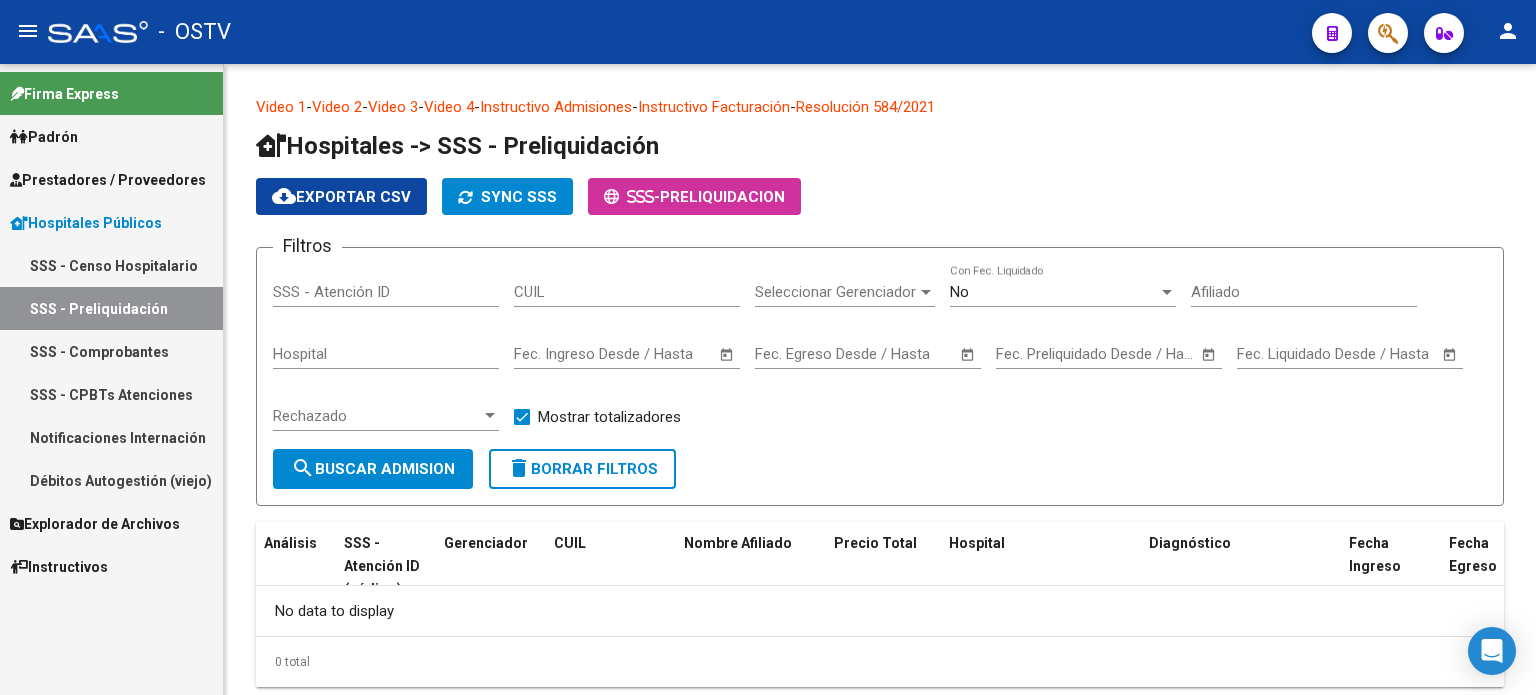 scroll, scrollTop: 0, scrollLeft: 0, axis: both 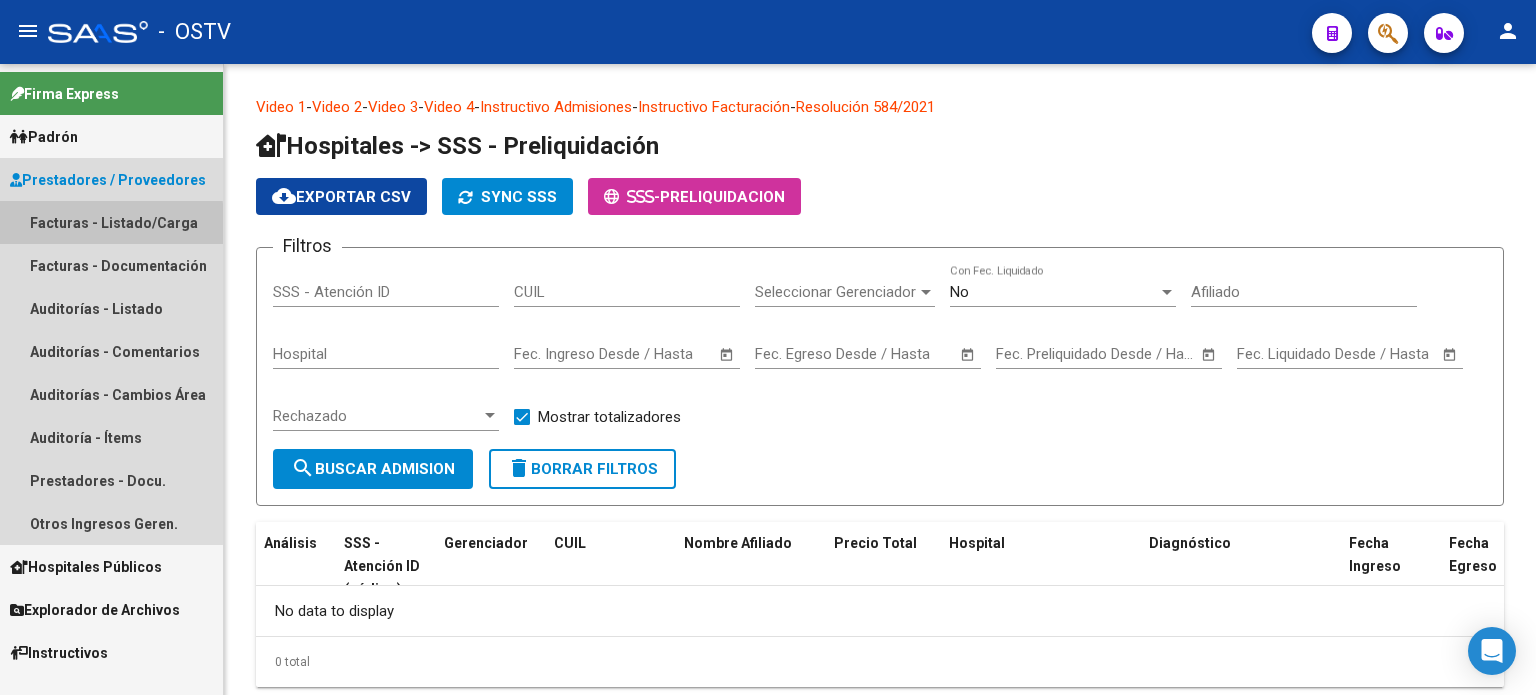 click on "Facturas - Listado/Carga" at bounding box center (111, 222) 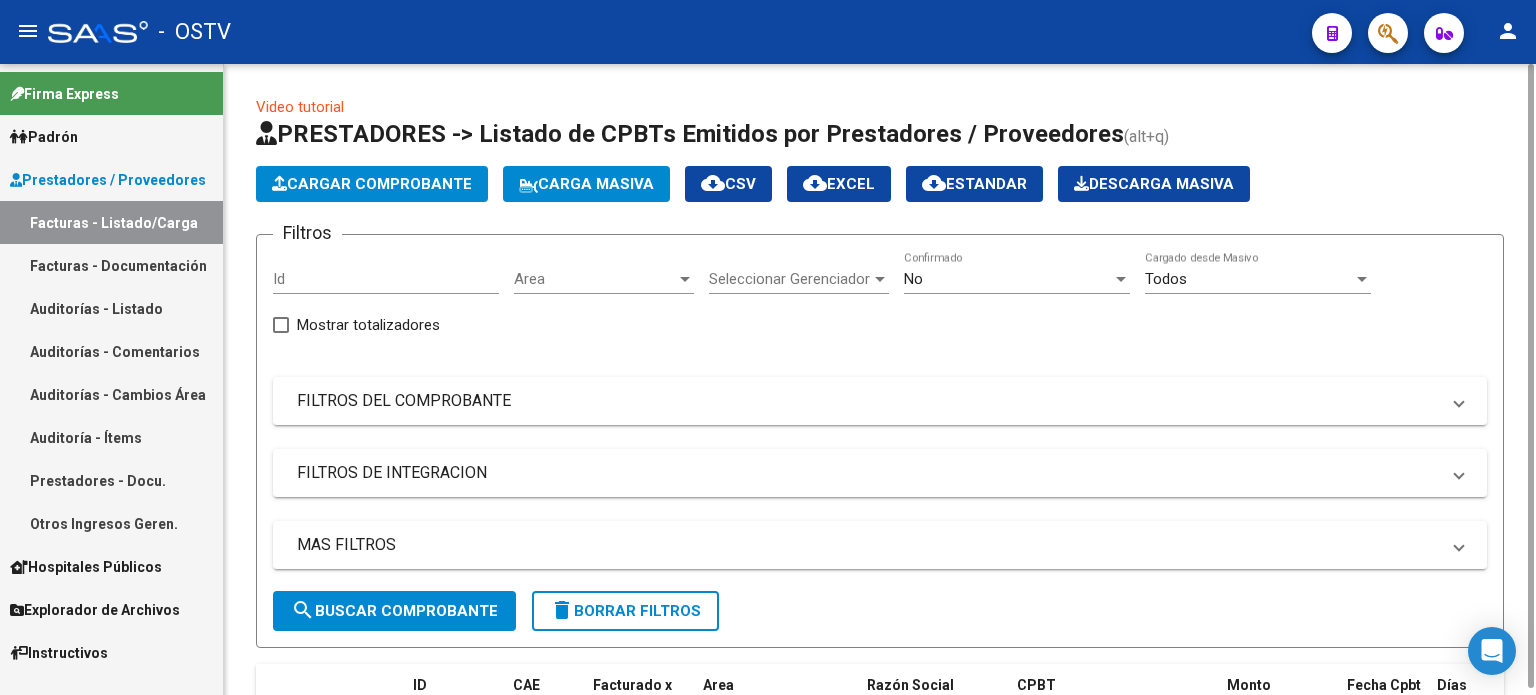 click on "Area" at bounding box center (595, 279) 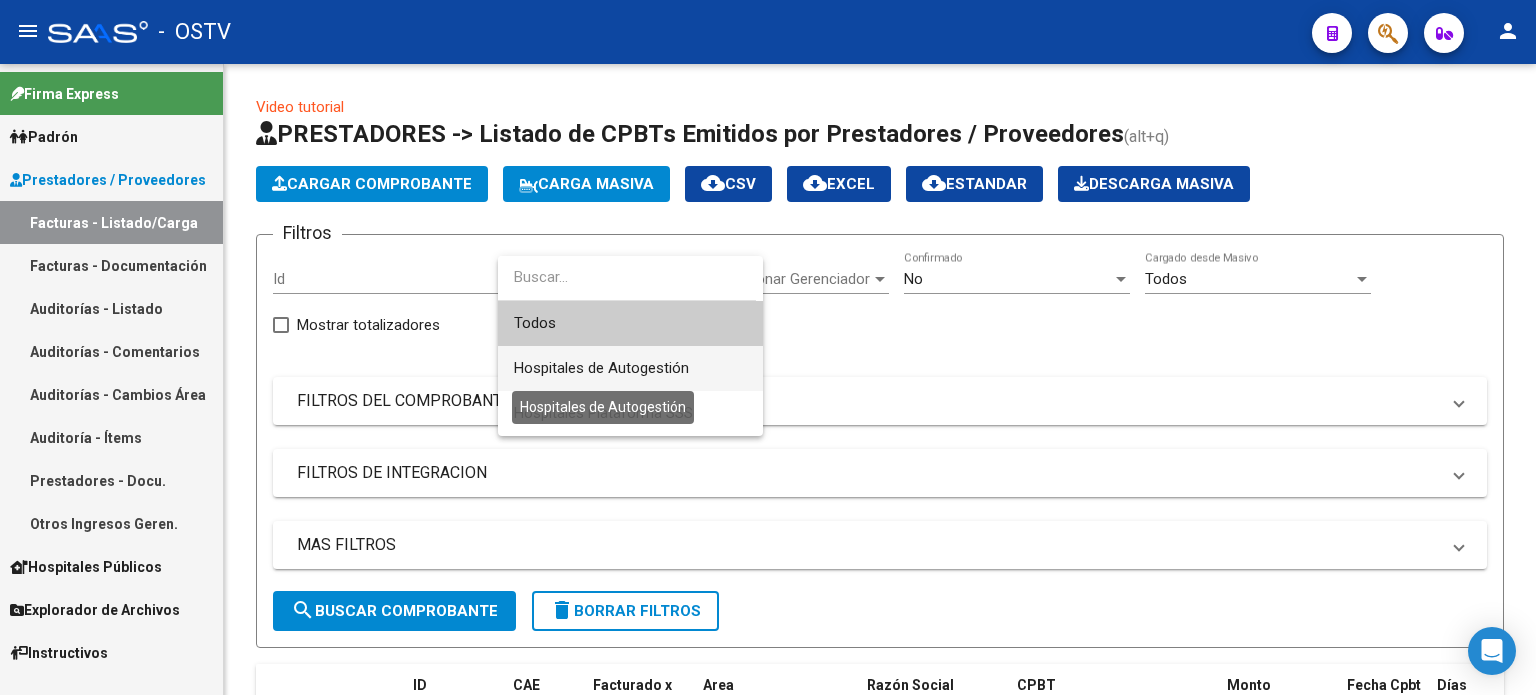 click on "Hospitales de Autogestión" at bounding box center (601, 368) 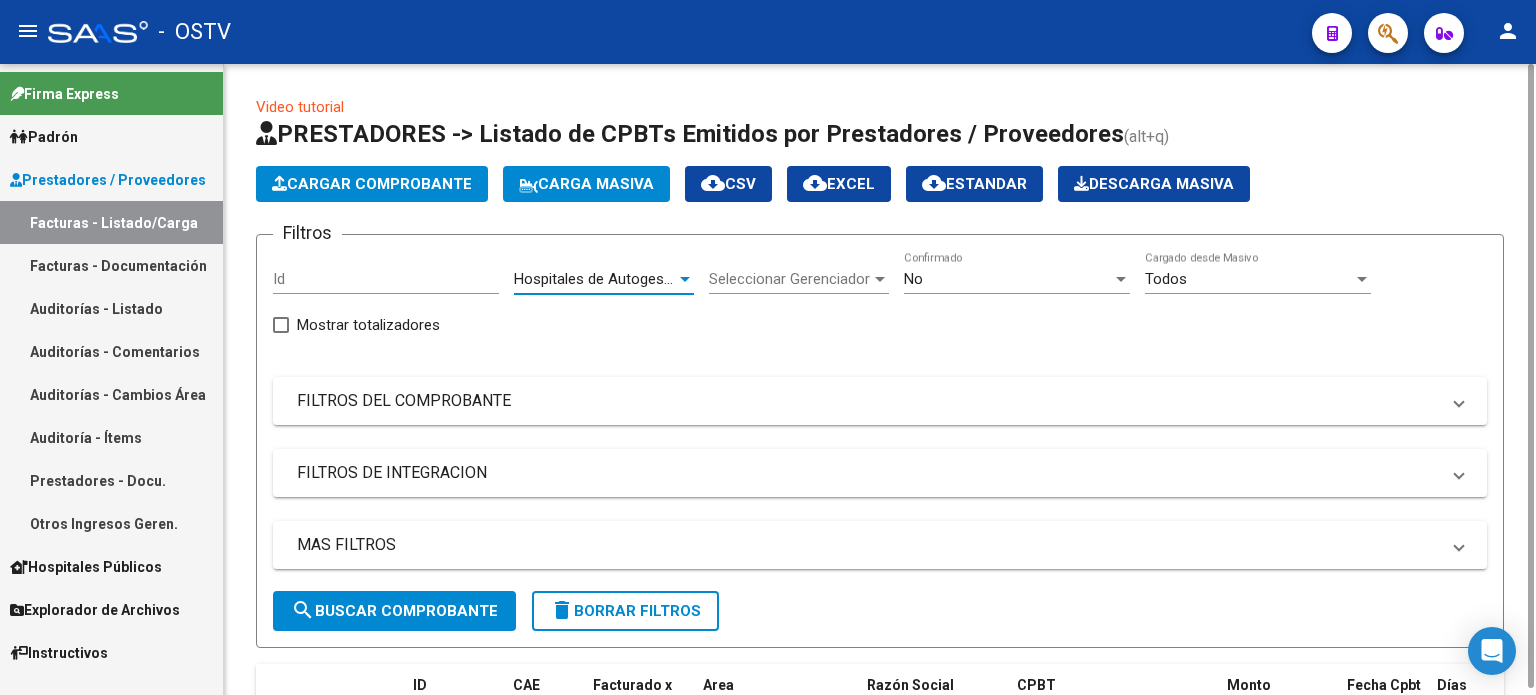 click on "search  Buscar Comprobante" 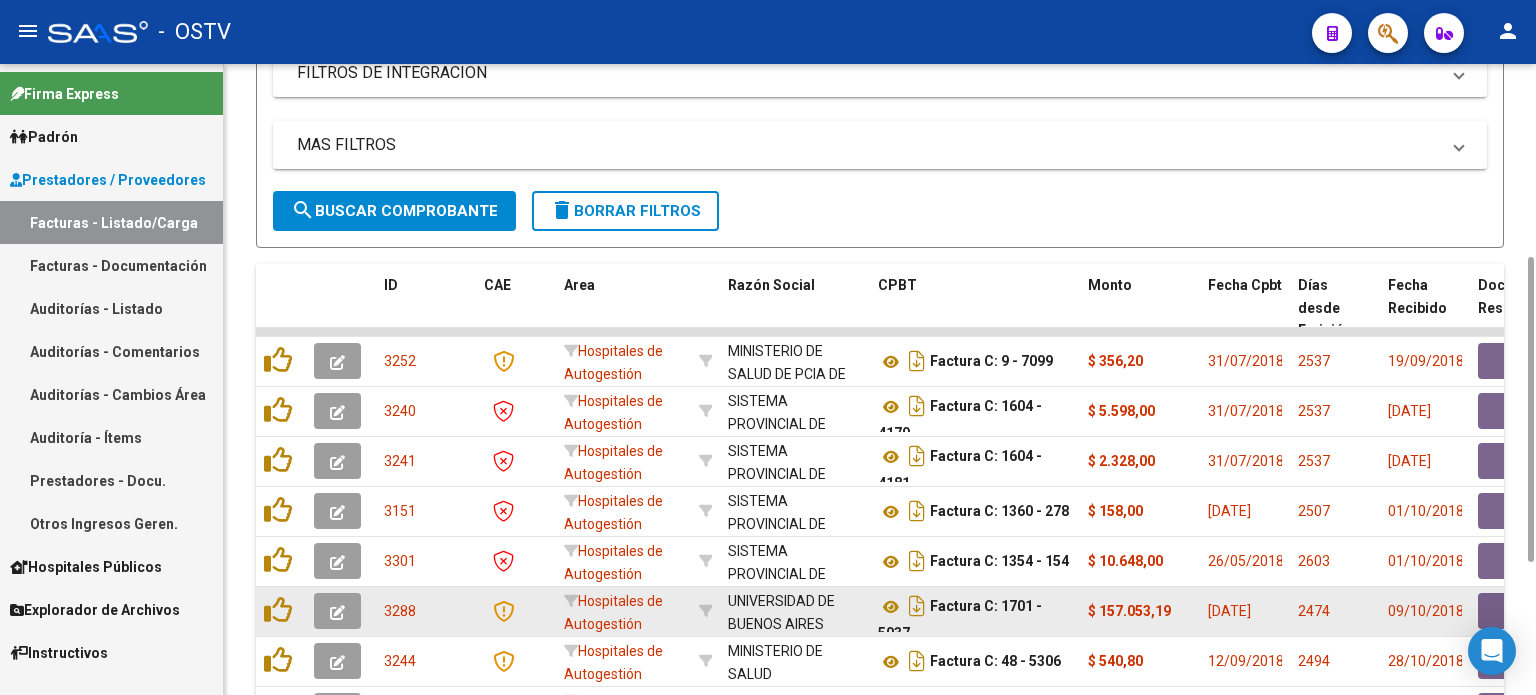 scroll, scrollTop: 600, scrollLeft: 0, axis: vertical 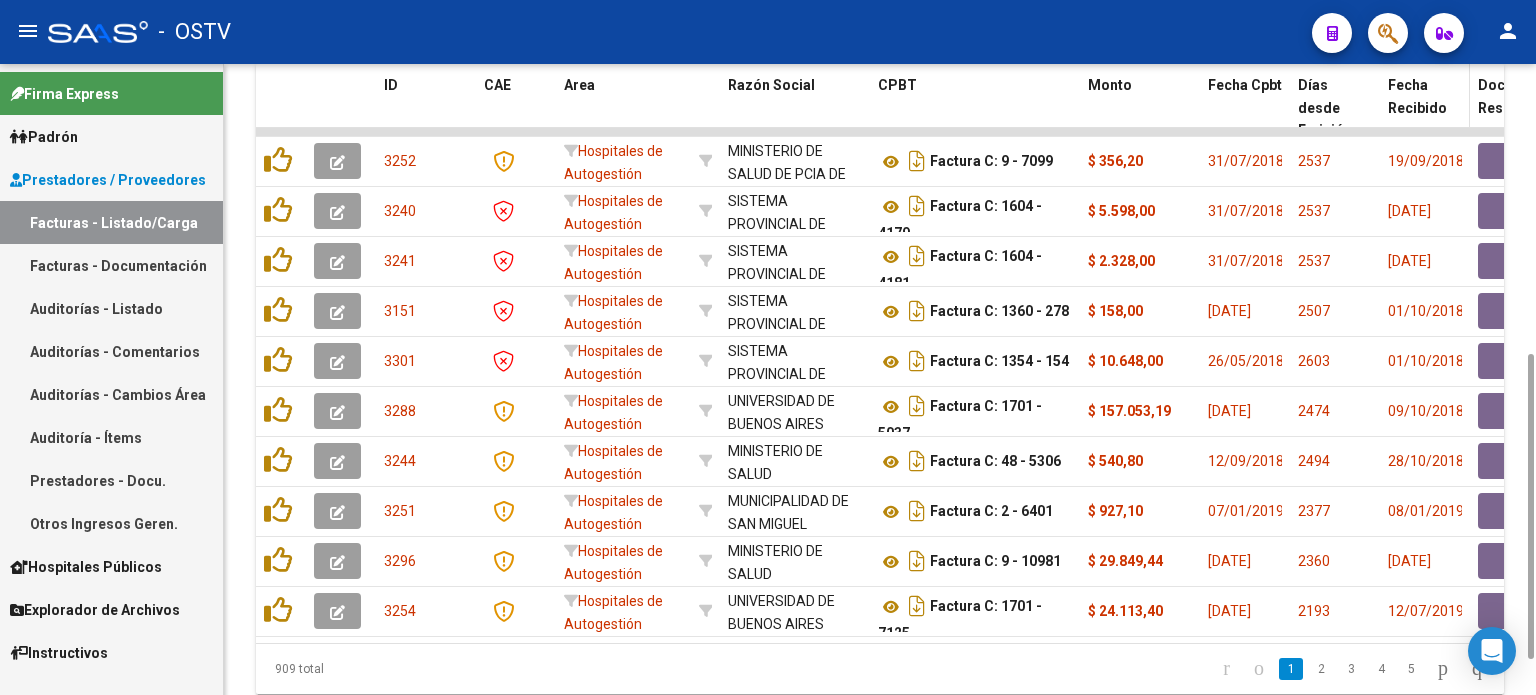 click on "Fecha Recibido" 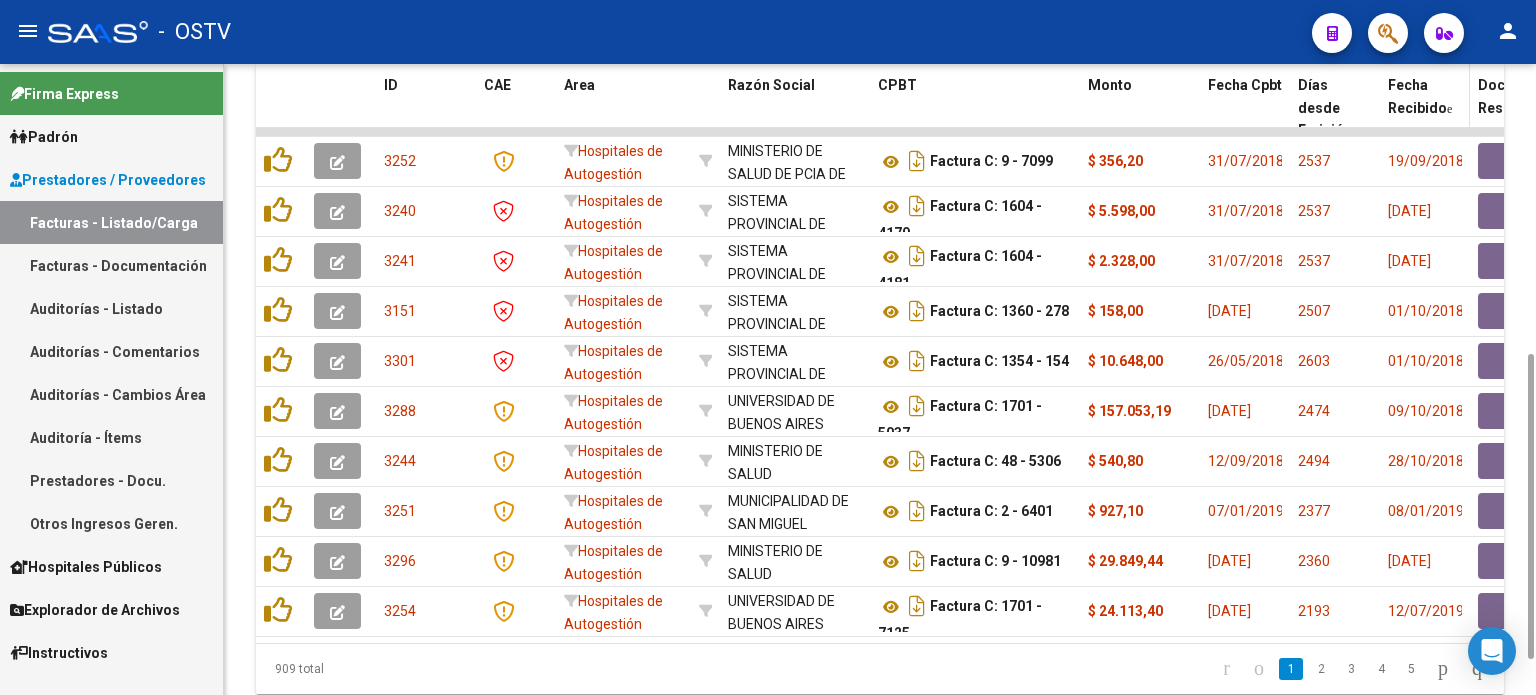 click on "Fecha Recibido" 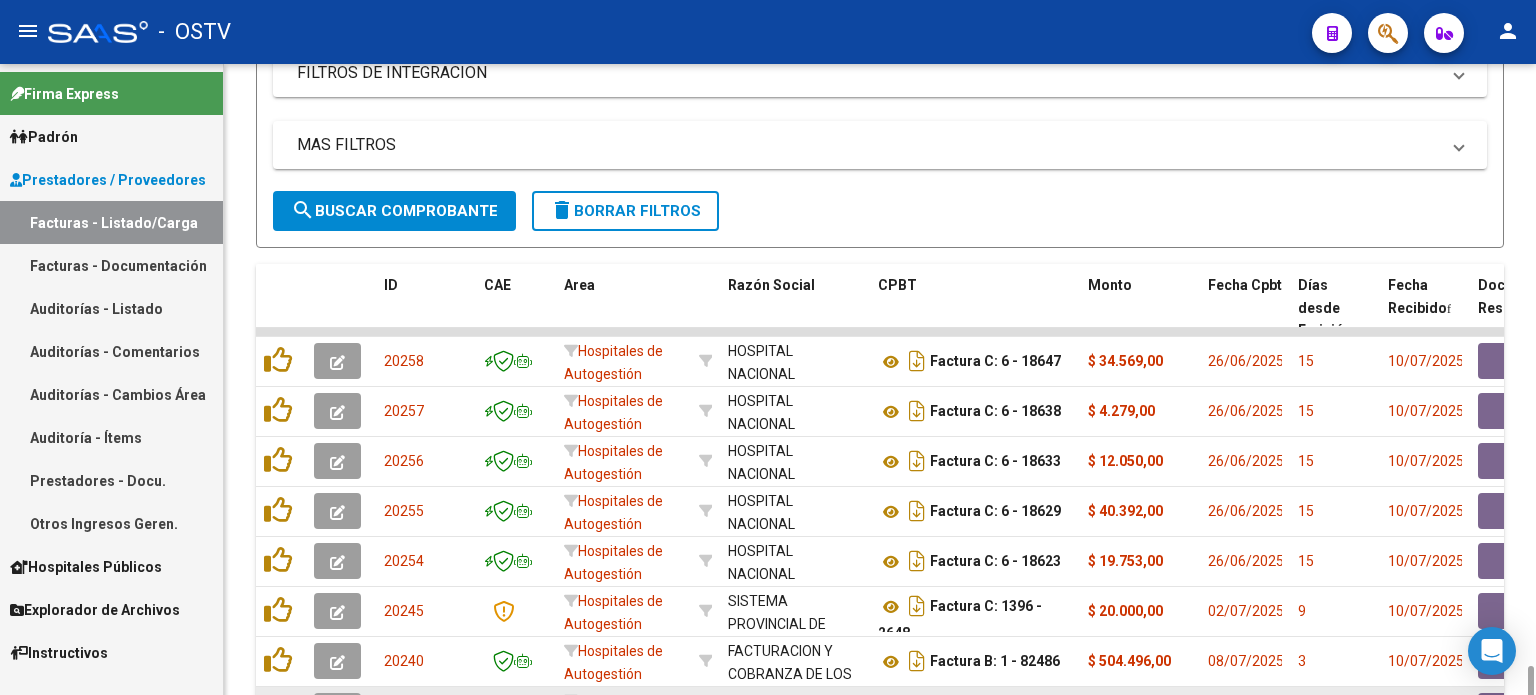 scroll, scrollTop: 675, scrollLeft: 0, axis: vertical 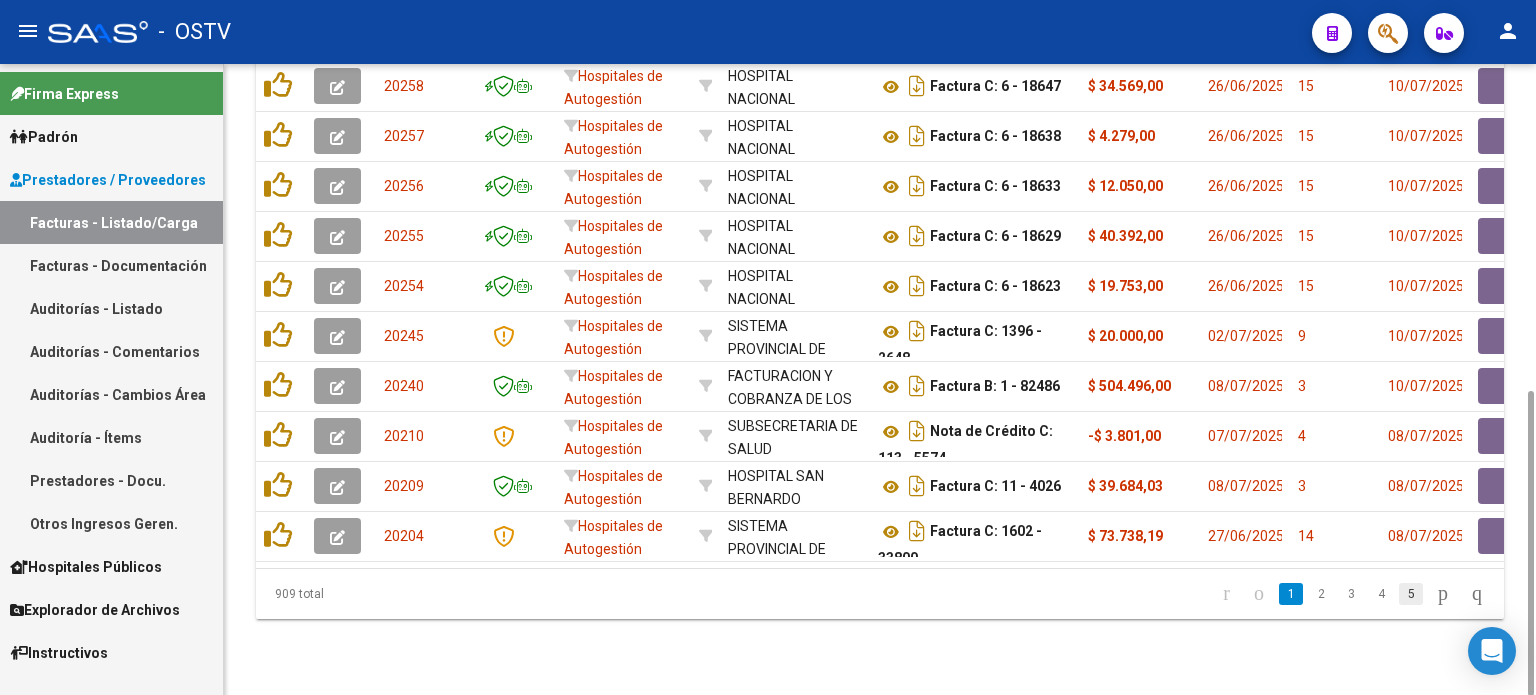 click on "5" 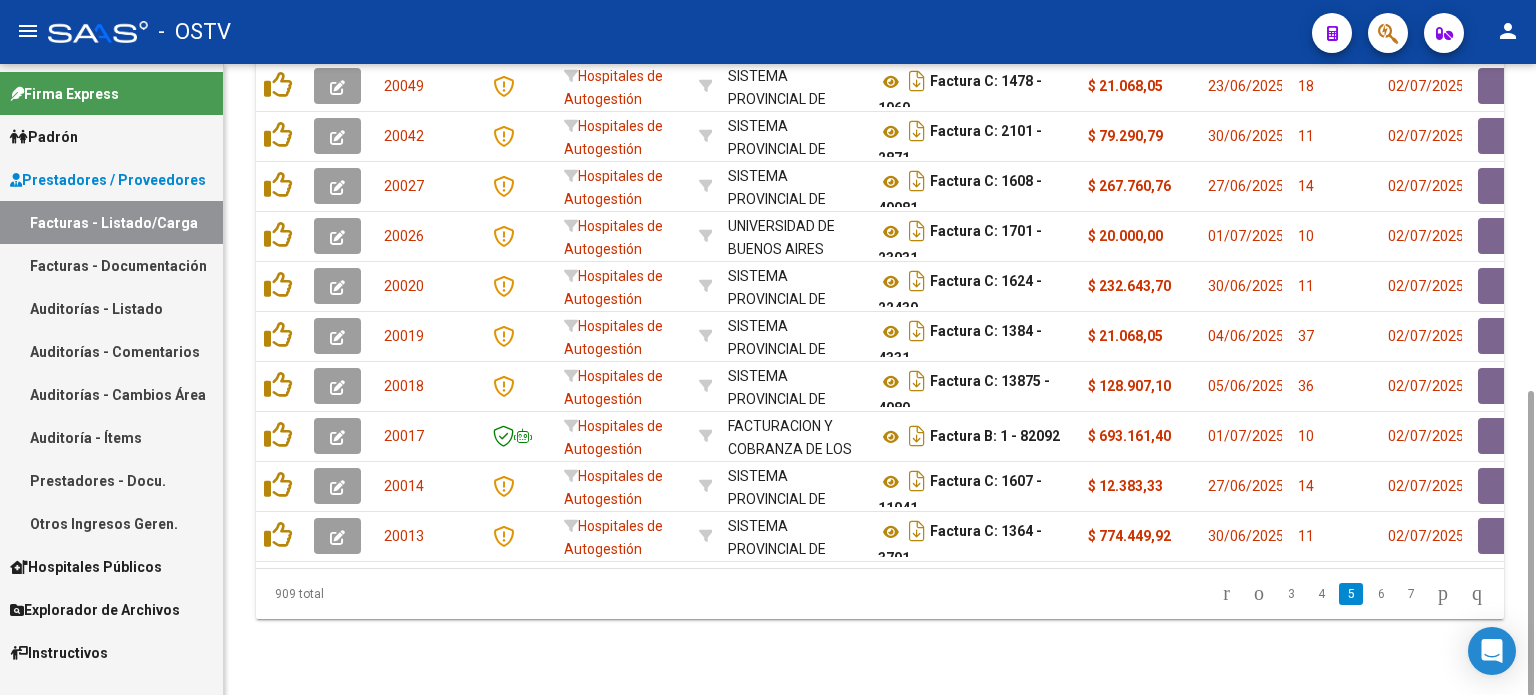click on "7" 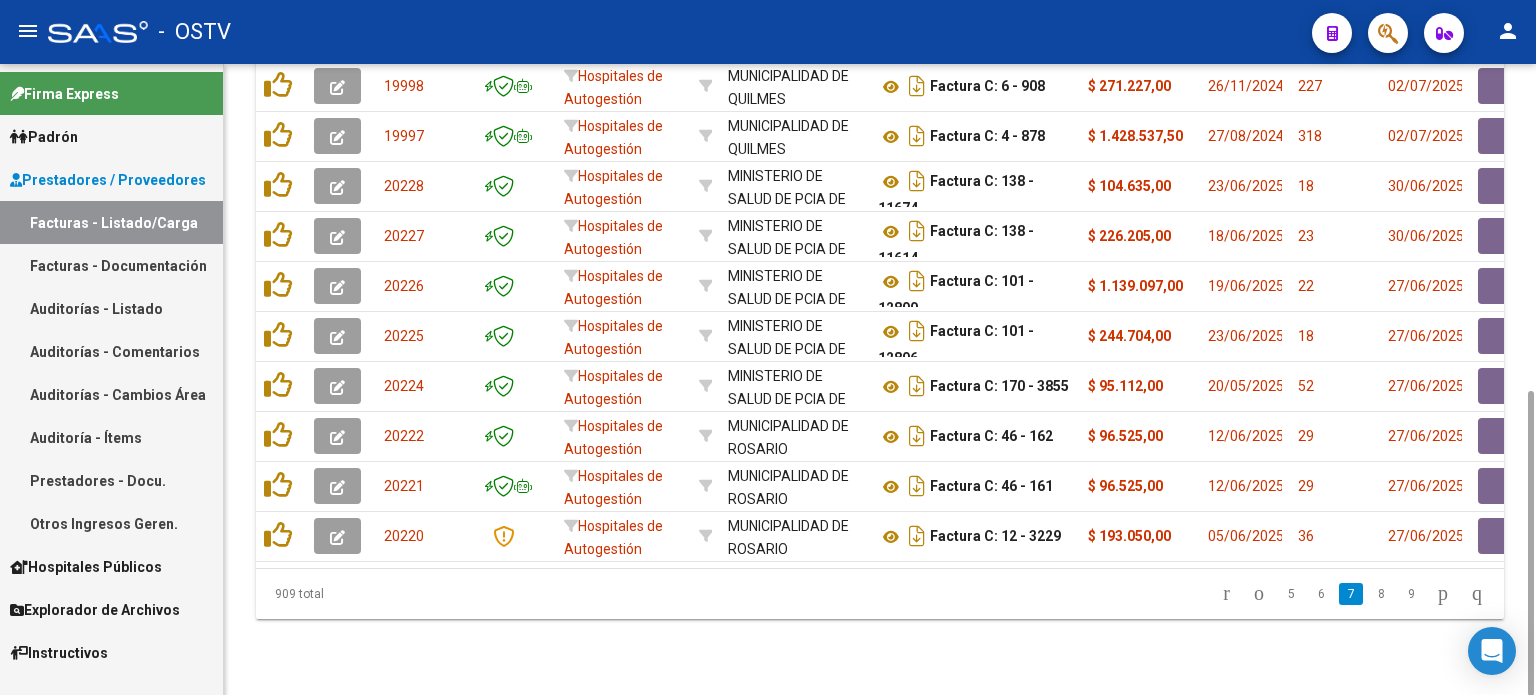 click on "9" 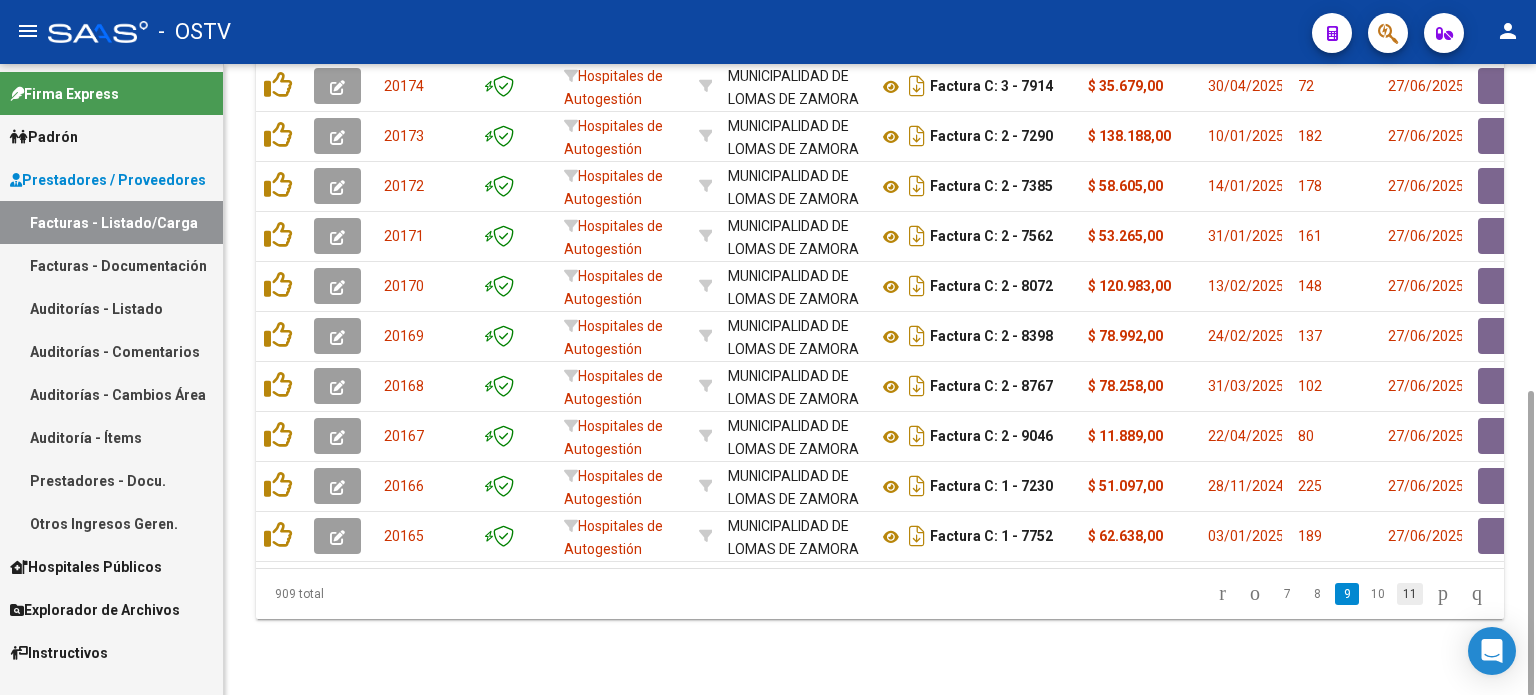 click on "11" 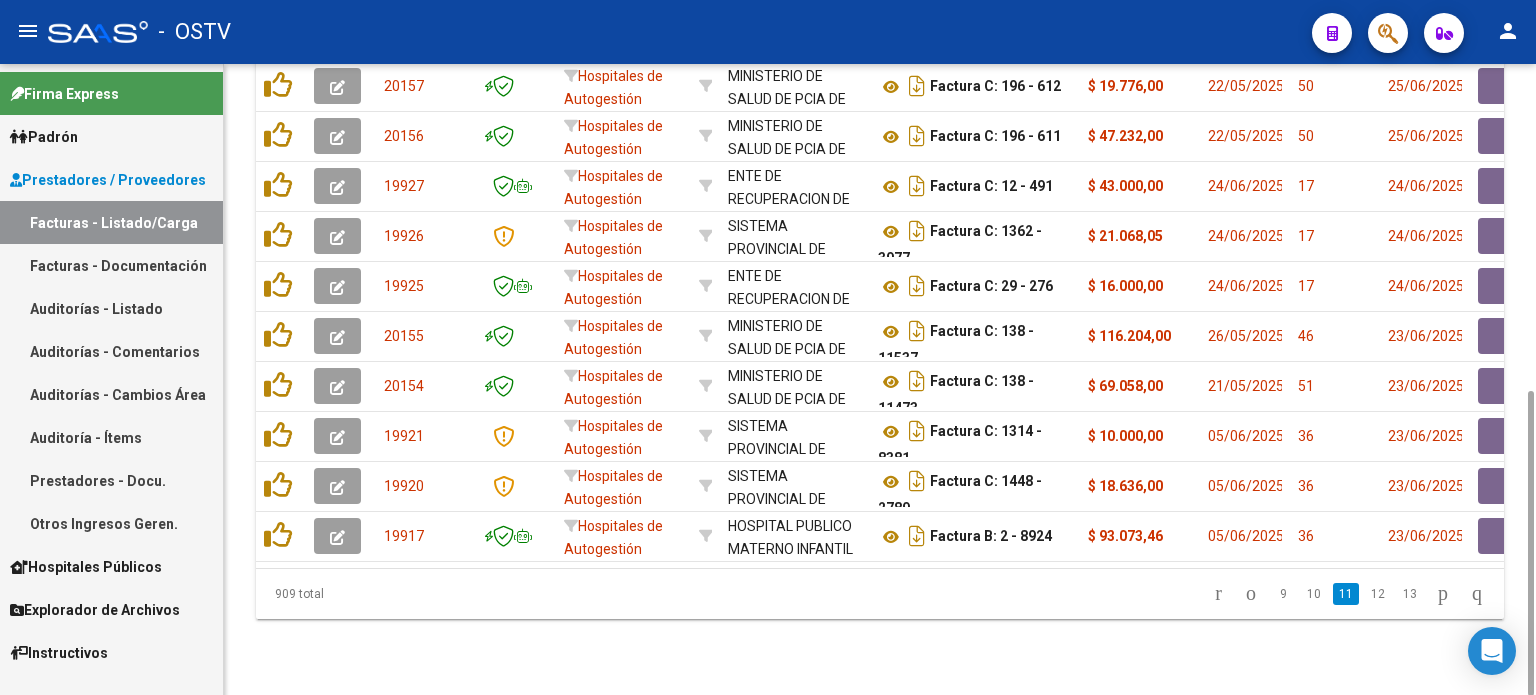 click on "13" 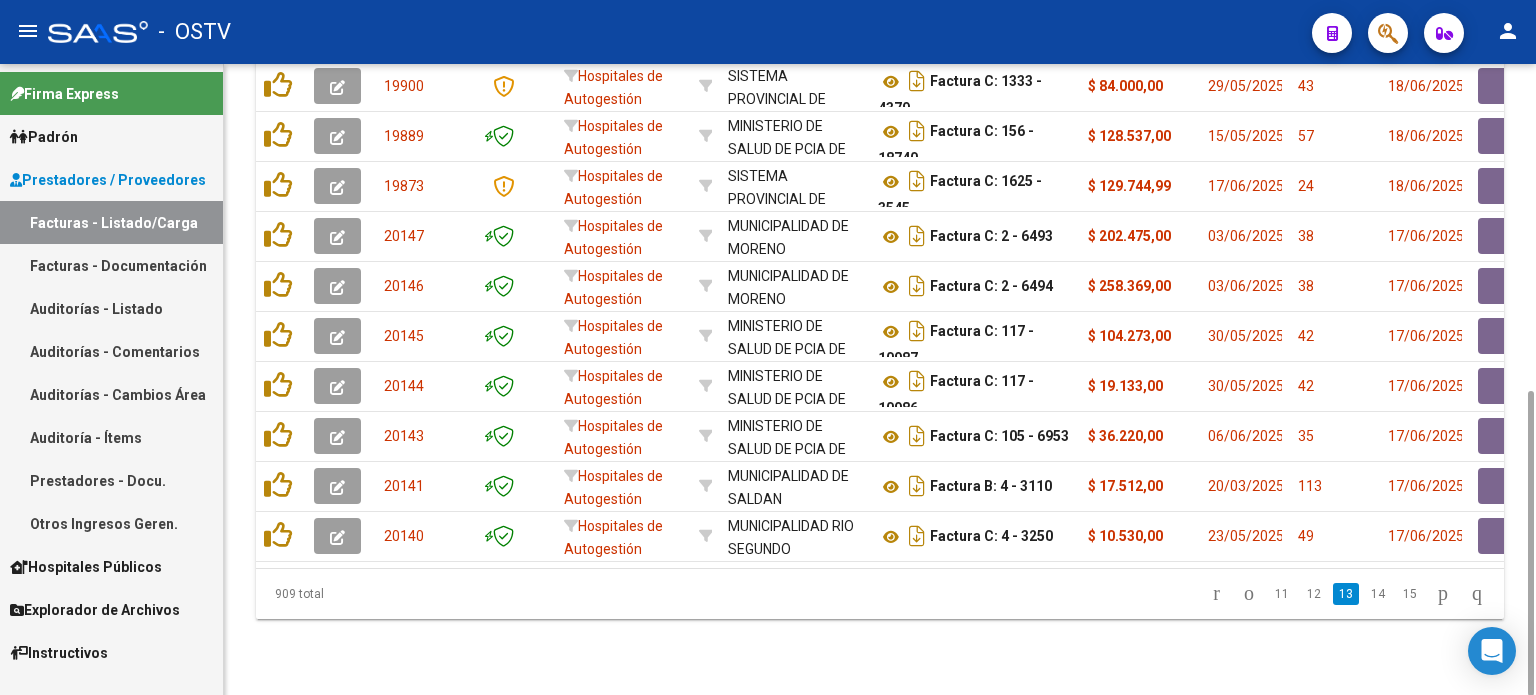 click on "15" 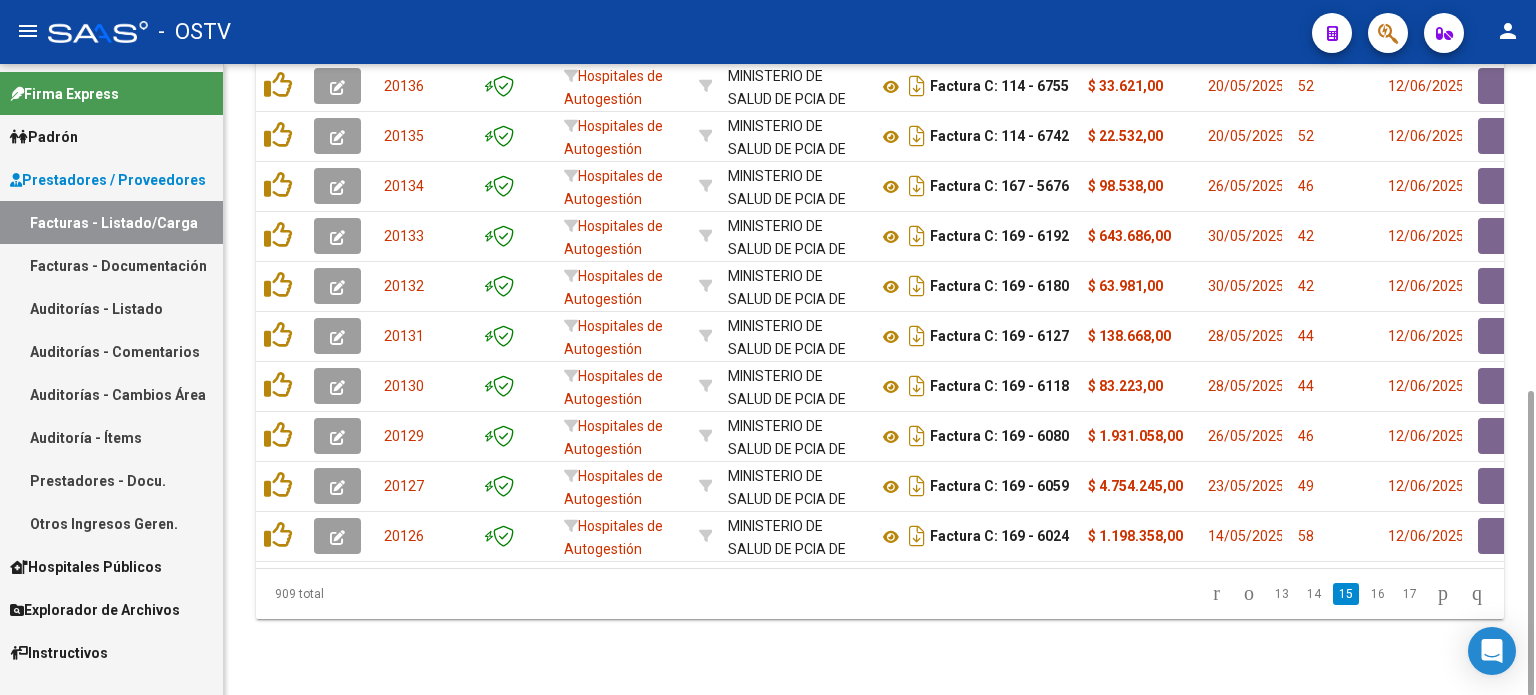 click on "17" 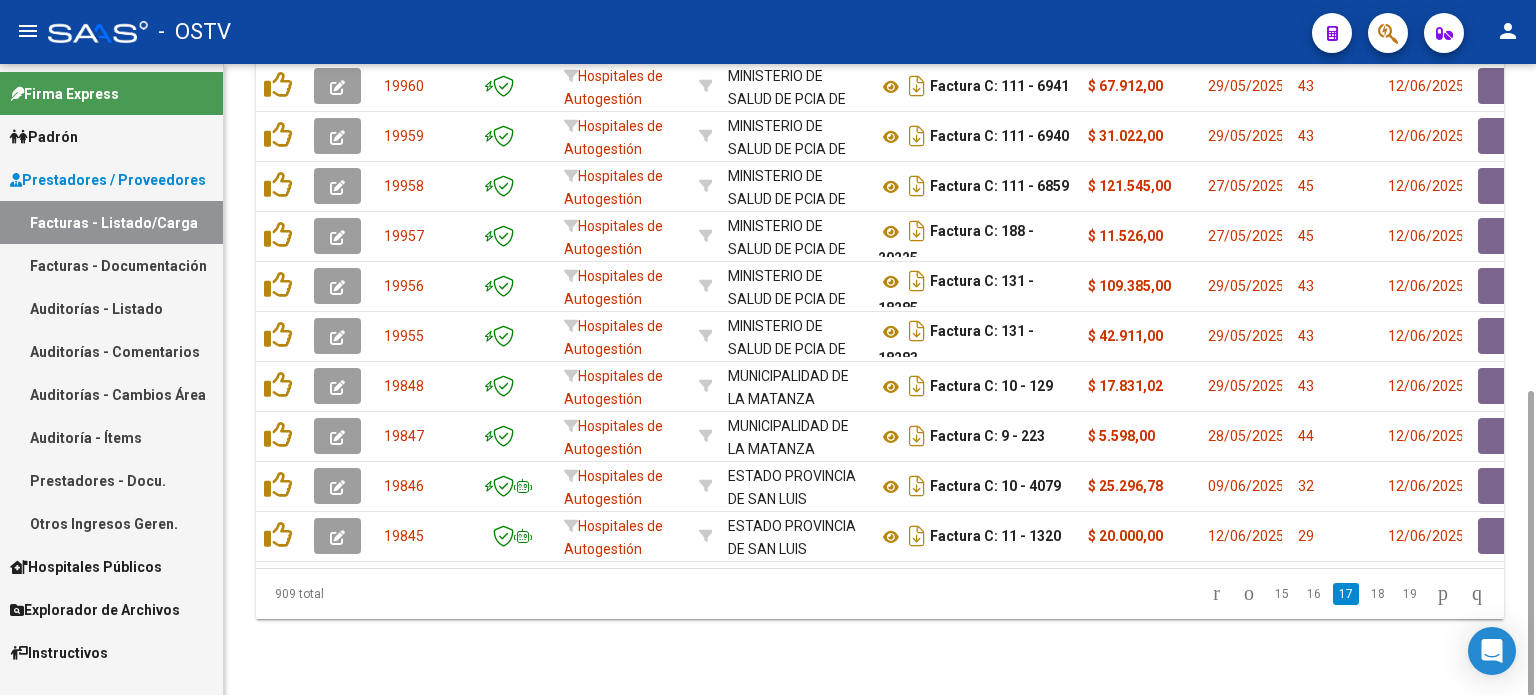 click on "19" 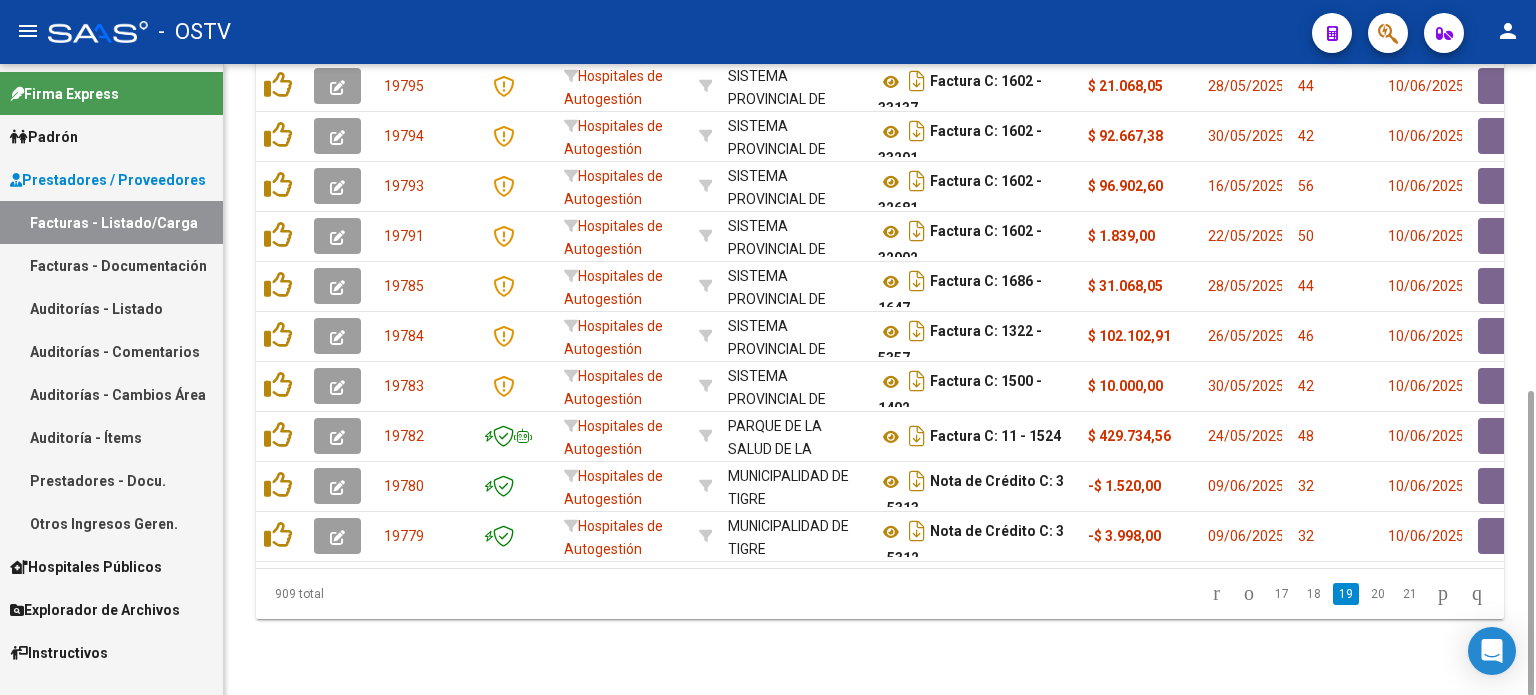 click on "21" 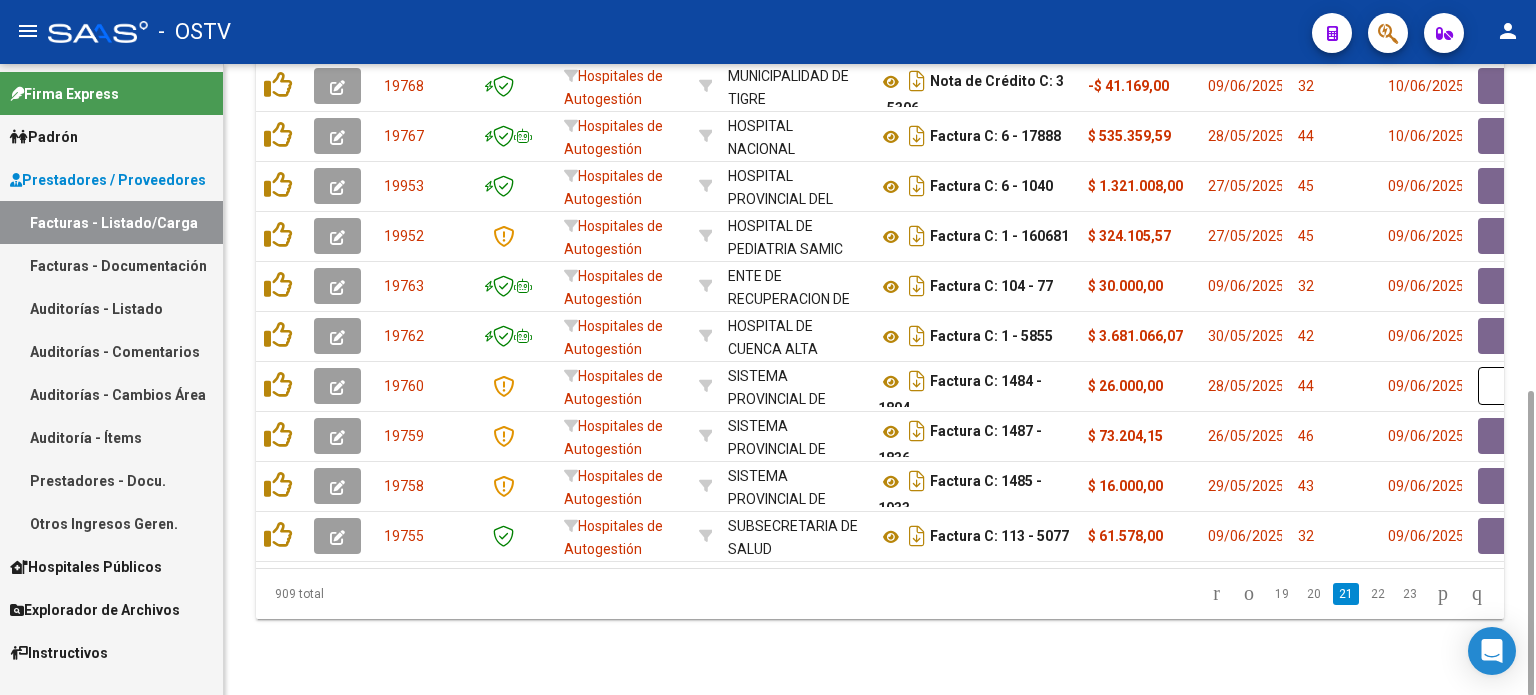 click on "23" 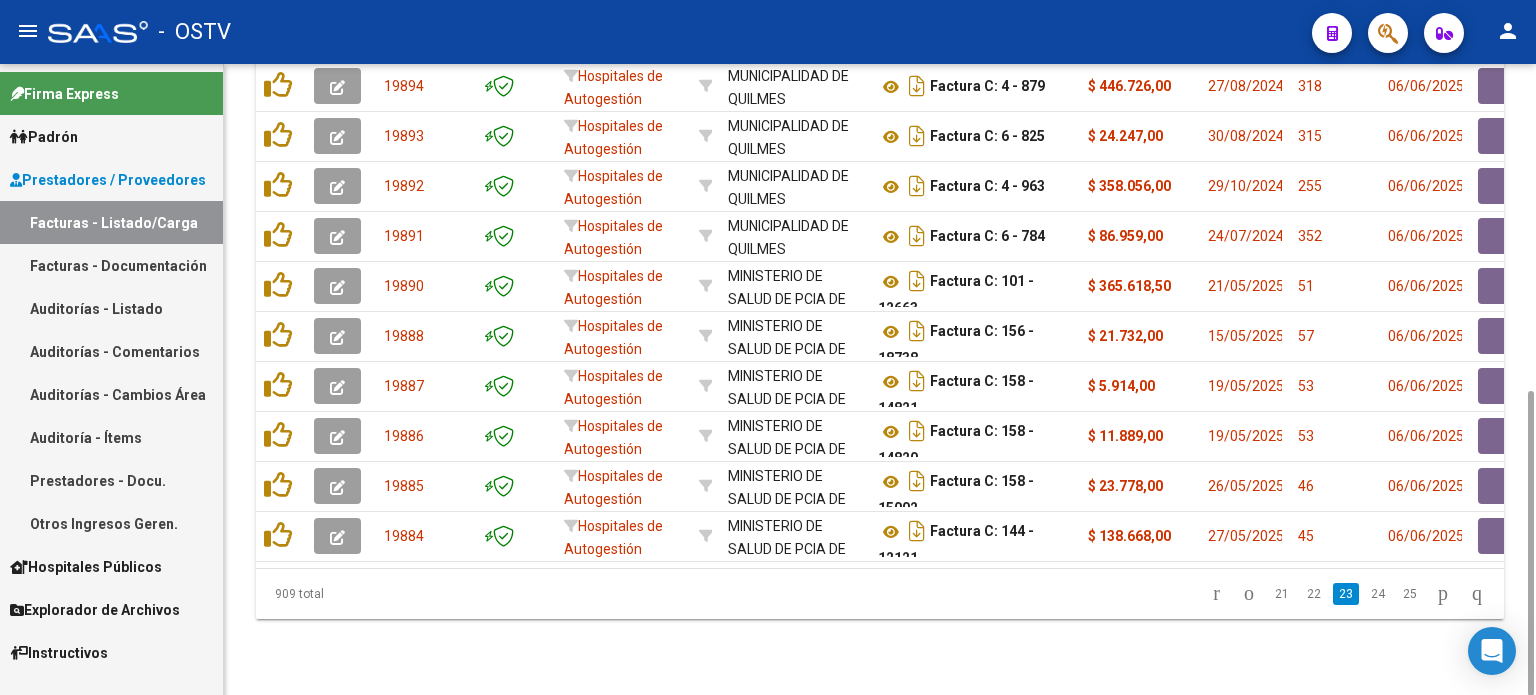 click on "25" 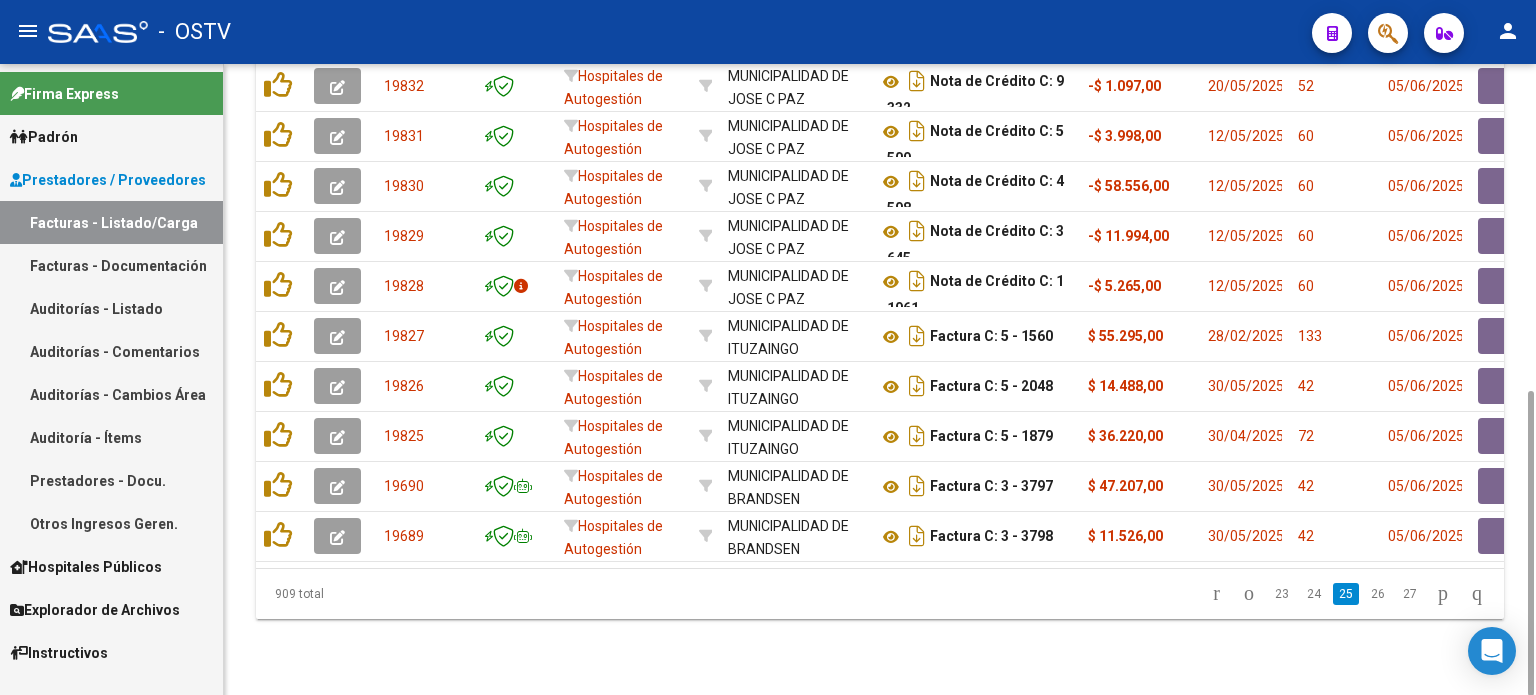 click on "27" 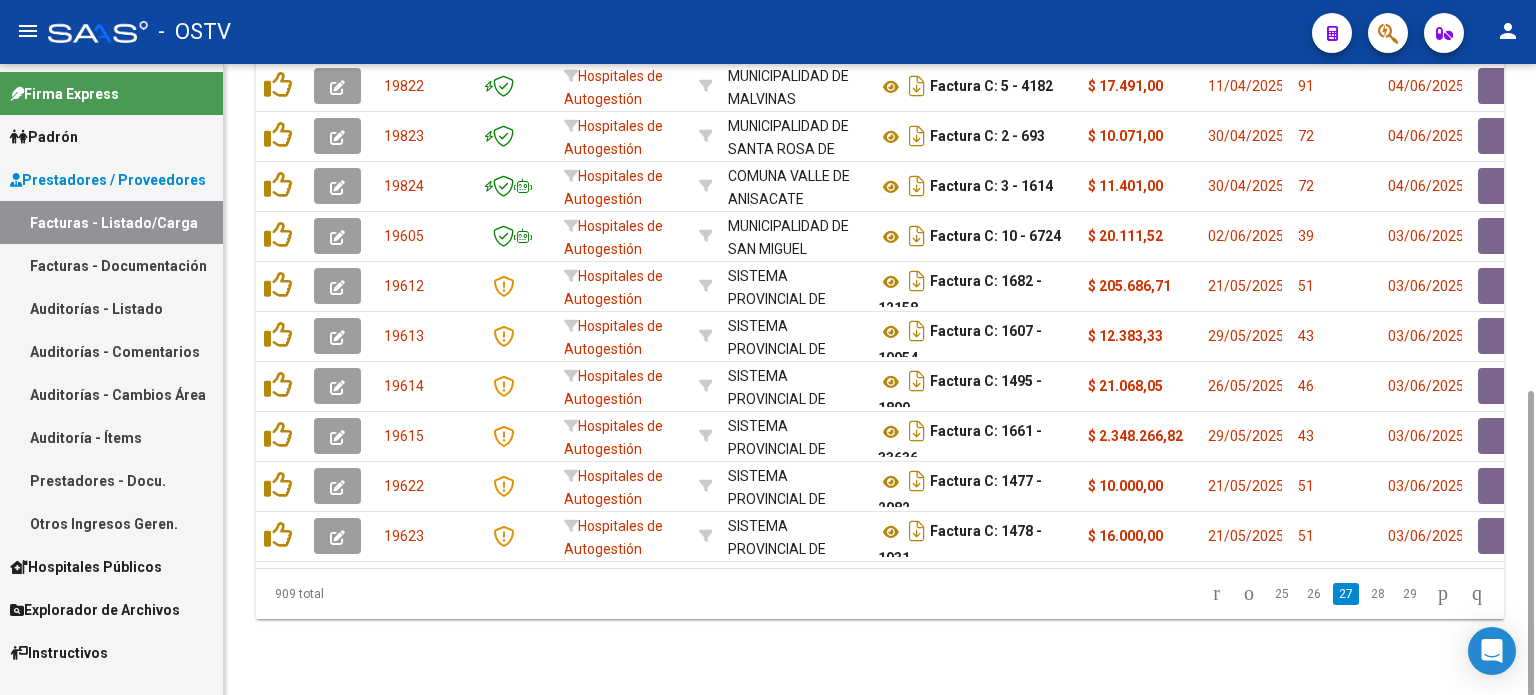 click on "29" 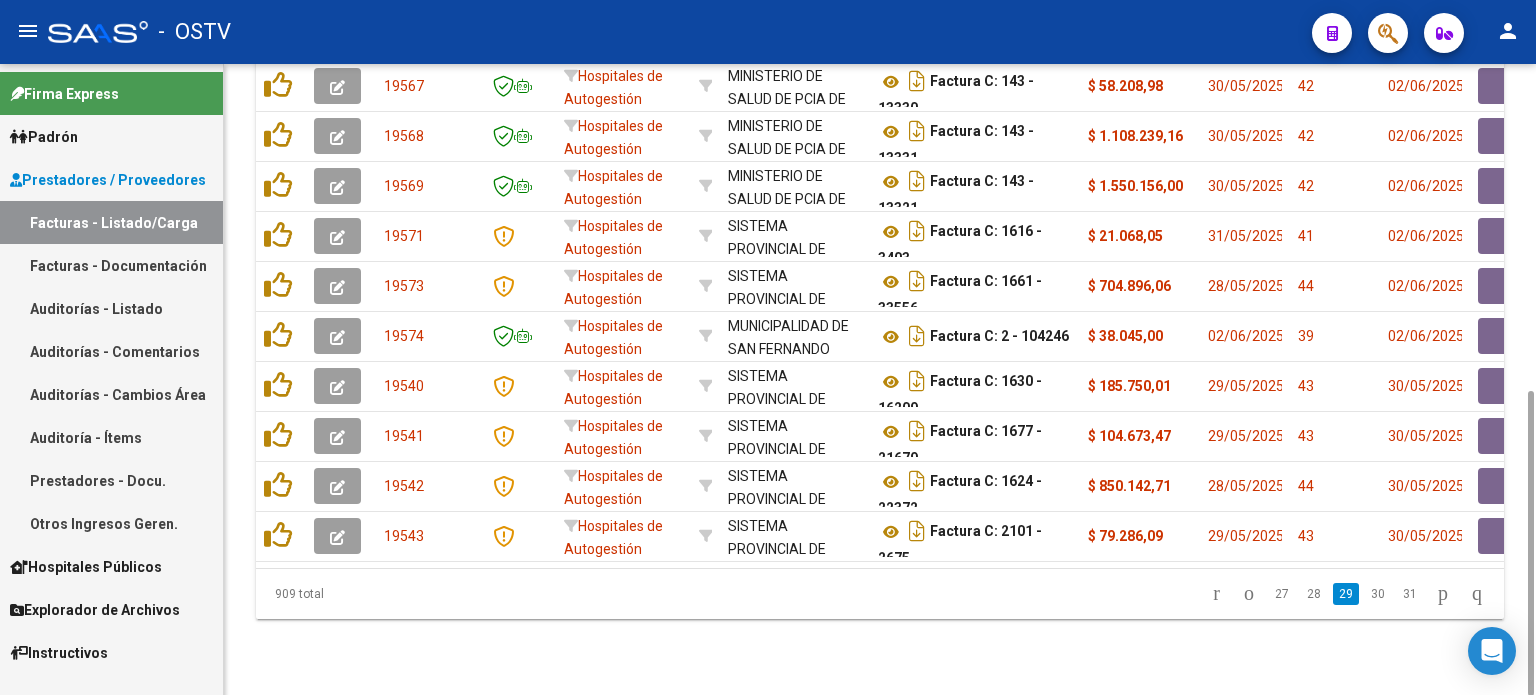 click on "31" 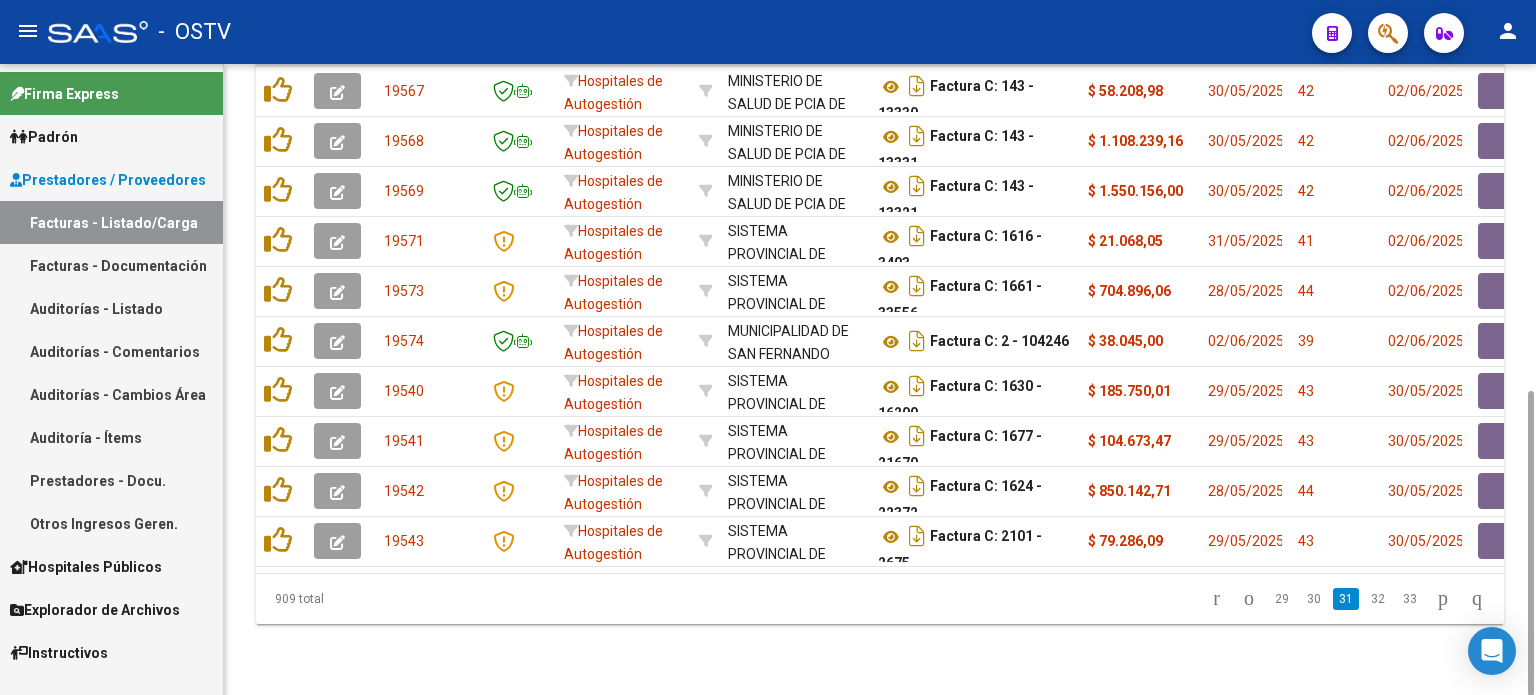 click on "909 total   29   30   31   32   33" 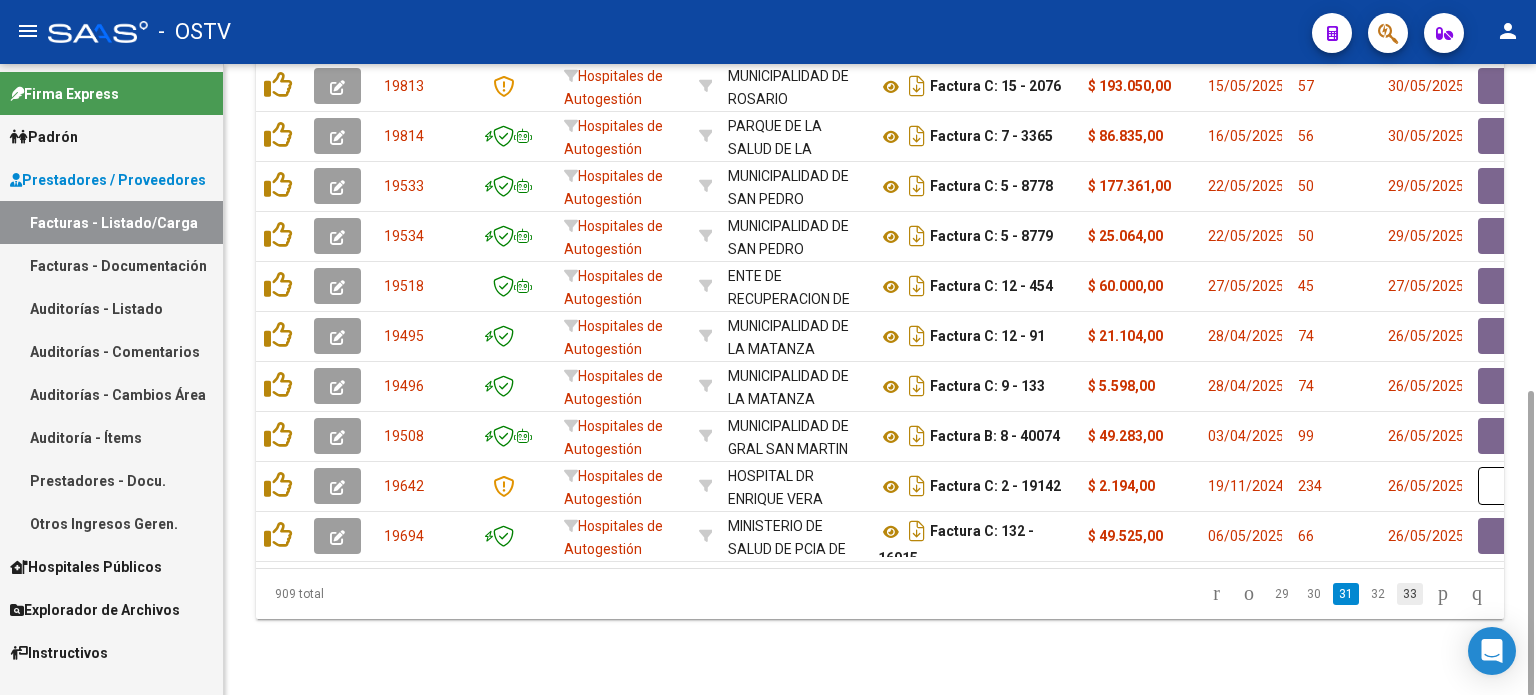 click on "33" 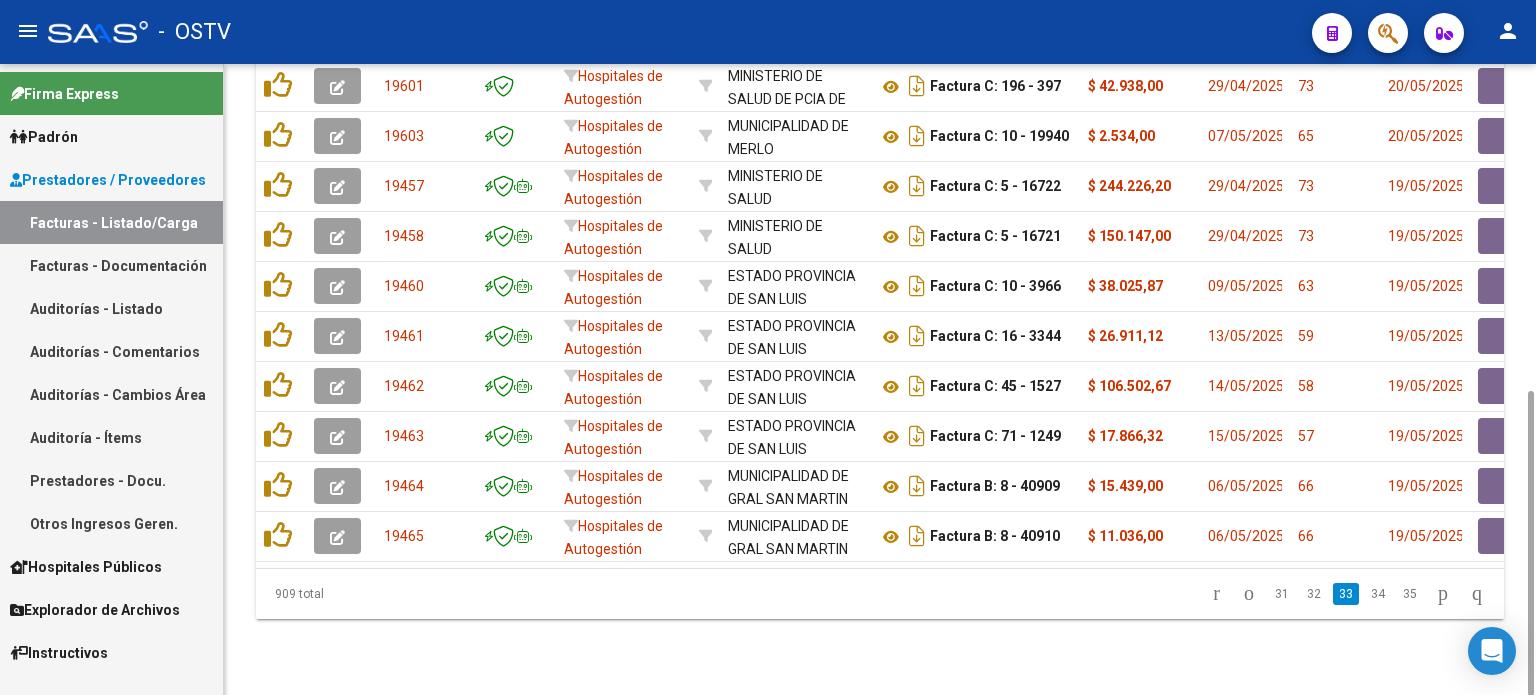 click on "35" 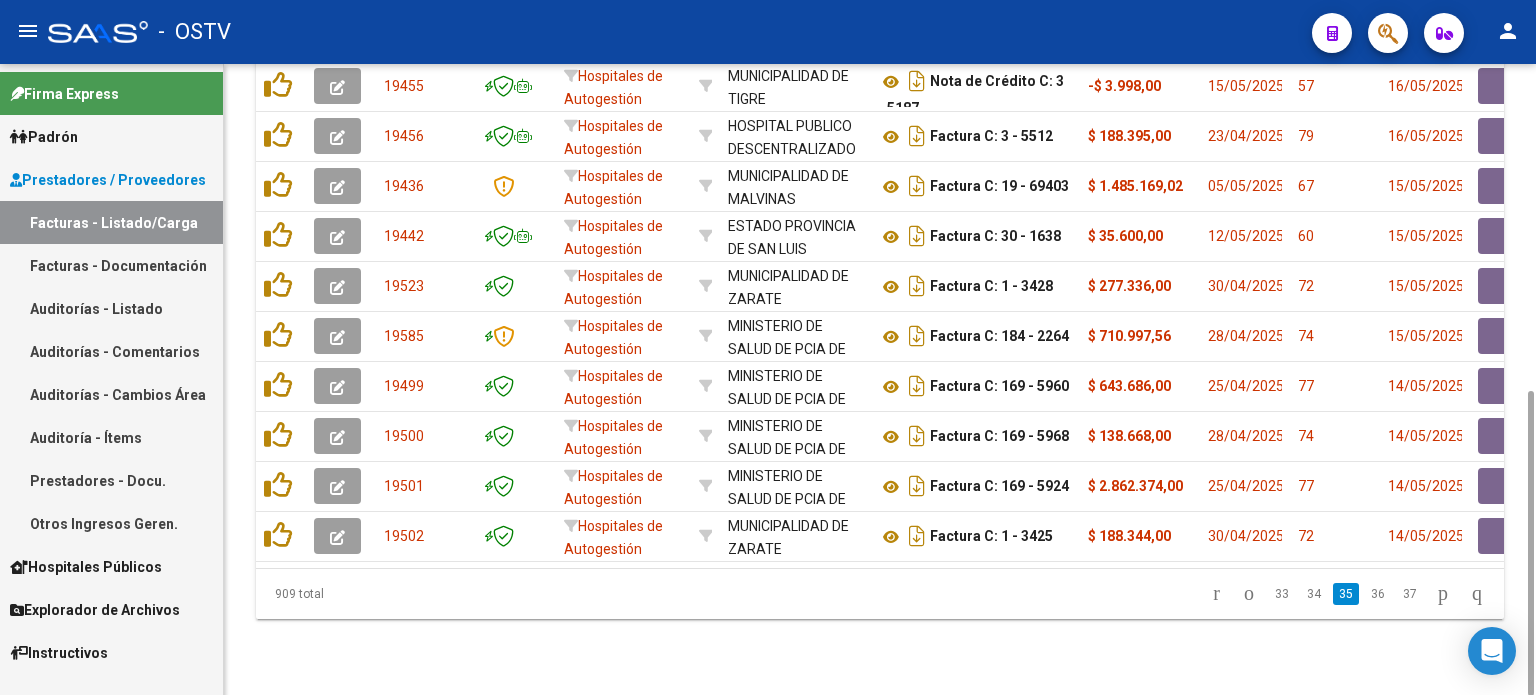 click on "37" 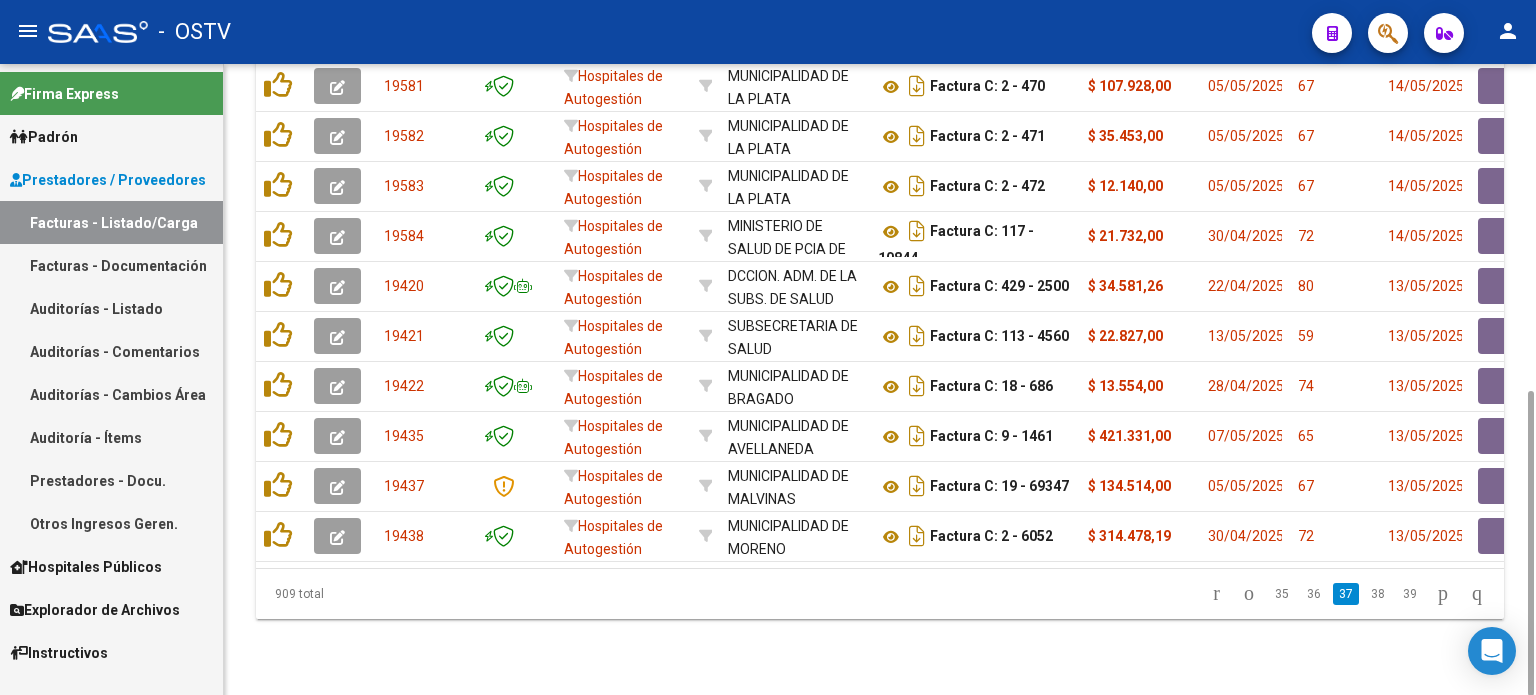 click on "39" 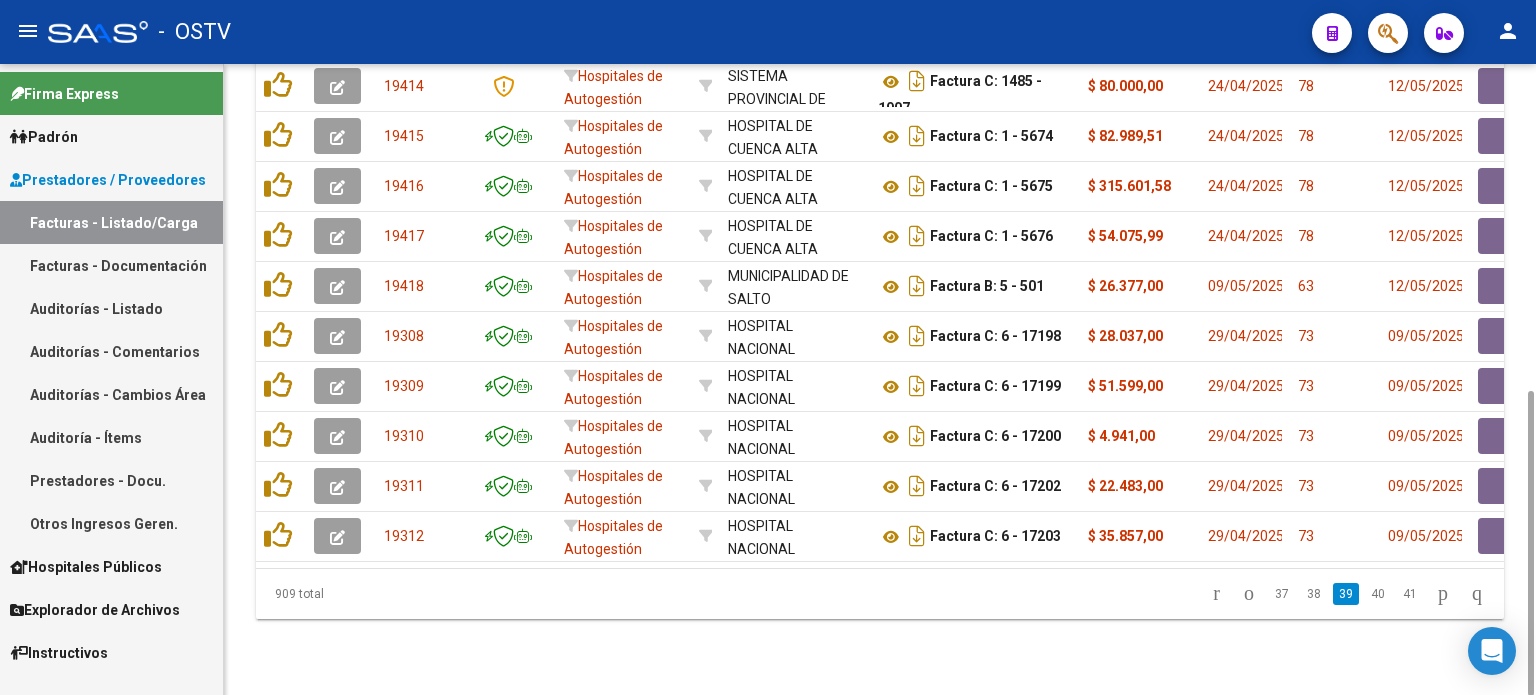 click on "41" 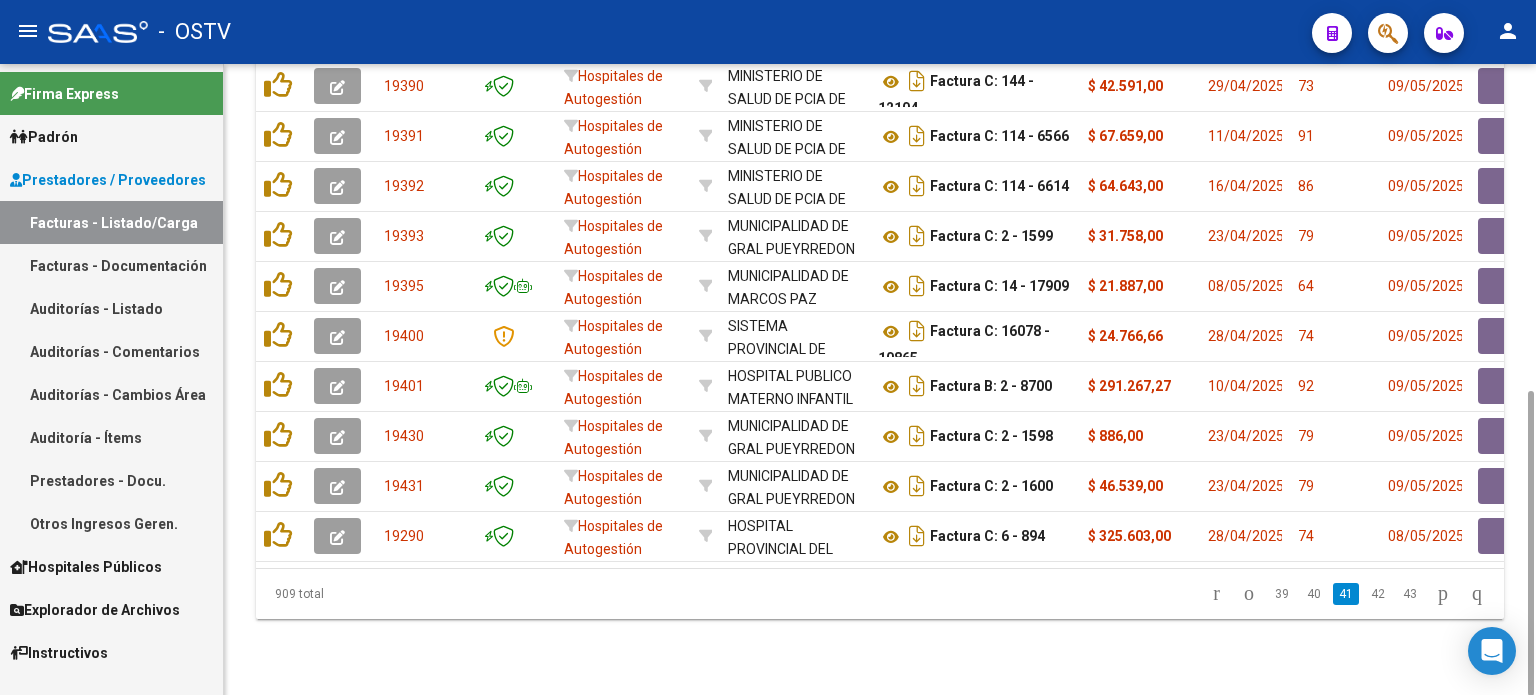 click on "43" 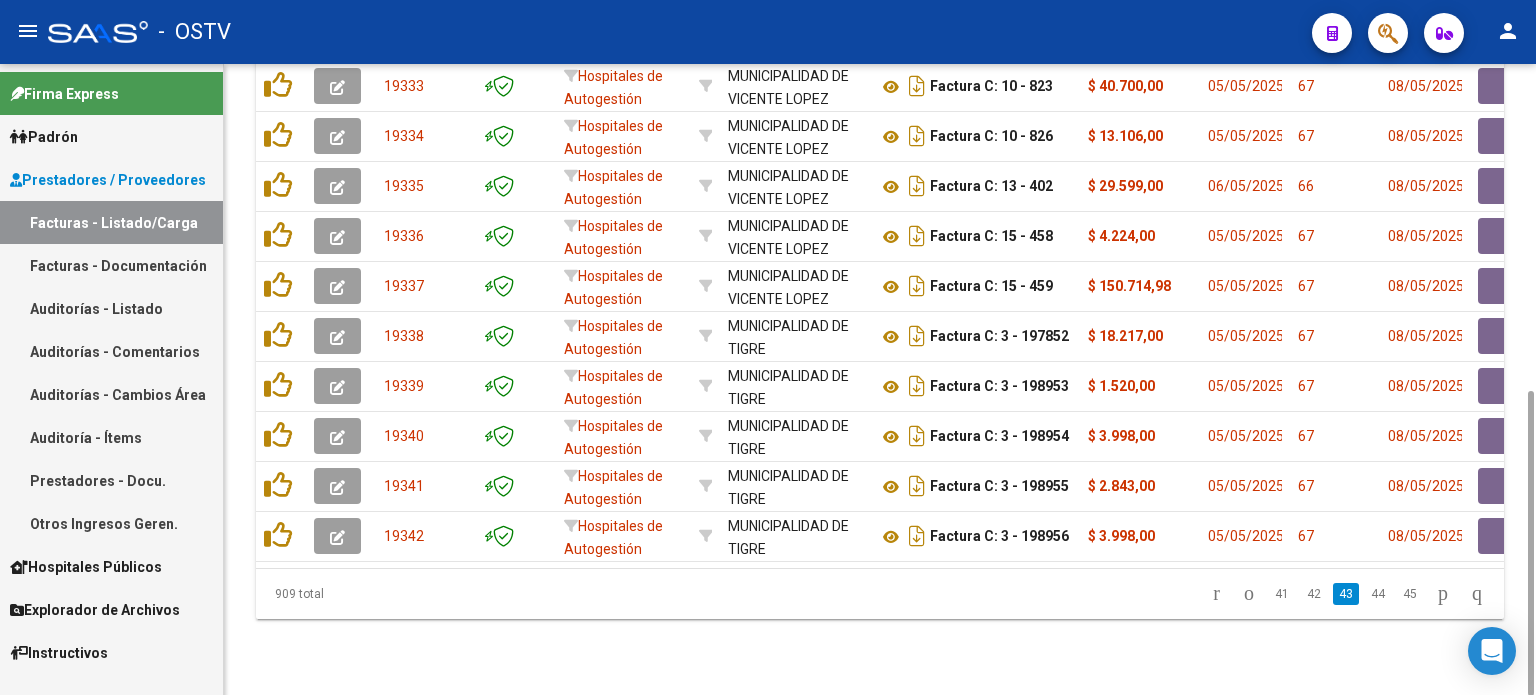 click on "45" 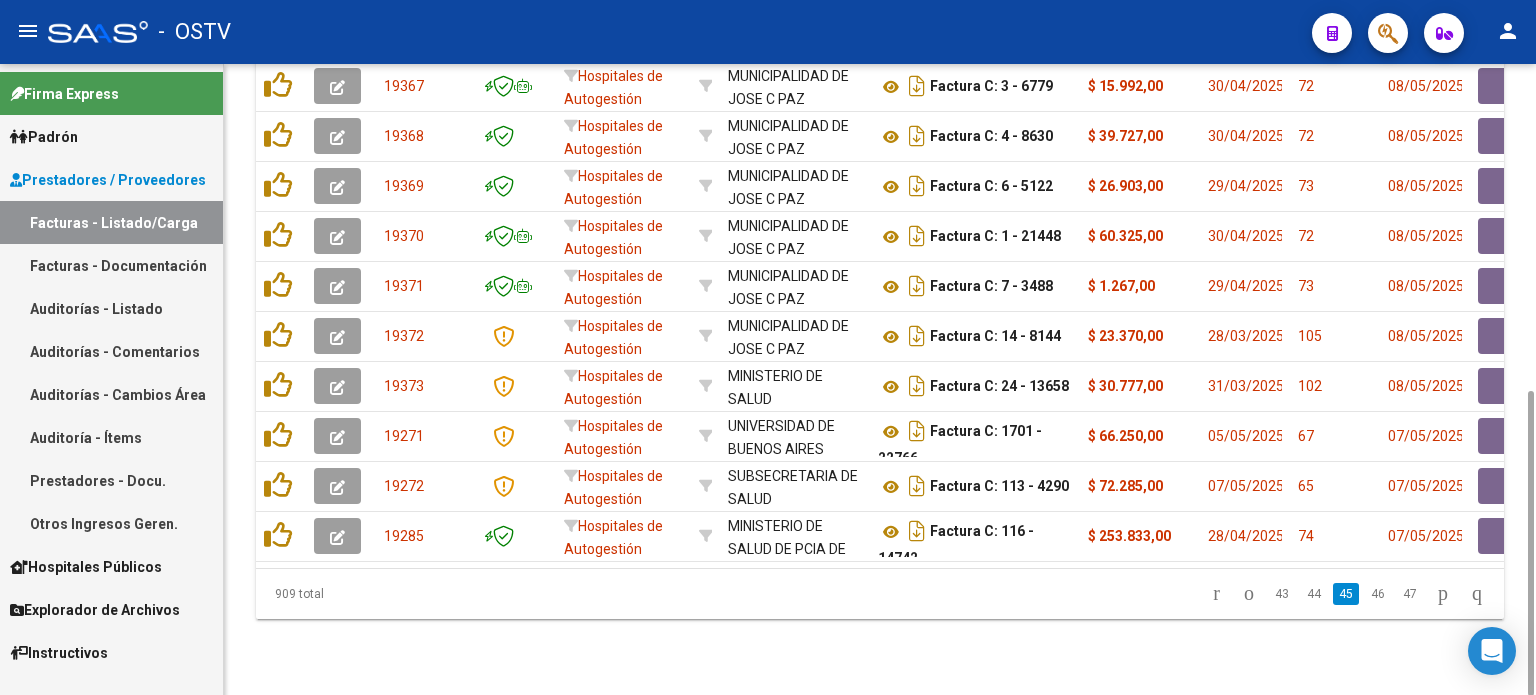 click on "47" 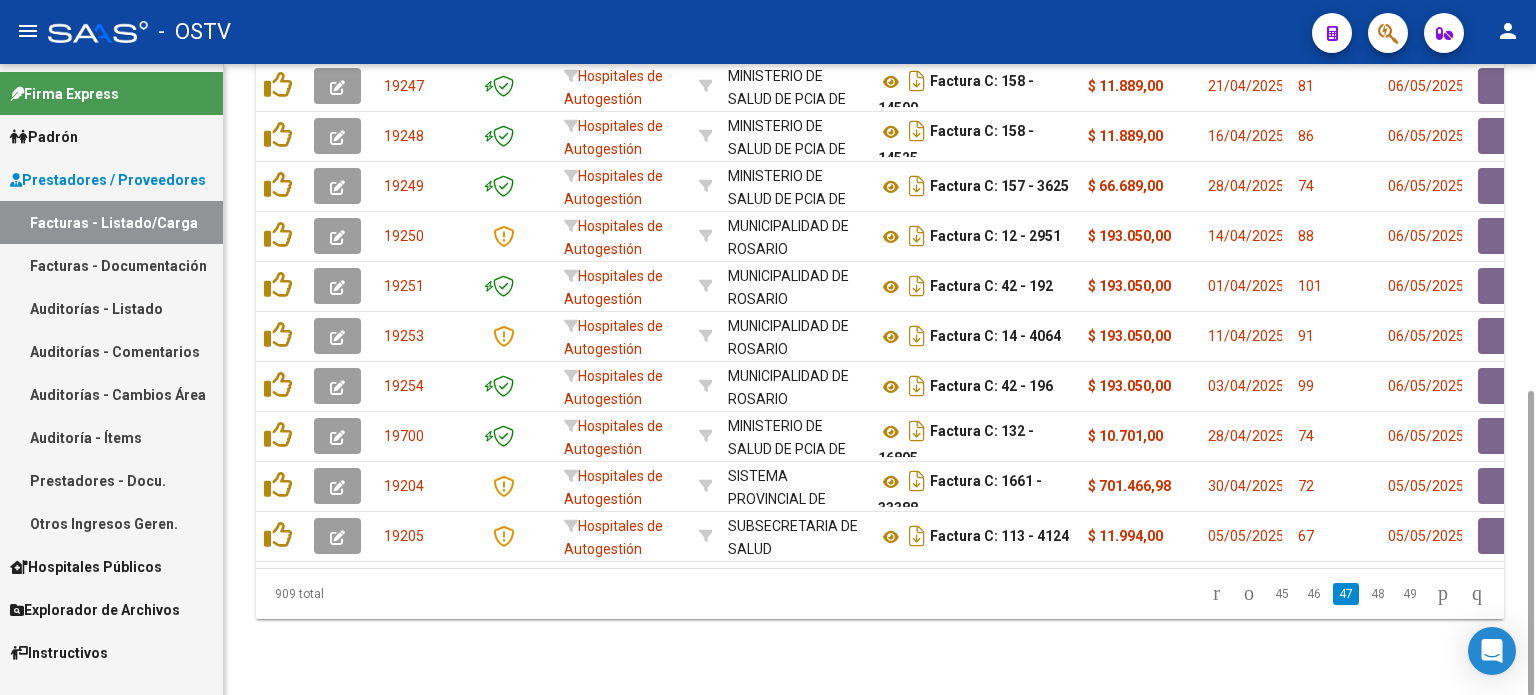 click on "49" 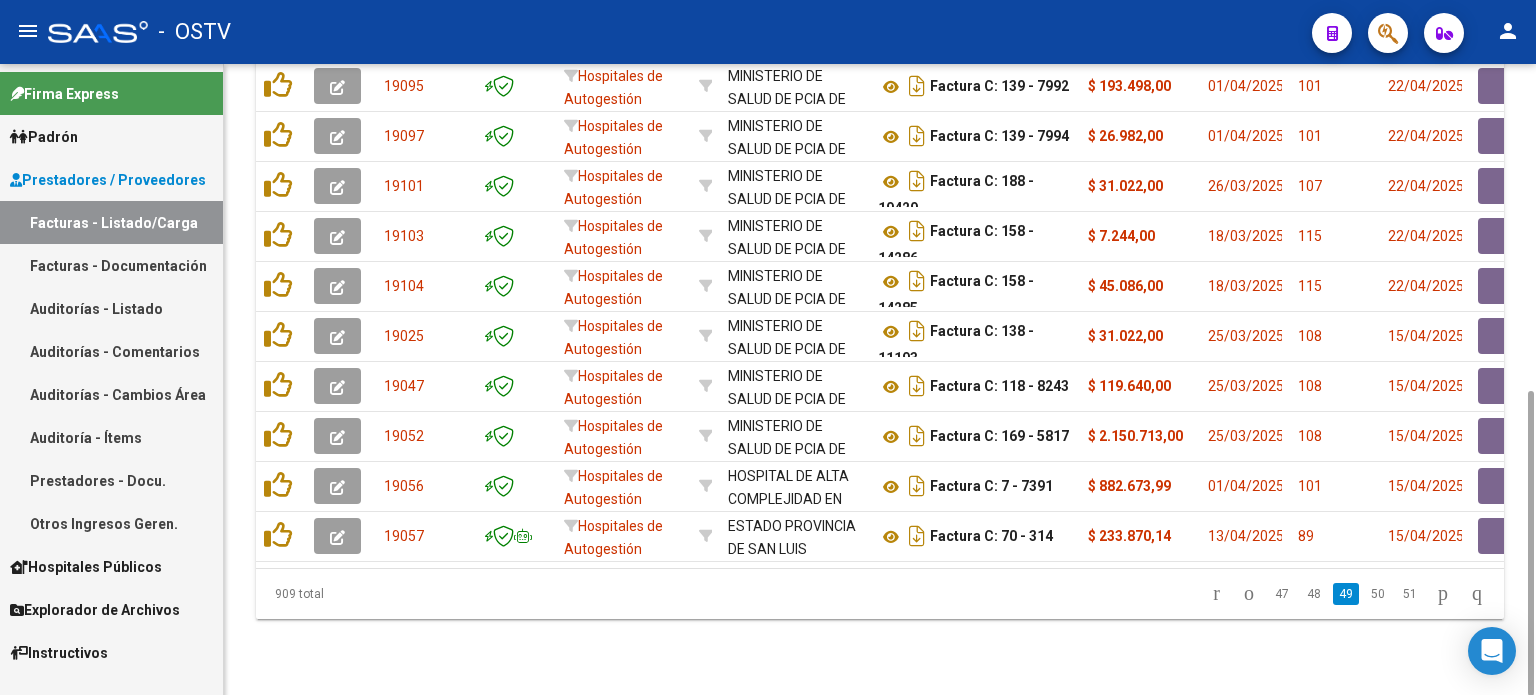 click on "51" 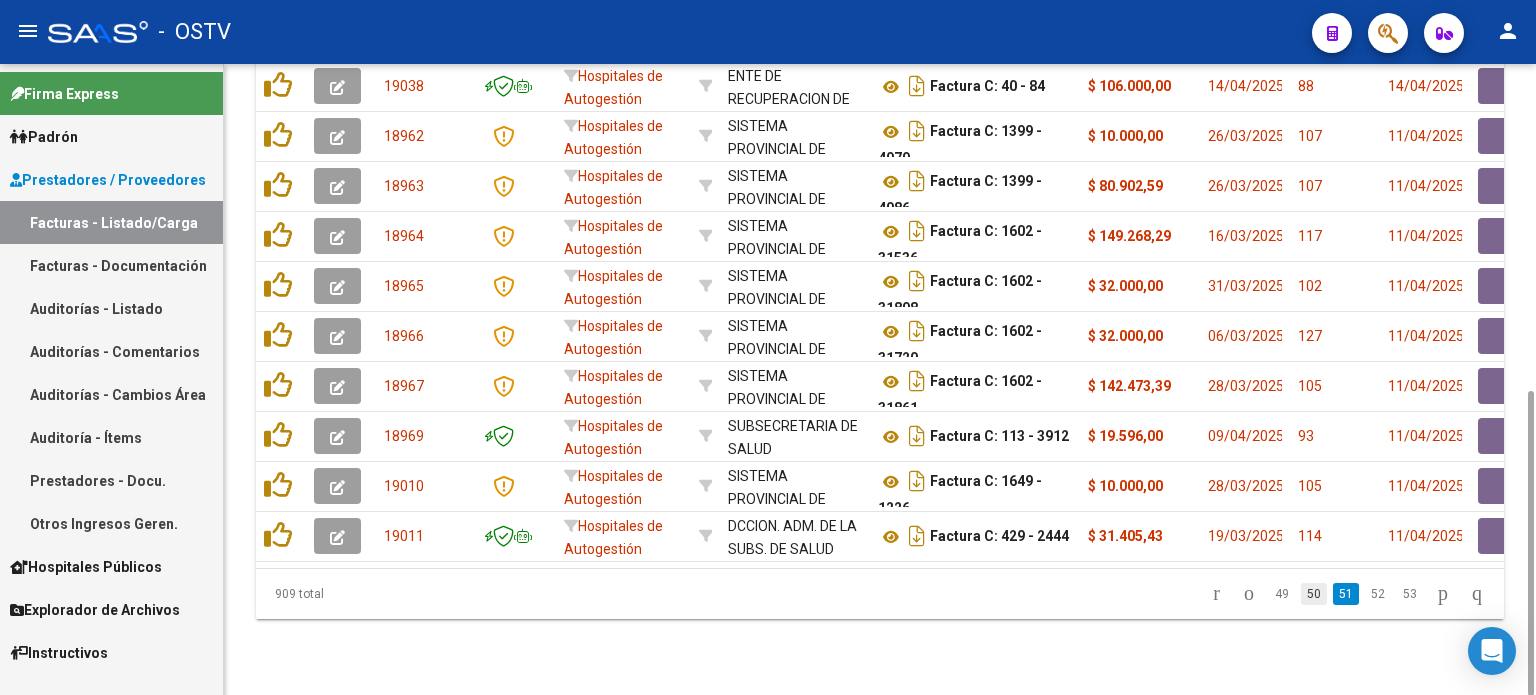 click on "50" 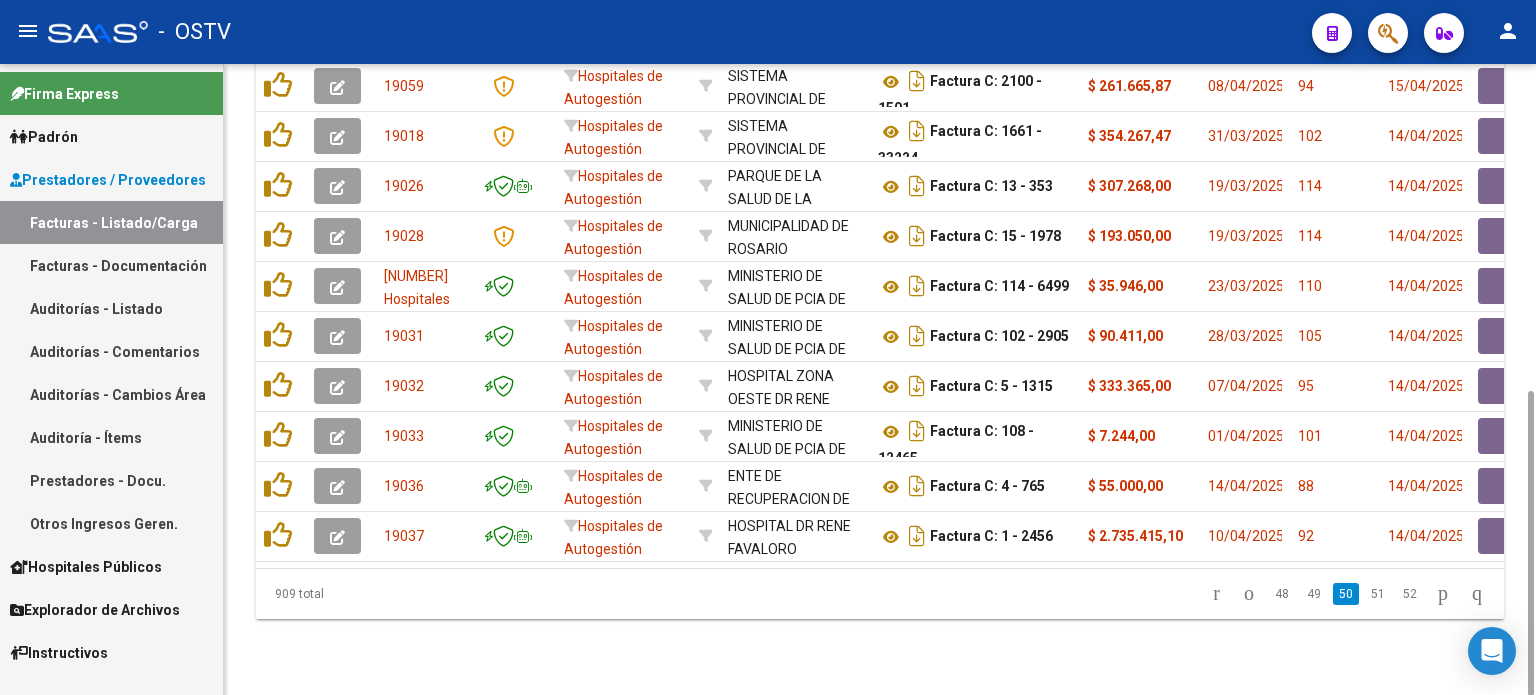 click on "49" 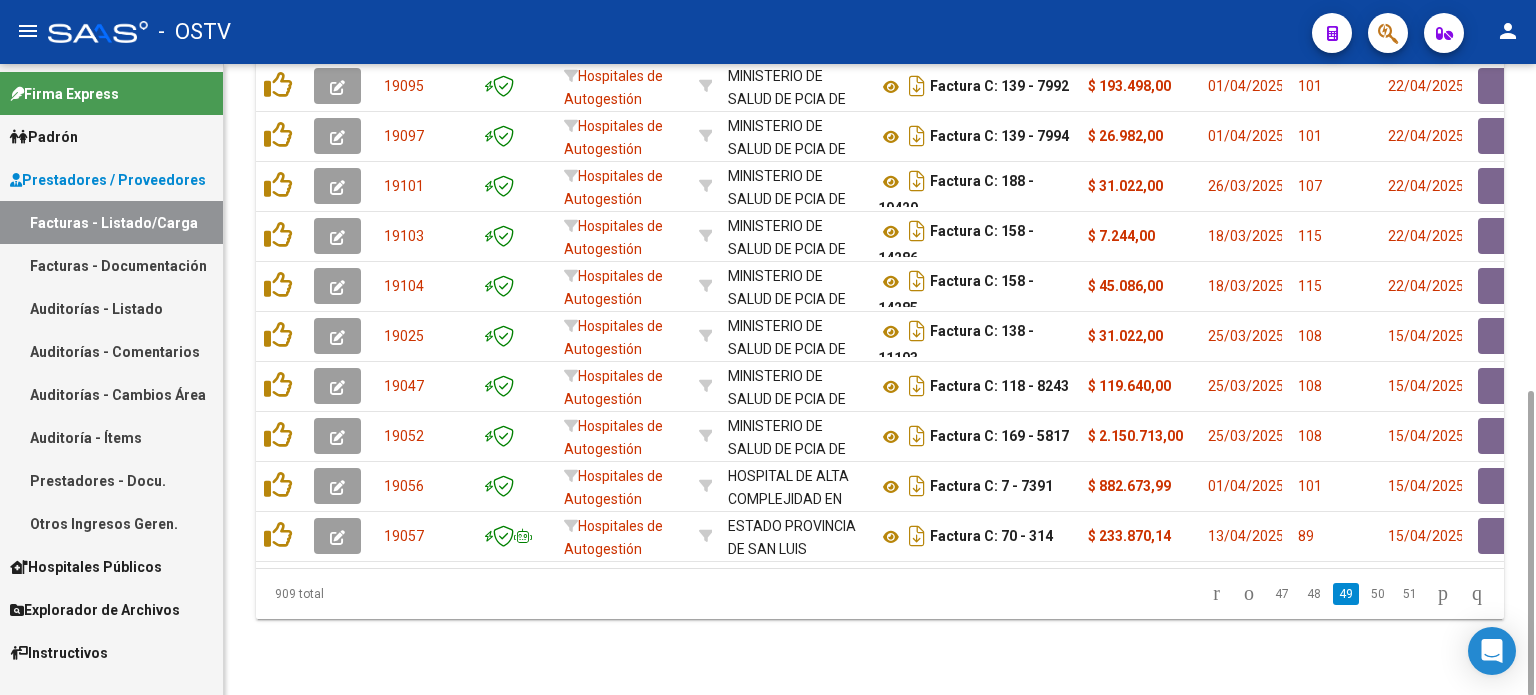 click on "48" 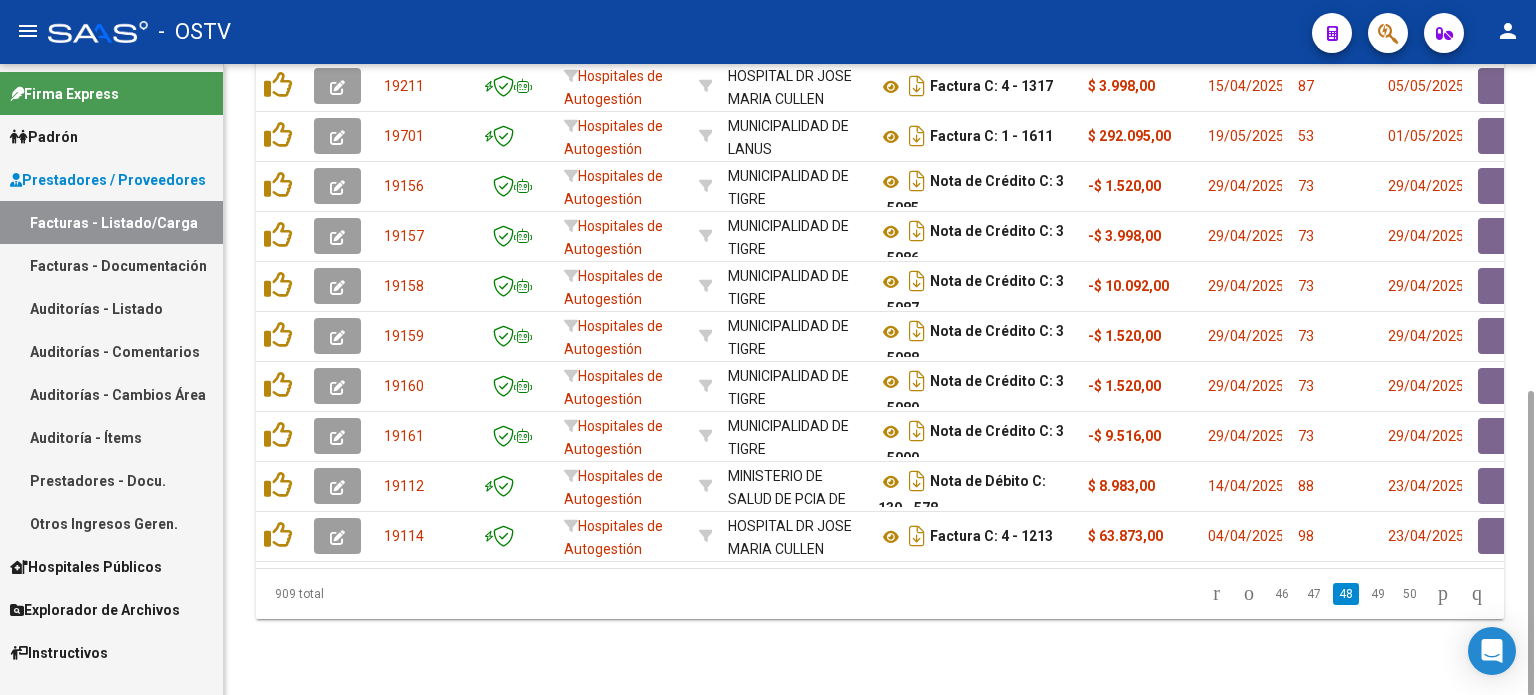 click on "47" 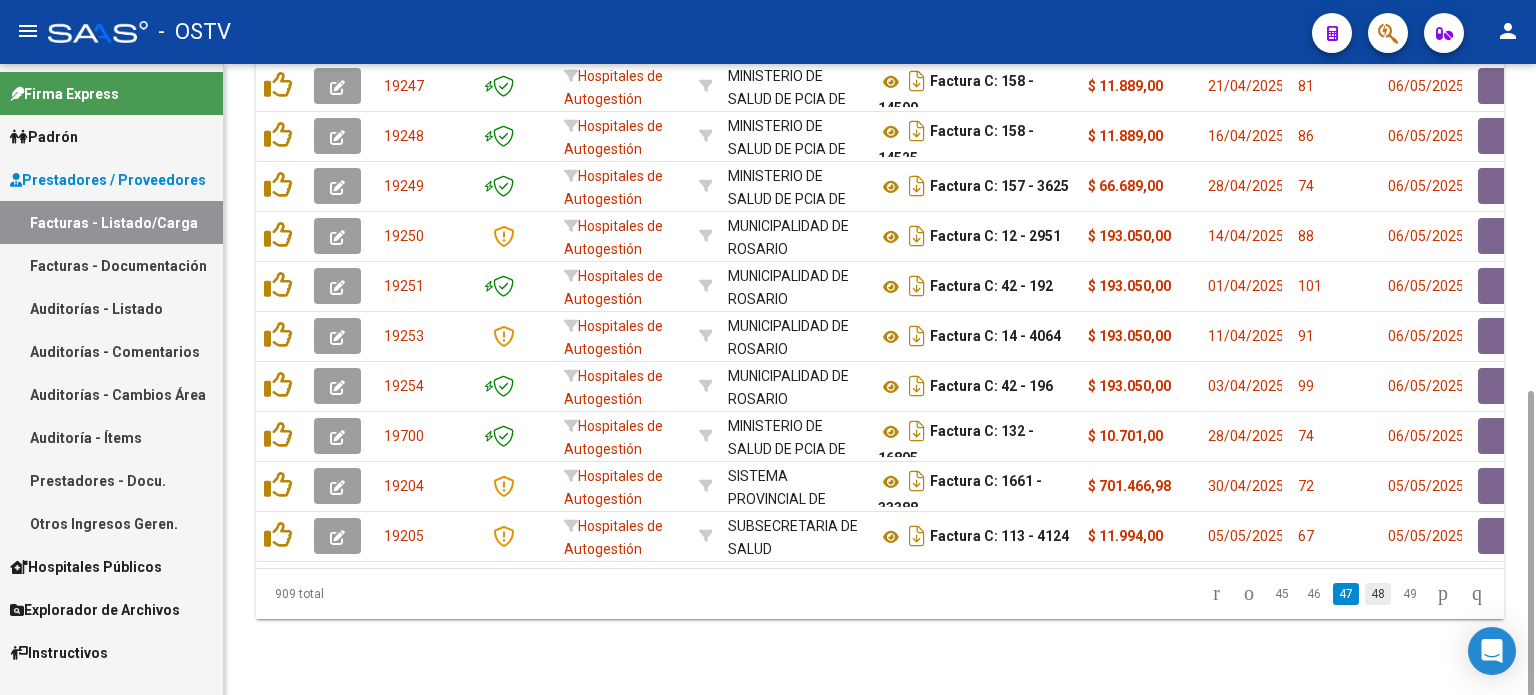 click on "48" 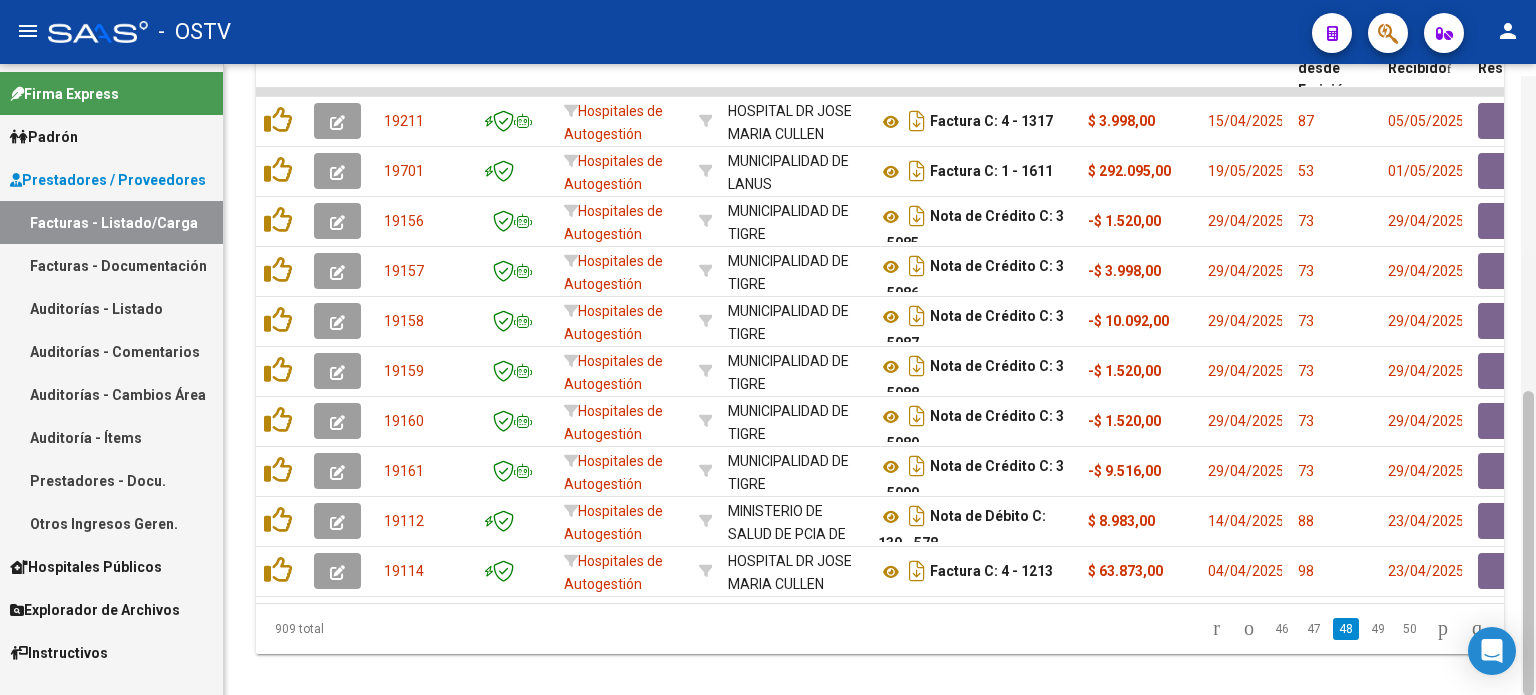 scroll, scrollTop: 623, scrollLeft: 0, axis: vertical 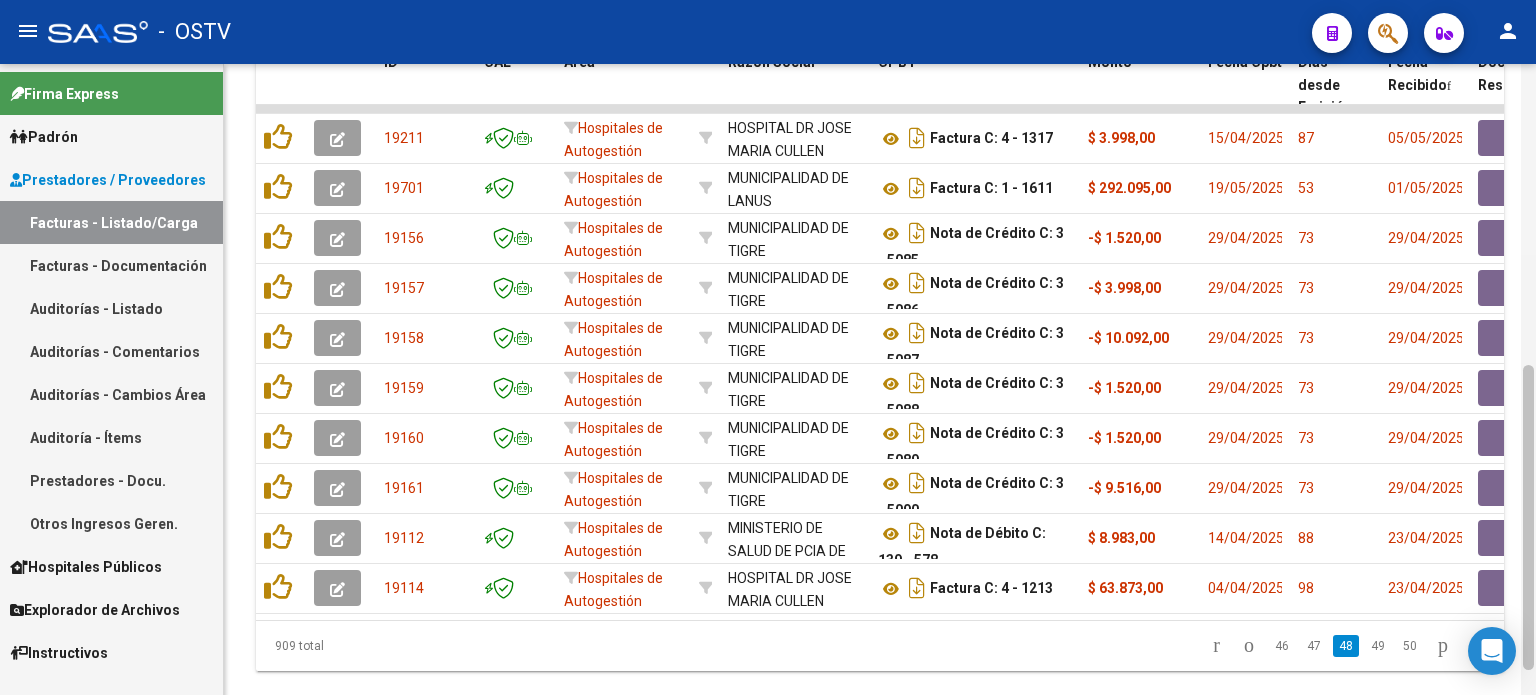 drag, startPoint x: 1532, startPoint y: 508, endPoint x: 1534, endPoint y: 483, distance: 25.079872 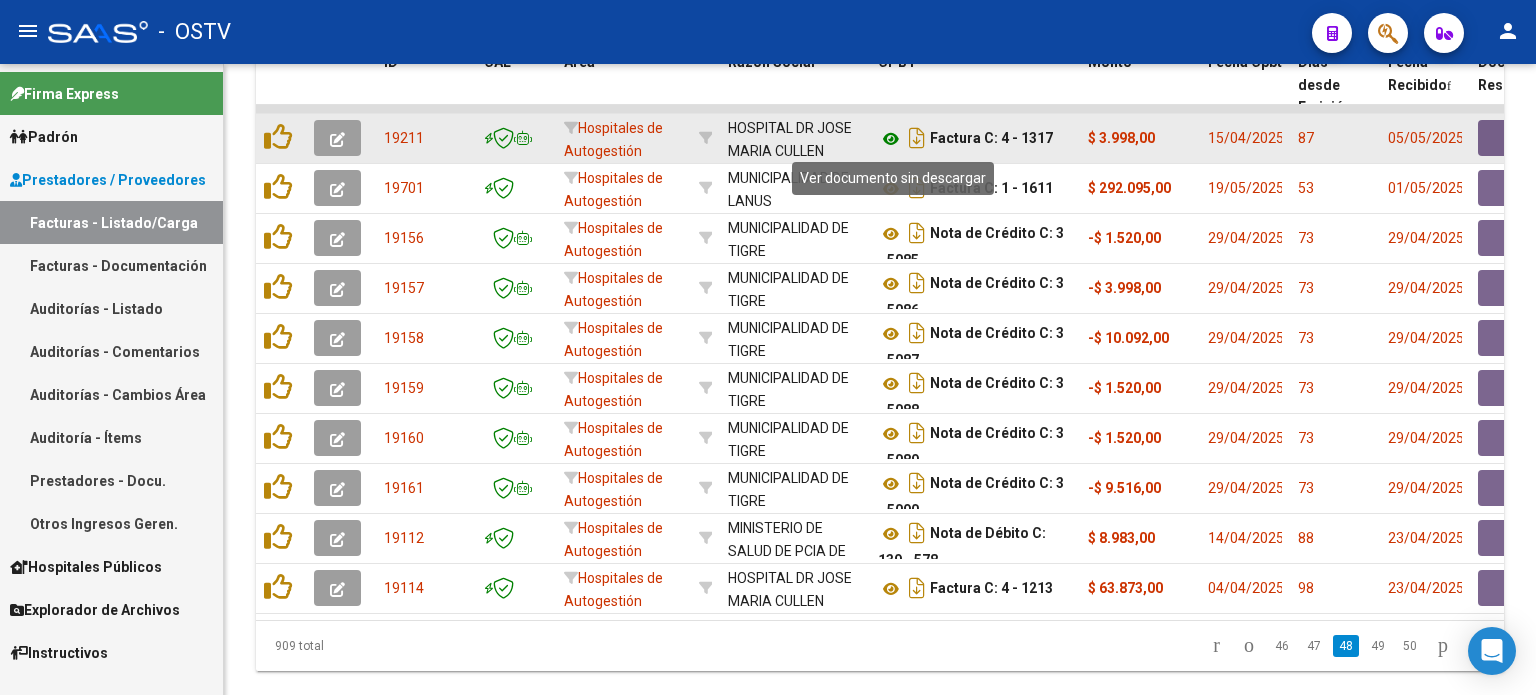 click 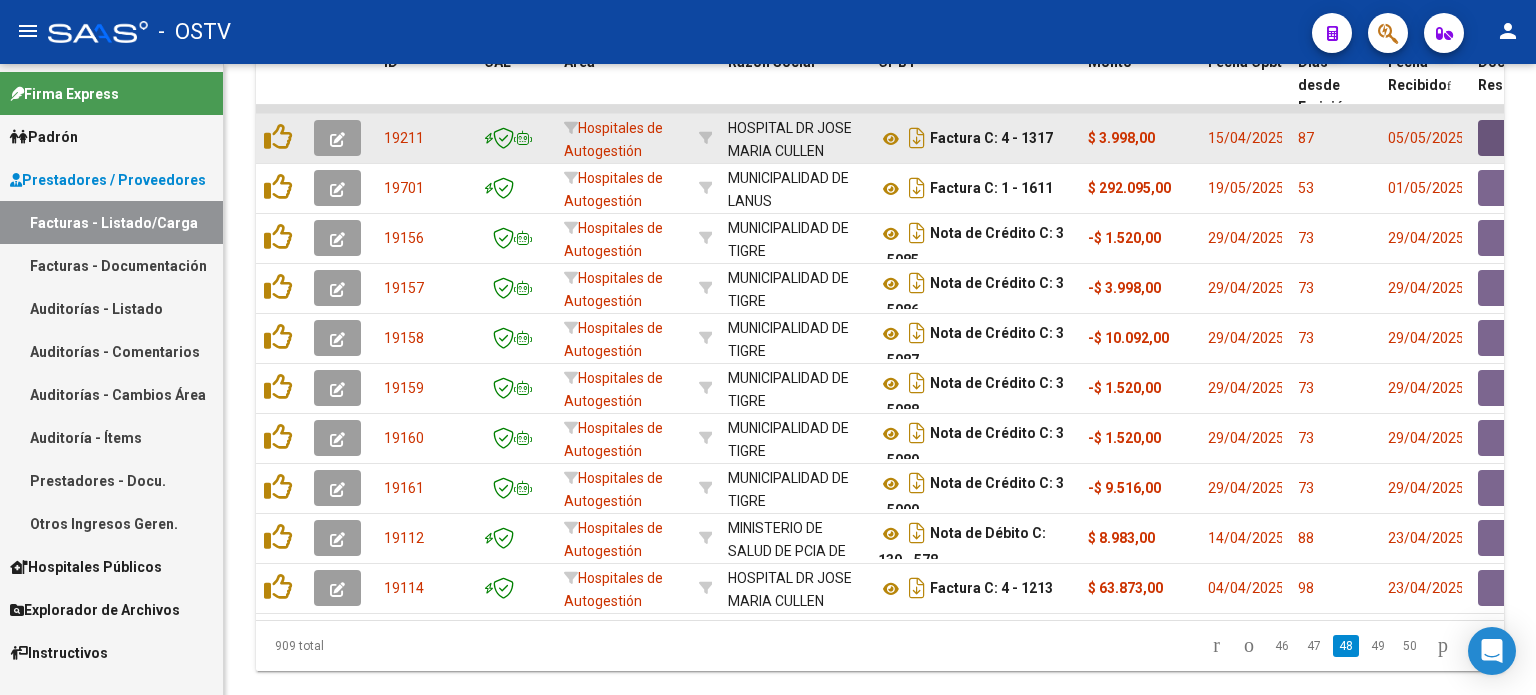 click 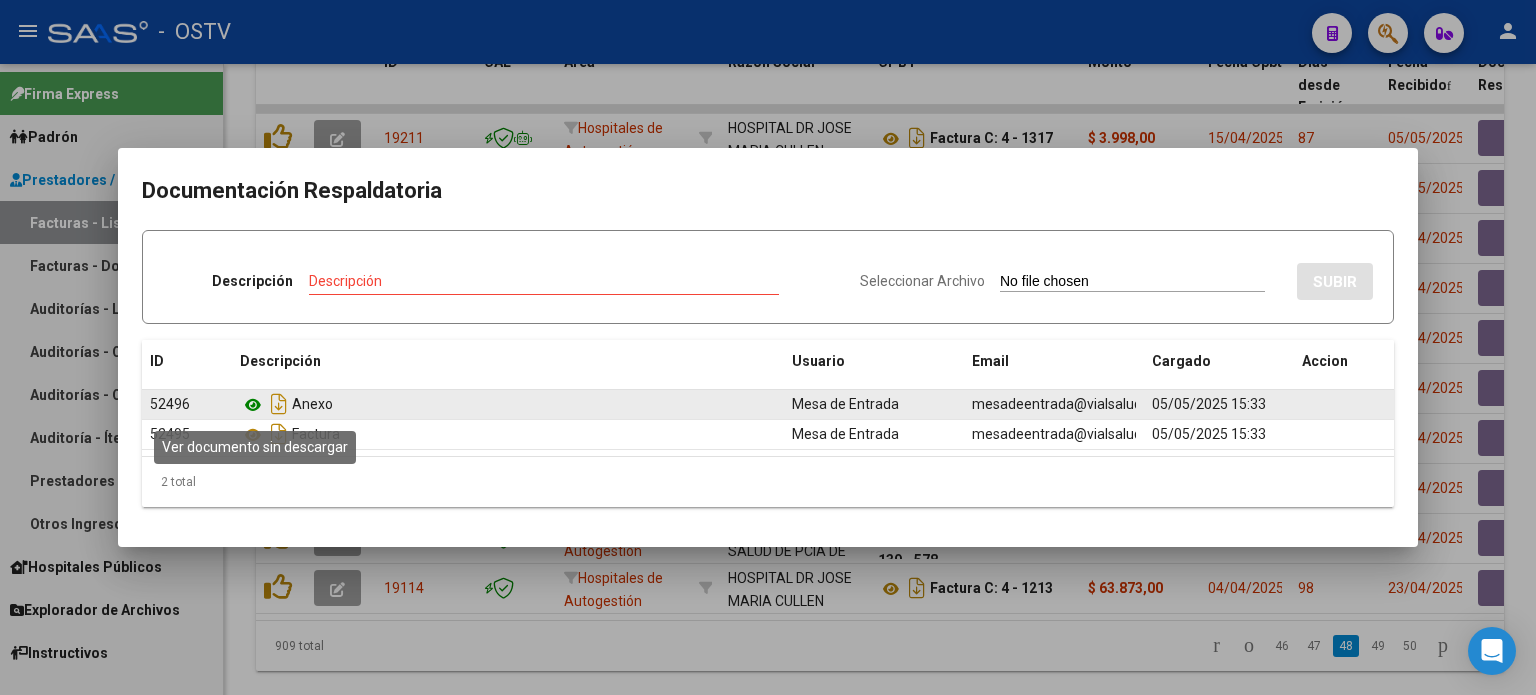 click 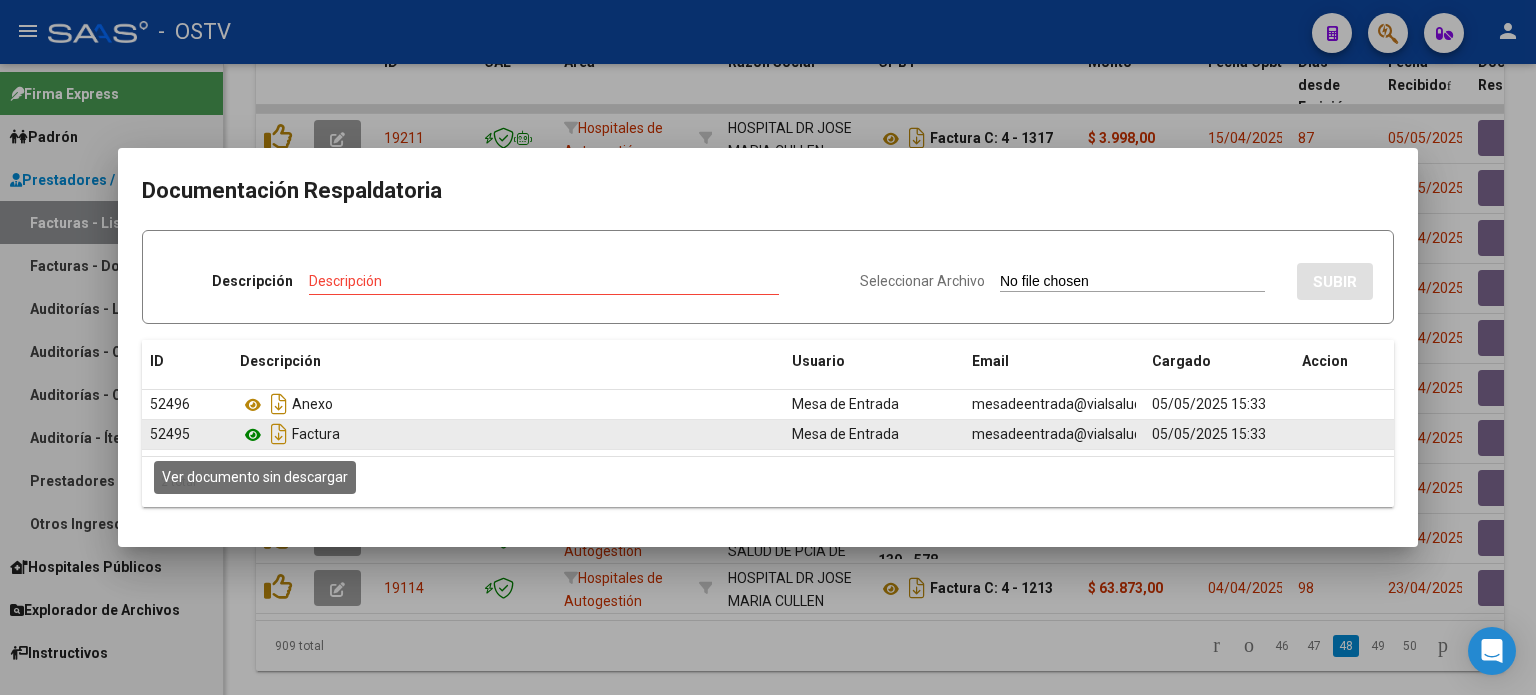 click 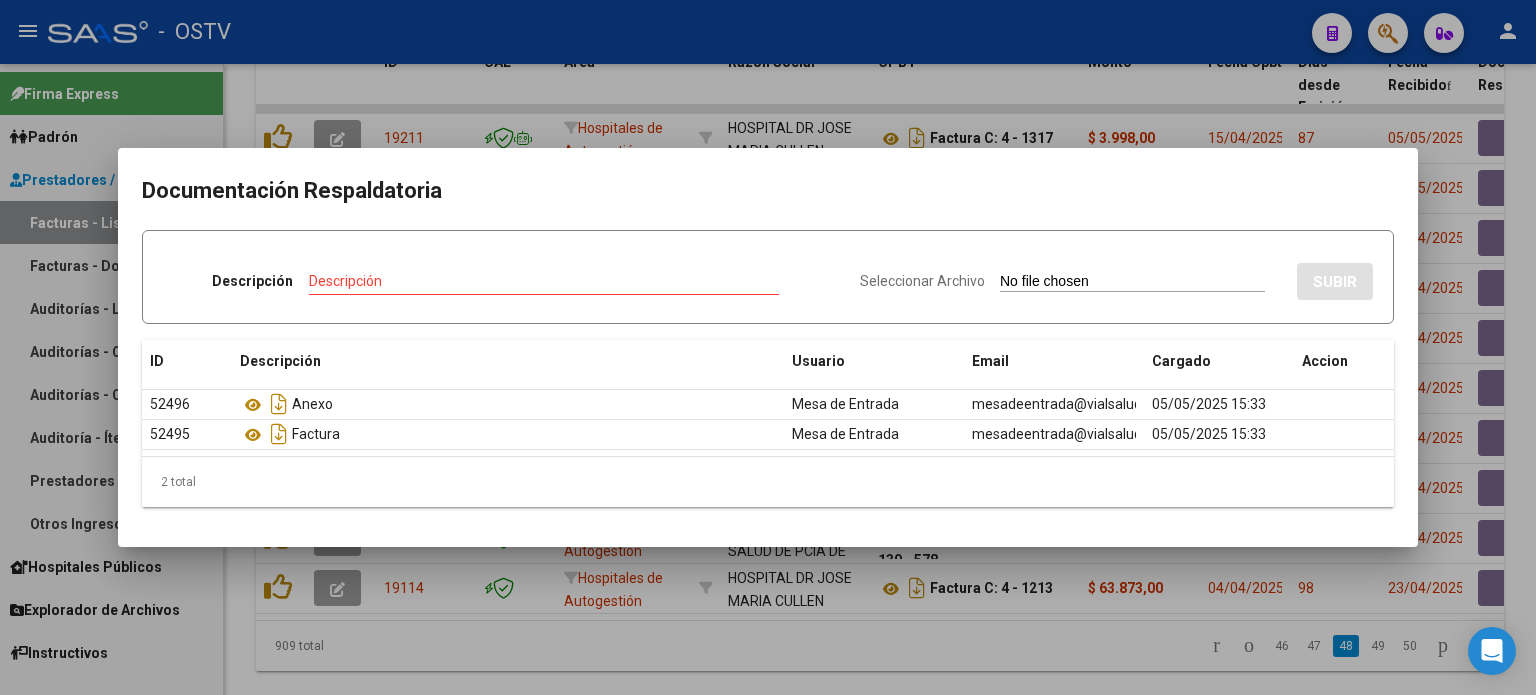 click at bounding box center (768, 347) 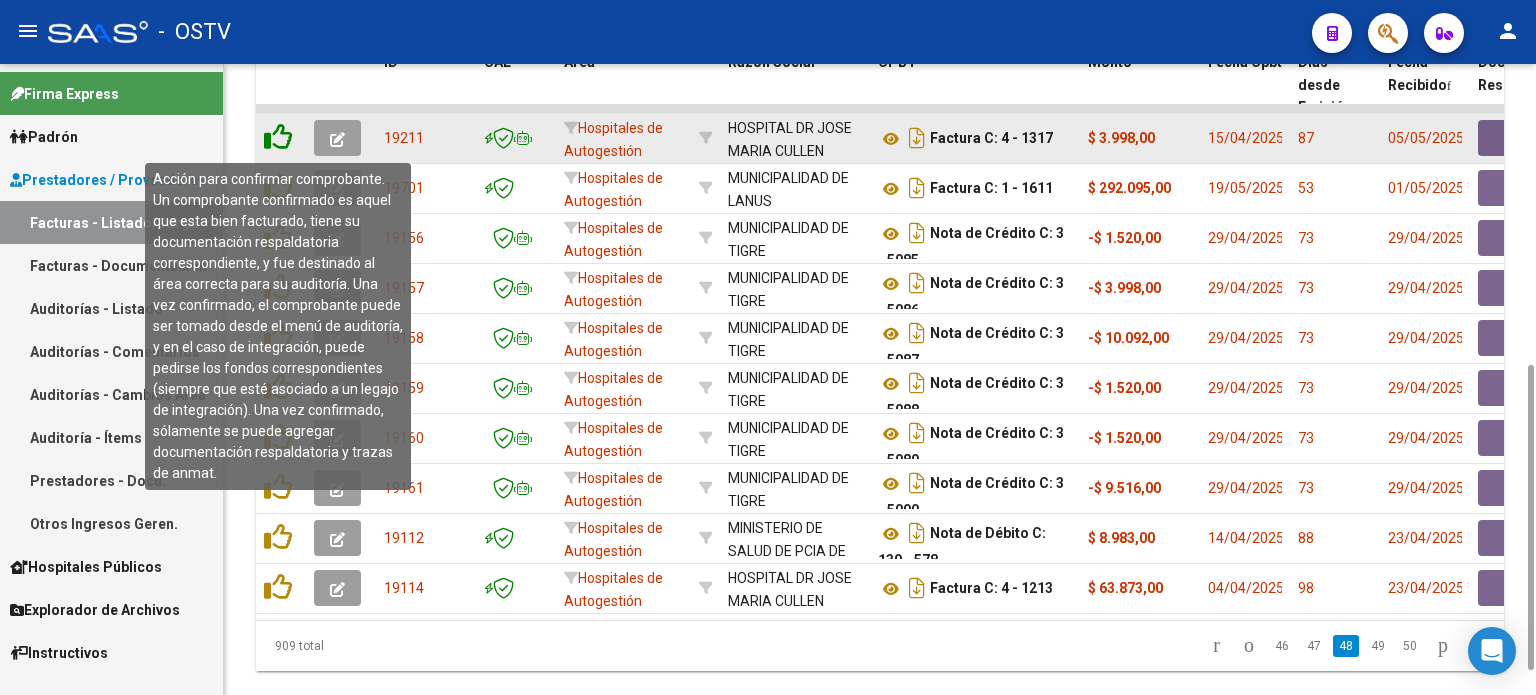 click 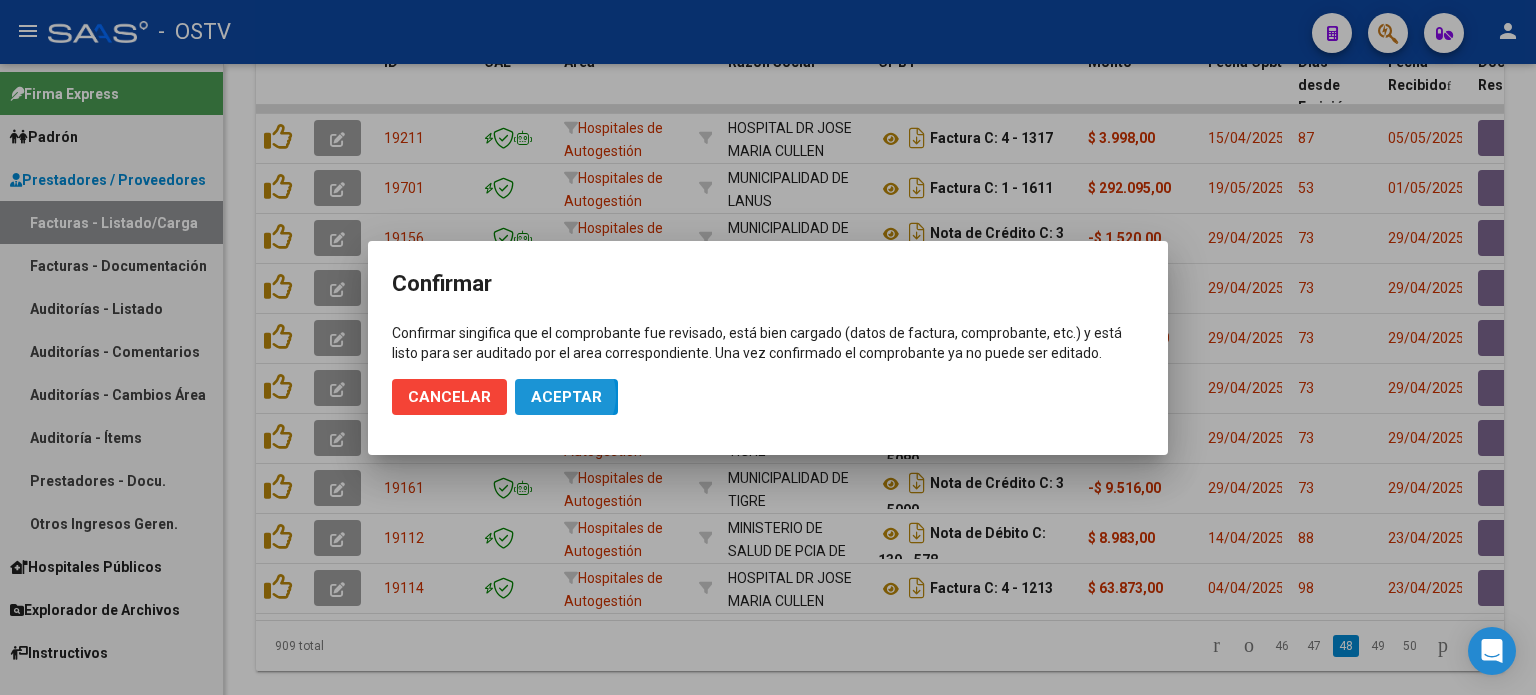 click on "Aceptar" 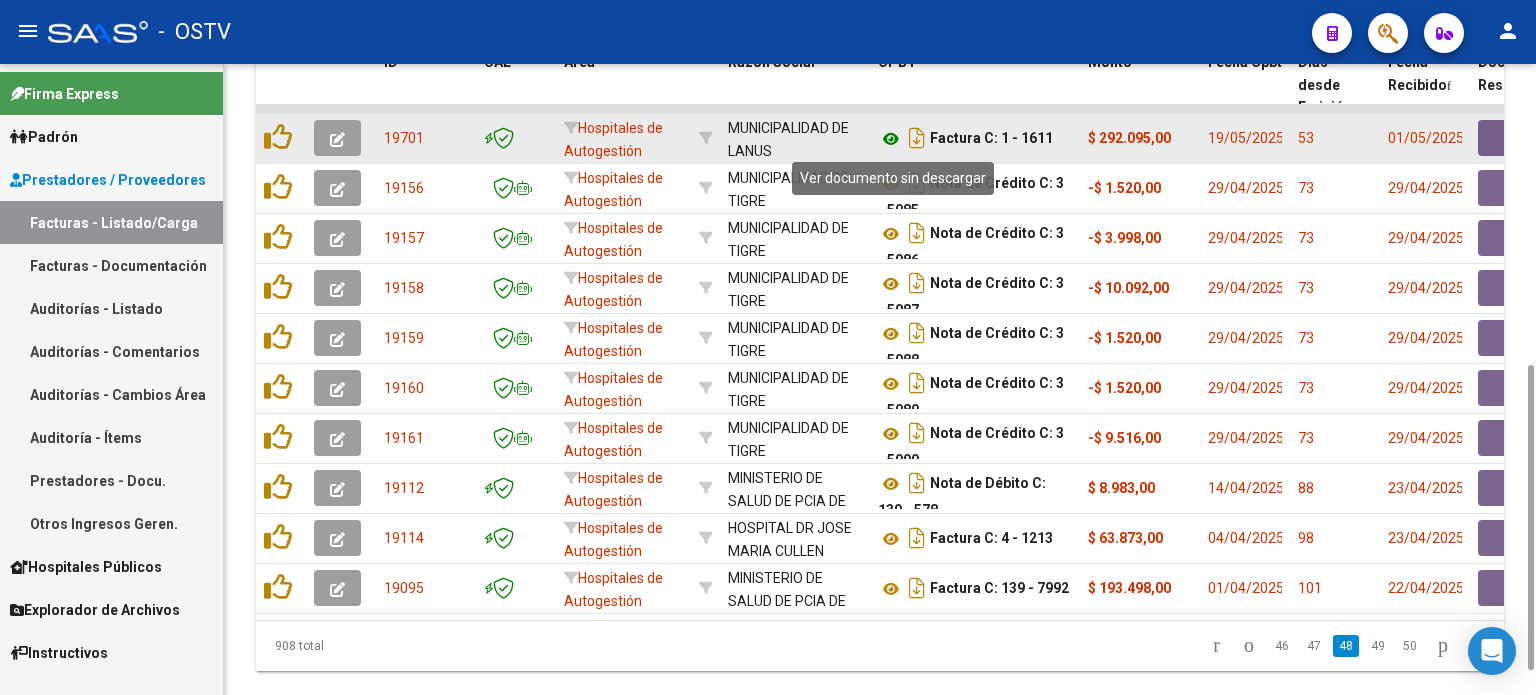 click 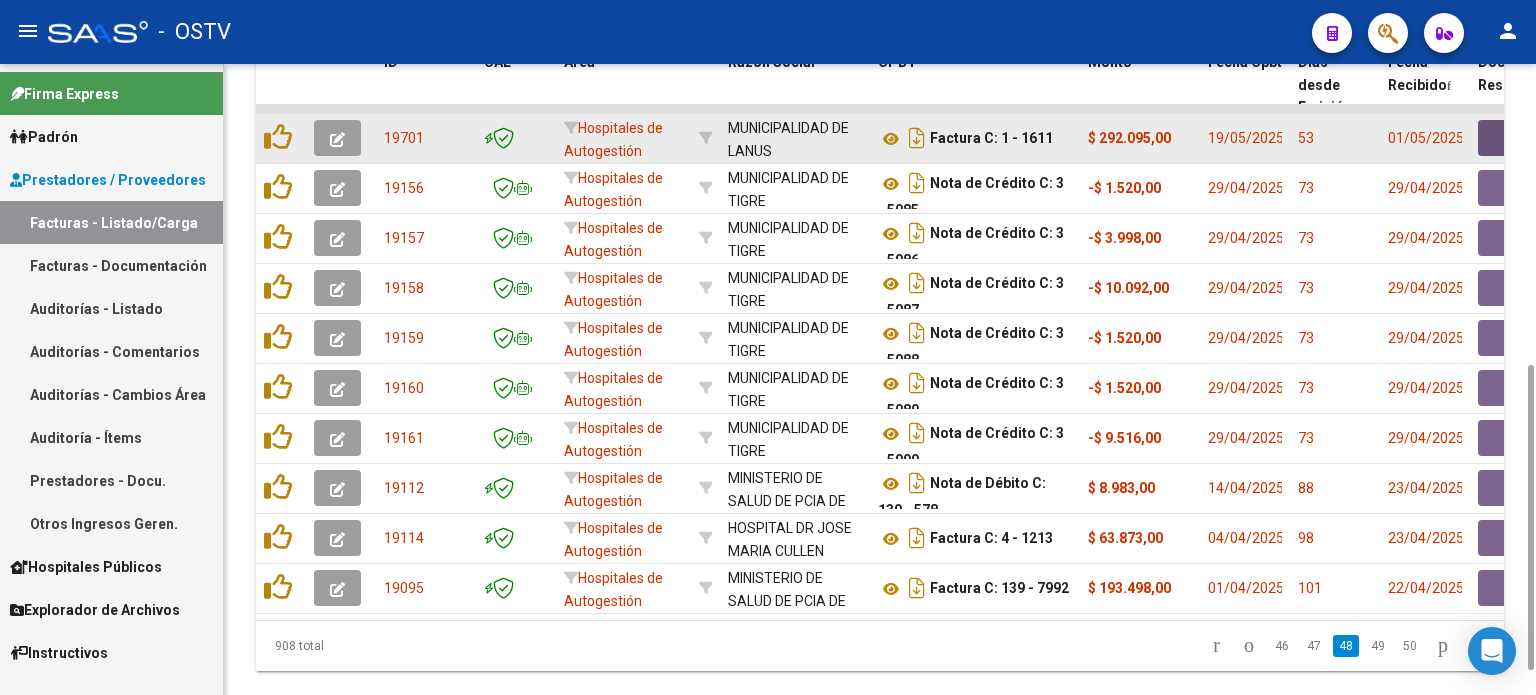 click 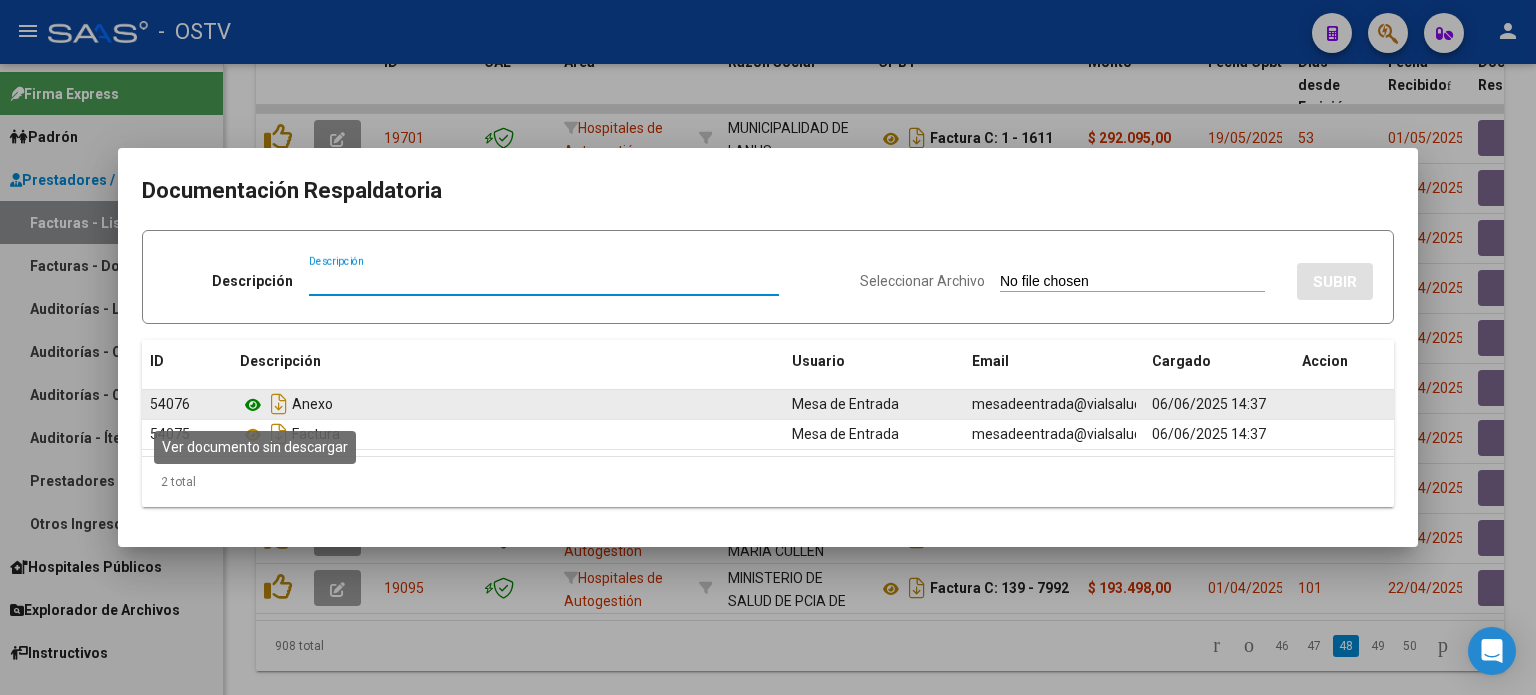 click 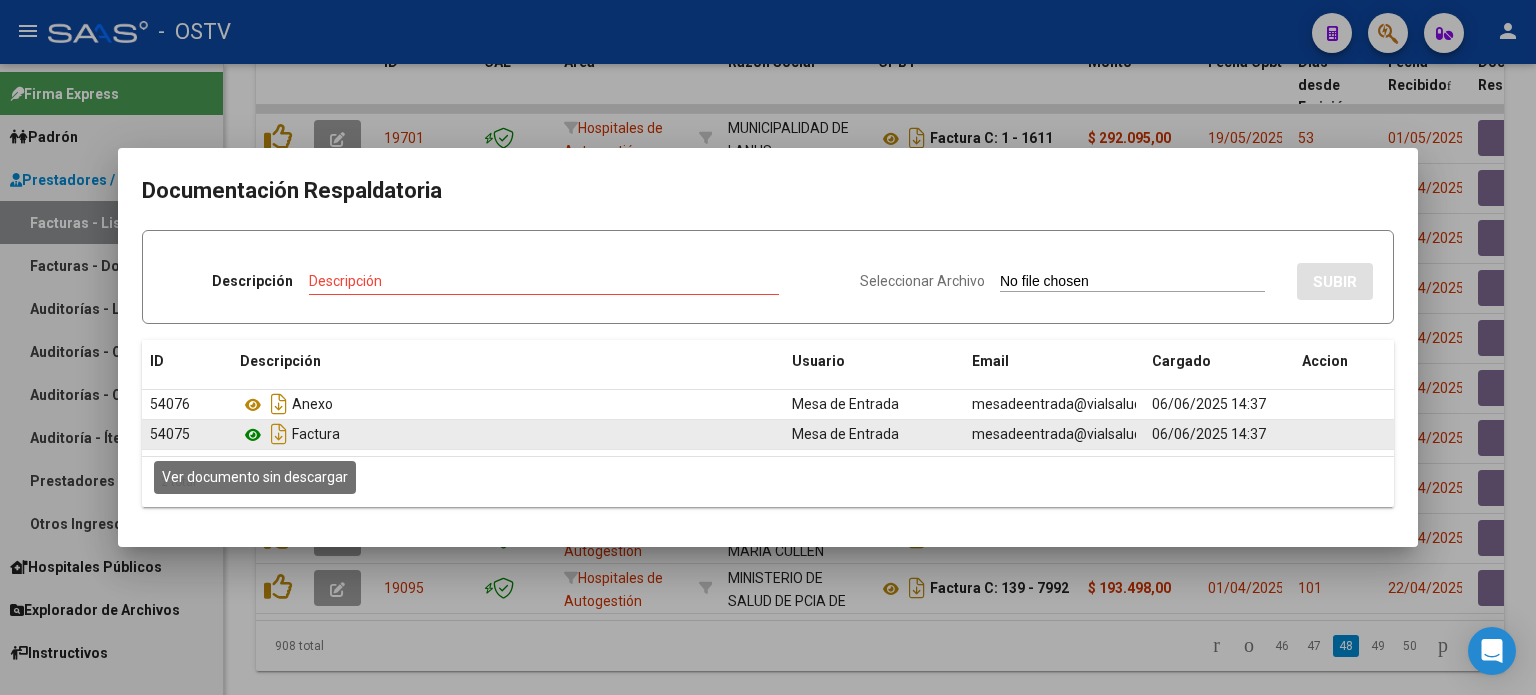 click 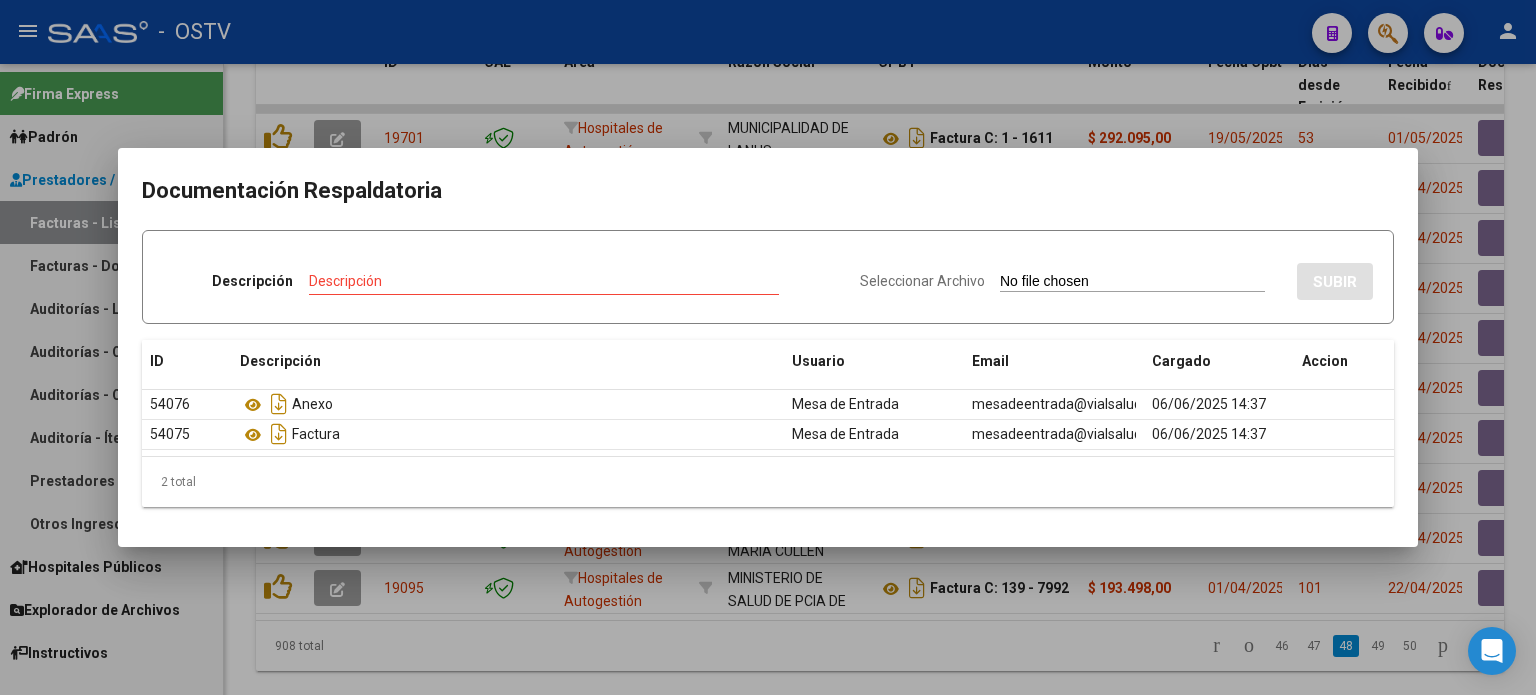 click at bounding box center (768, 347) 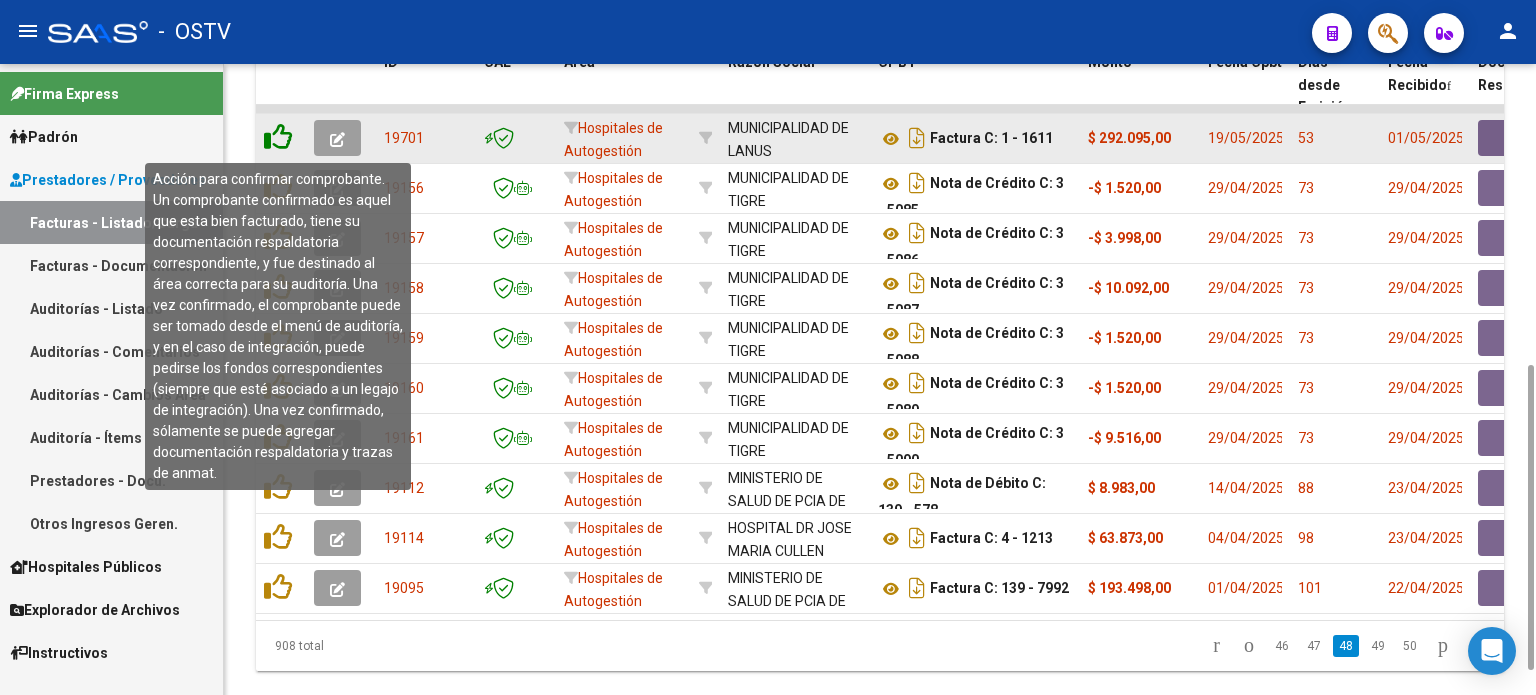 click 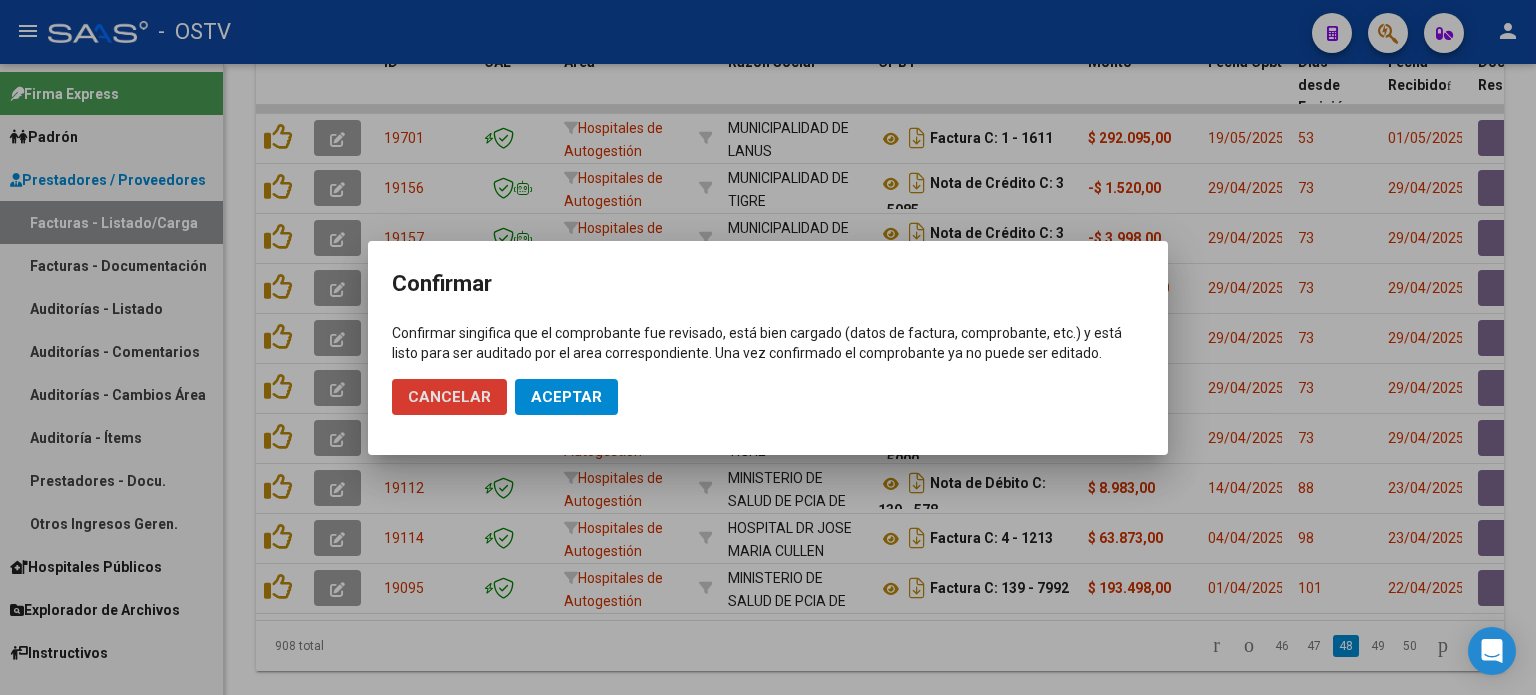 click on "Aceptar" 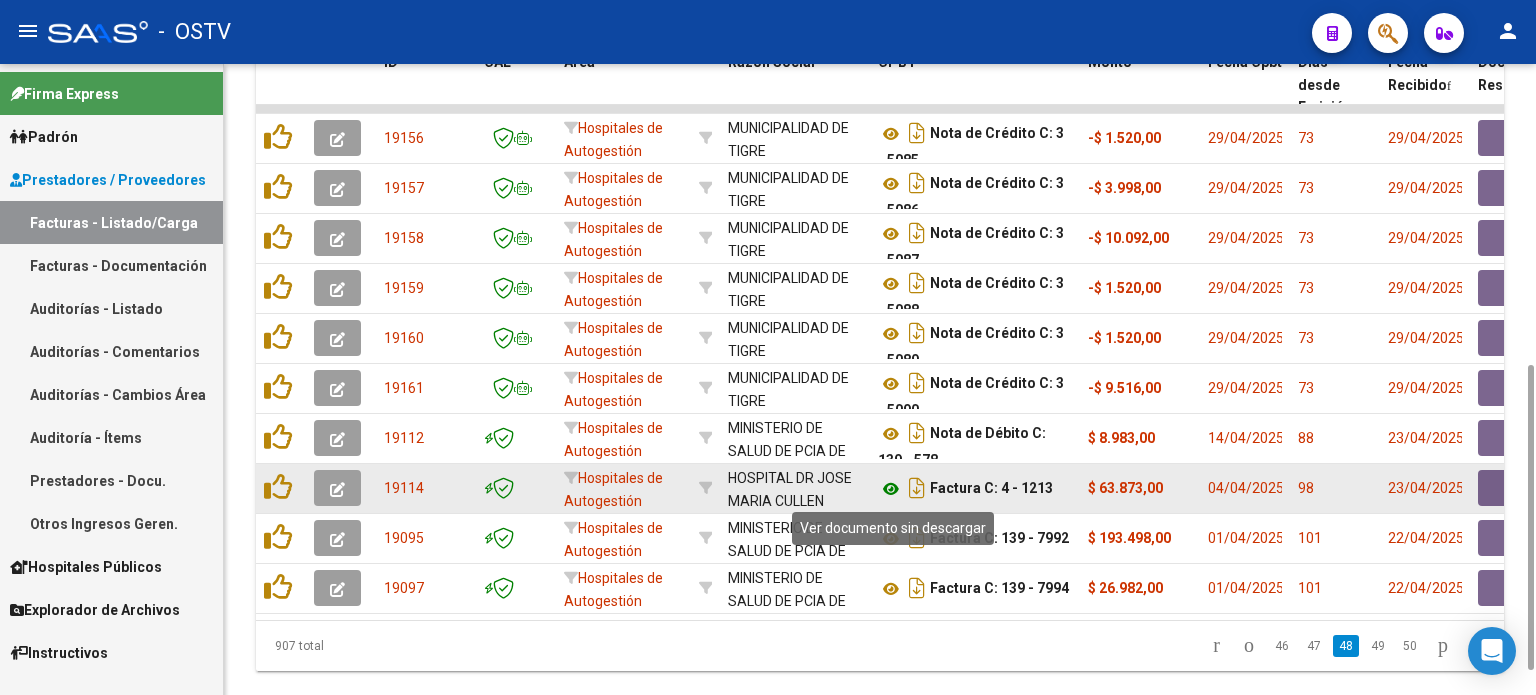 click 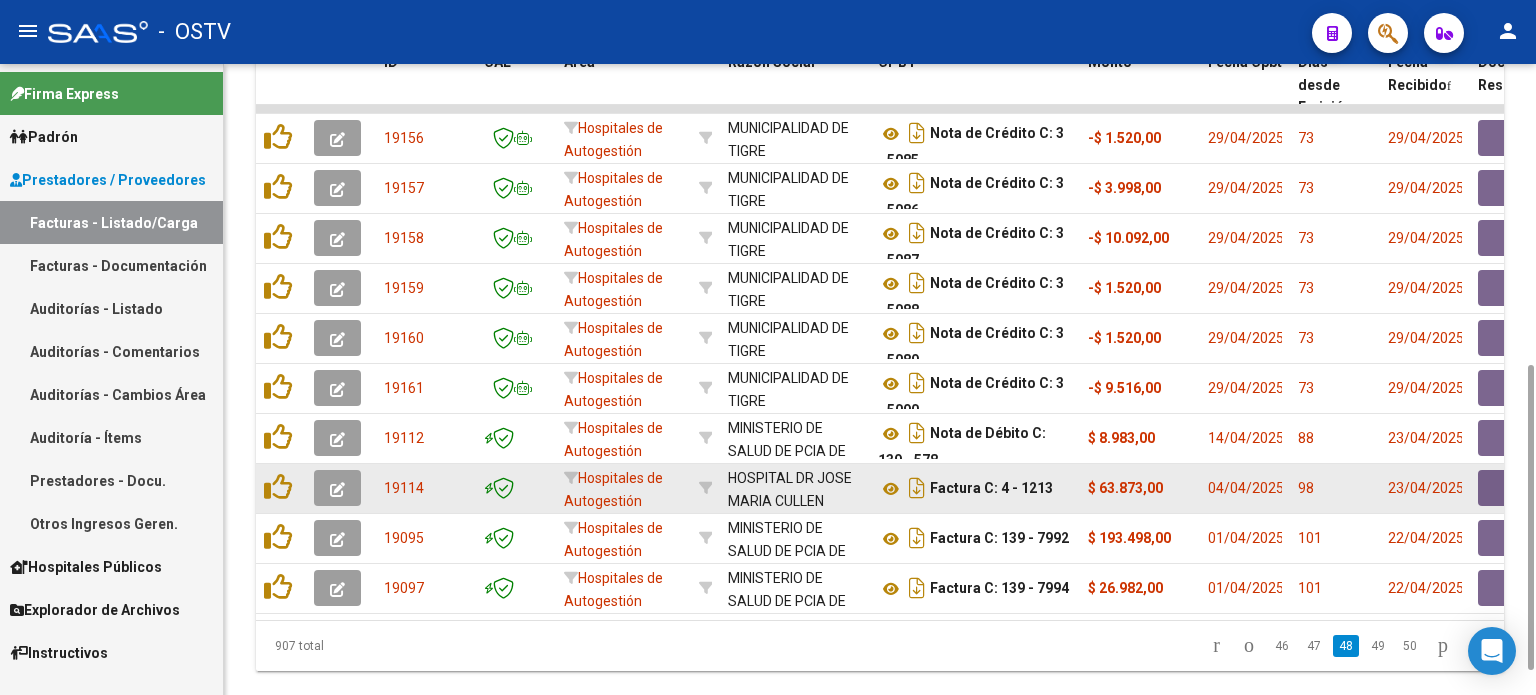 click 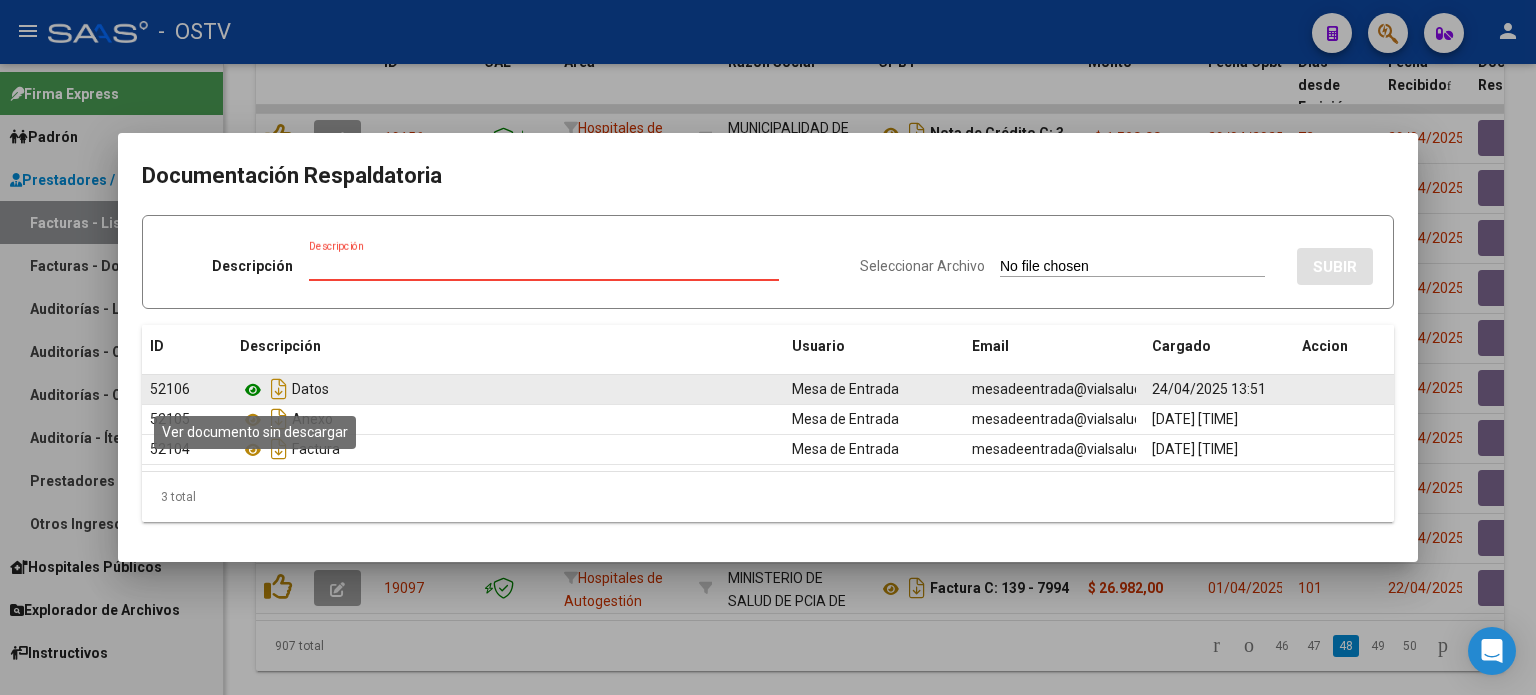 click 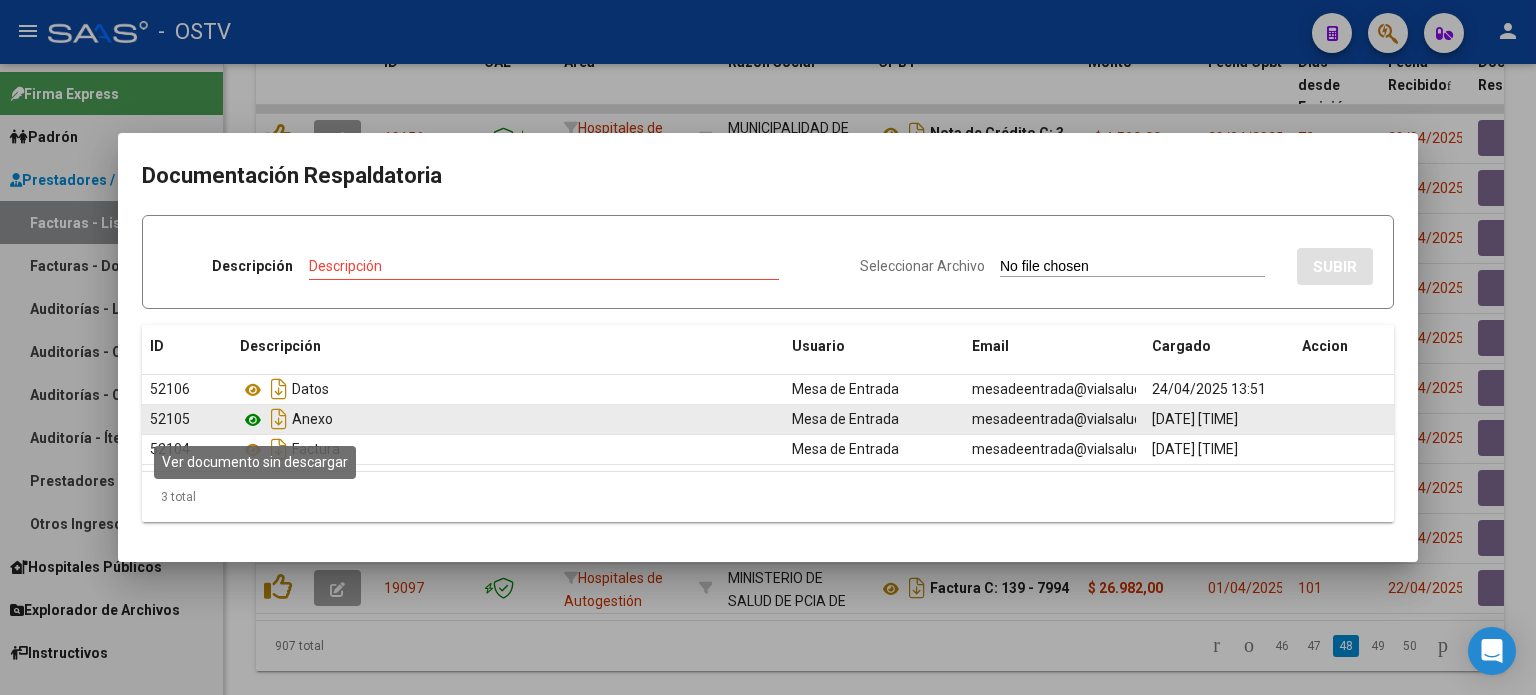 click 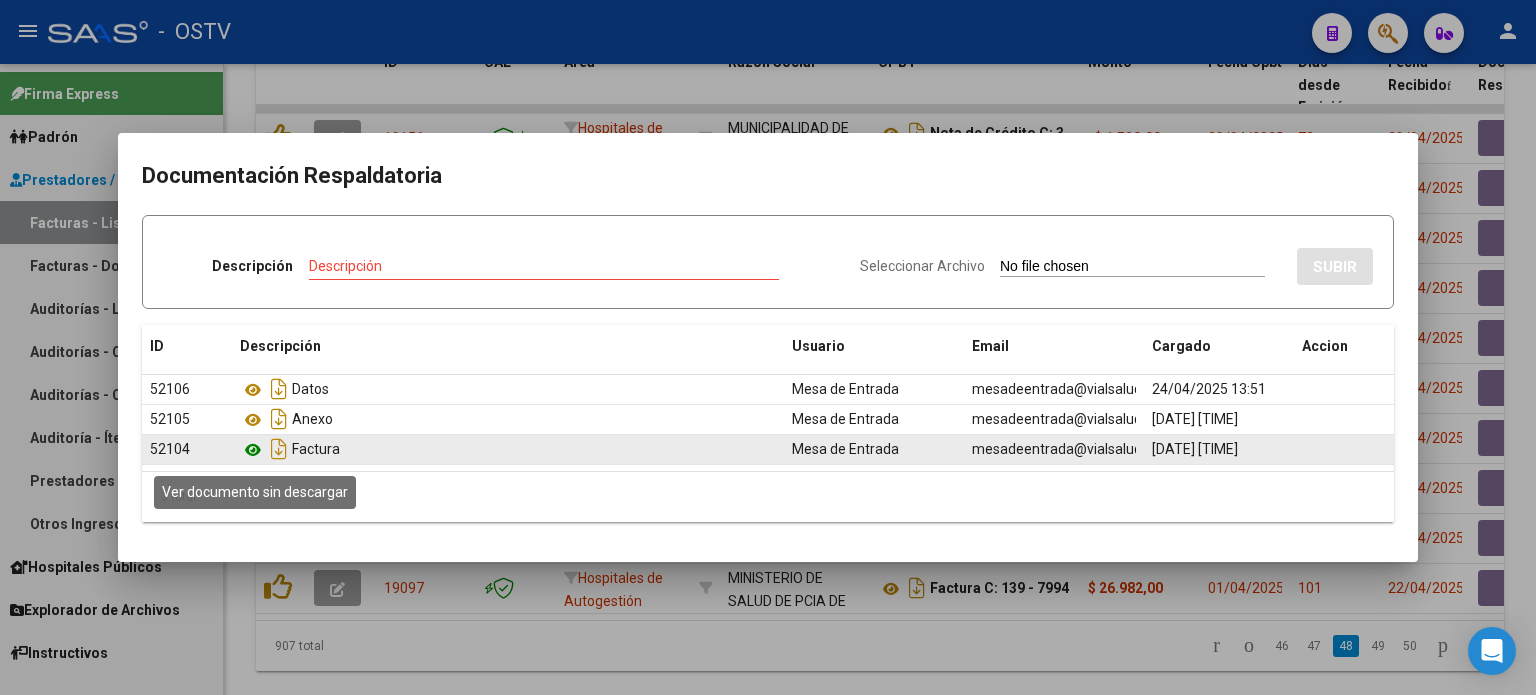 click 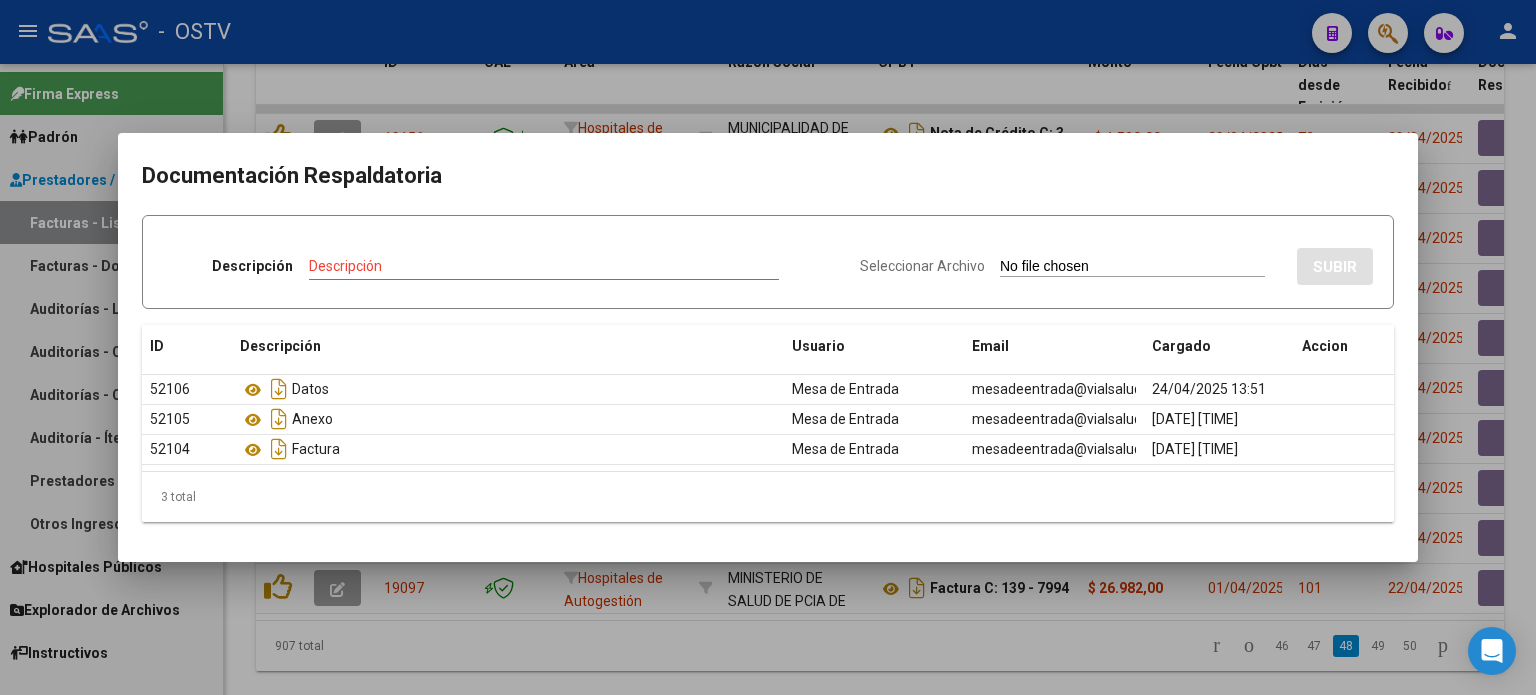 click at bounding box center [768, 347] 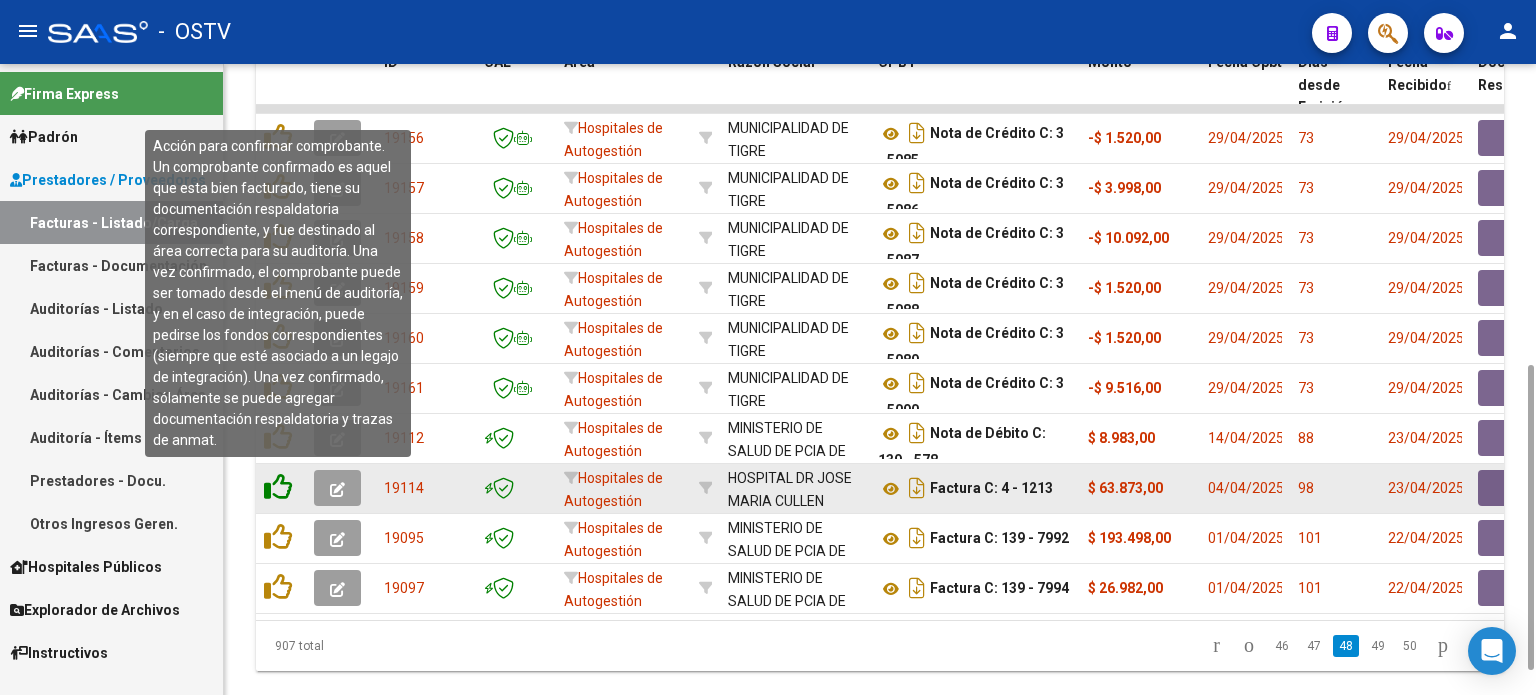 click 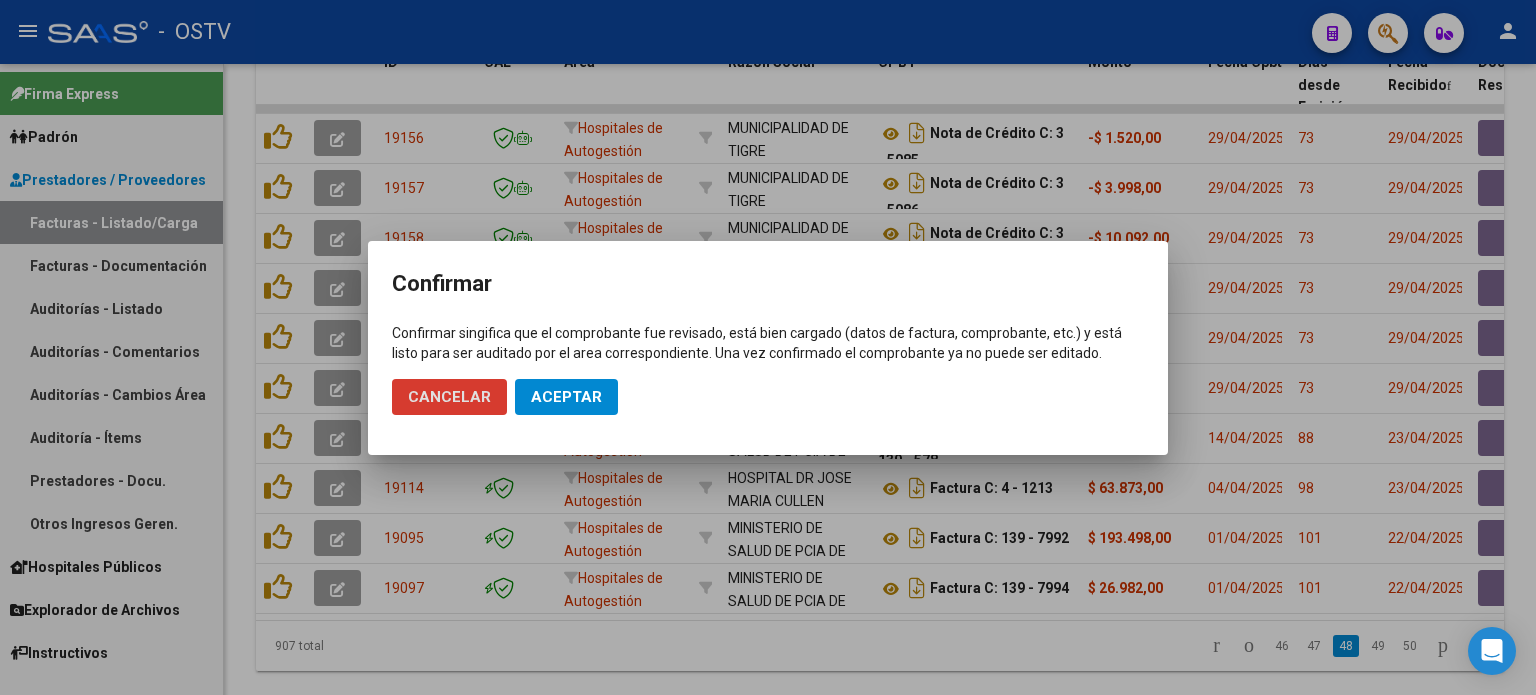 click on "Aceptar" 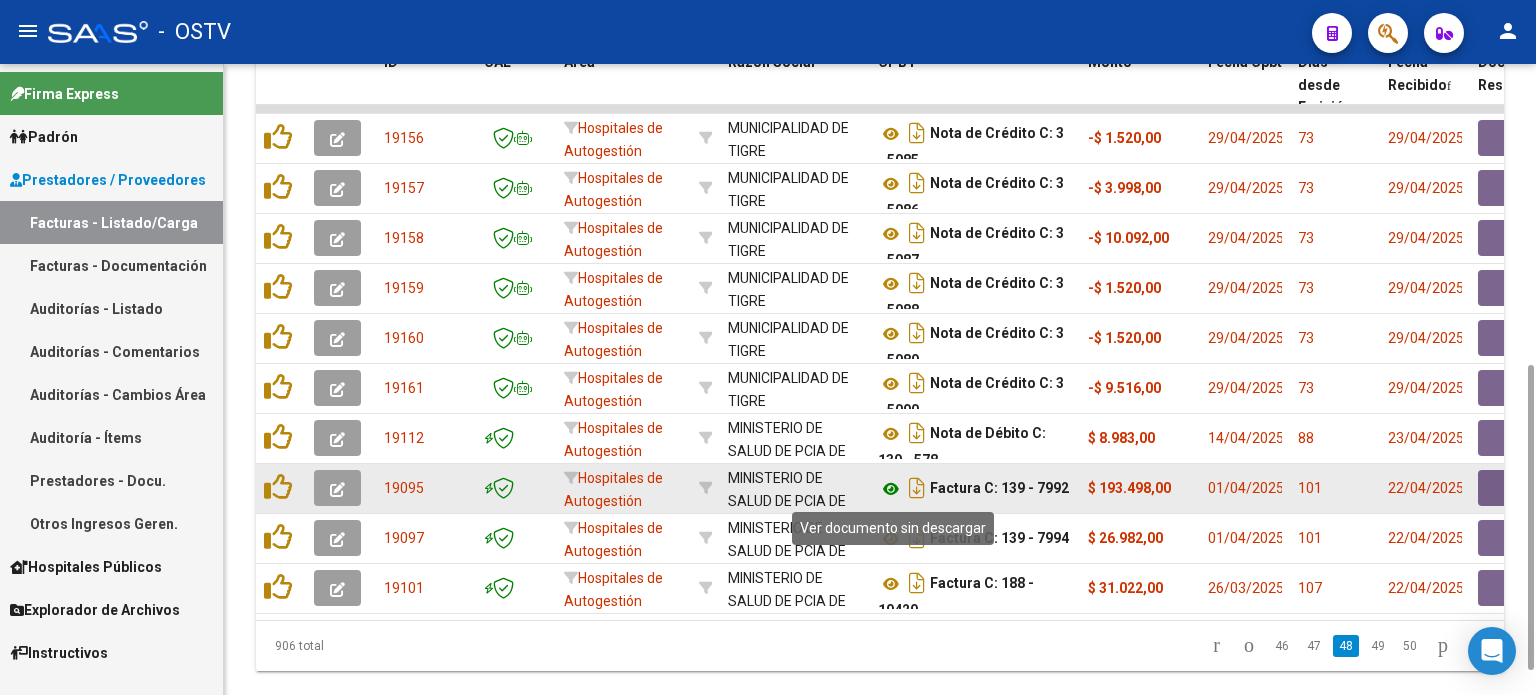 click 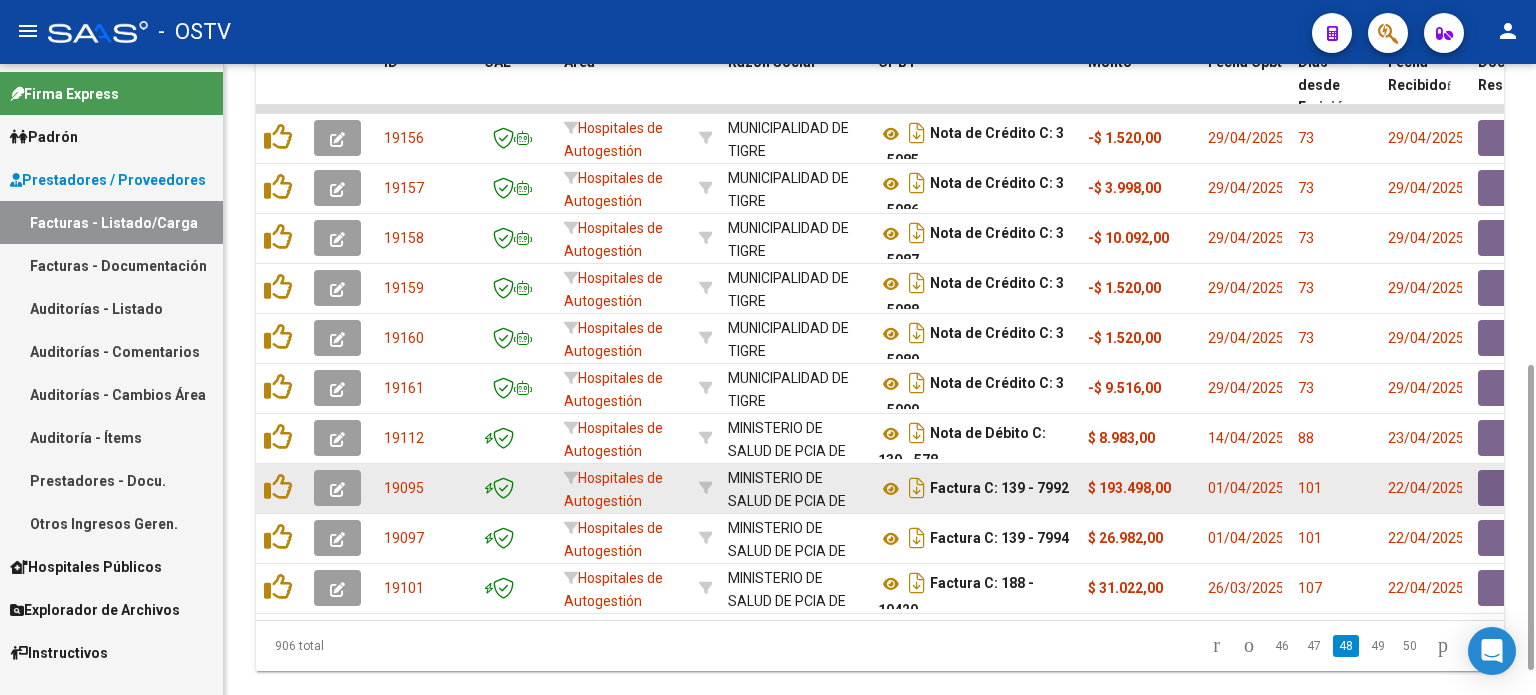 click 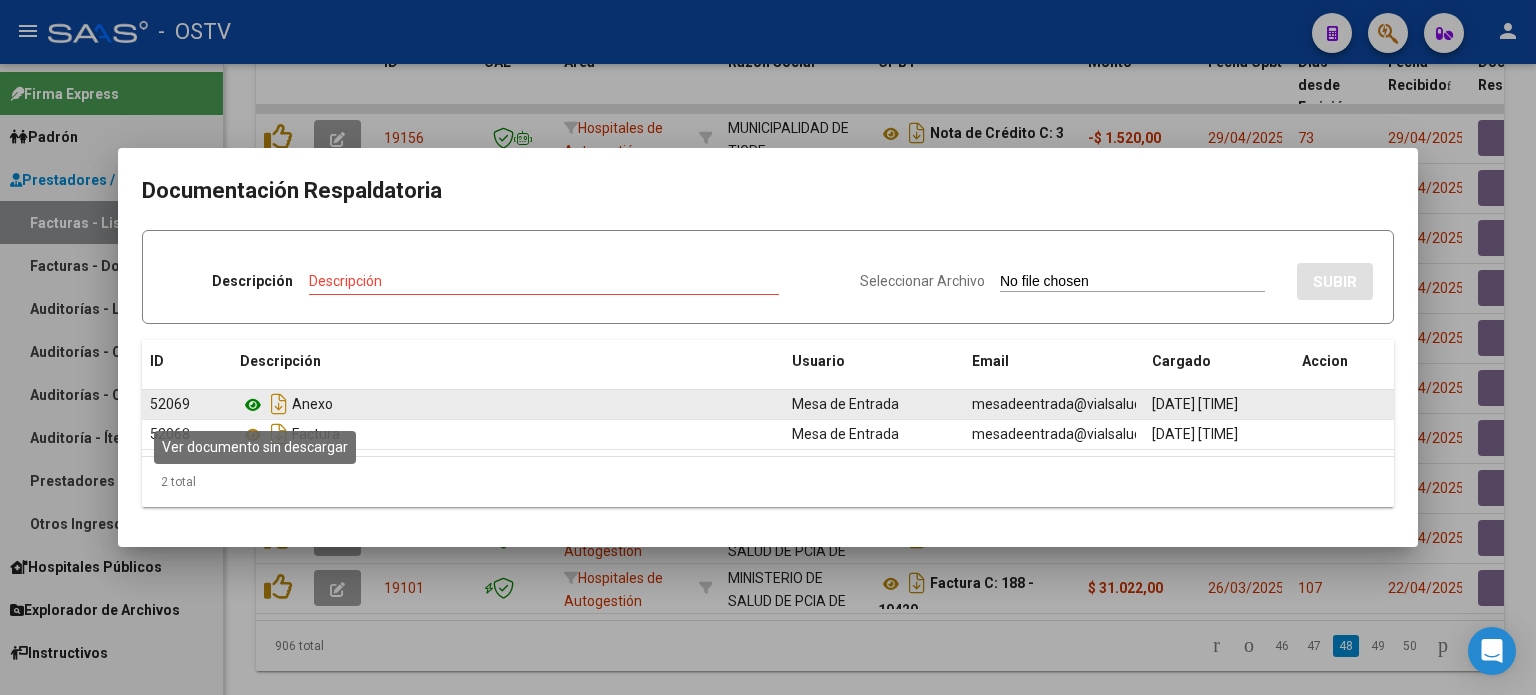 click 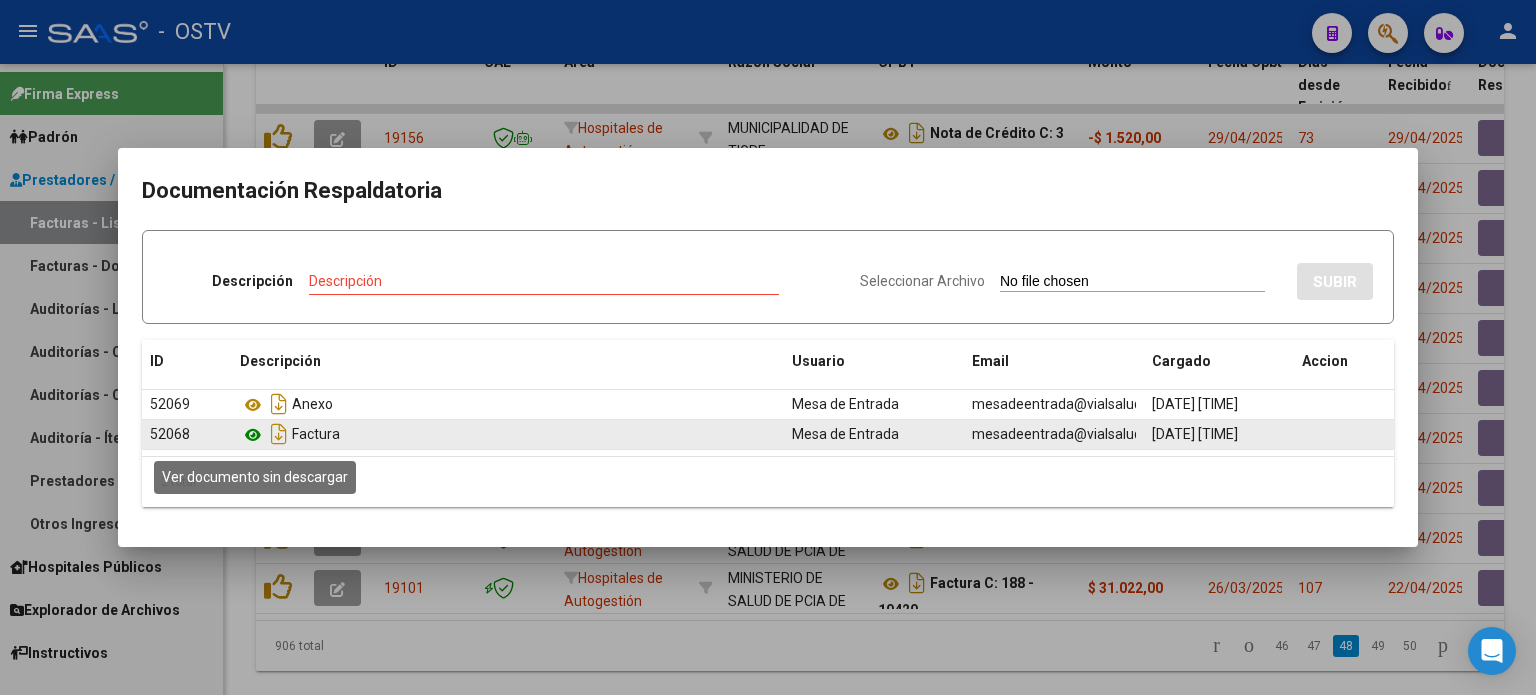 click 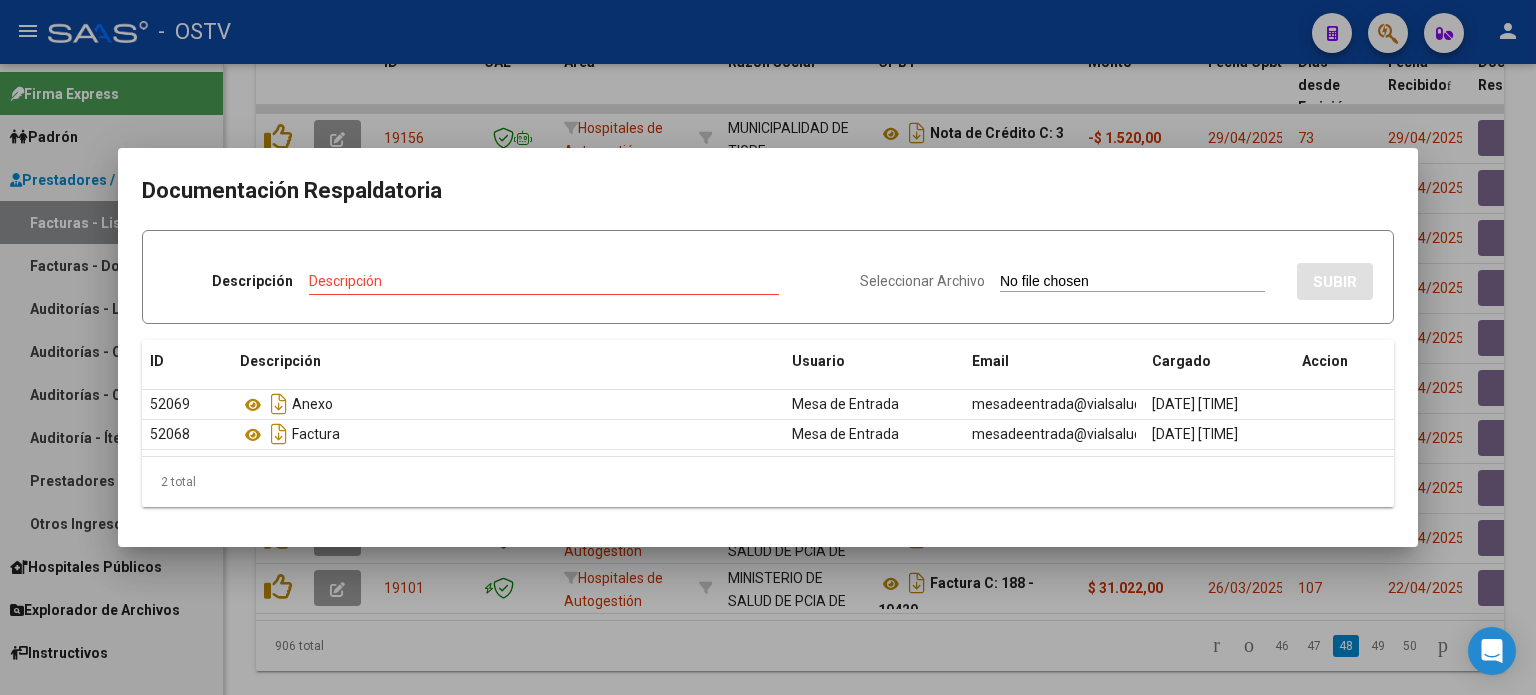 click at bounding box center (768, 347) 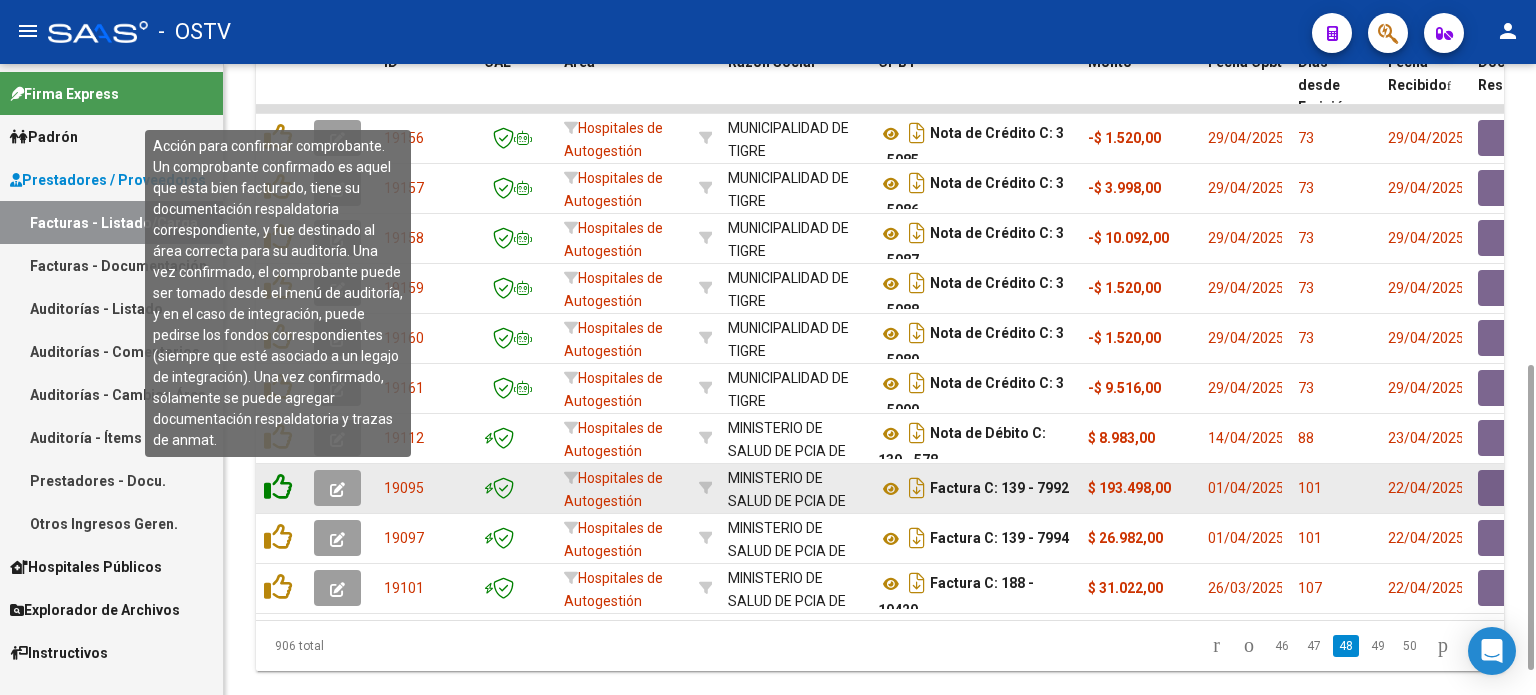 click 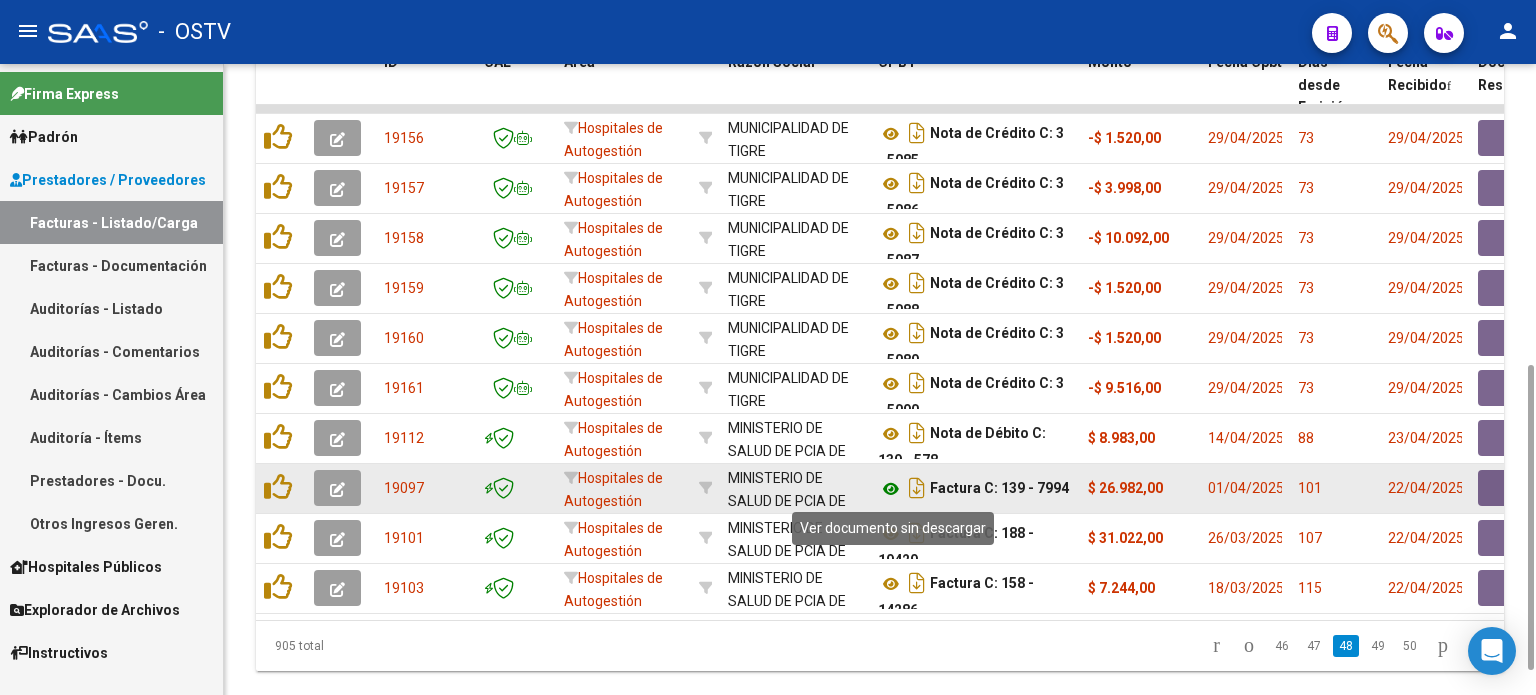 click 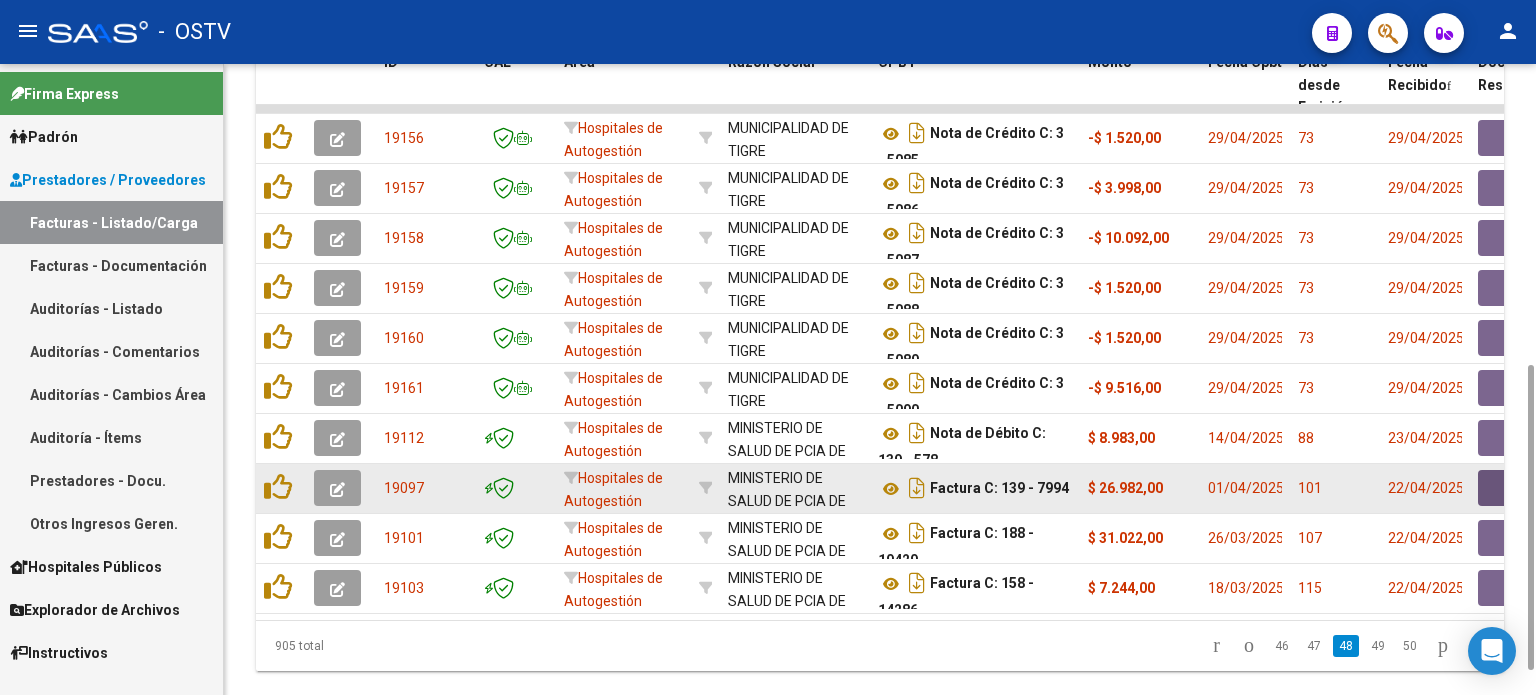 click 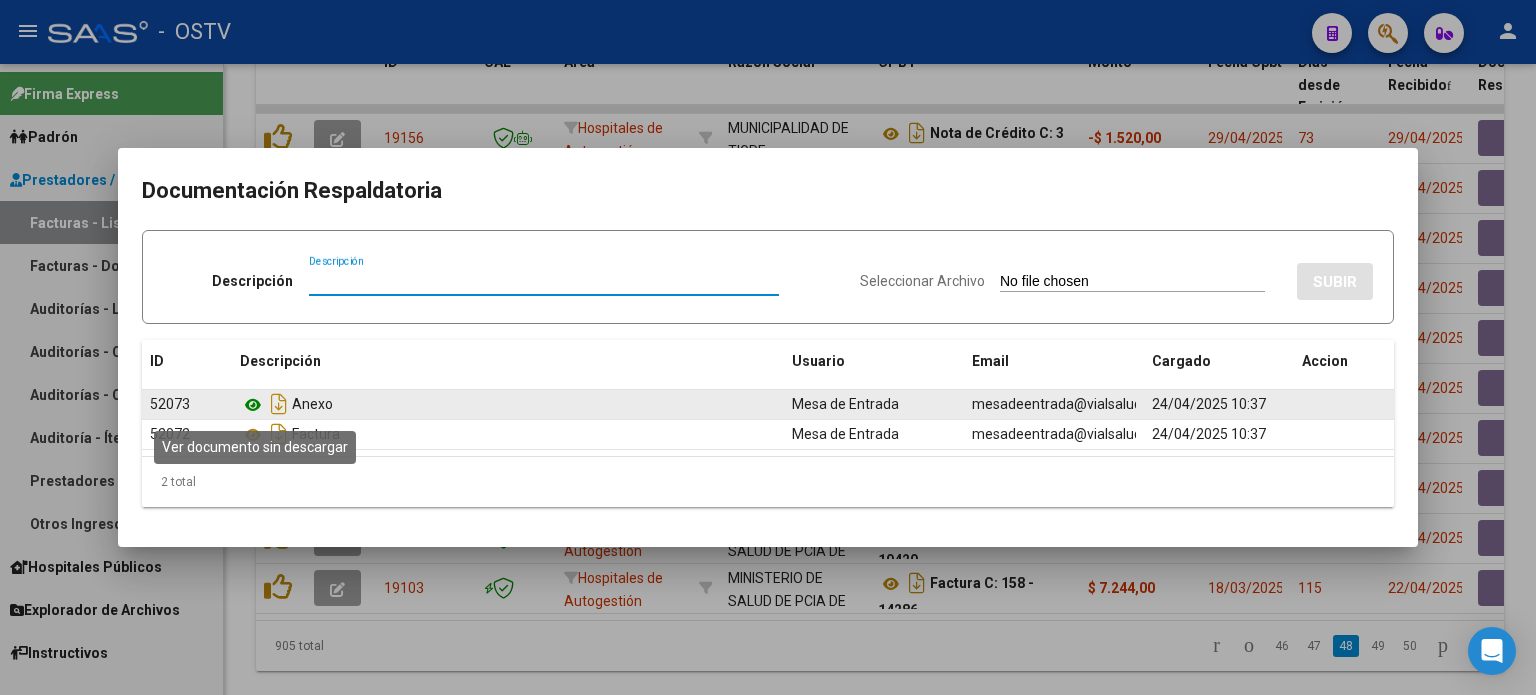 click 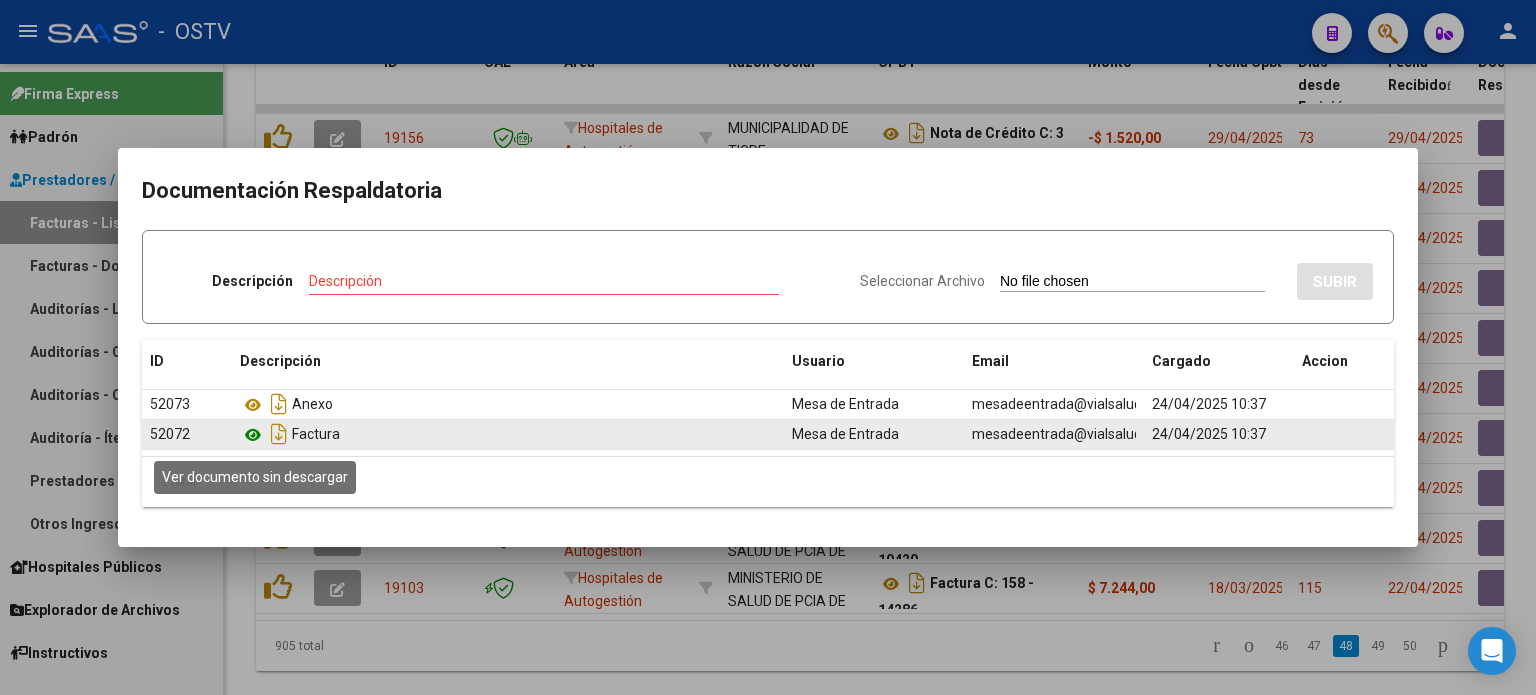 click 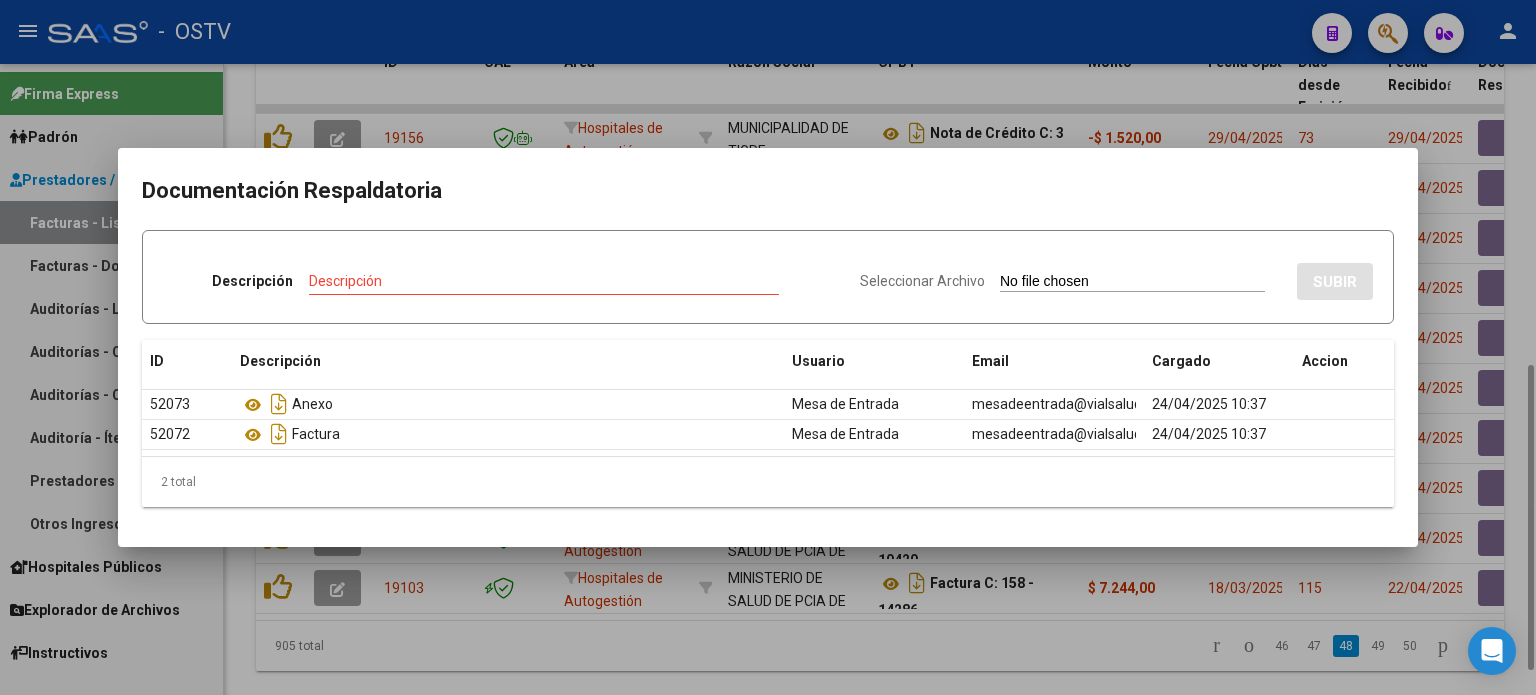 click at bounding box center (768, 347) 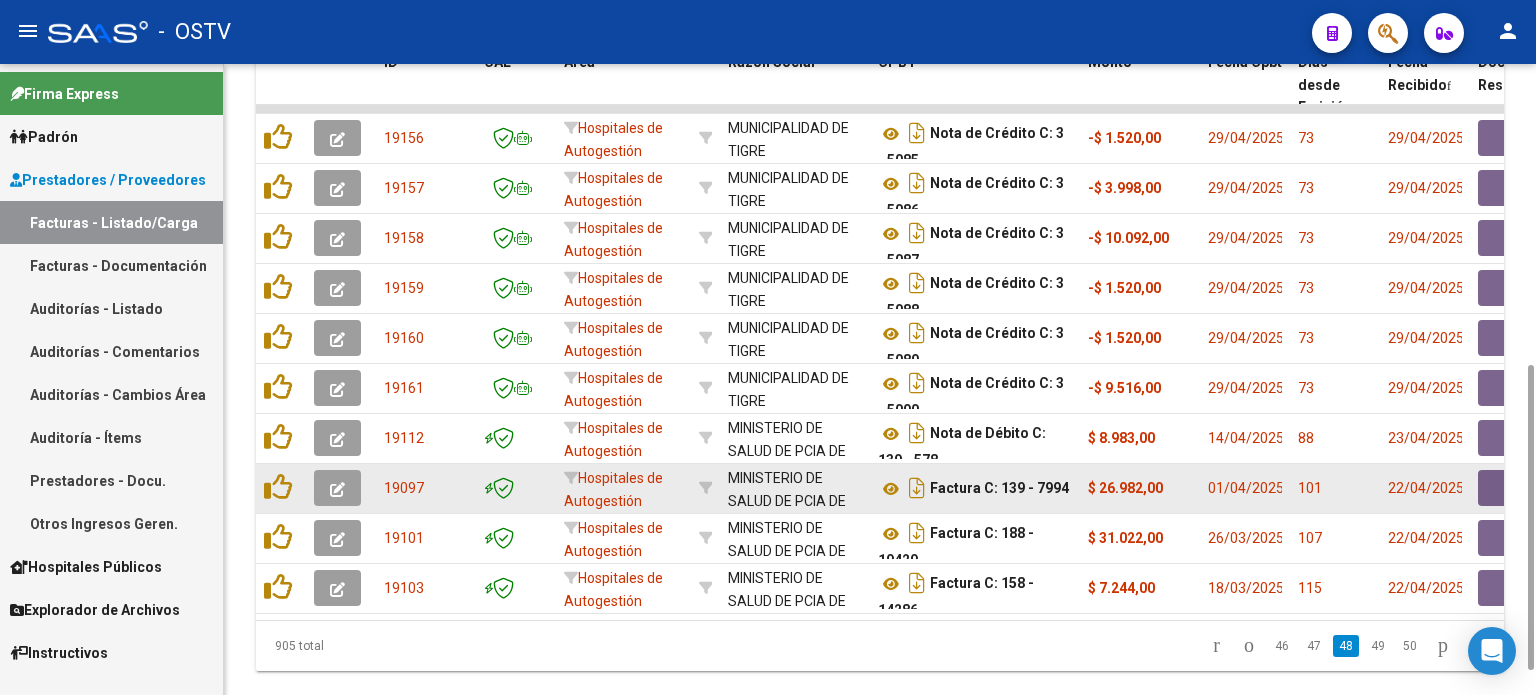 drag, startPoint x: 1052, startPoint y: 482, endPoint x: 1136, endPoint y: 487, distance: 84.14868 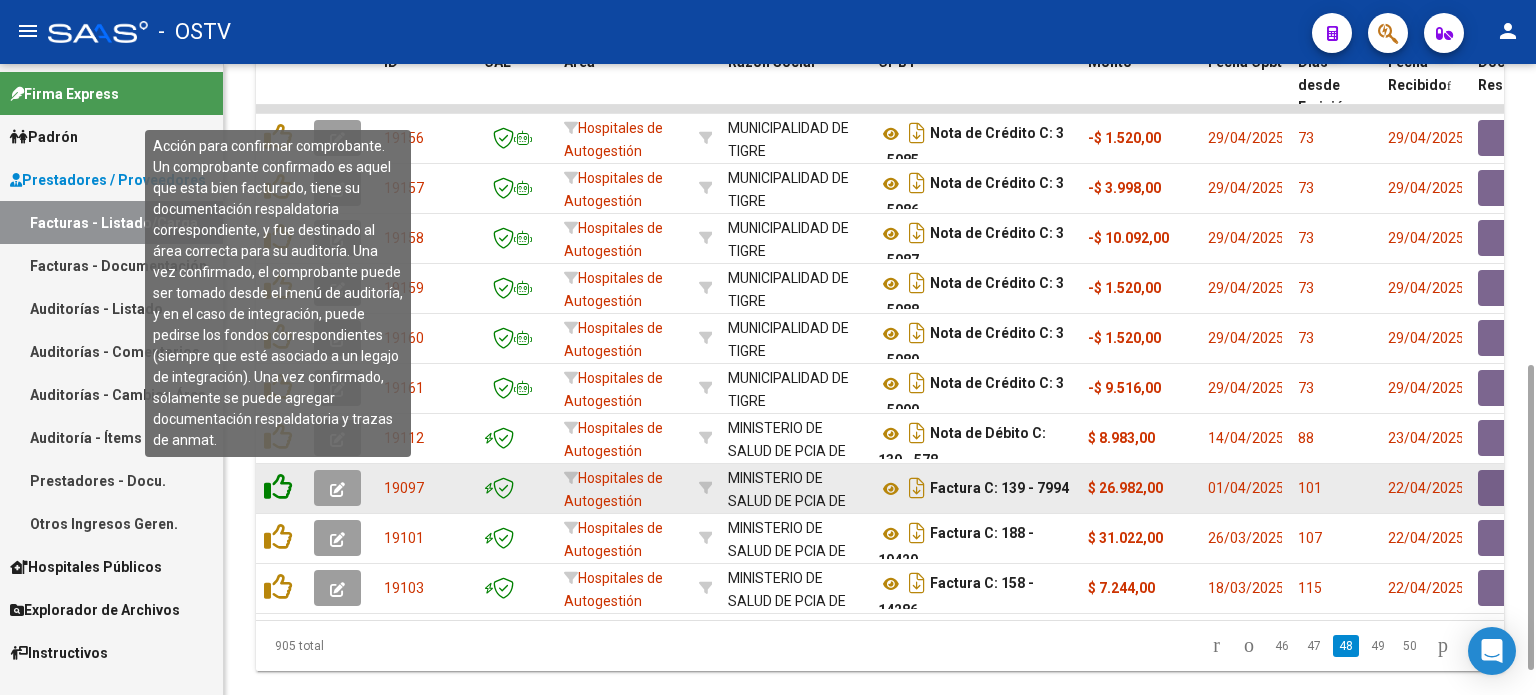 click 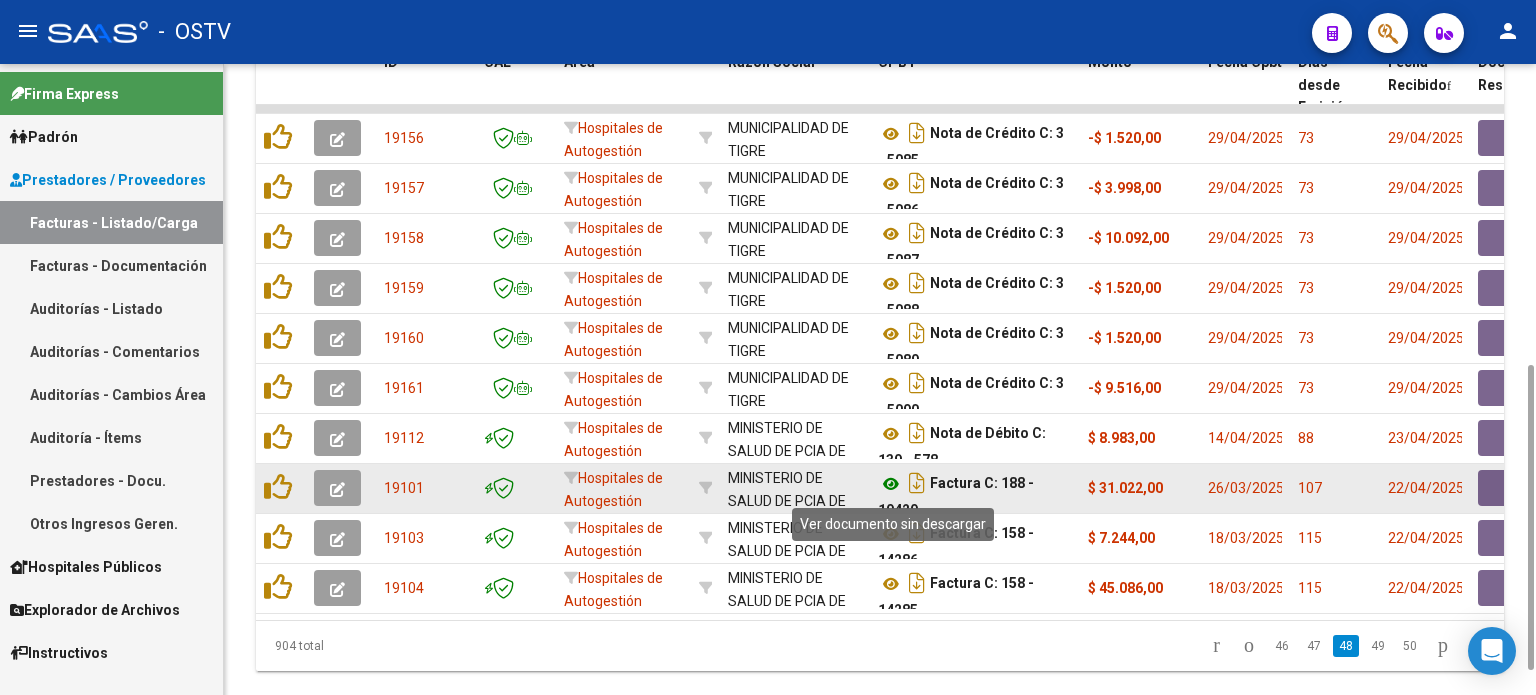 click 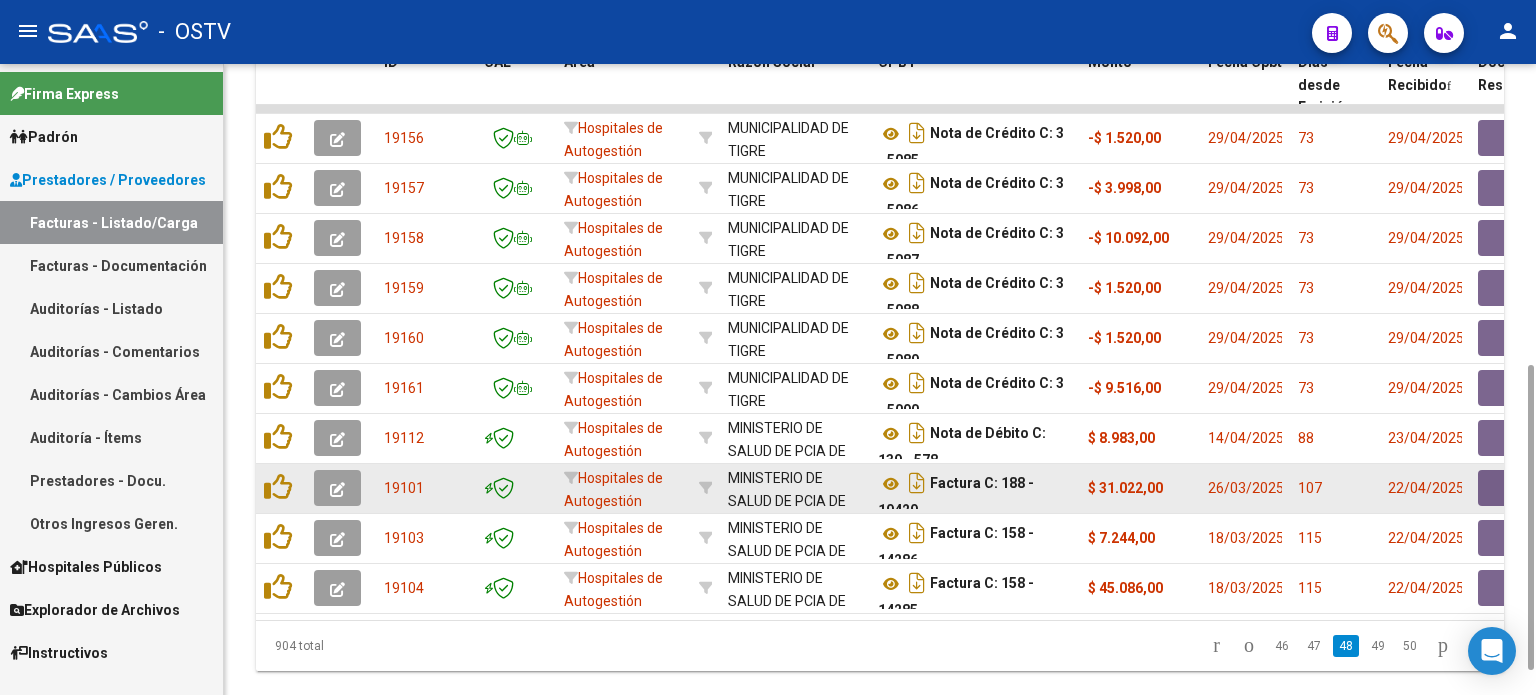 scroll, scrollTop: 12, scrollLeft: 0, axis: vertical 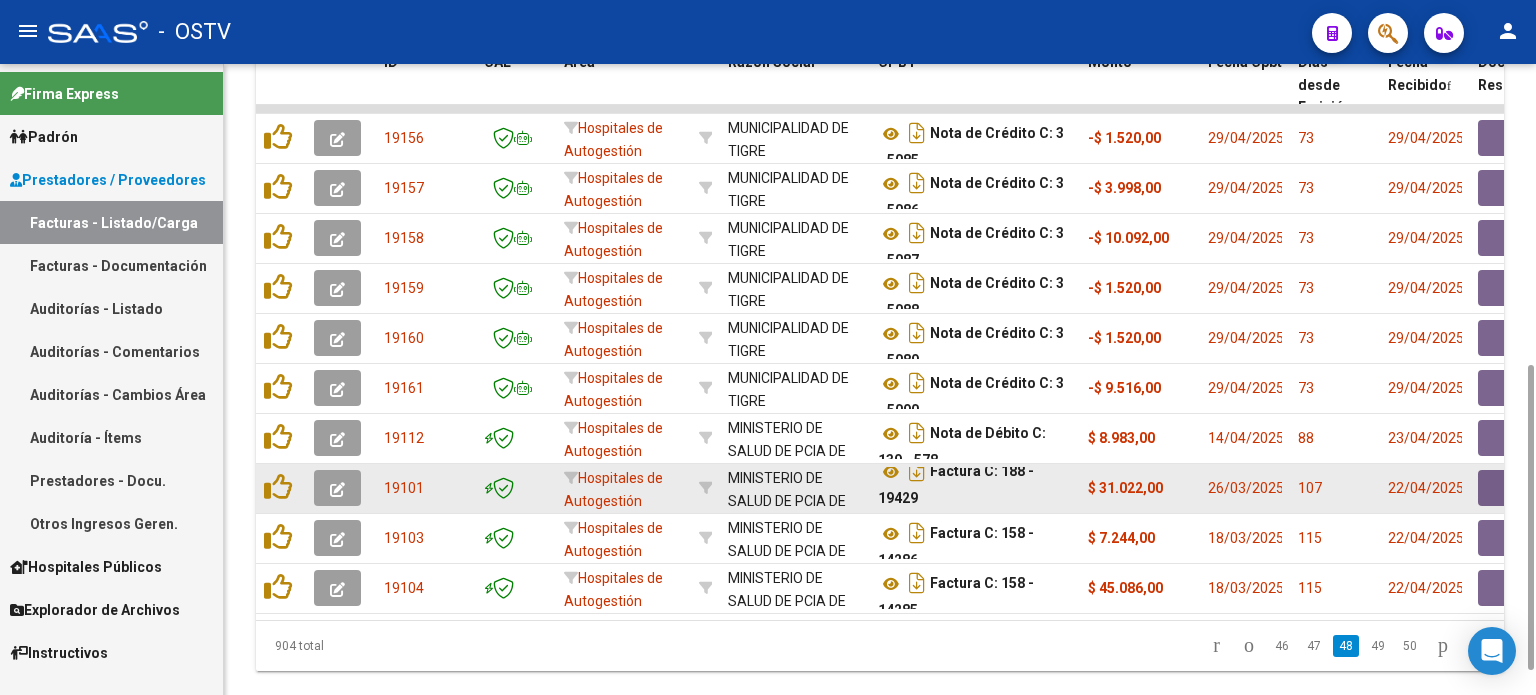 drag, startPoint x: 949, startPoint y: 481, endPoint x: 957, endPoint y: 496, distance: 17 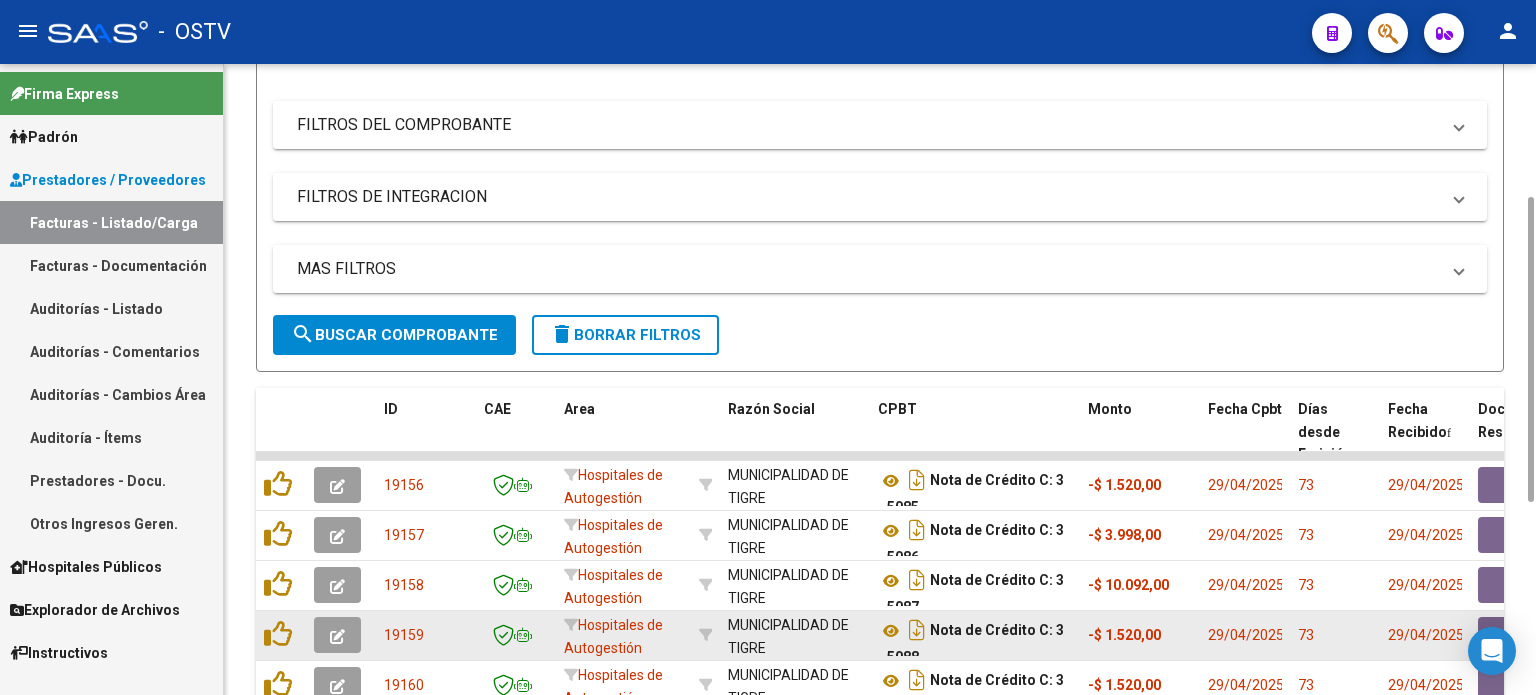 scroll, scrollTop: 676, scrollLeft: 0, axis: vertical 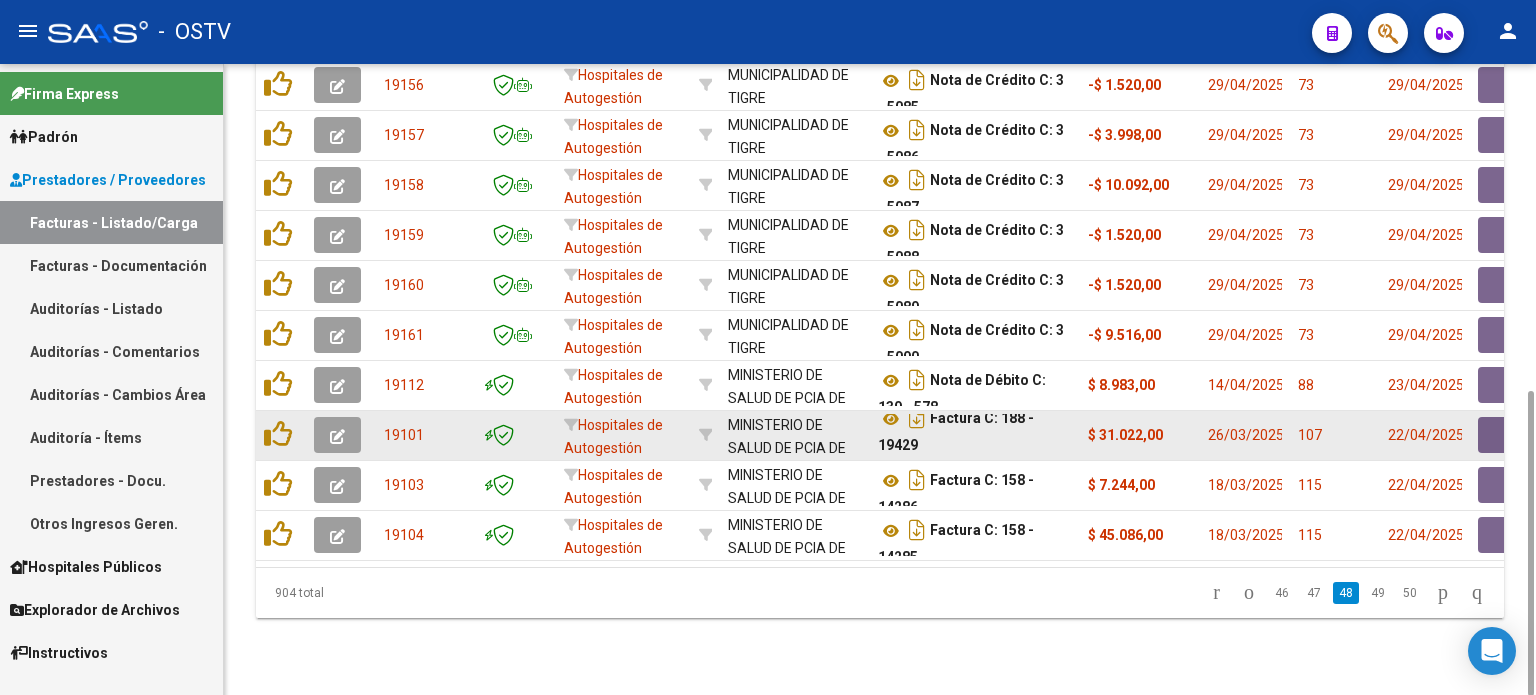 click 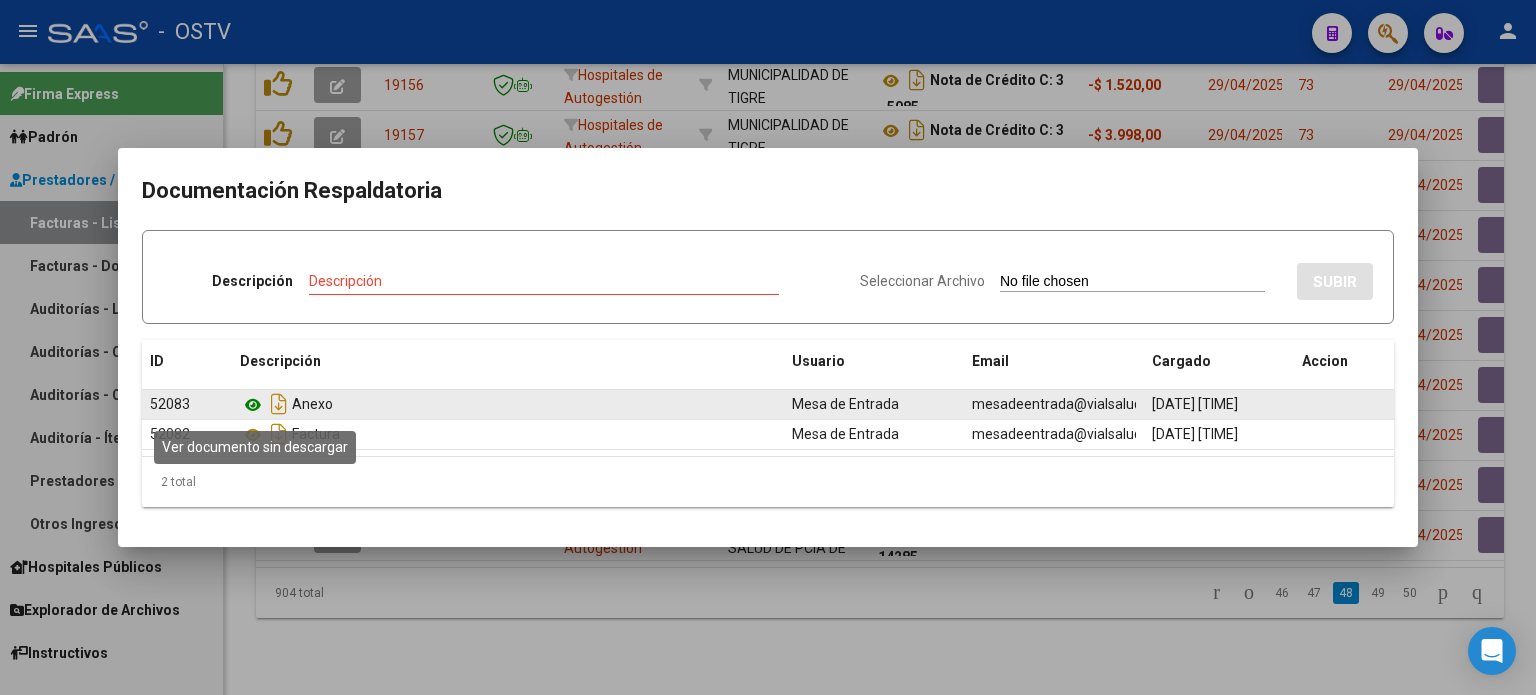 click 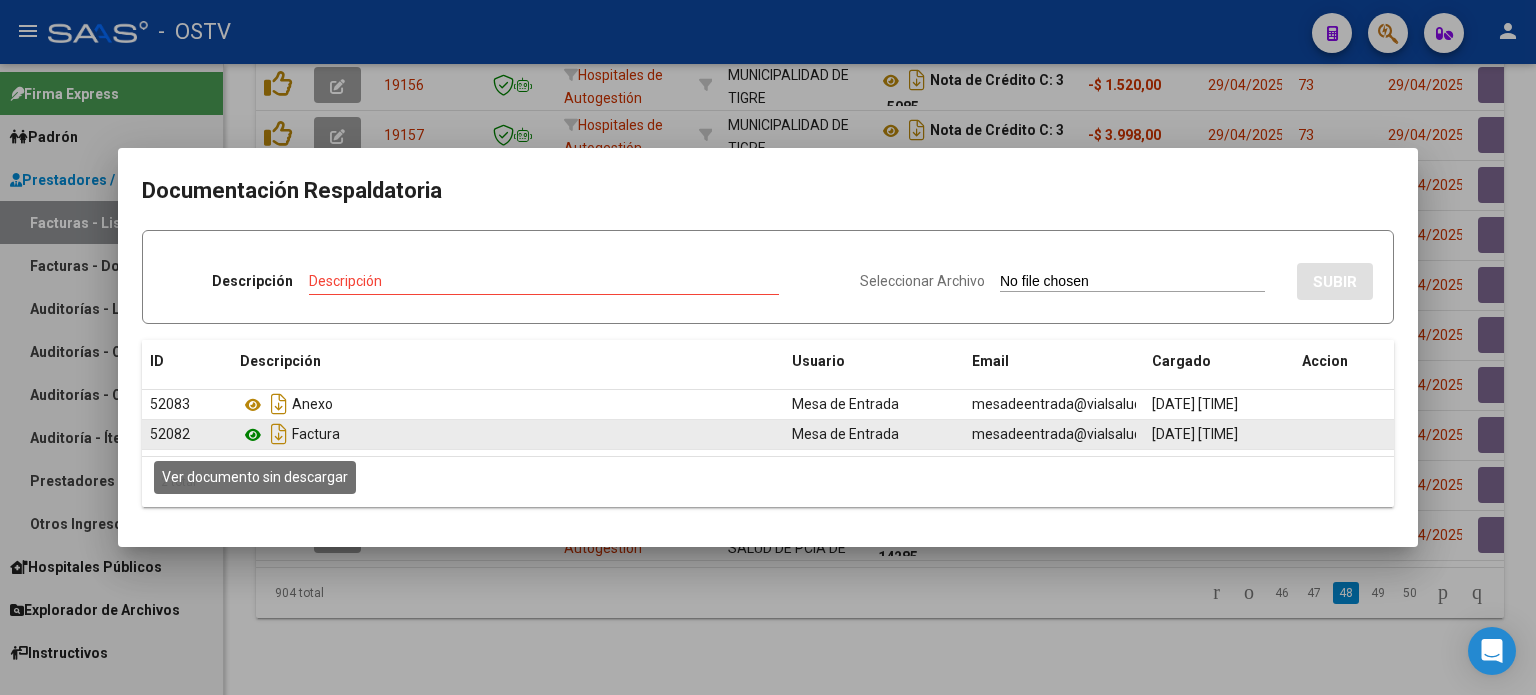 click 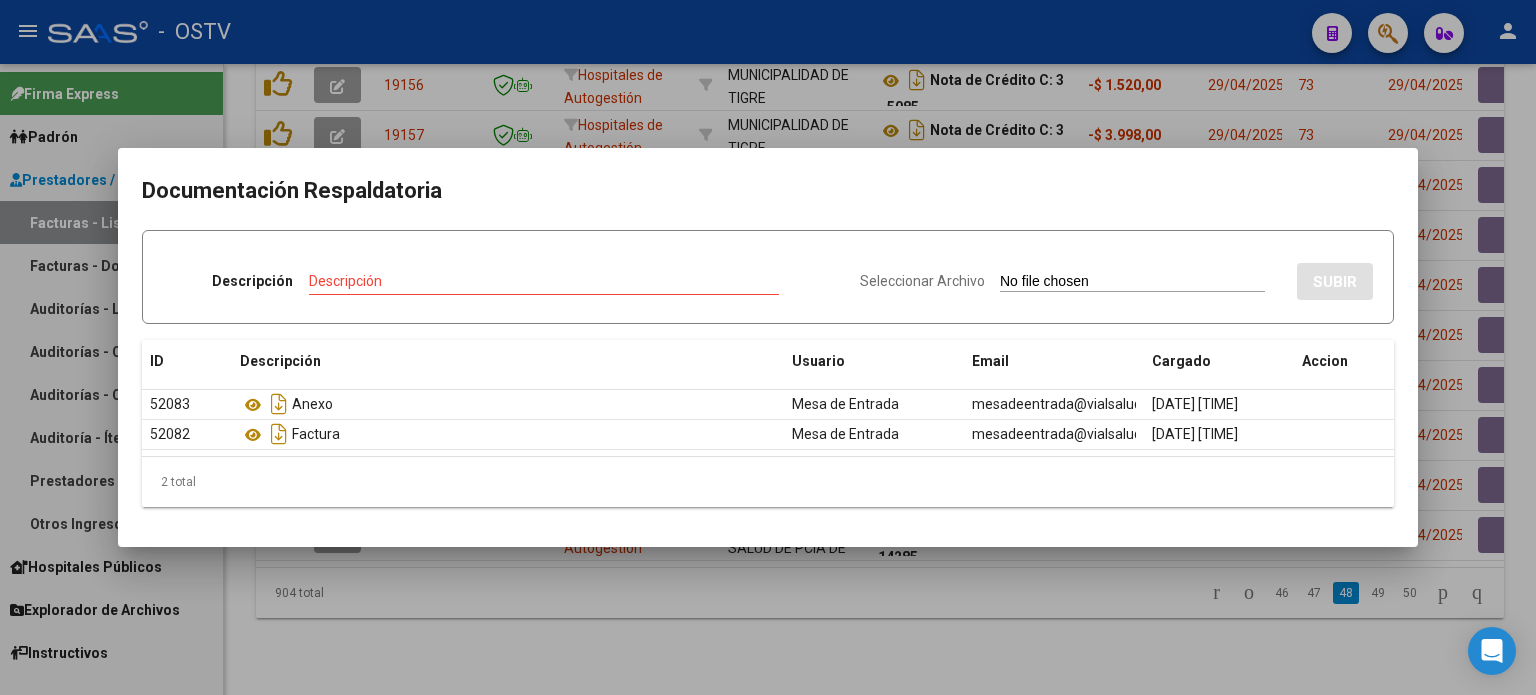 click at bounding box center (768, 347) 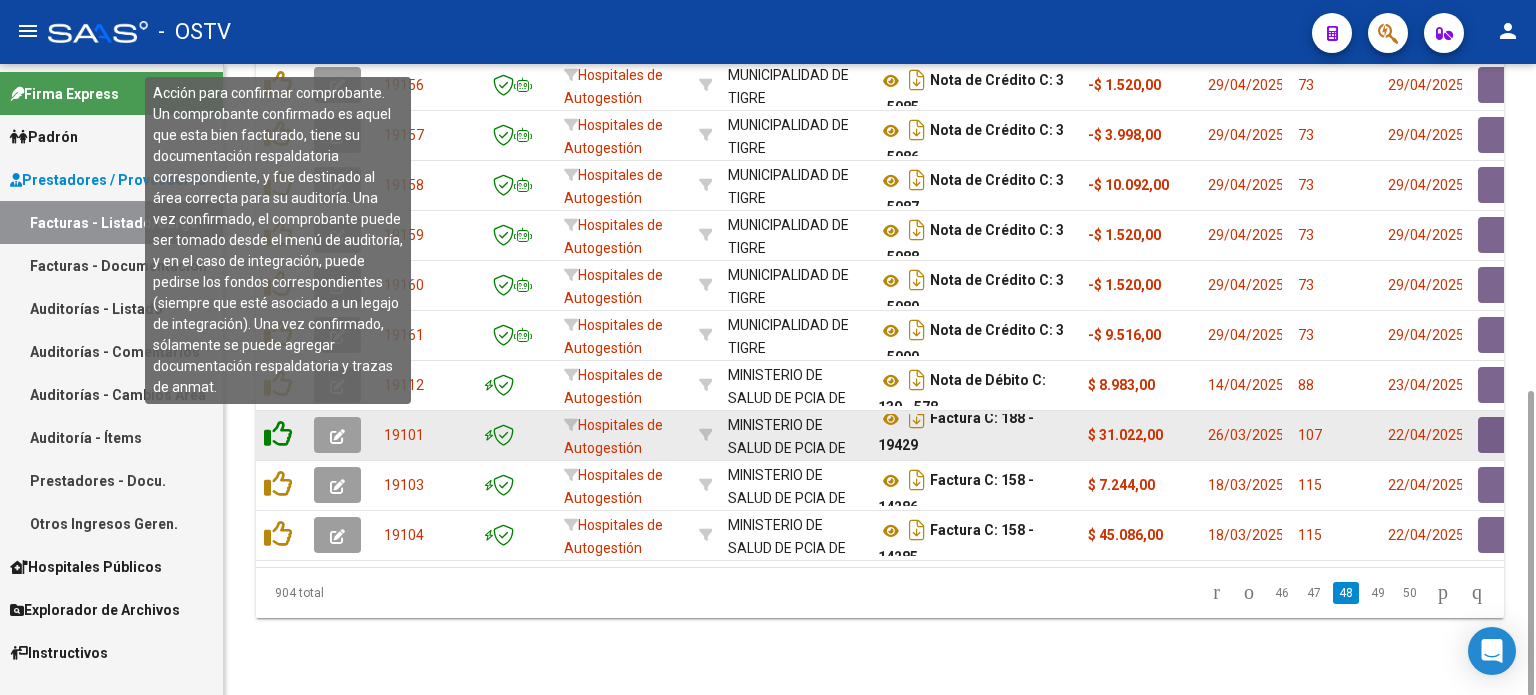 click 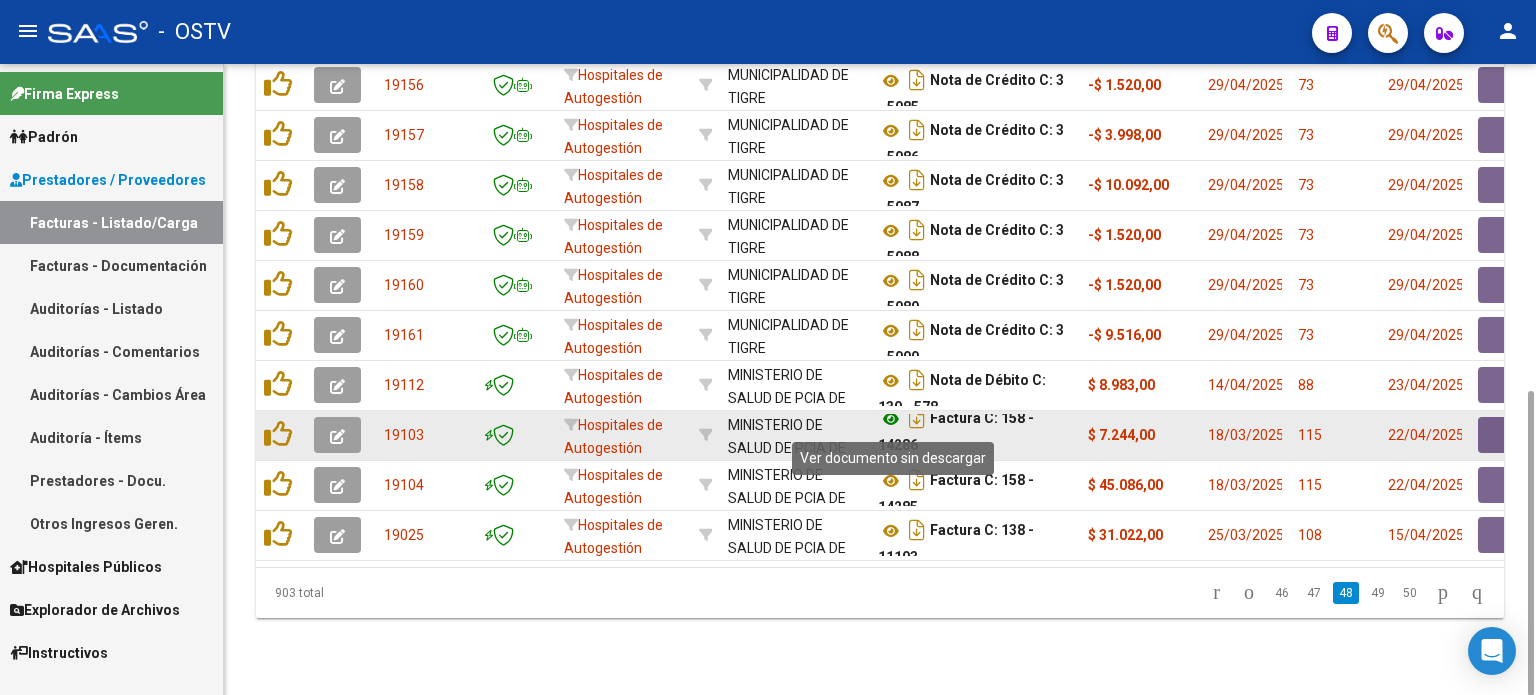 click 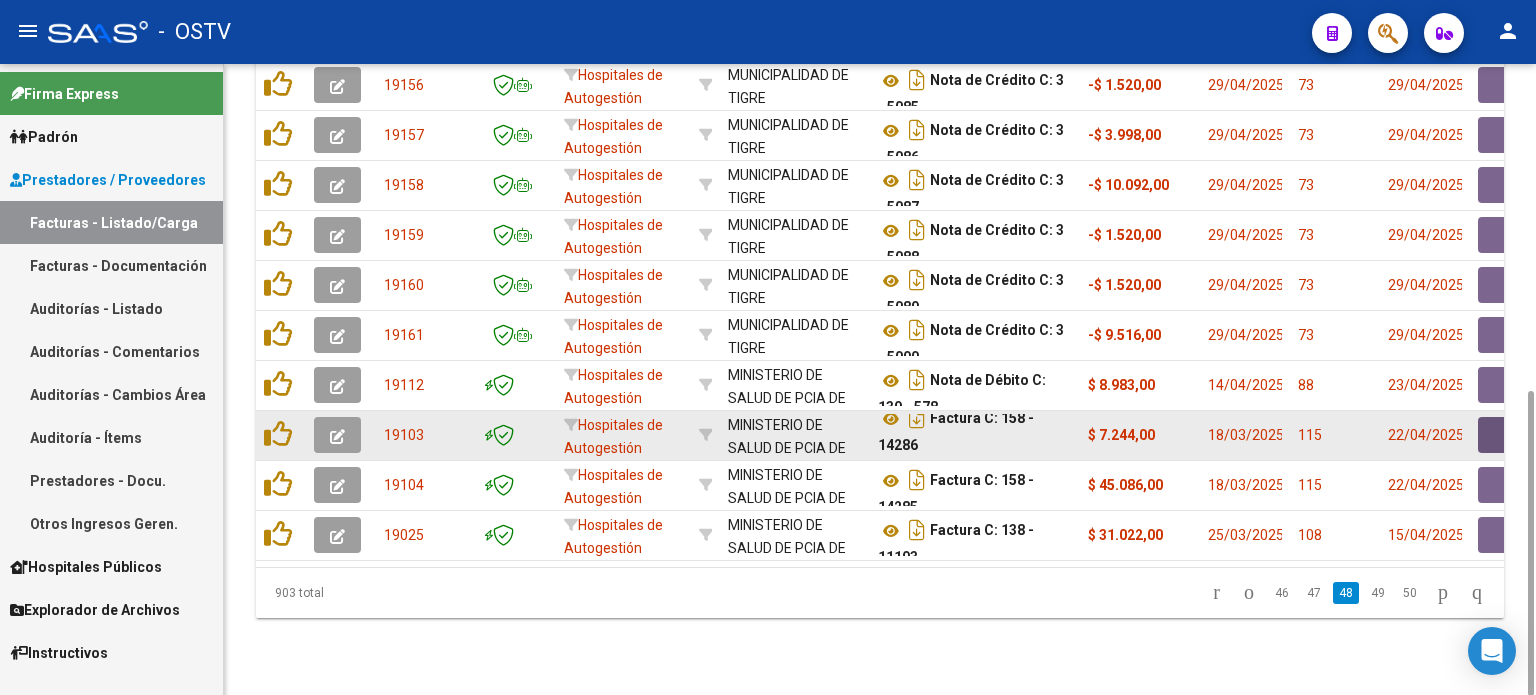 click 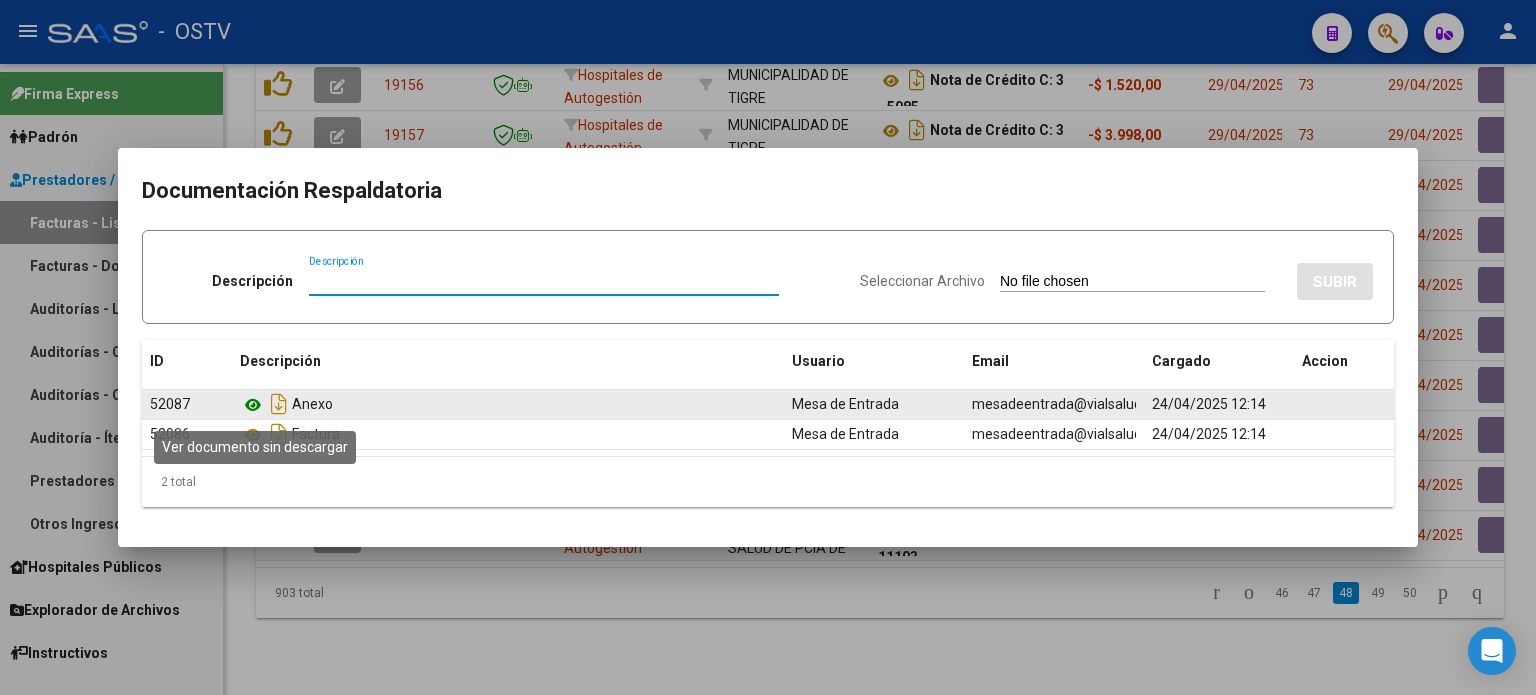 click 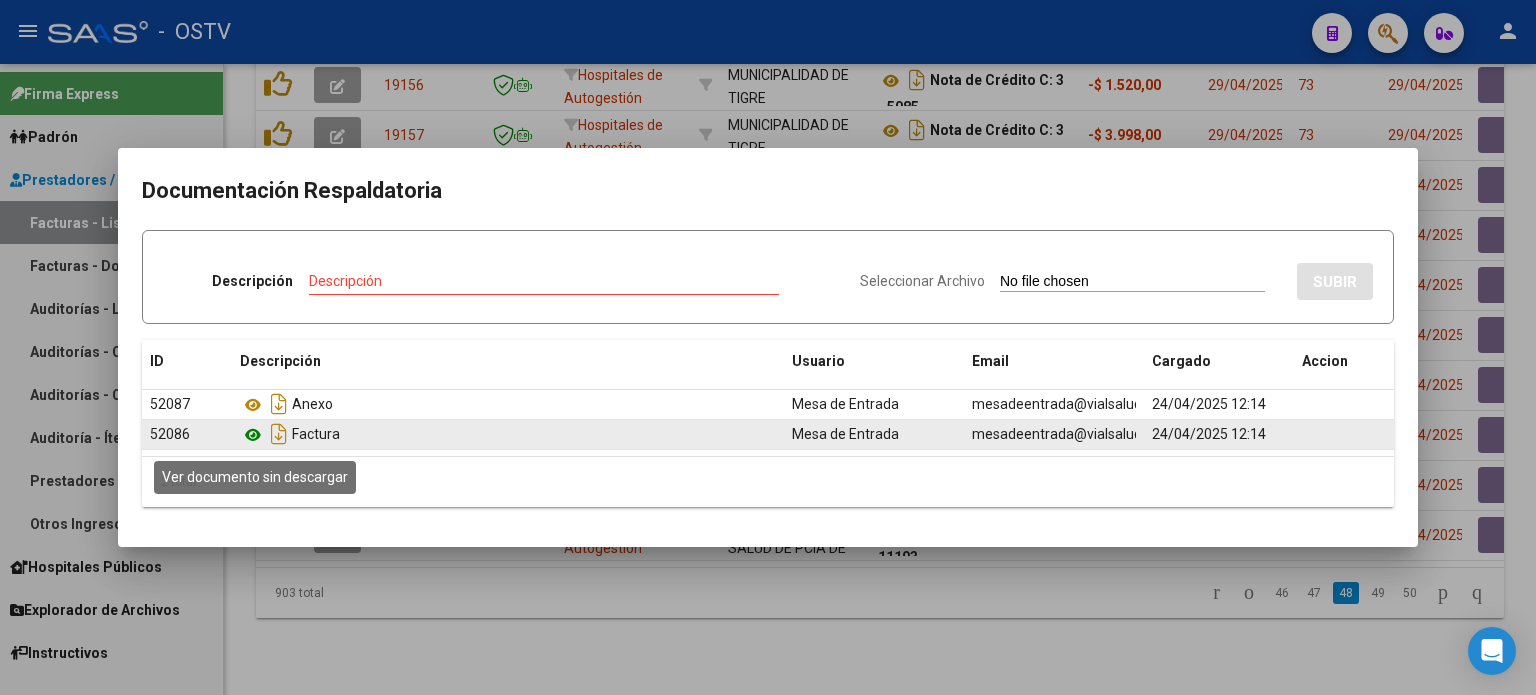 click 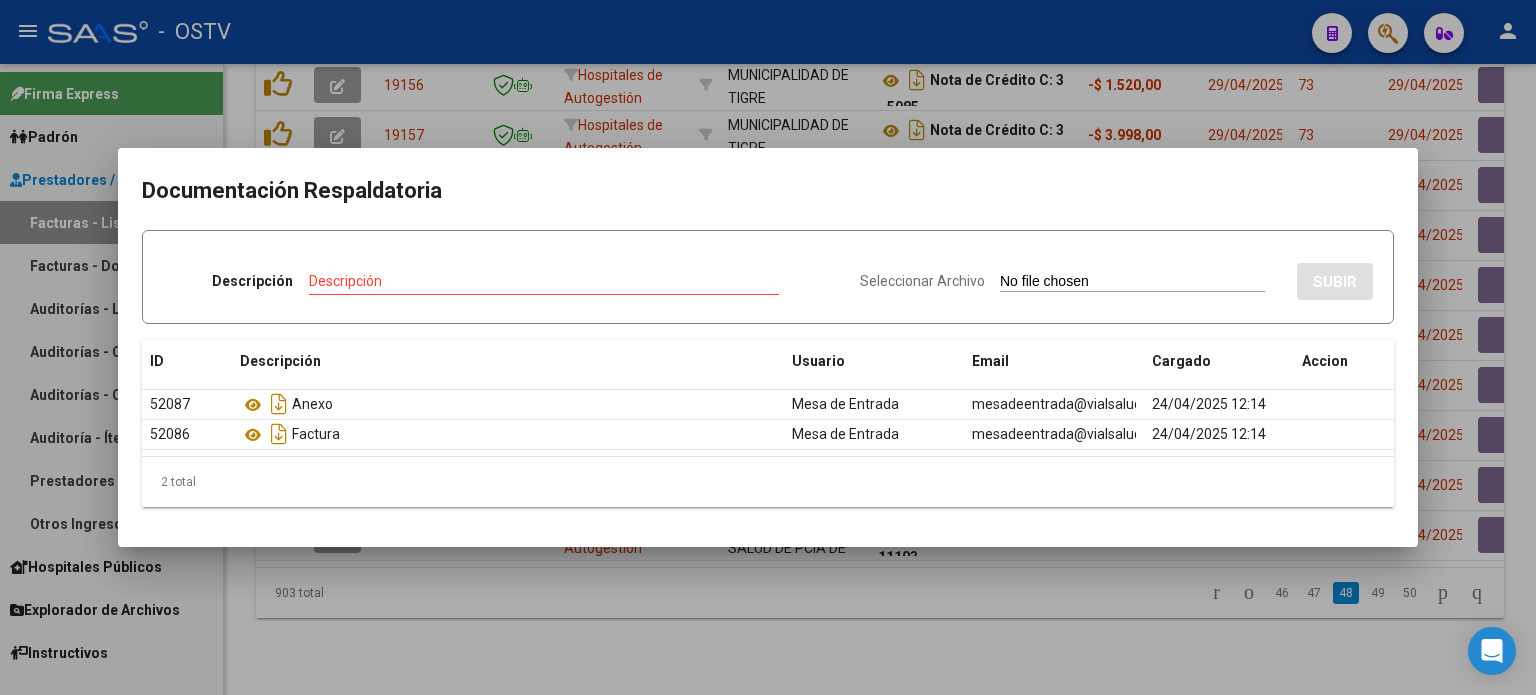 click at bounding box center [768, 347] 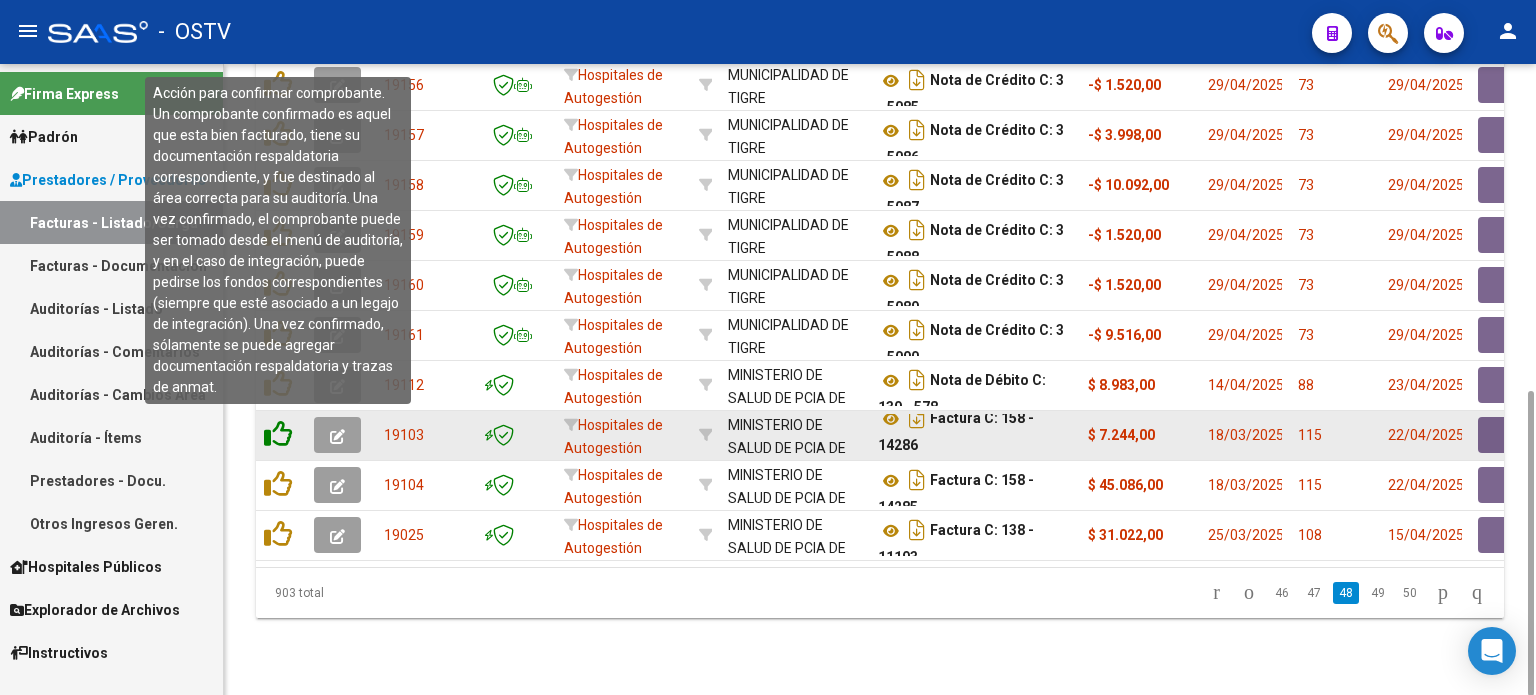 click 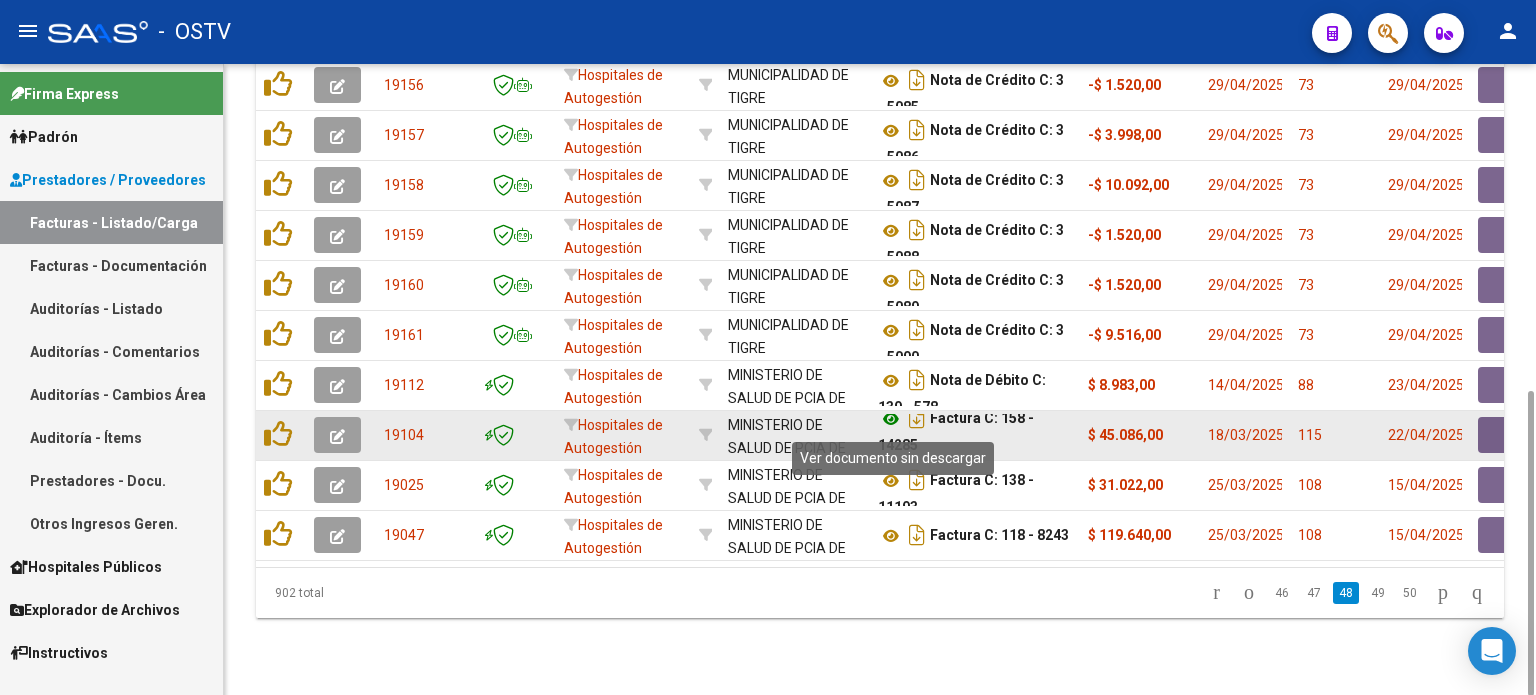 click 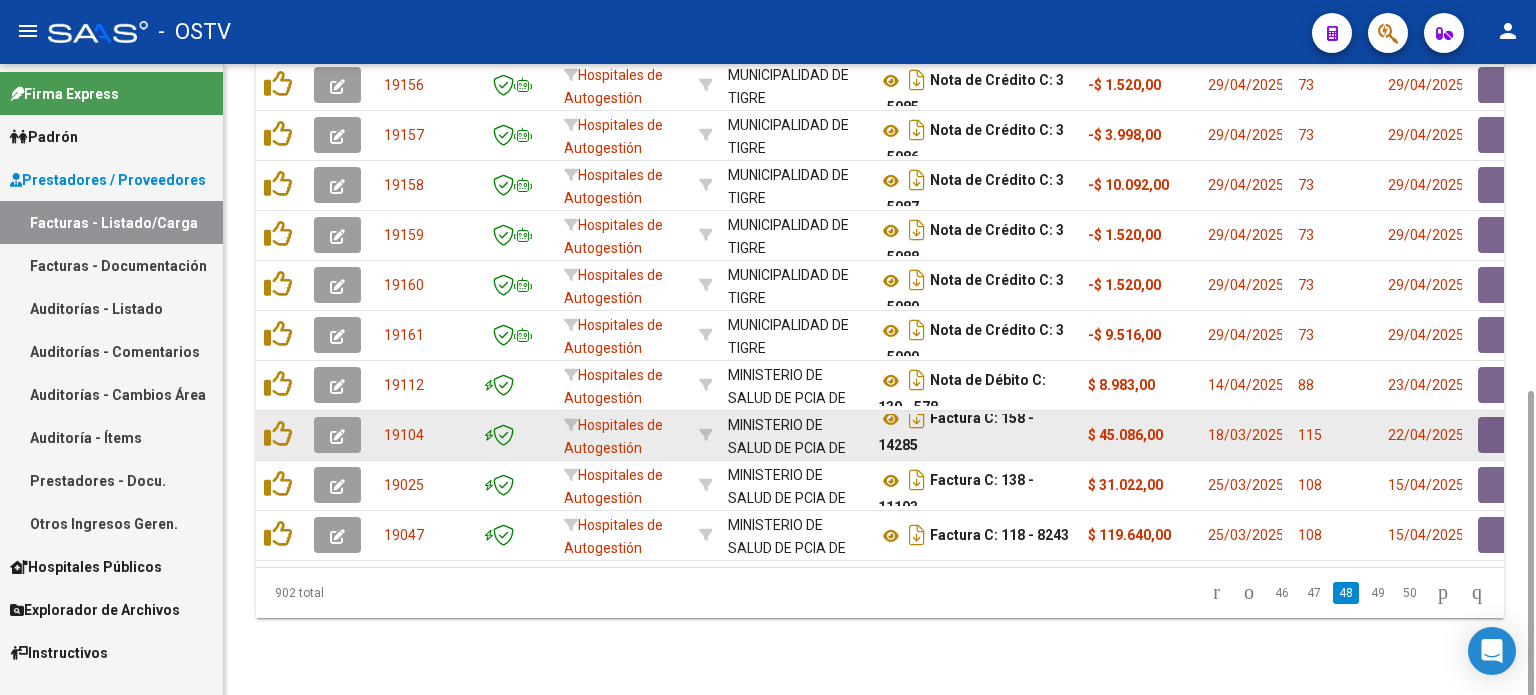 click 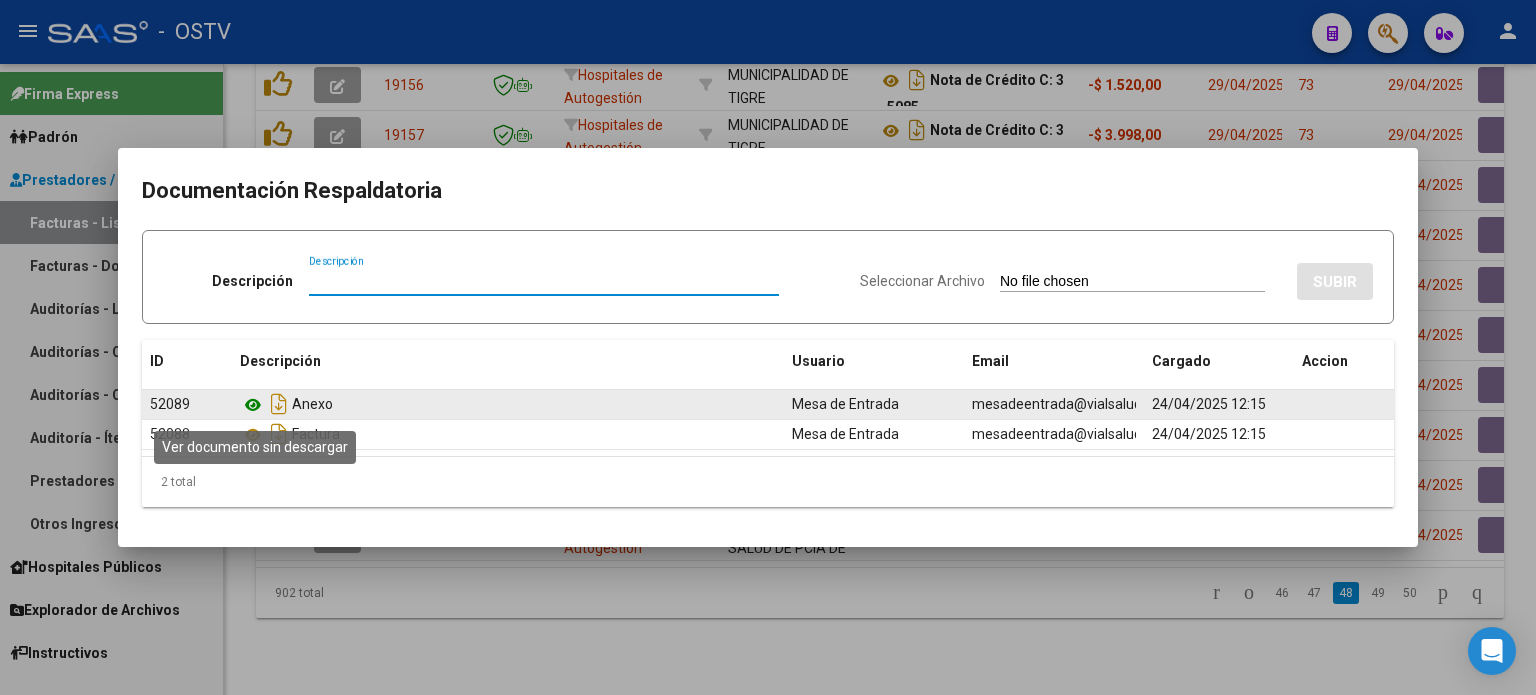 click 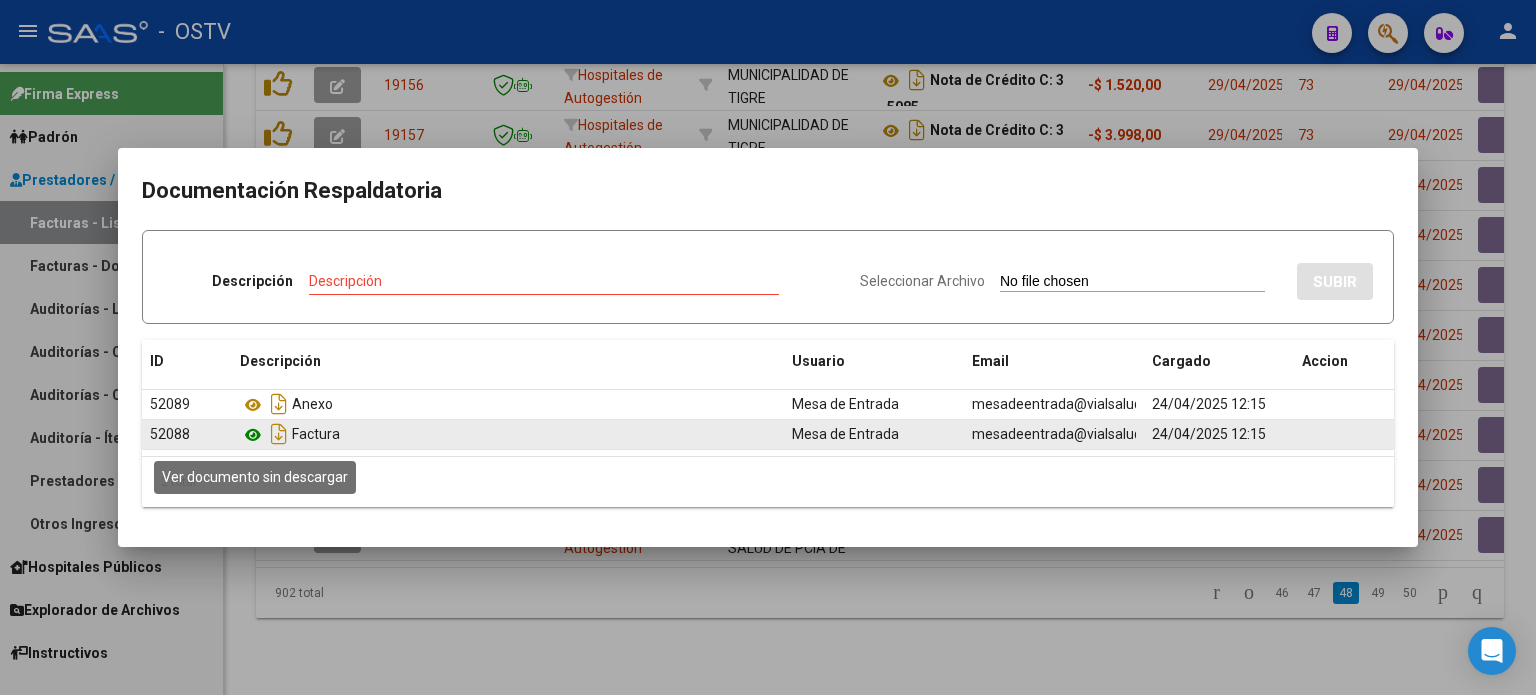 click 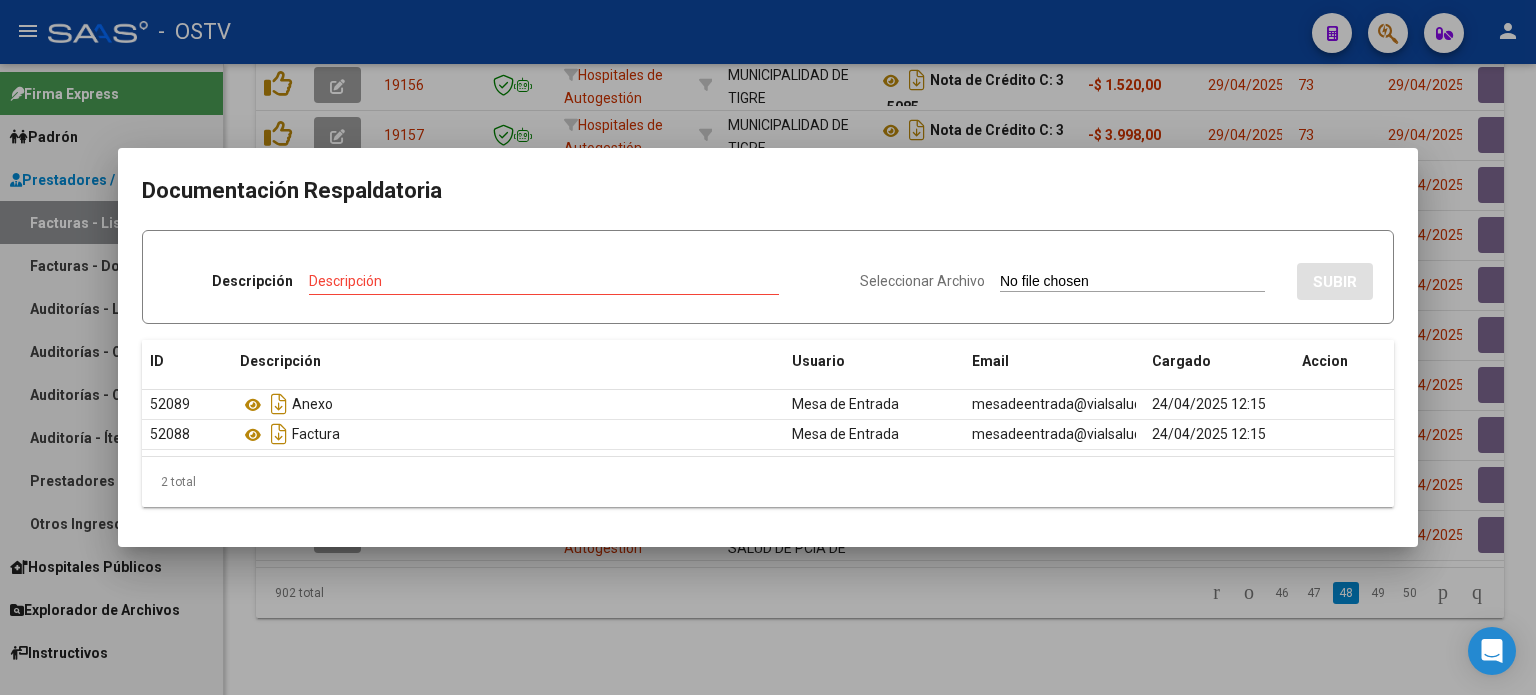 click at bounding box center [768, 347] 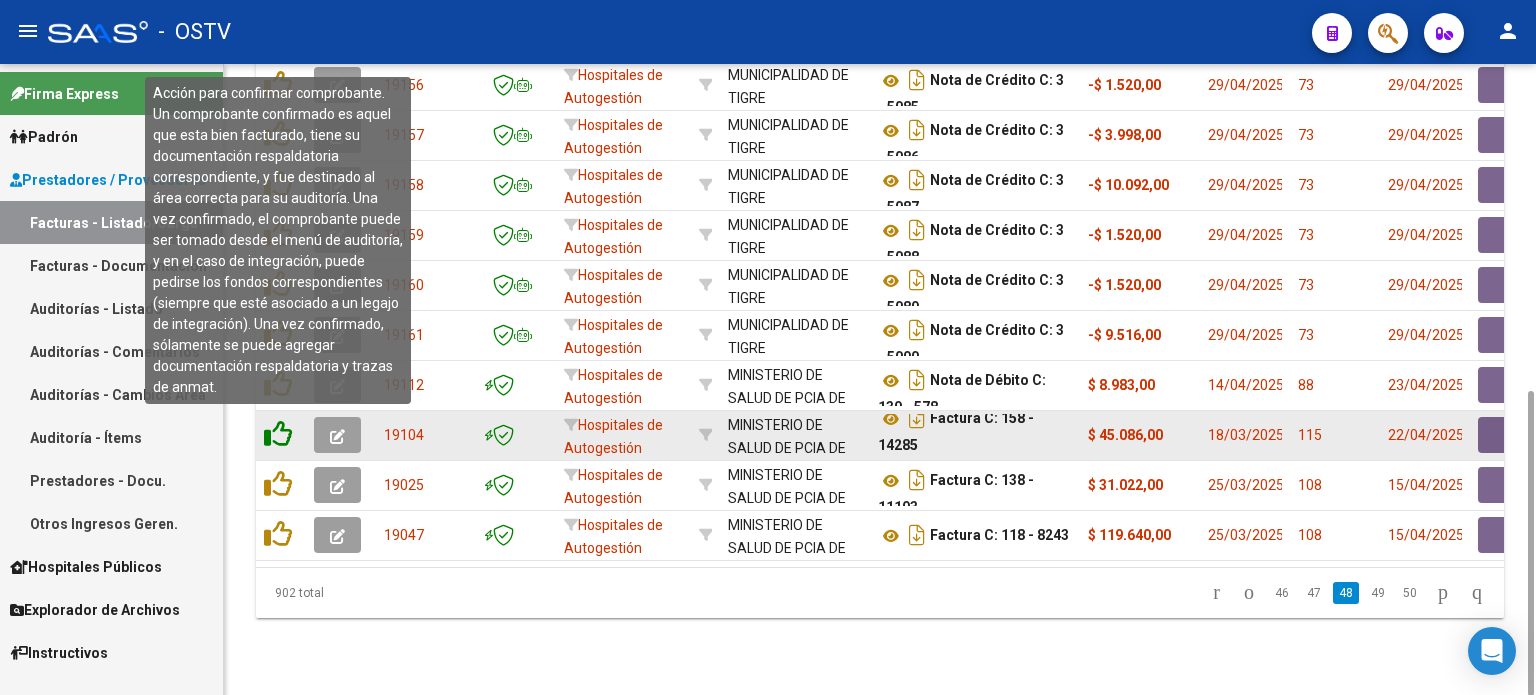 click 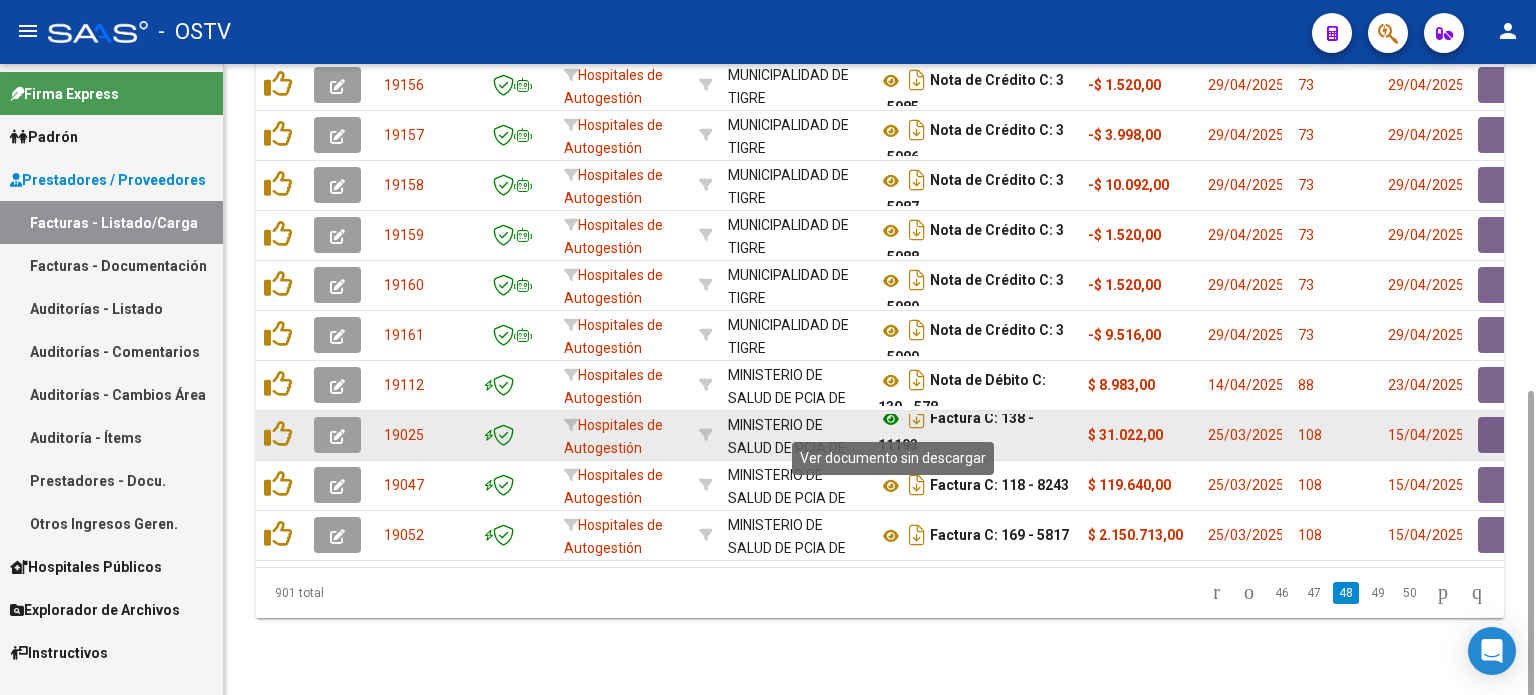click 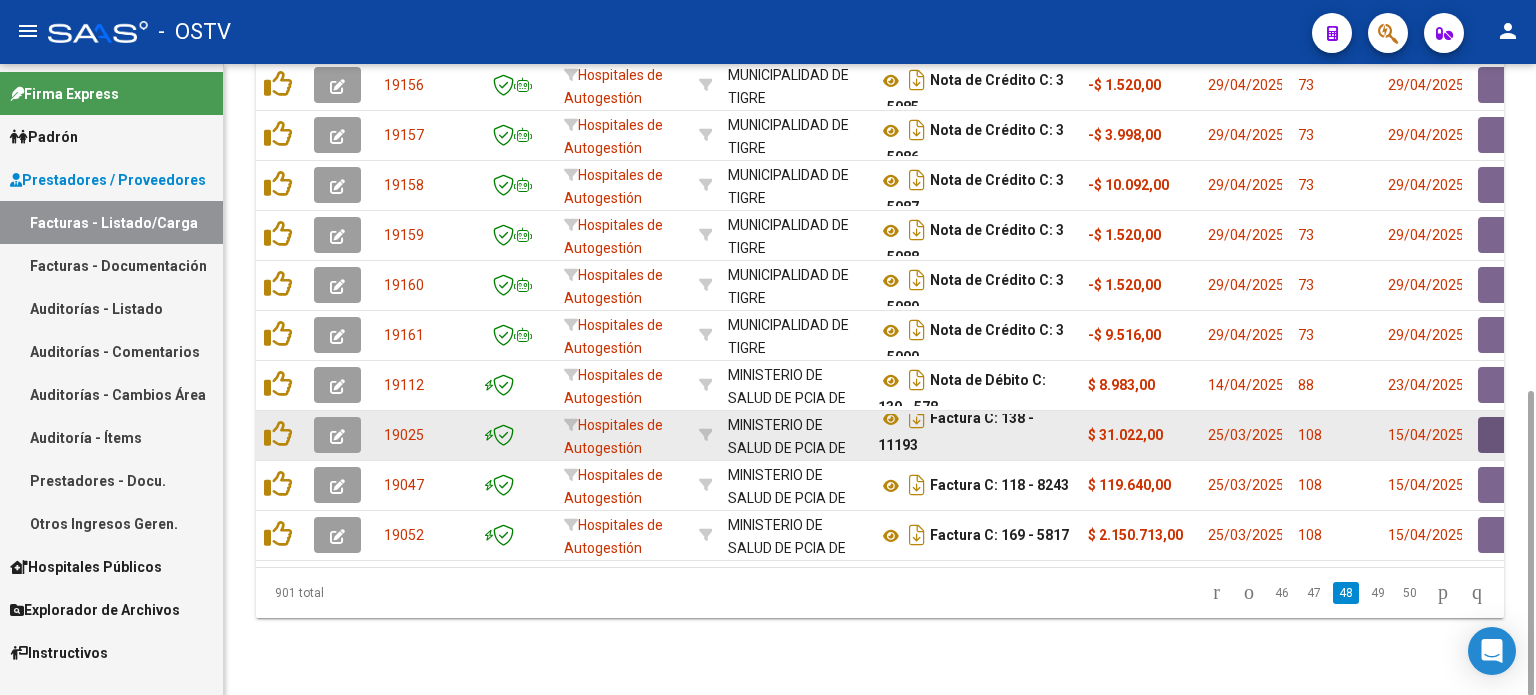 click 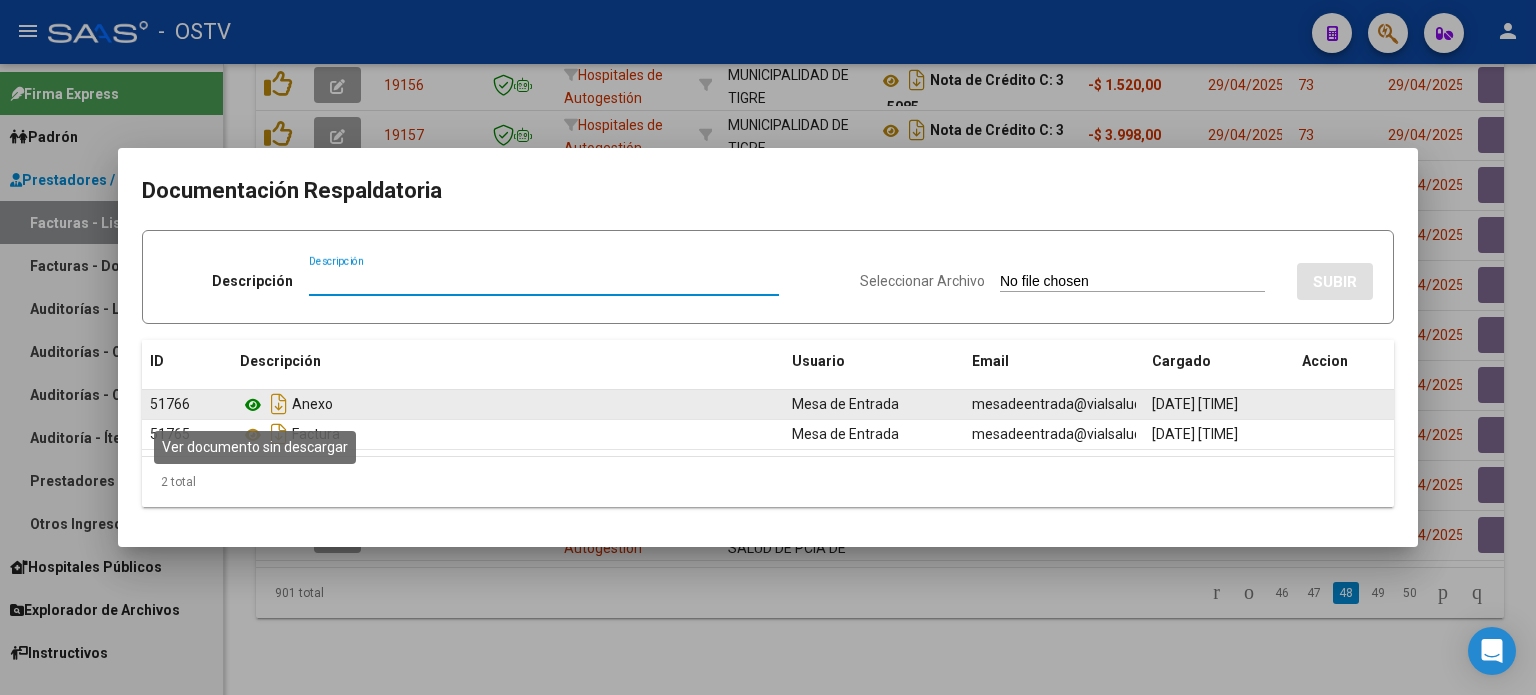 click 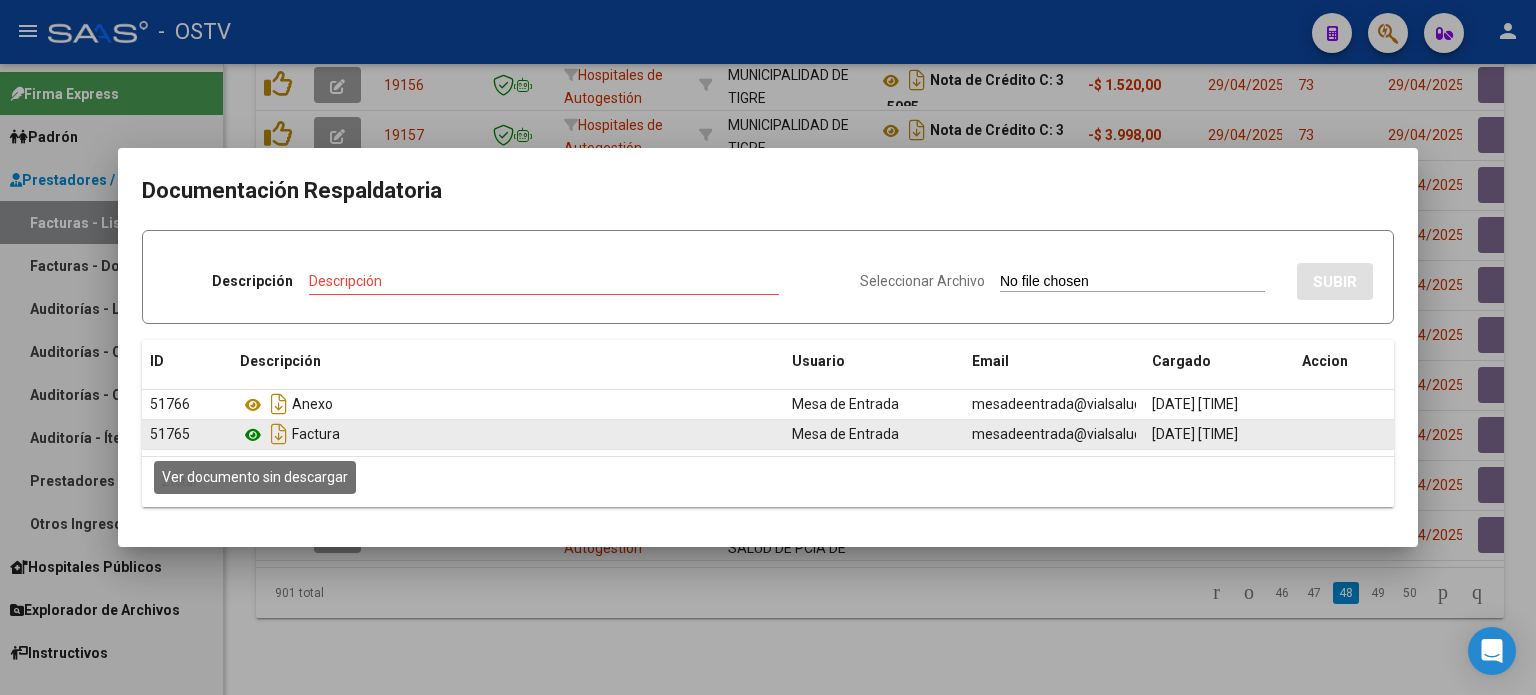 click 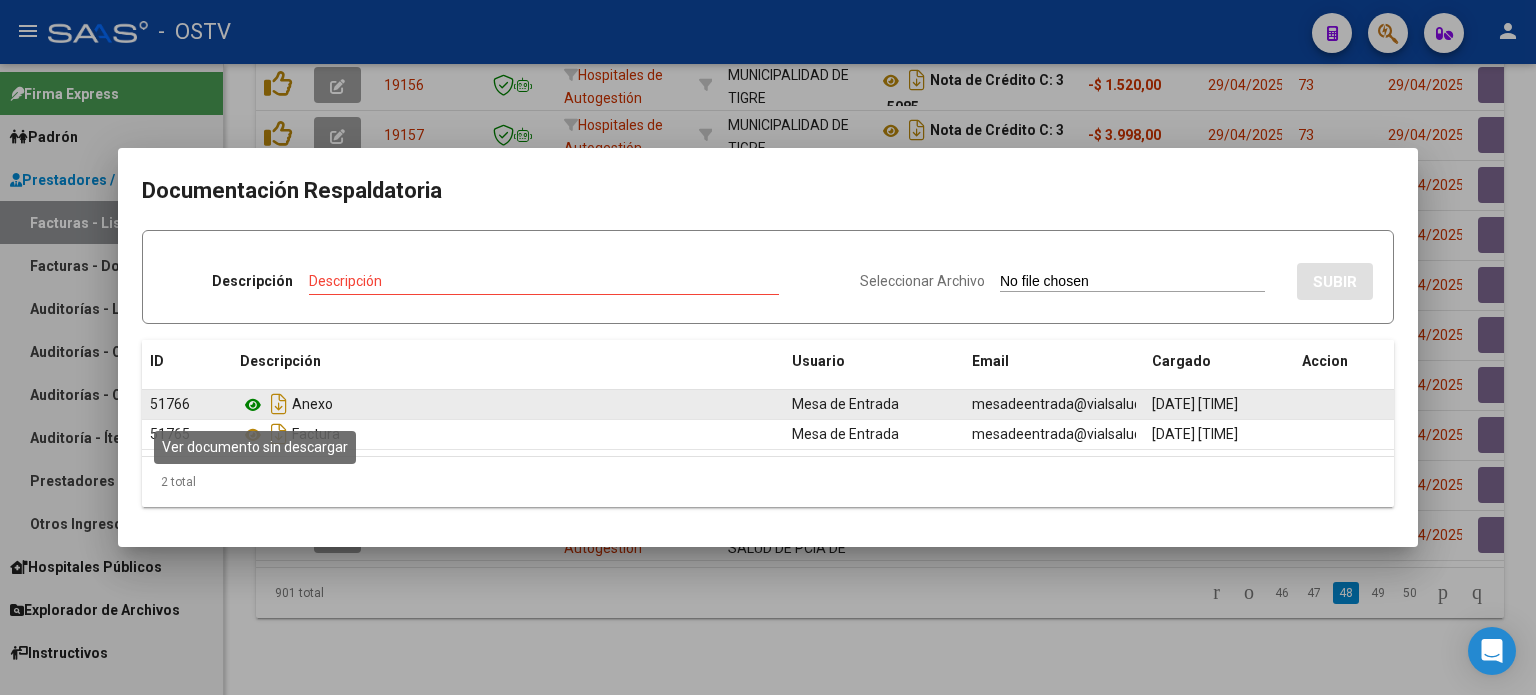 click 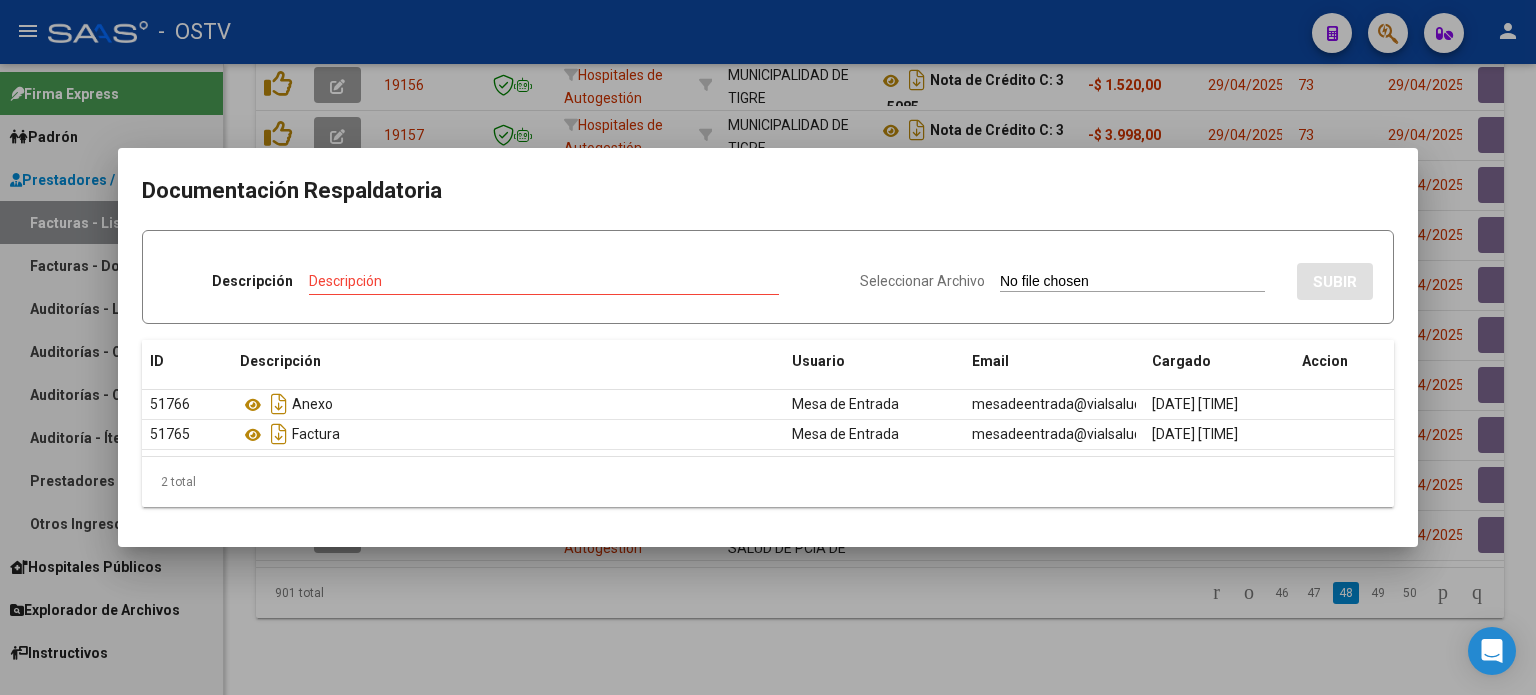 click at bounding box center (768, 347) 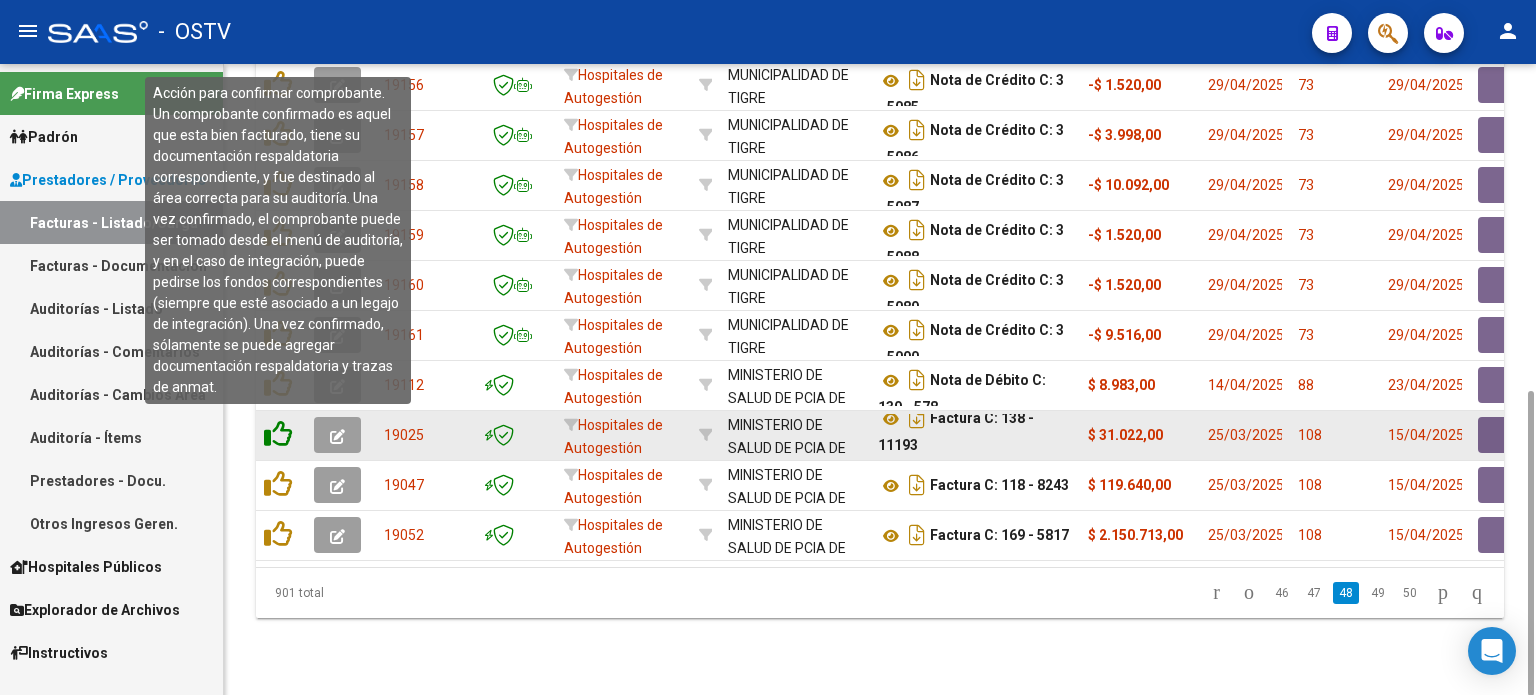 click 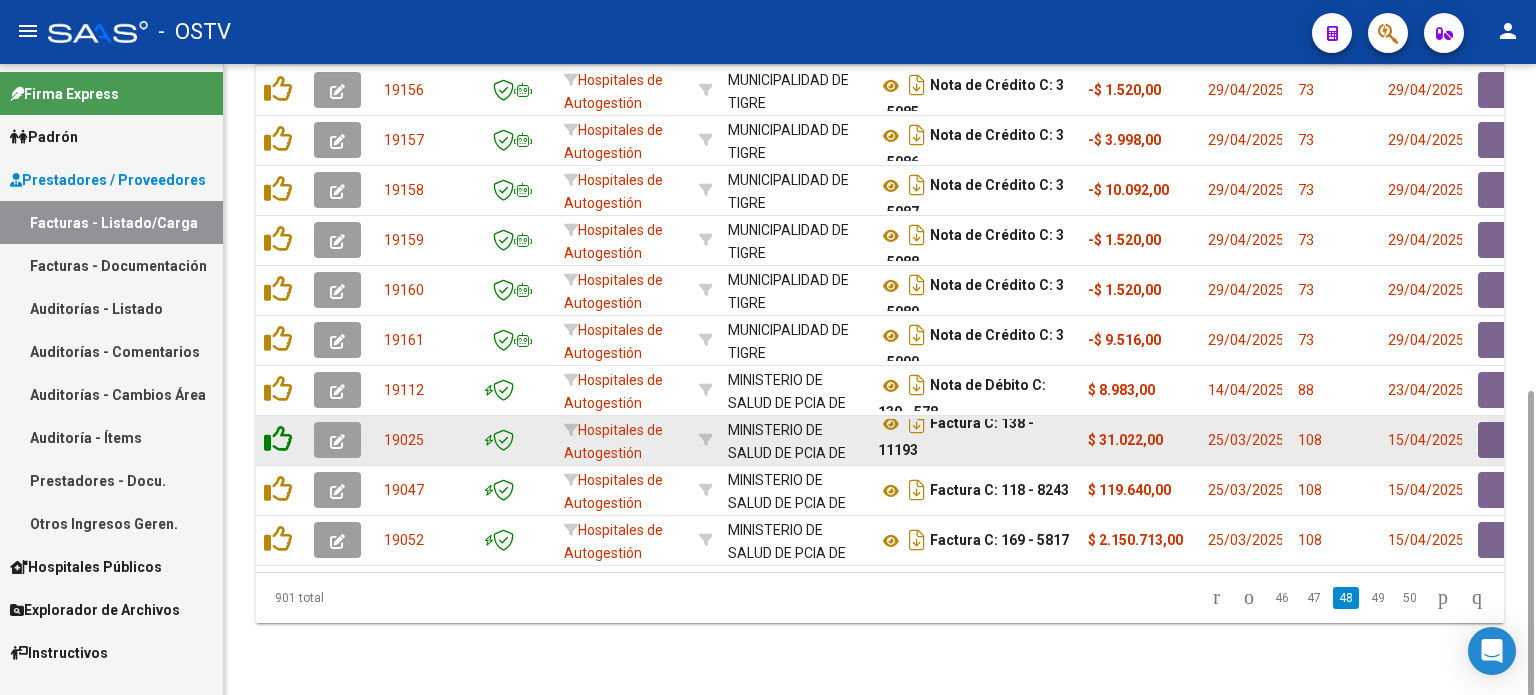 scroll, scrollTop: 0, scrollLeft: 0, axis: both 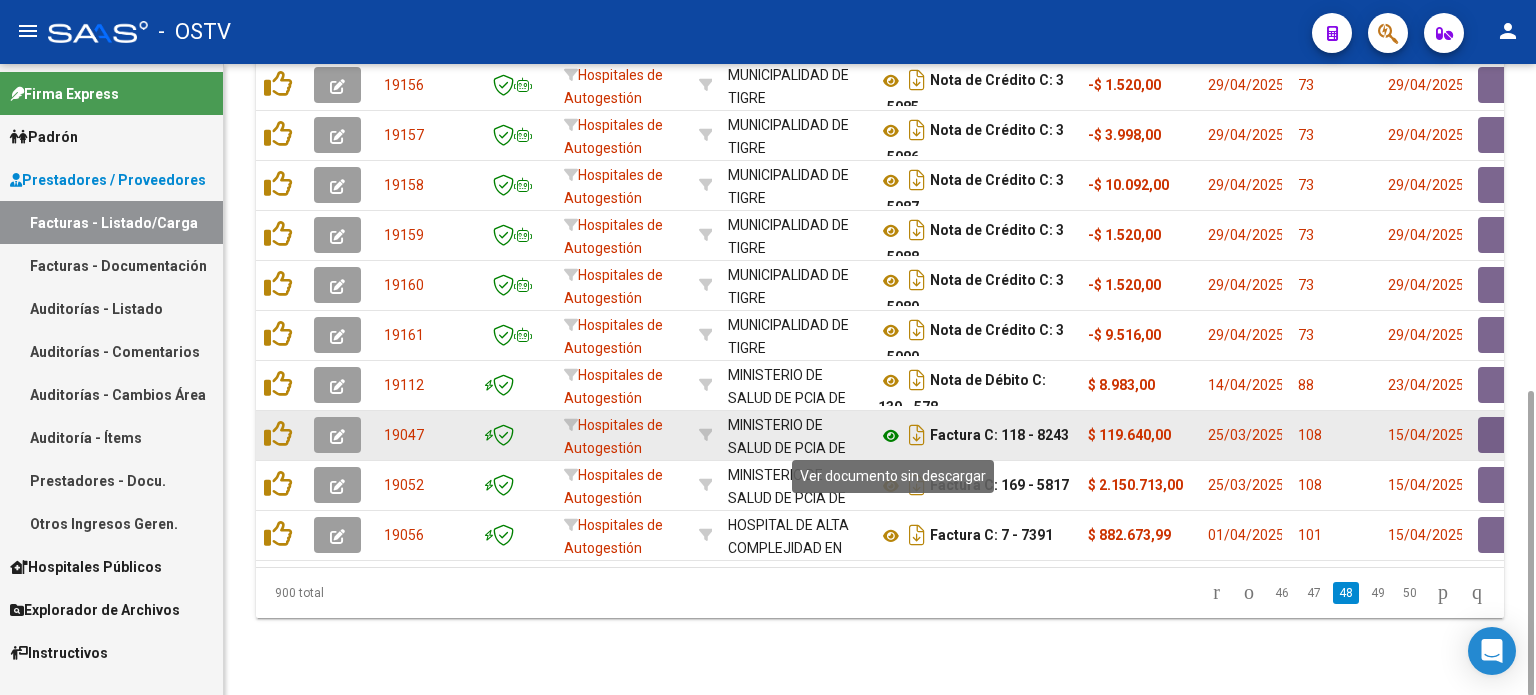 click 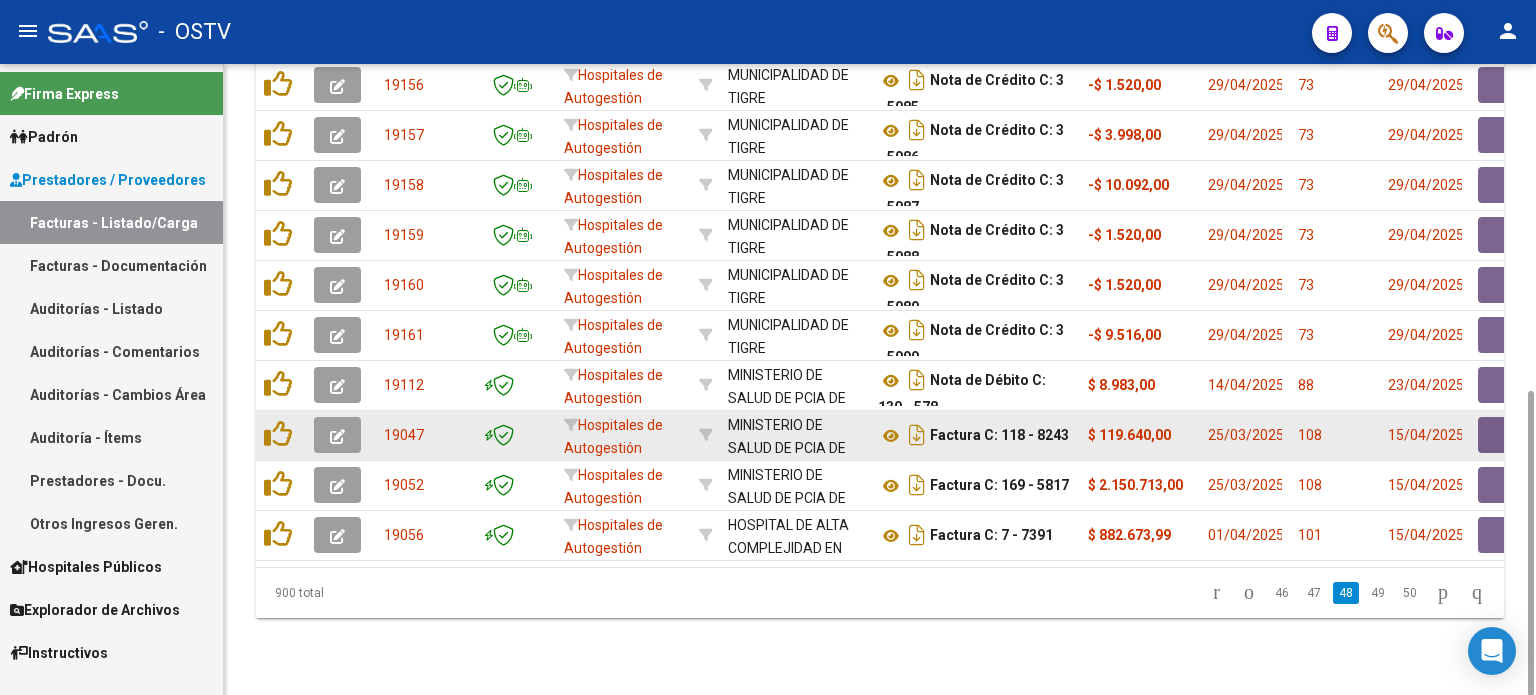 click 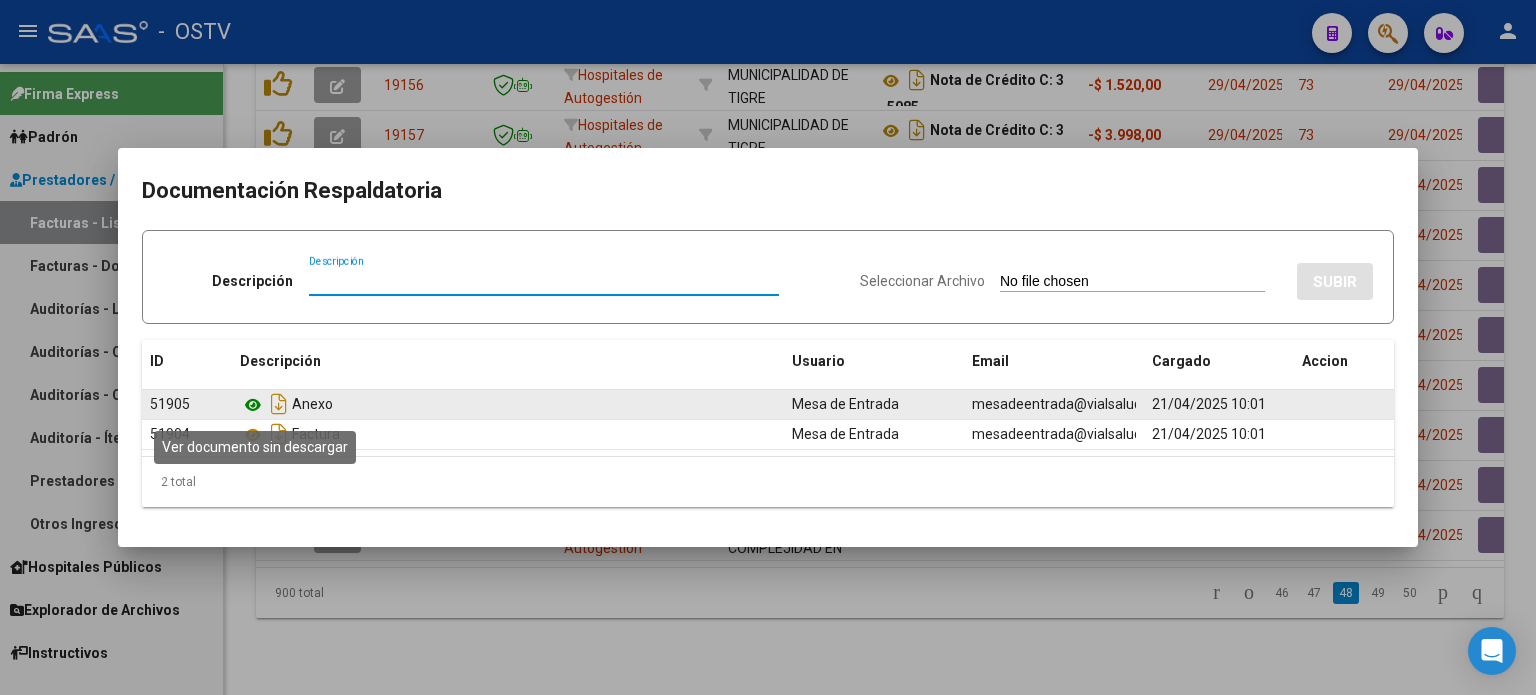 click 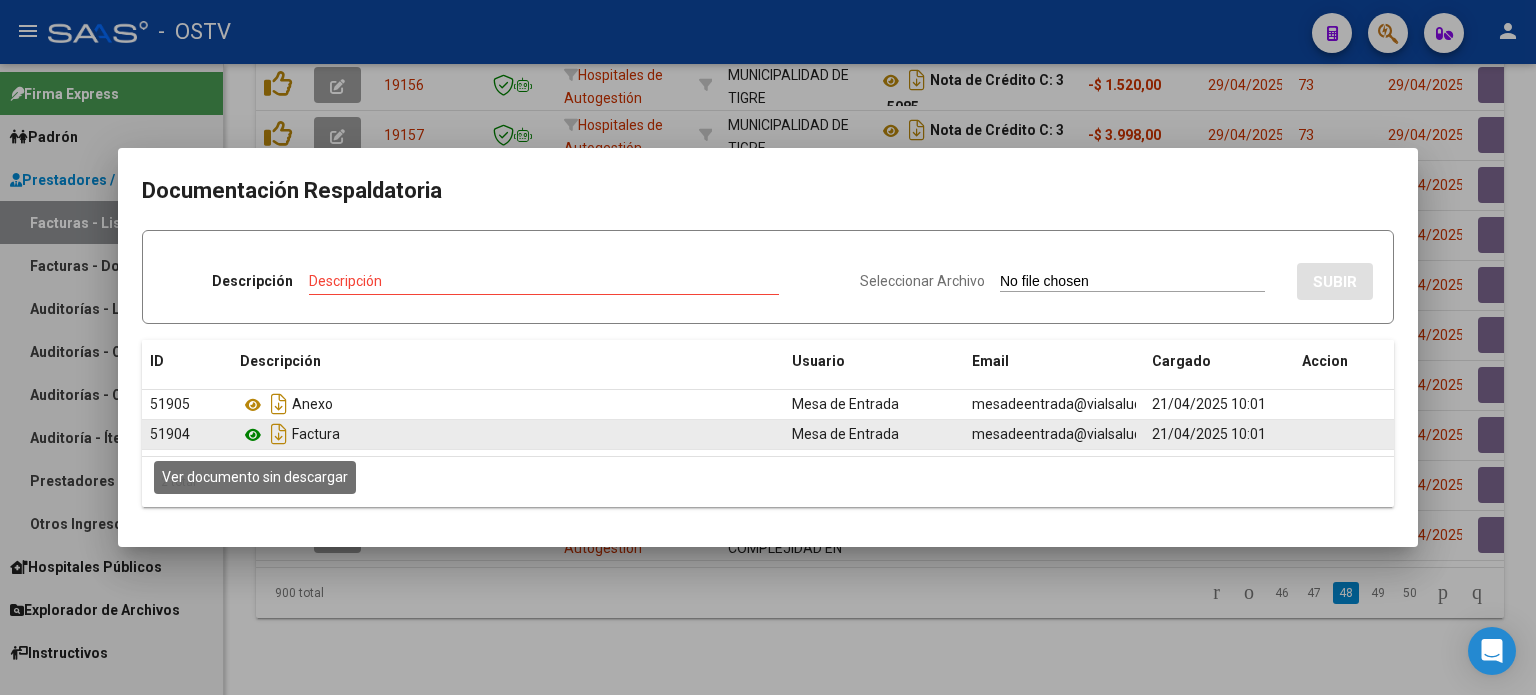 click 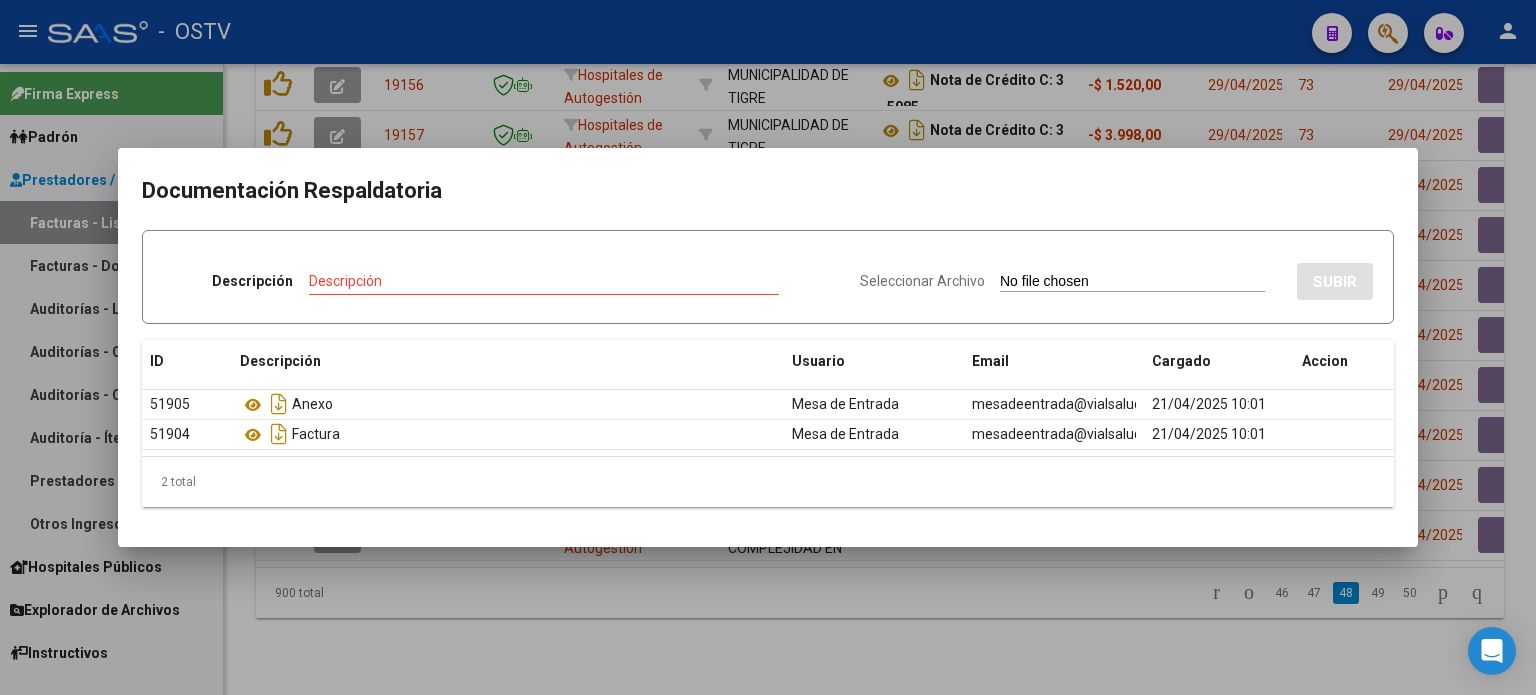 click at bounding box center (768, 347) 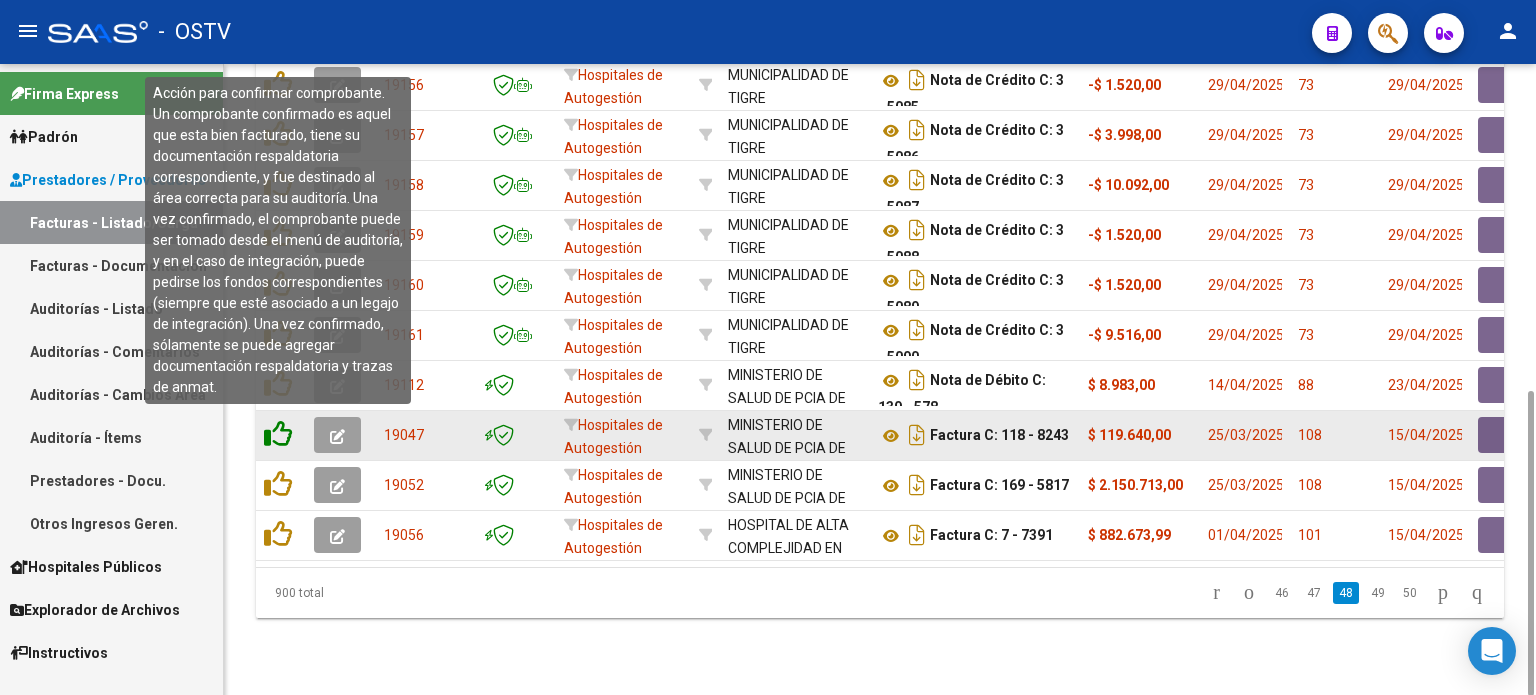 click 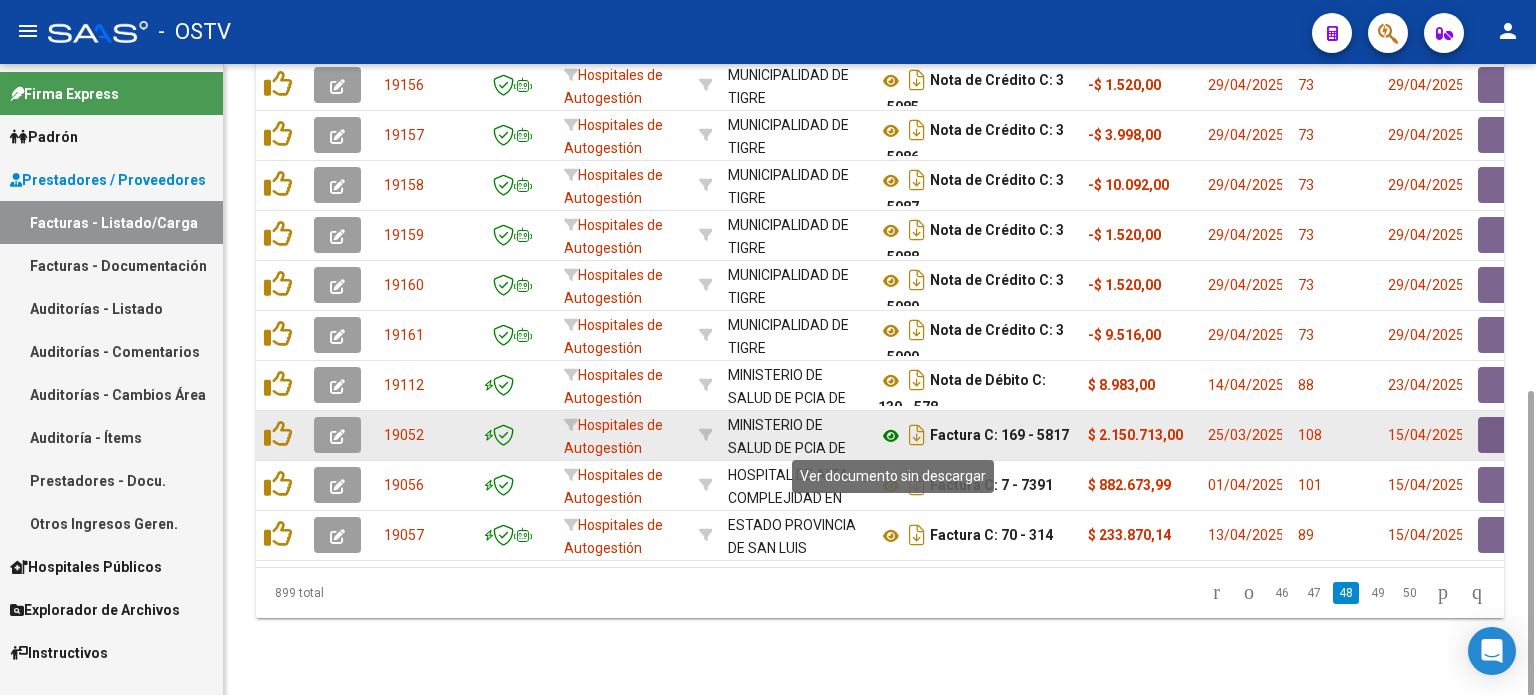click 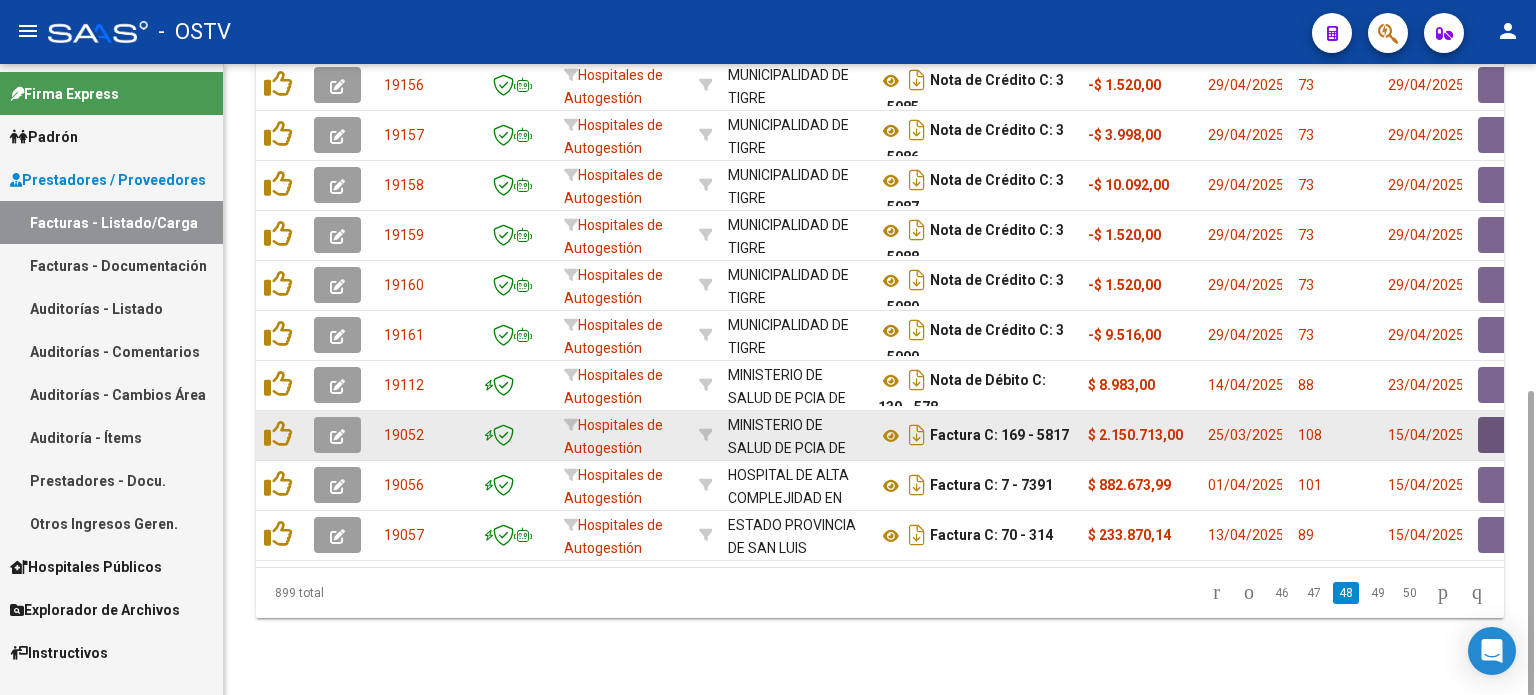 click 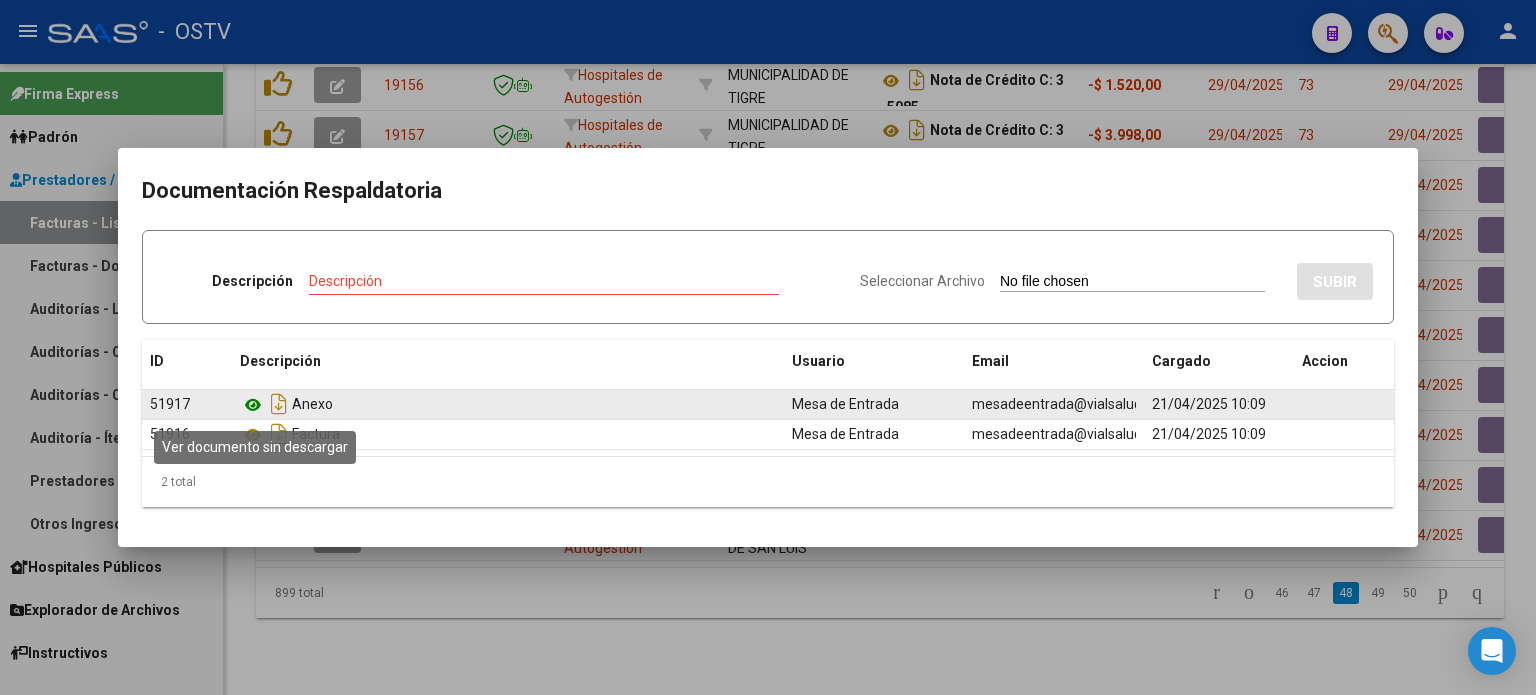 click 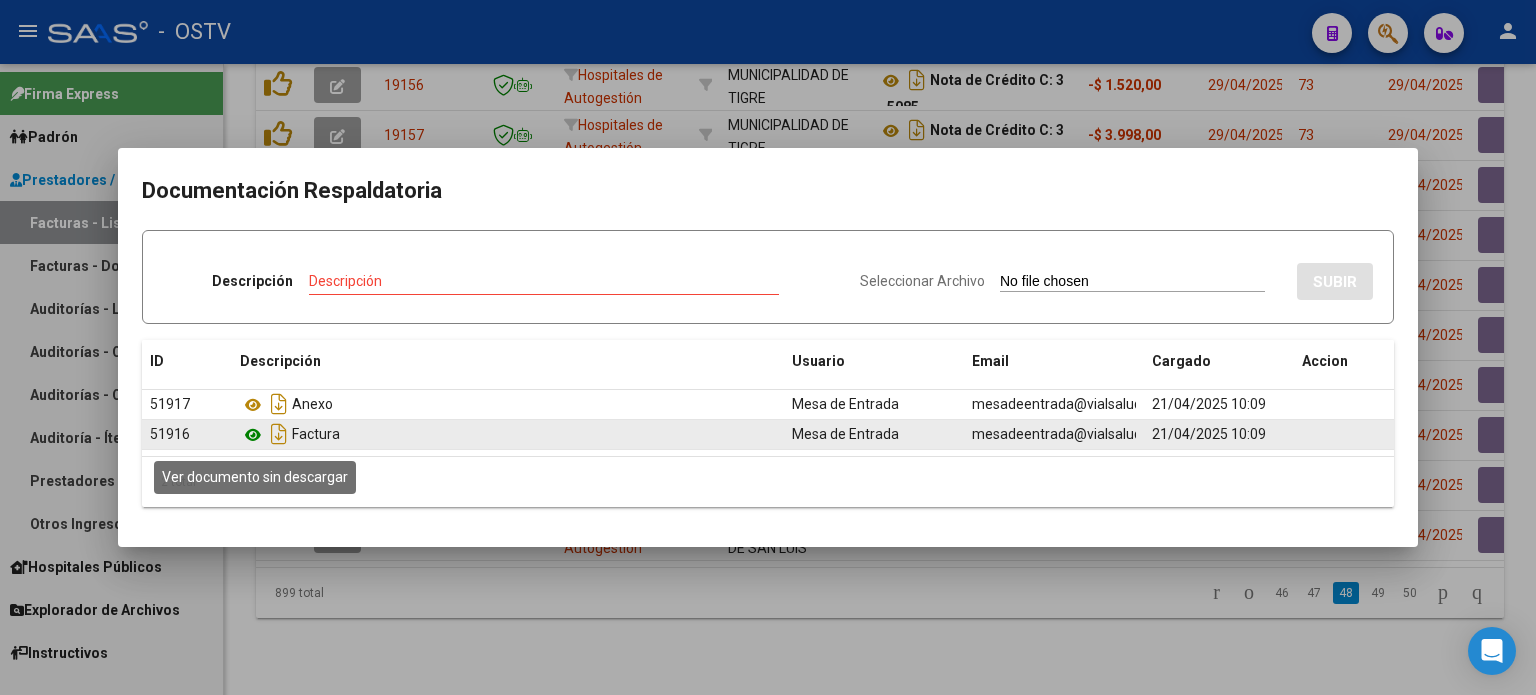 click 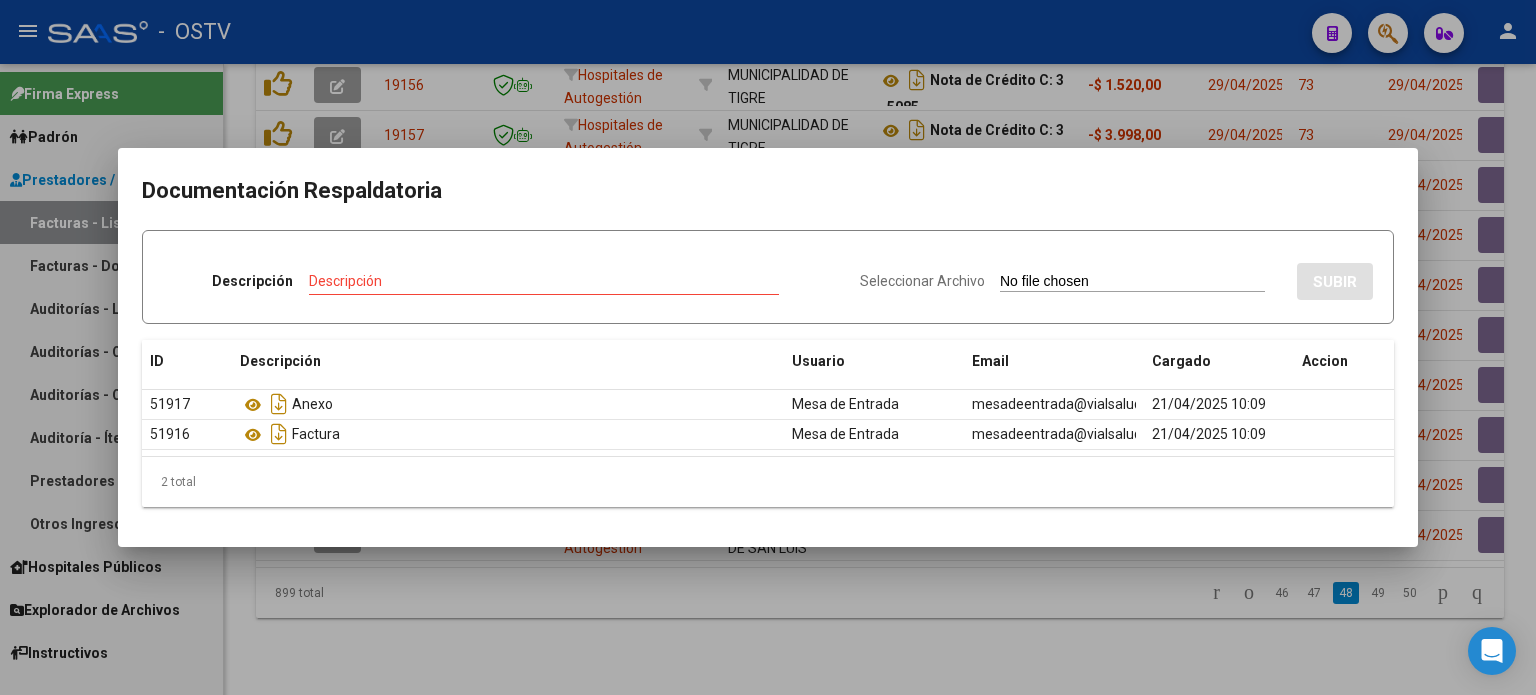 click at bounding box center (768, 347) 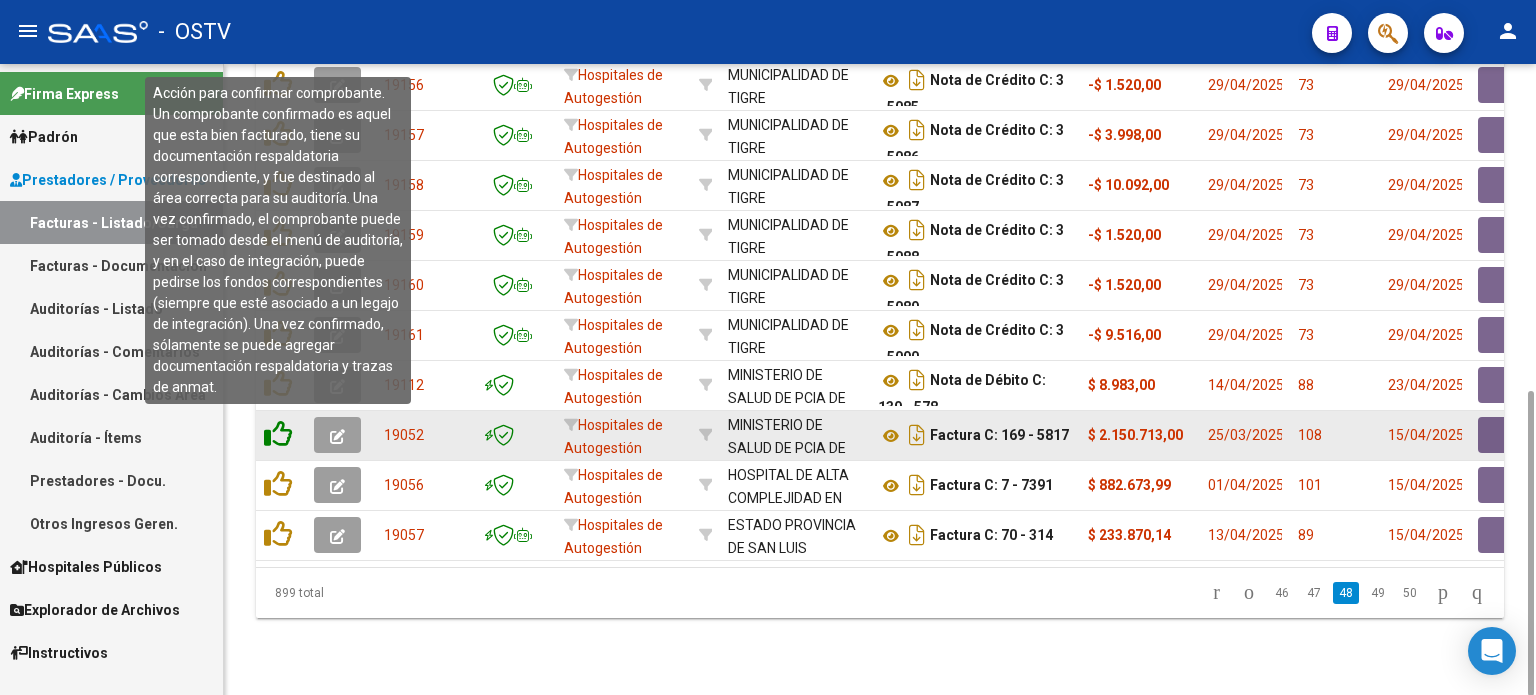 click 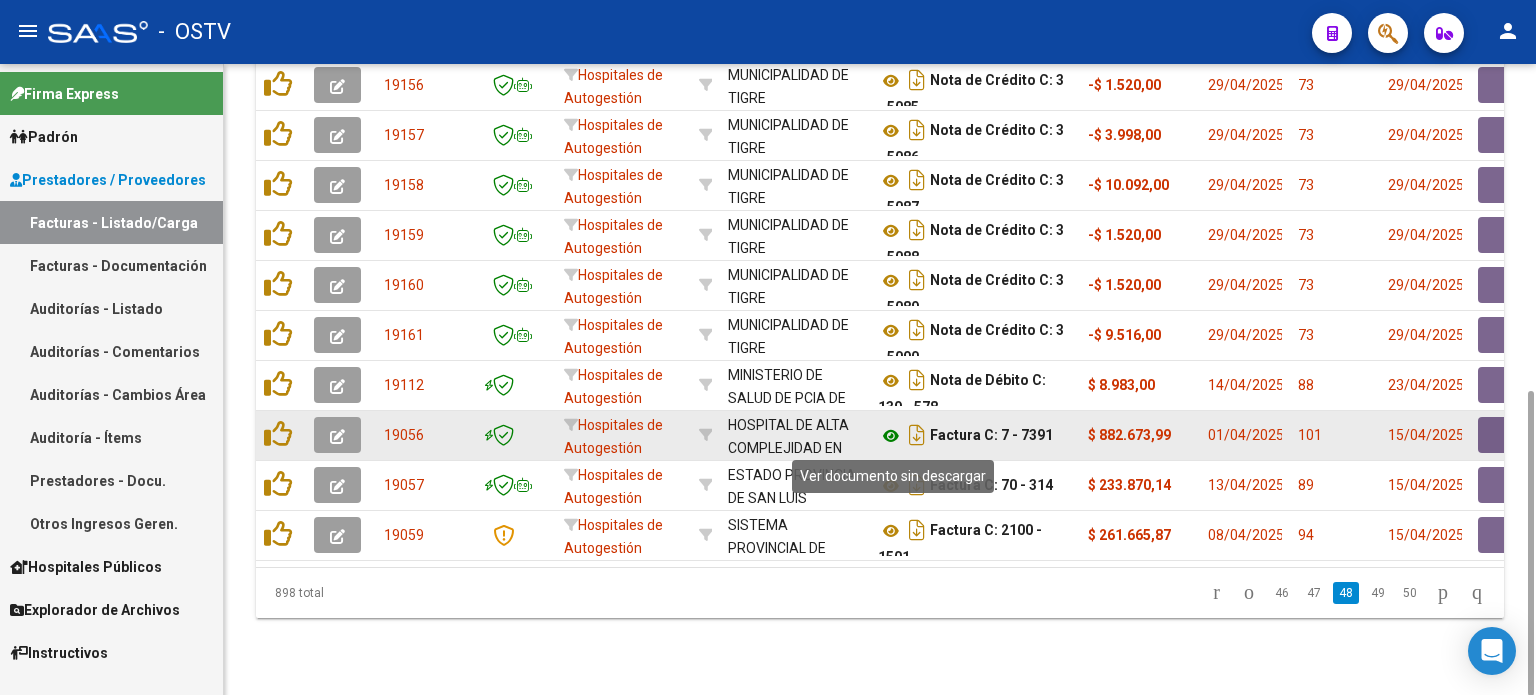 click 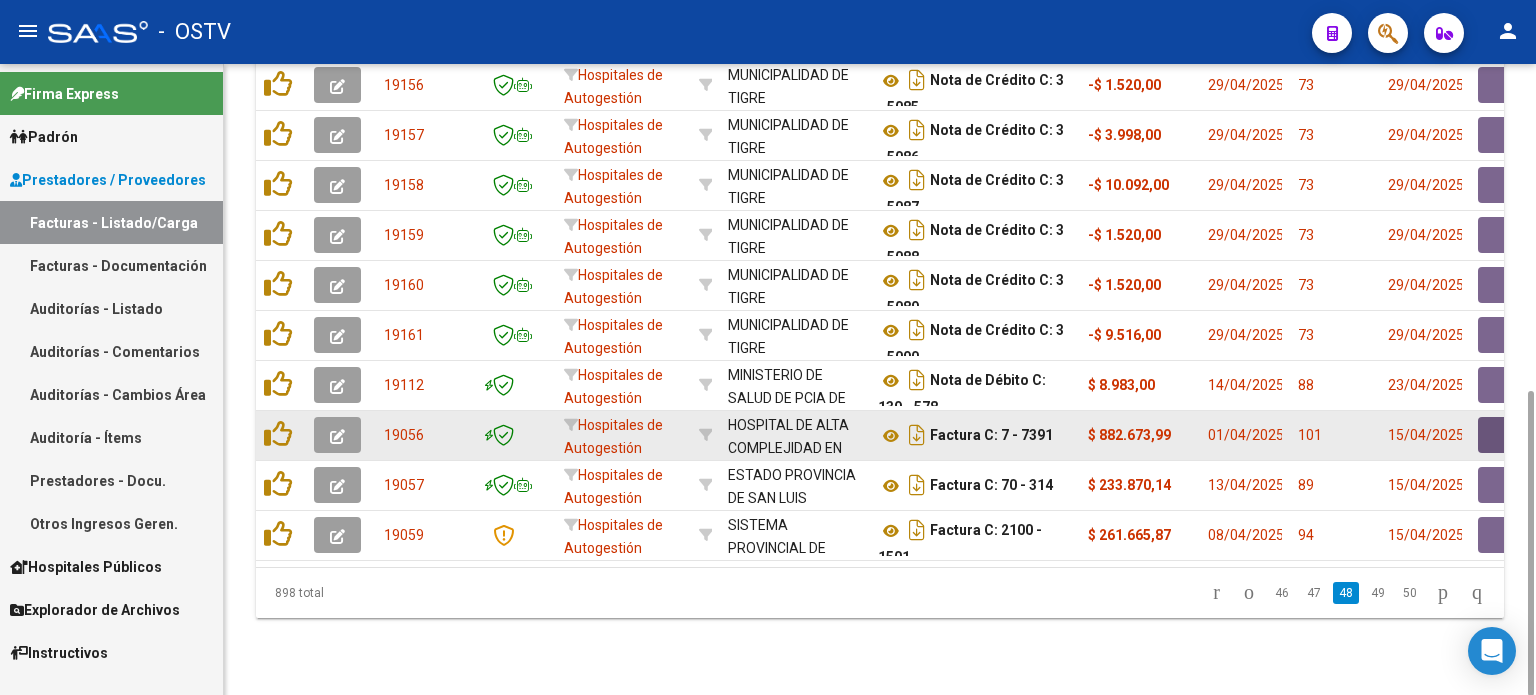 click 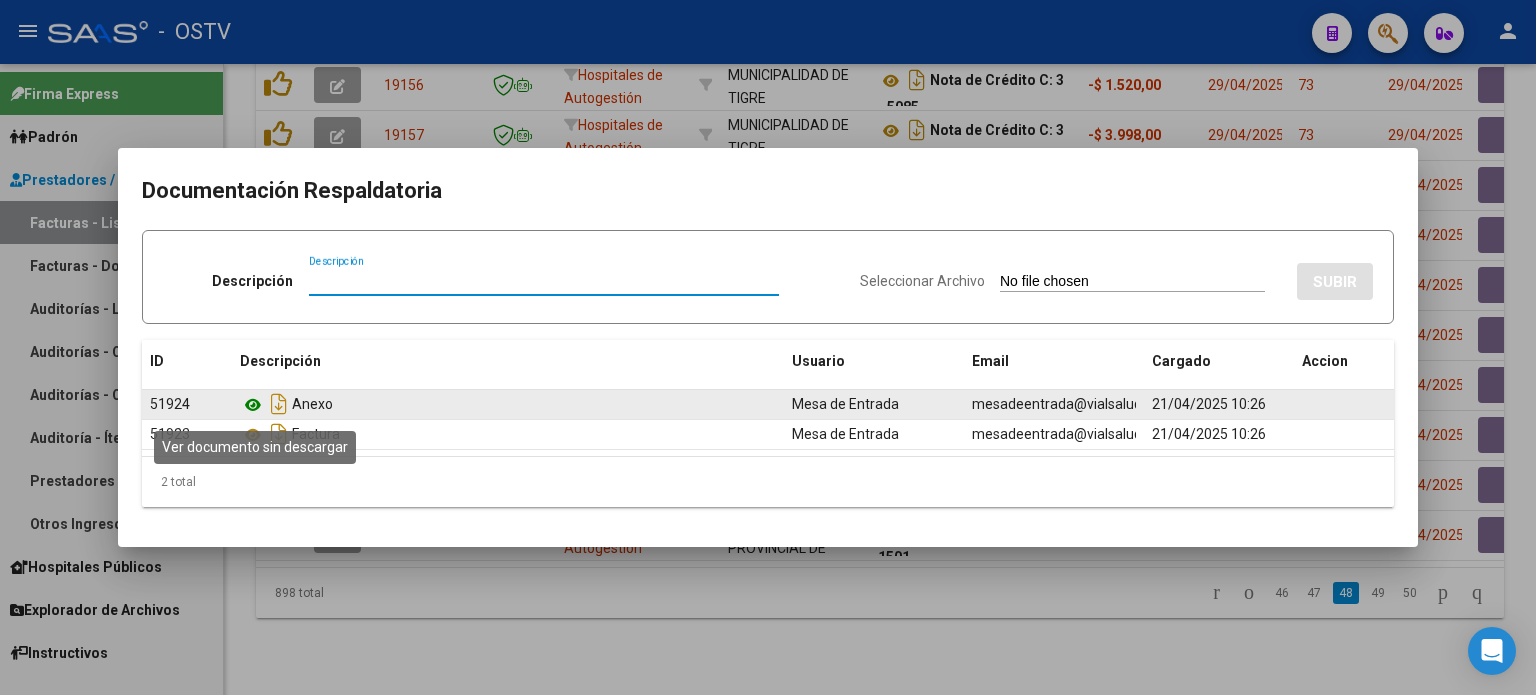 click 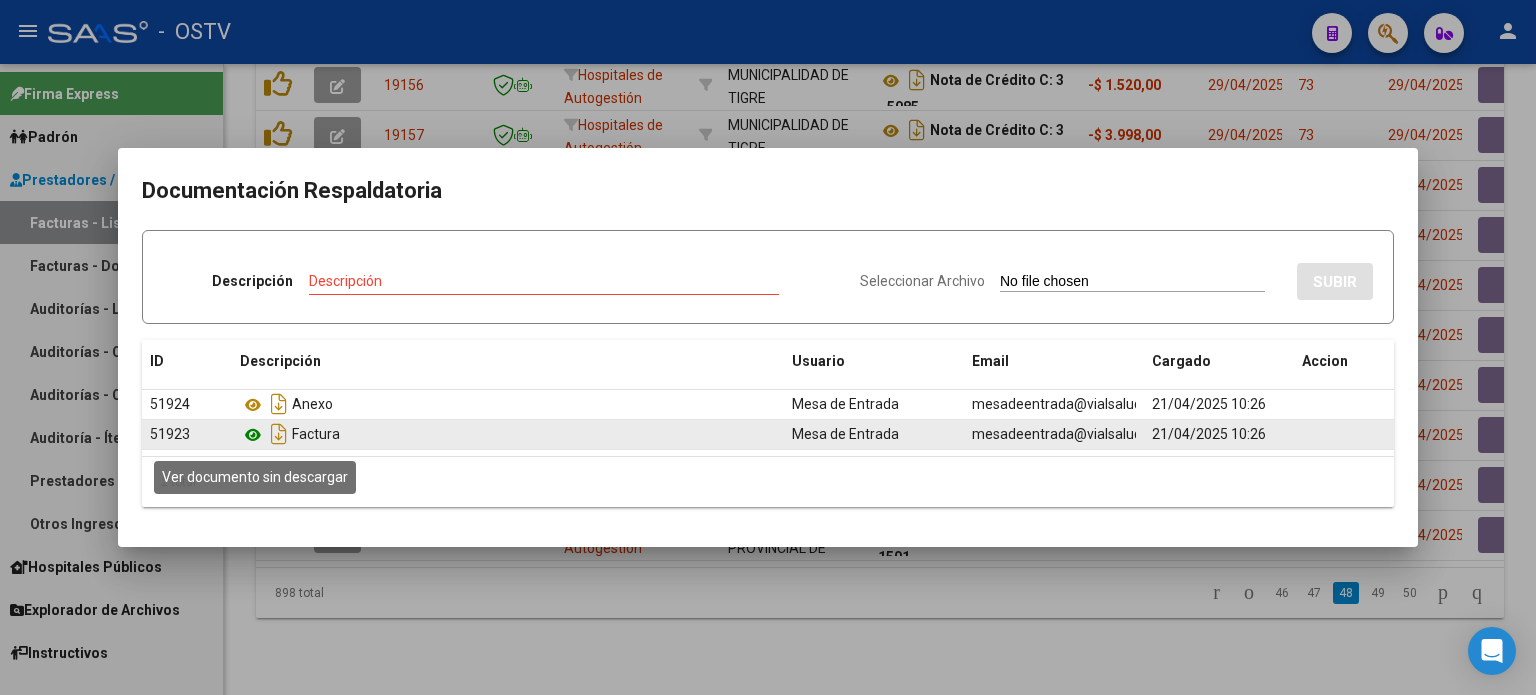 click 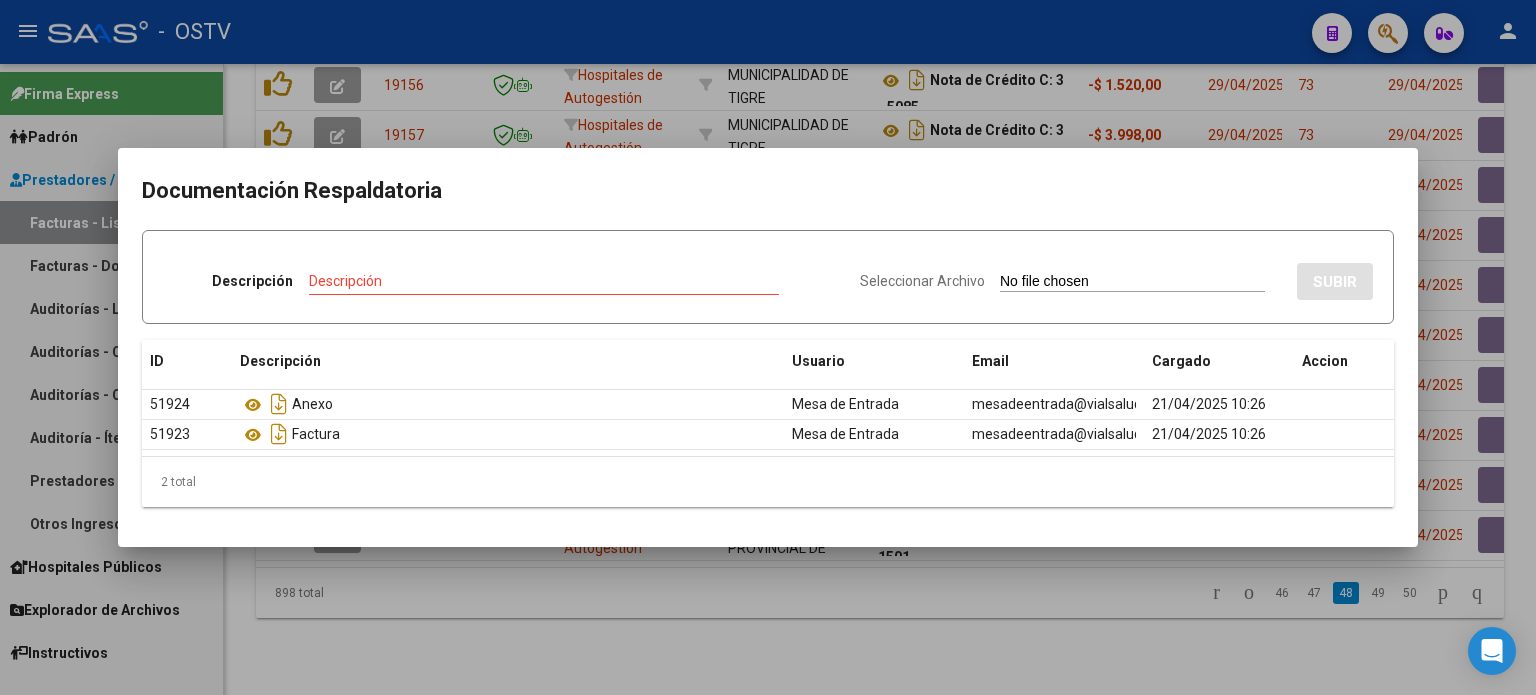 click at bounding box center (768, 347) 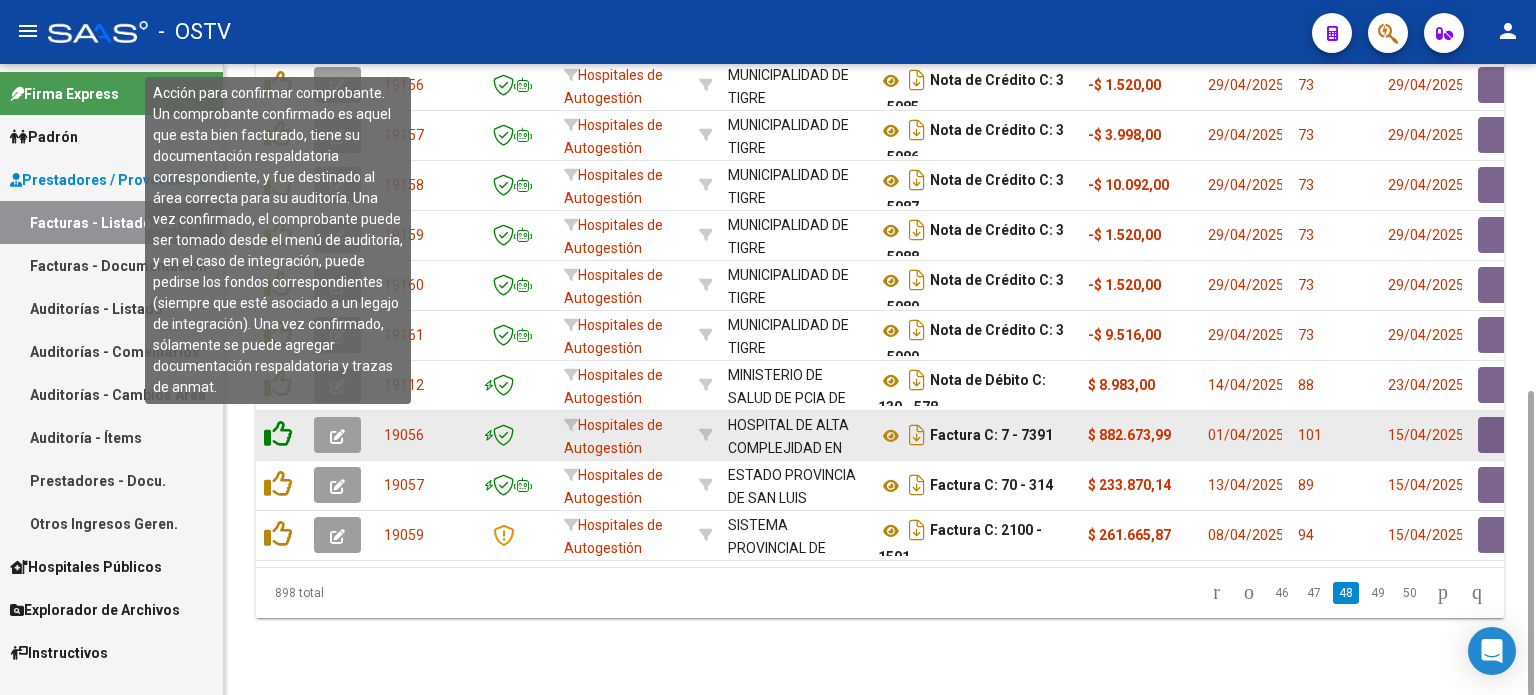 click 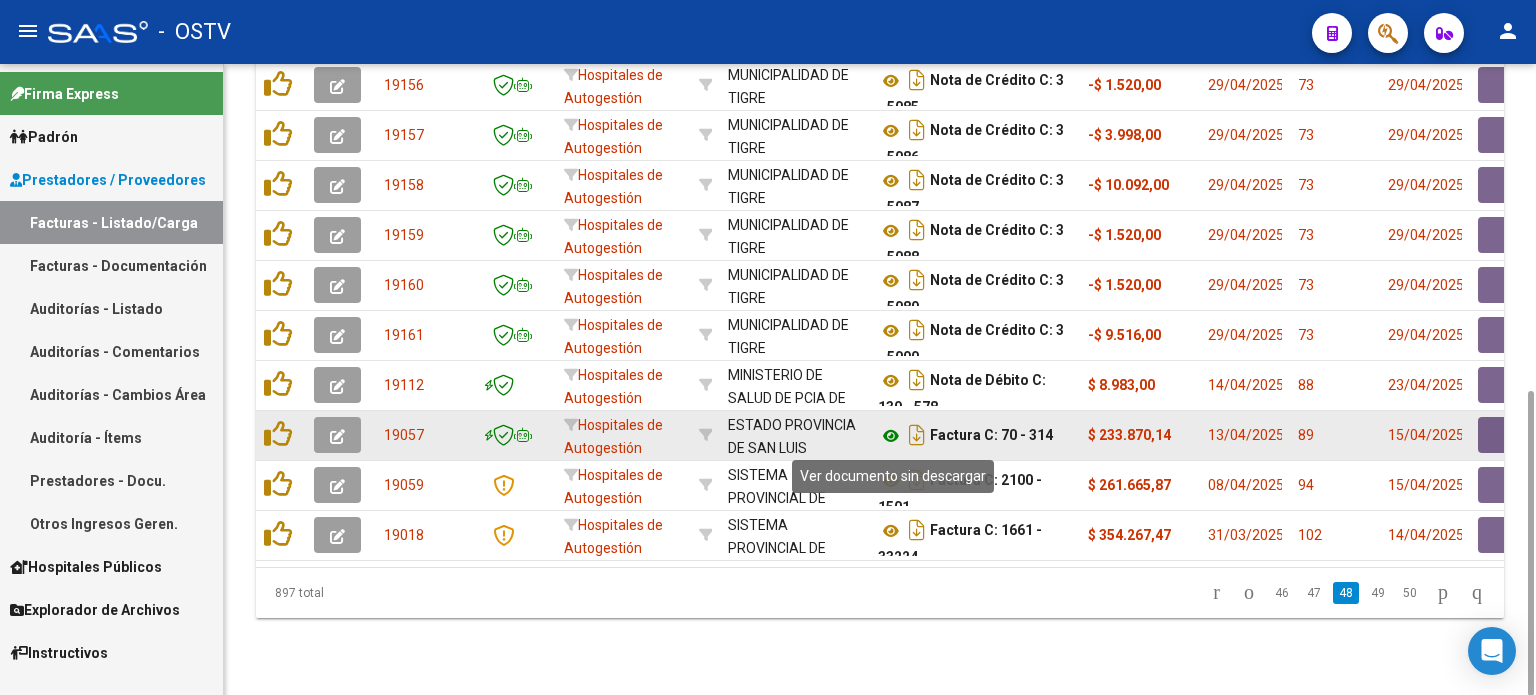 click 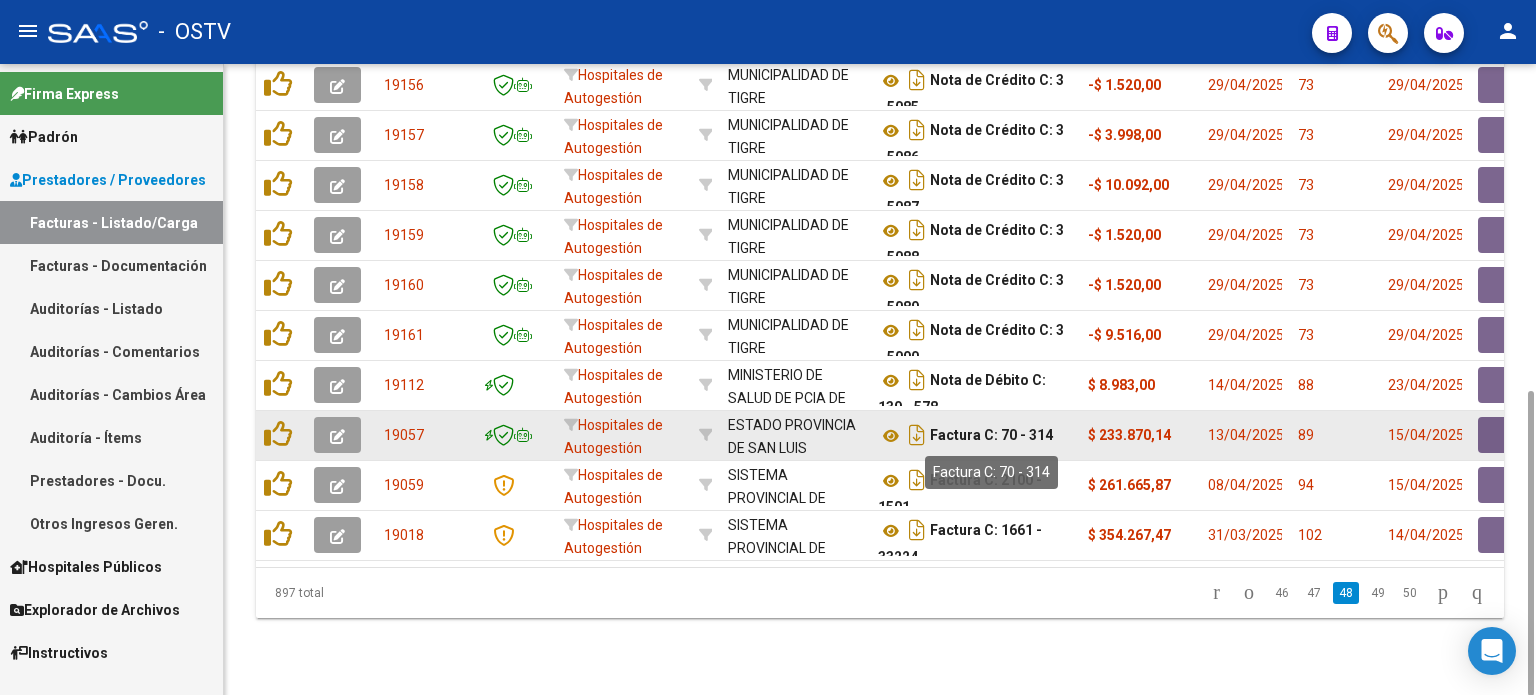 drag, startPoint x: 983, startPoint y: 429, endPoint x: 1037, endPoint y: 429, distance: 54 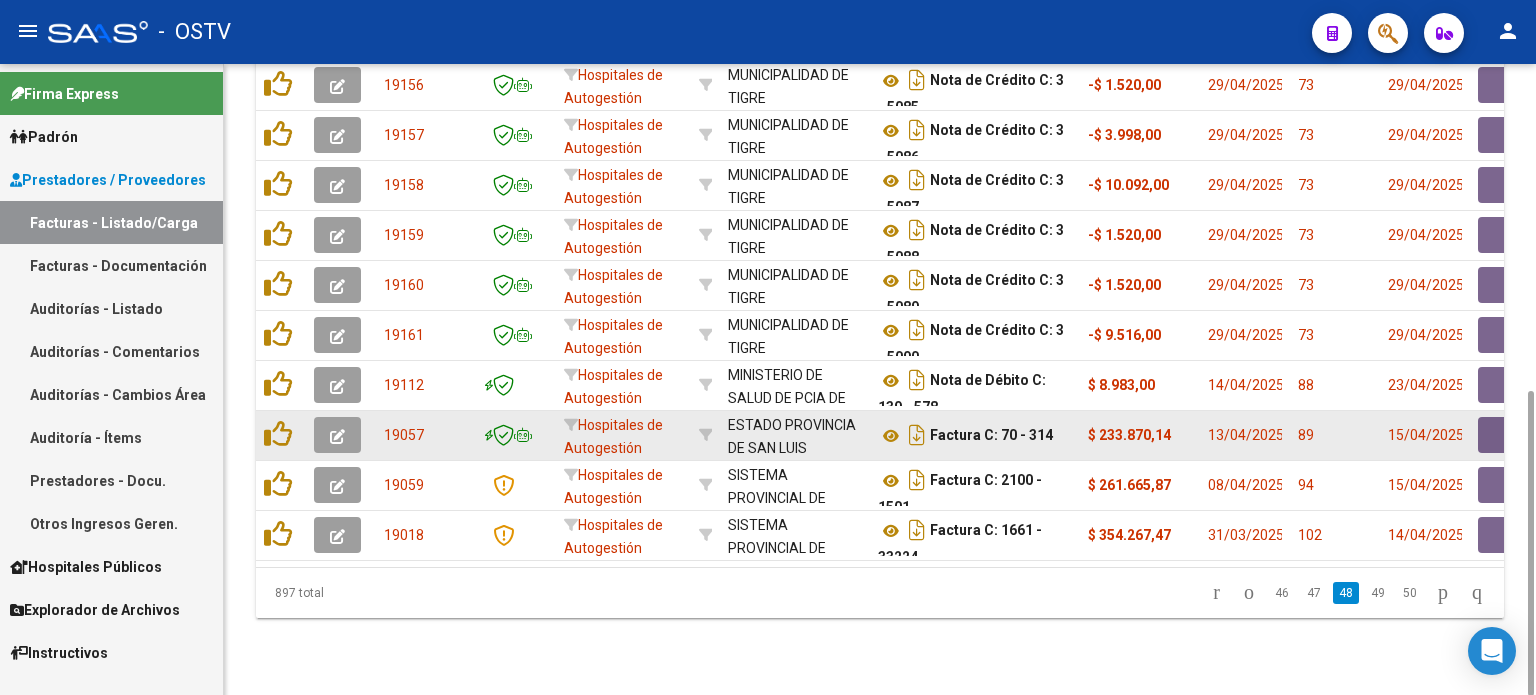 click 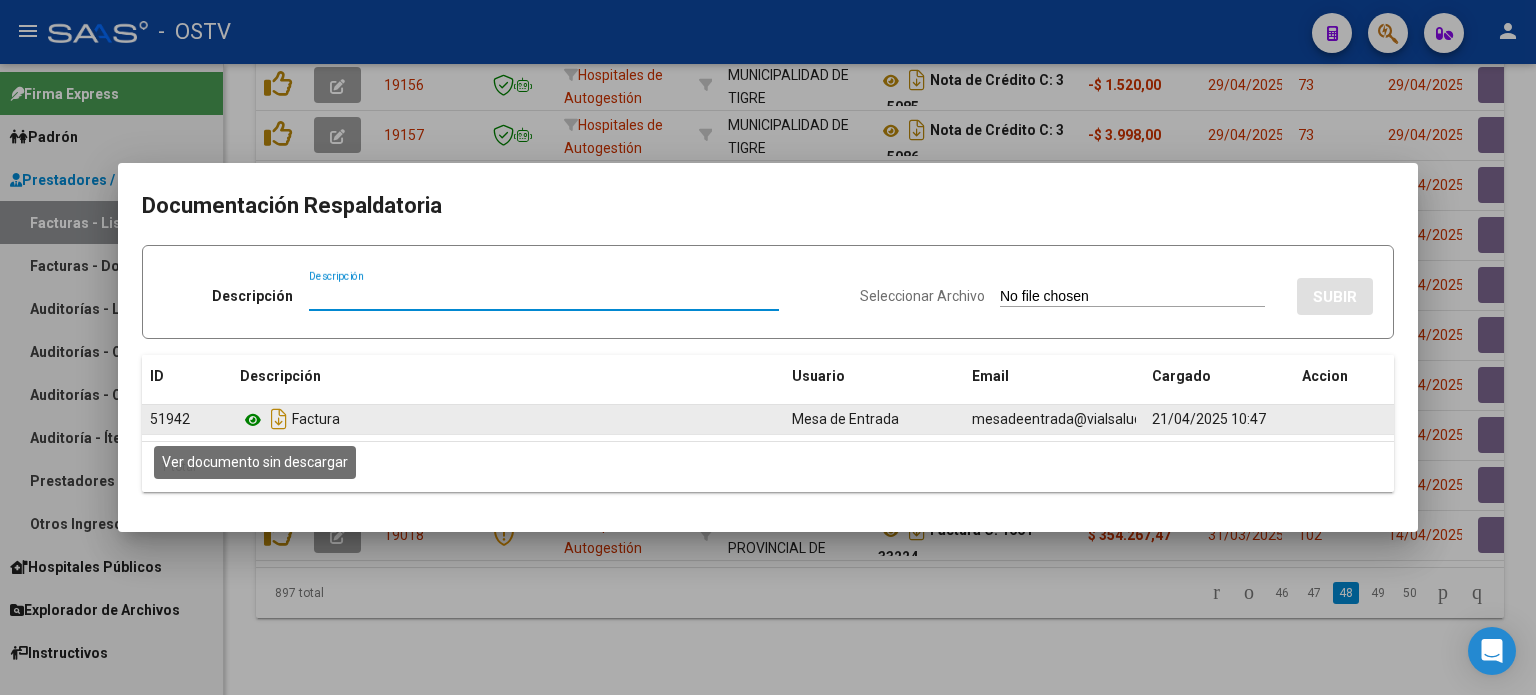 click 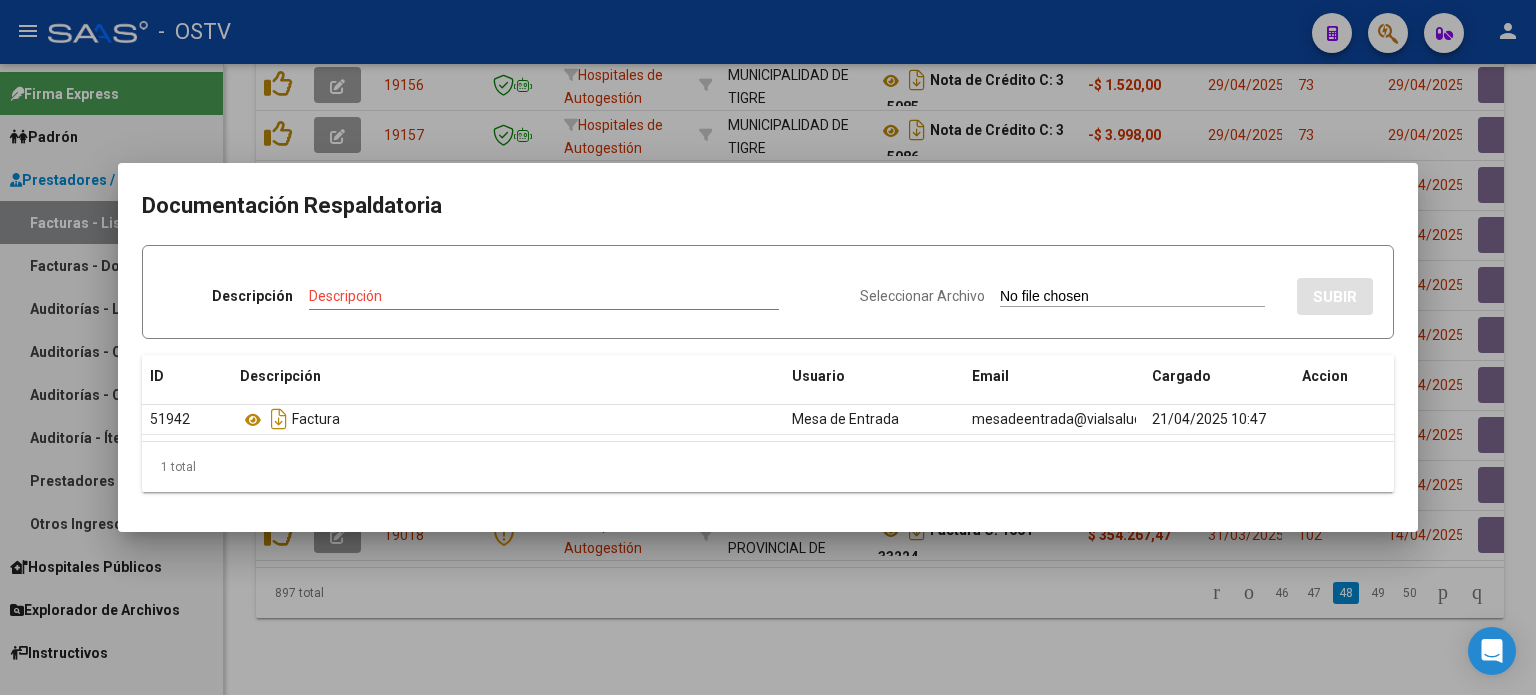 click at bounding box center [768, 347] 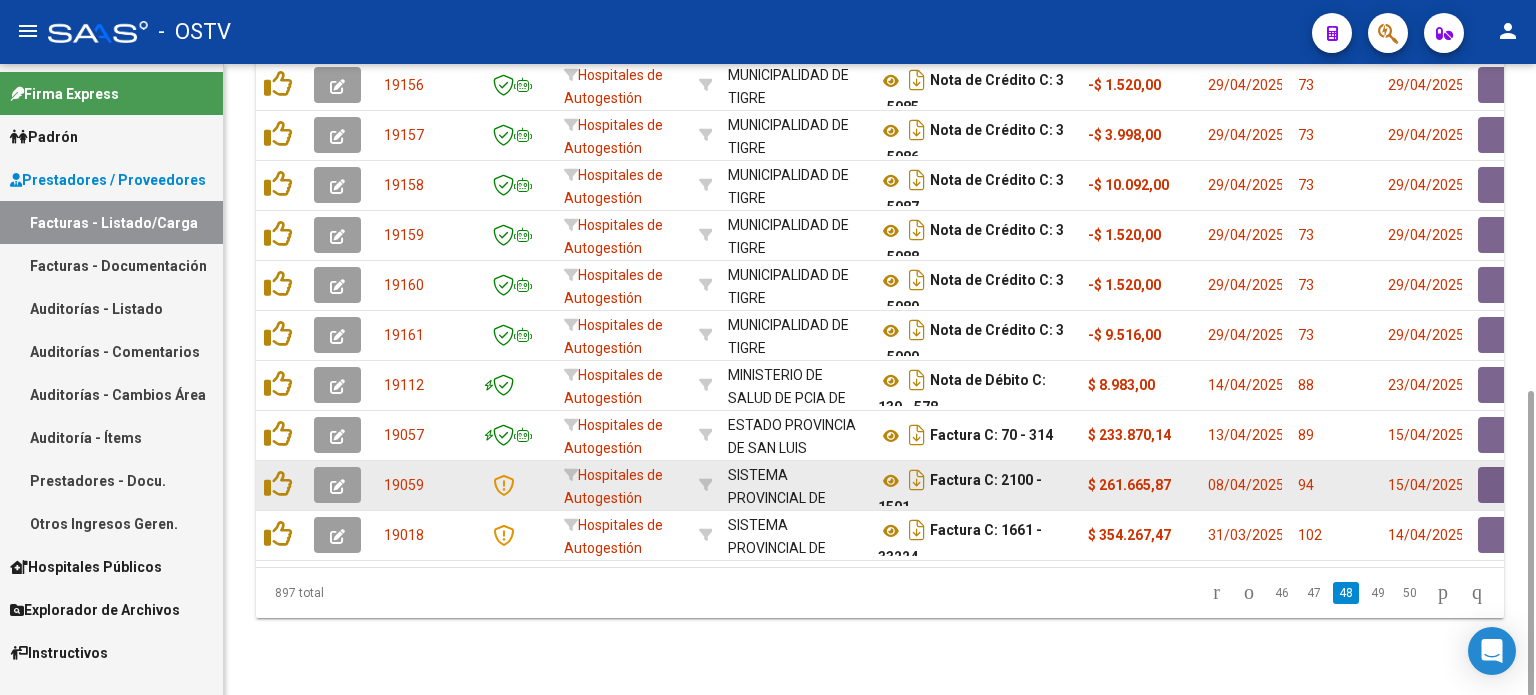 scroll, scrollTop: 12, scrollLeft: 0, axis: vertical 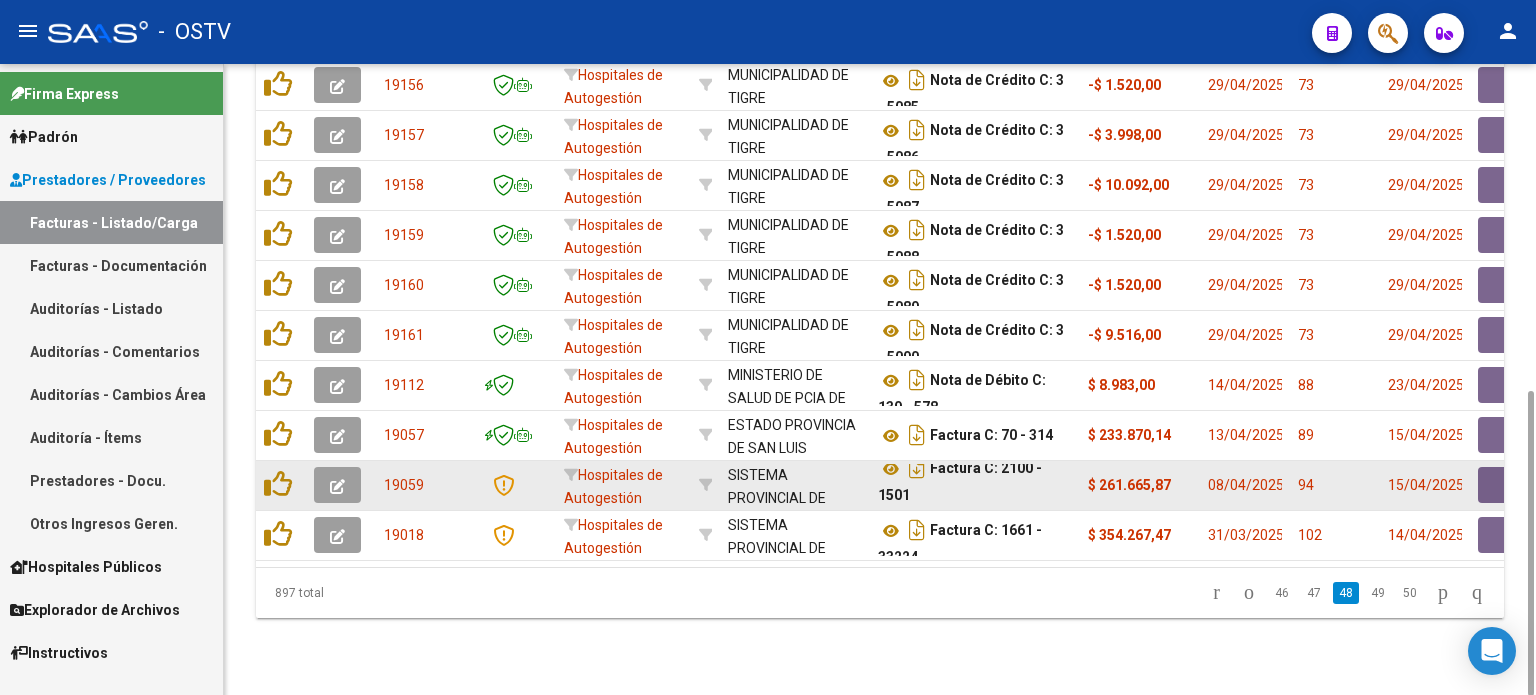 drag, startPoint x: 984, startPoint y: 475, endPoint x: 988, endPoint y: 493, distance: 18.439089 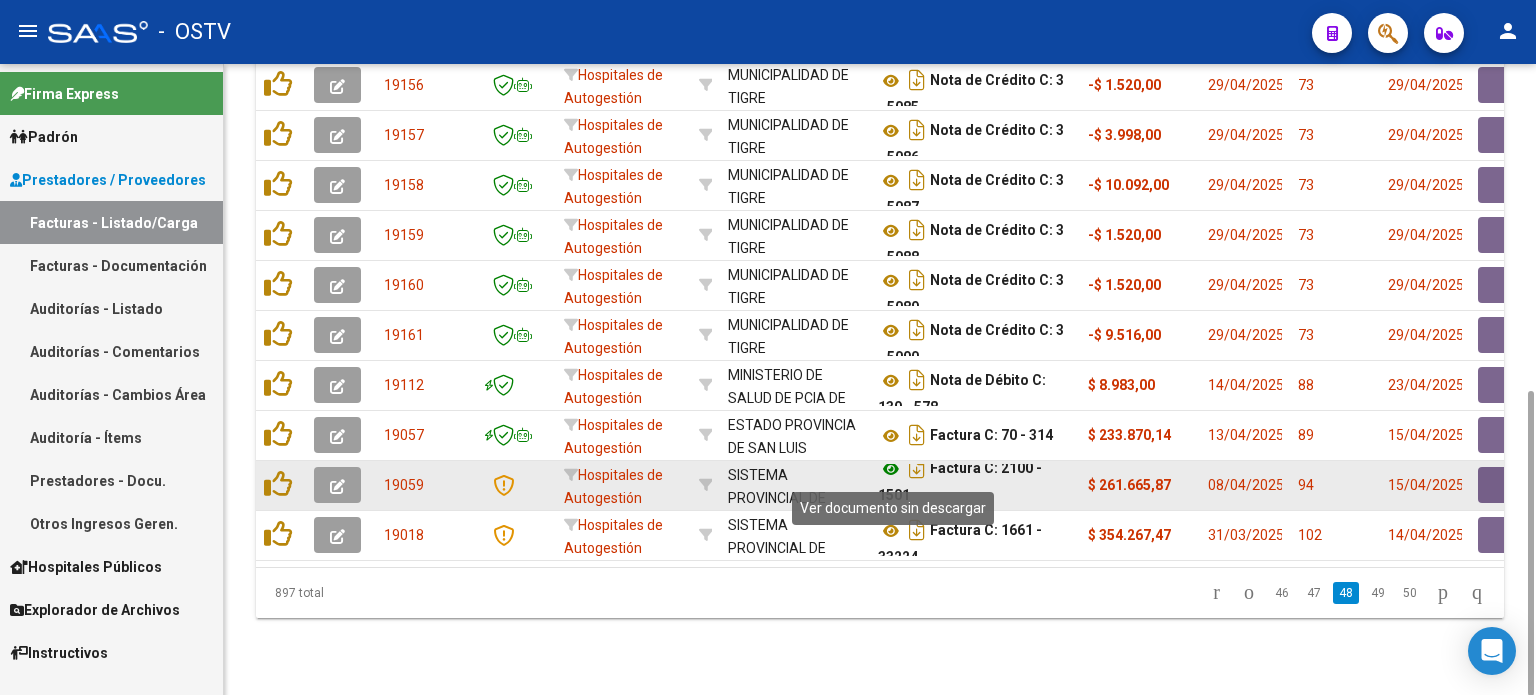 click 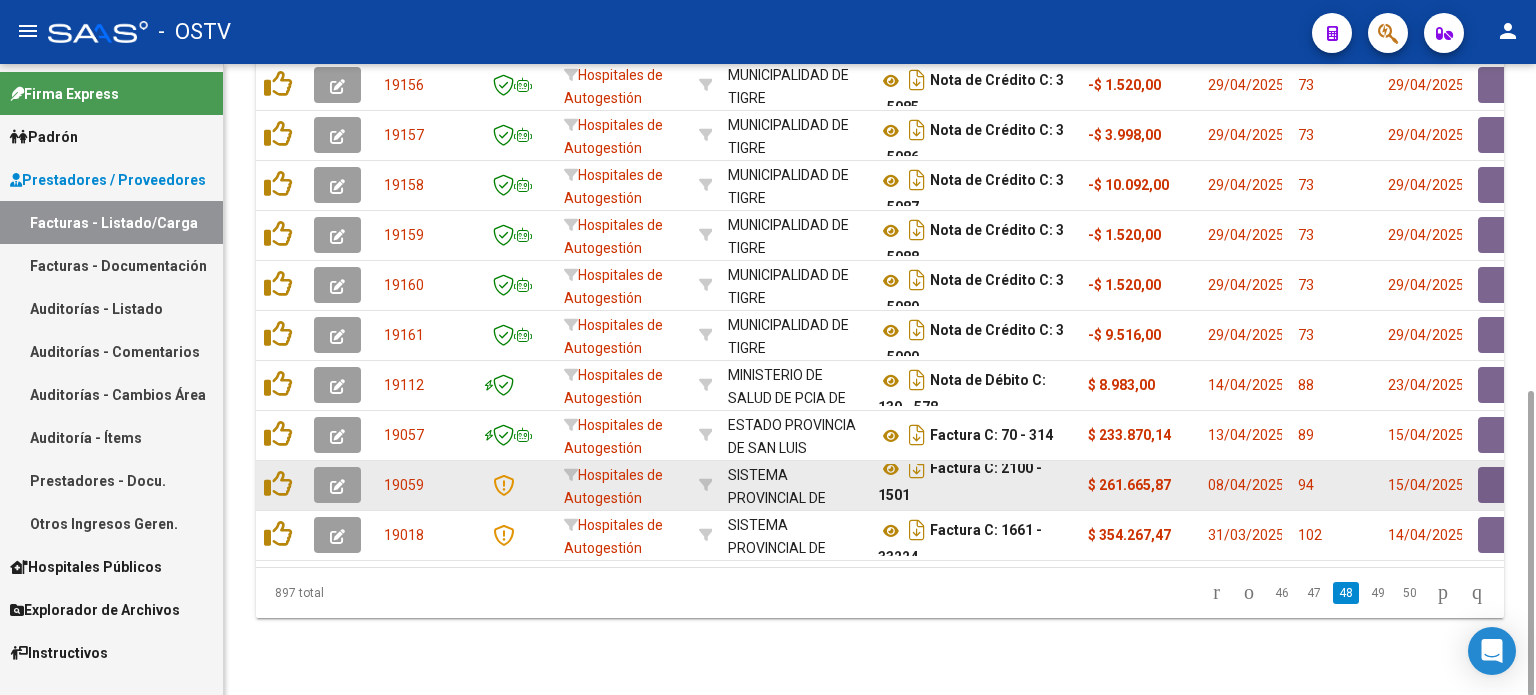 click 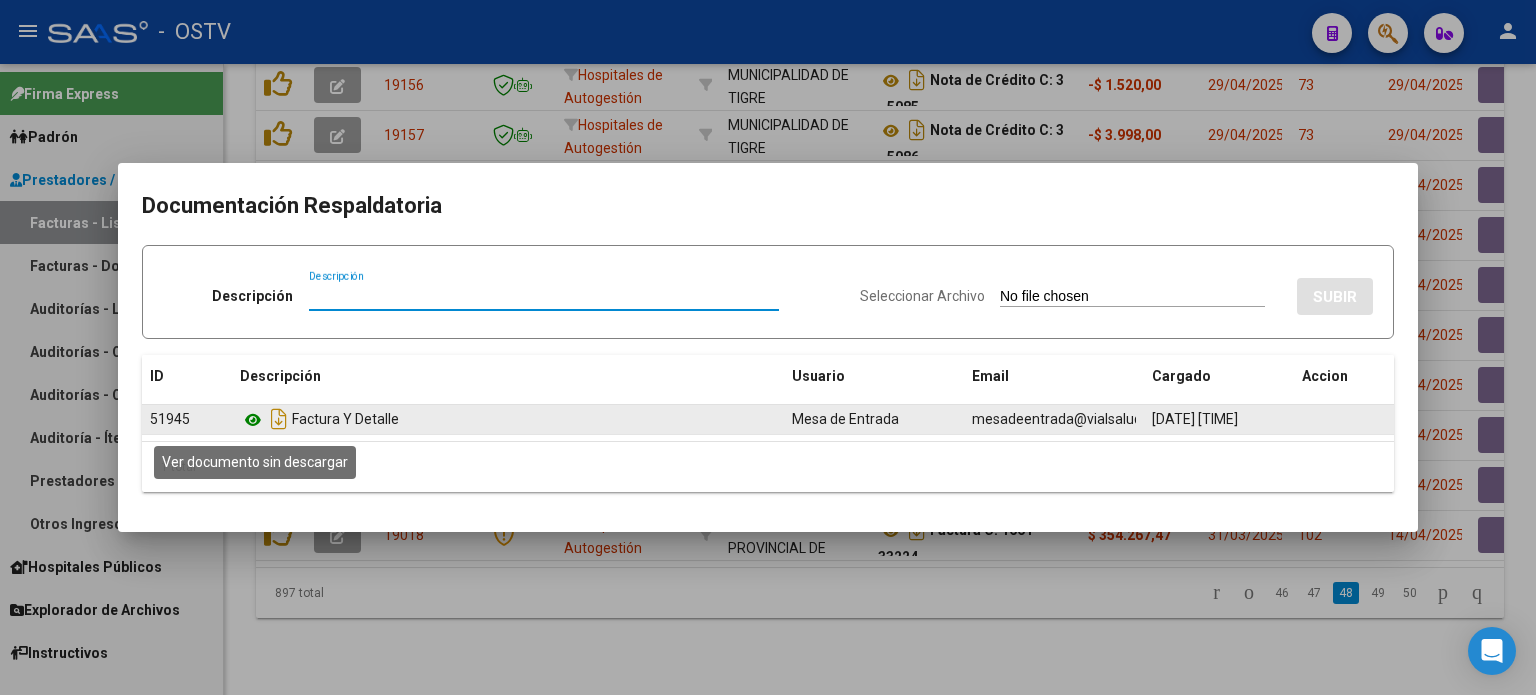 click 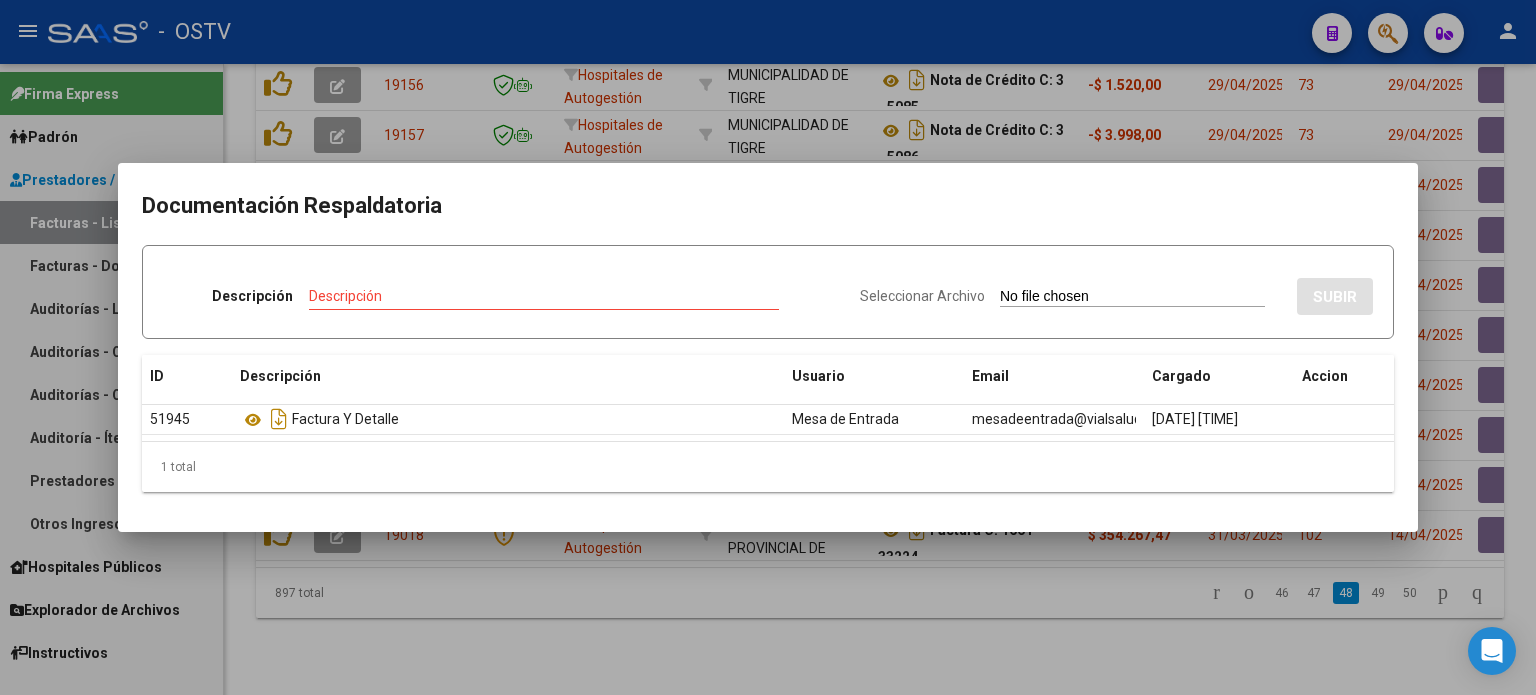 click at bounding box center (768, 347) 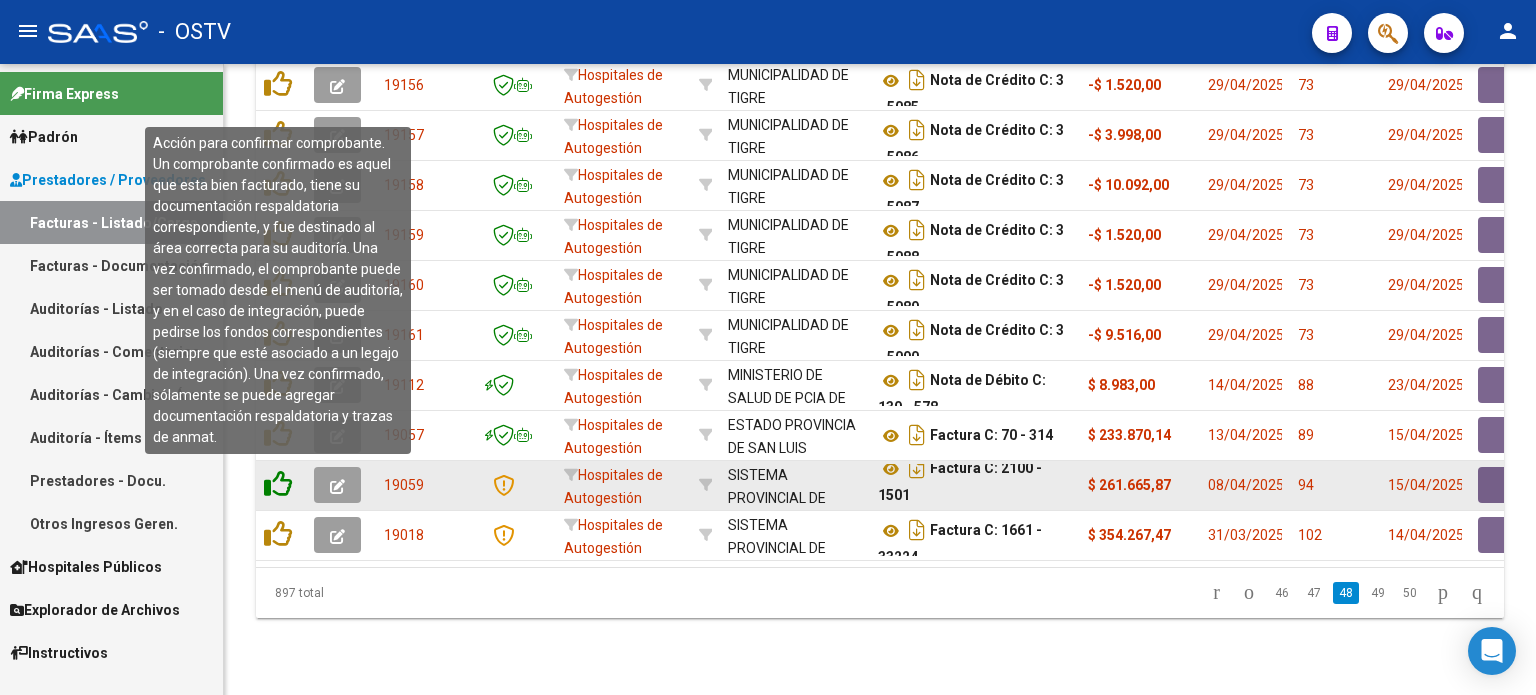 click 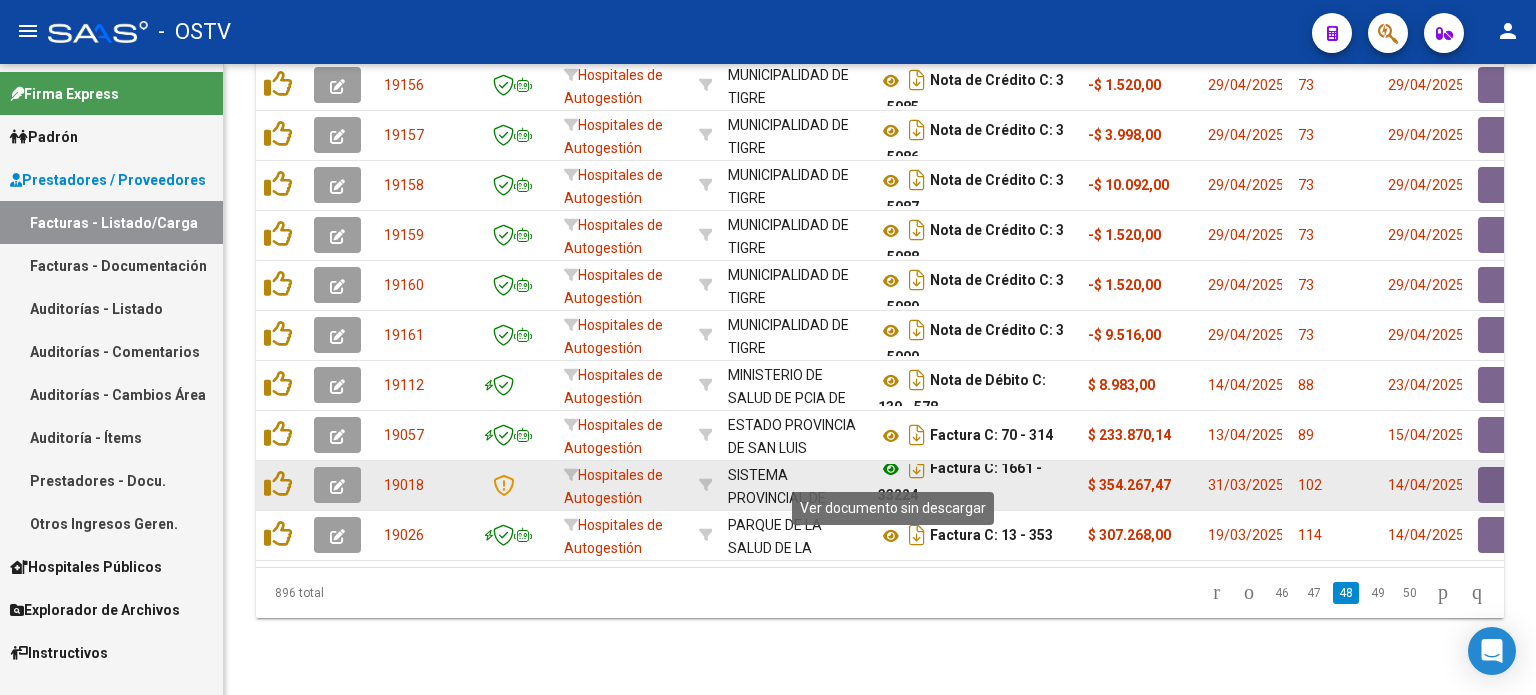 click 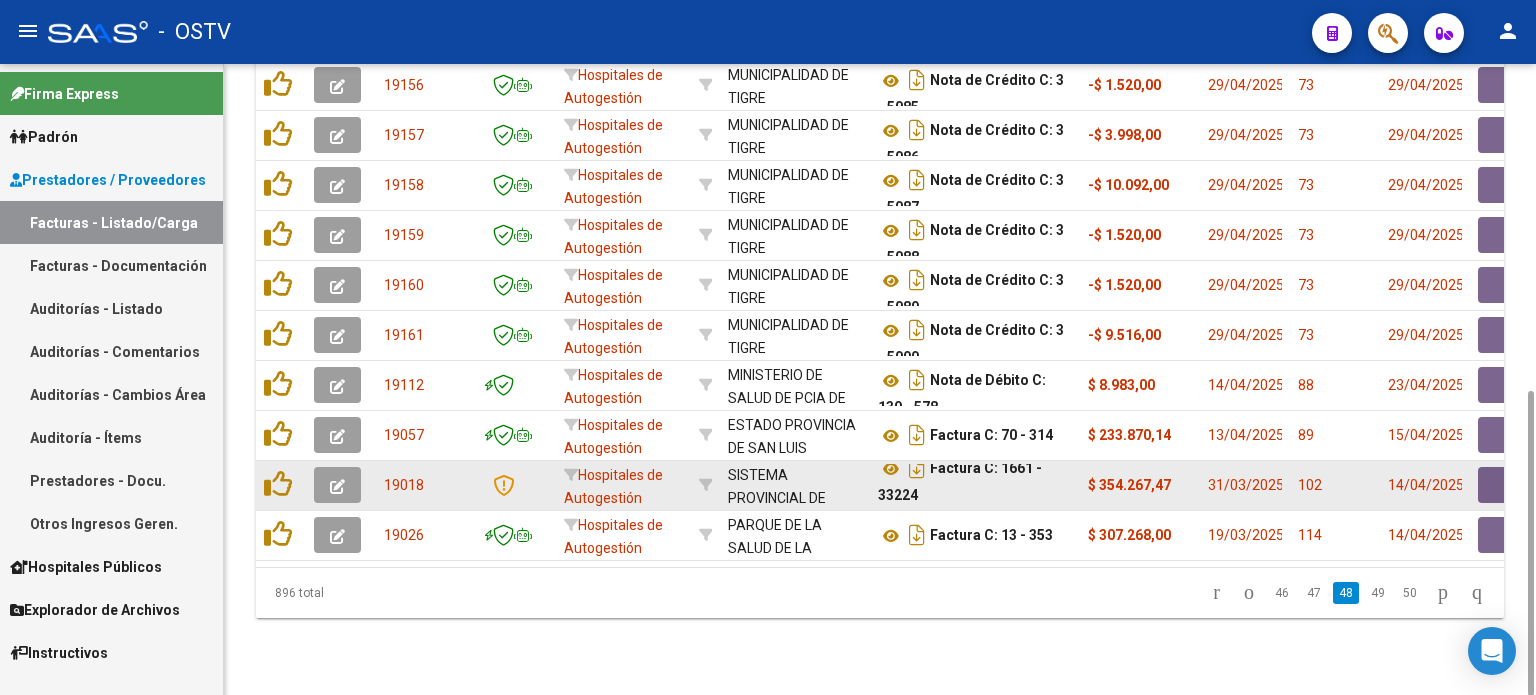 click 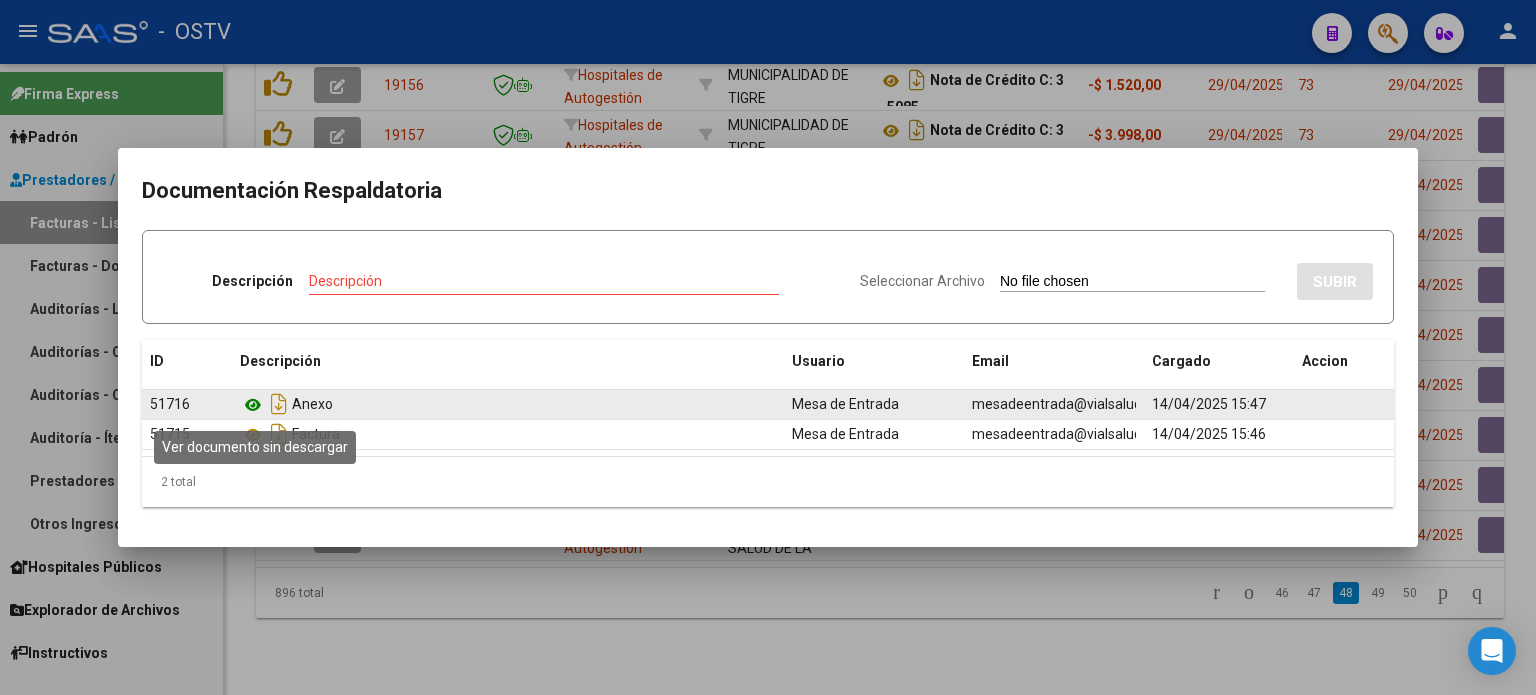 click 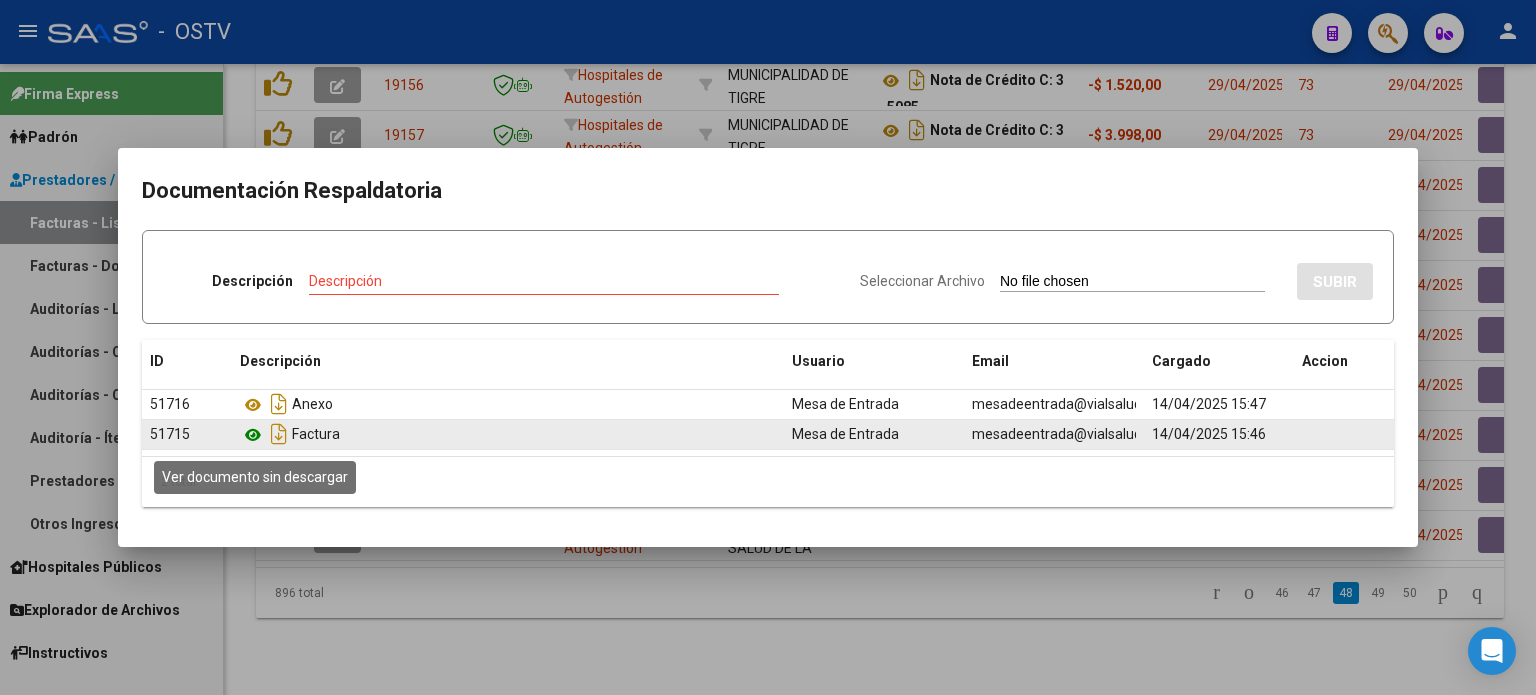 click 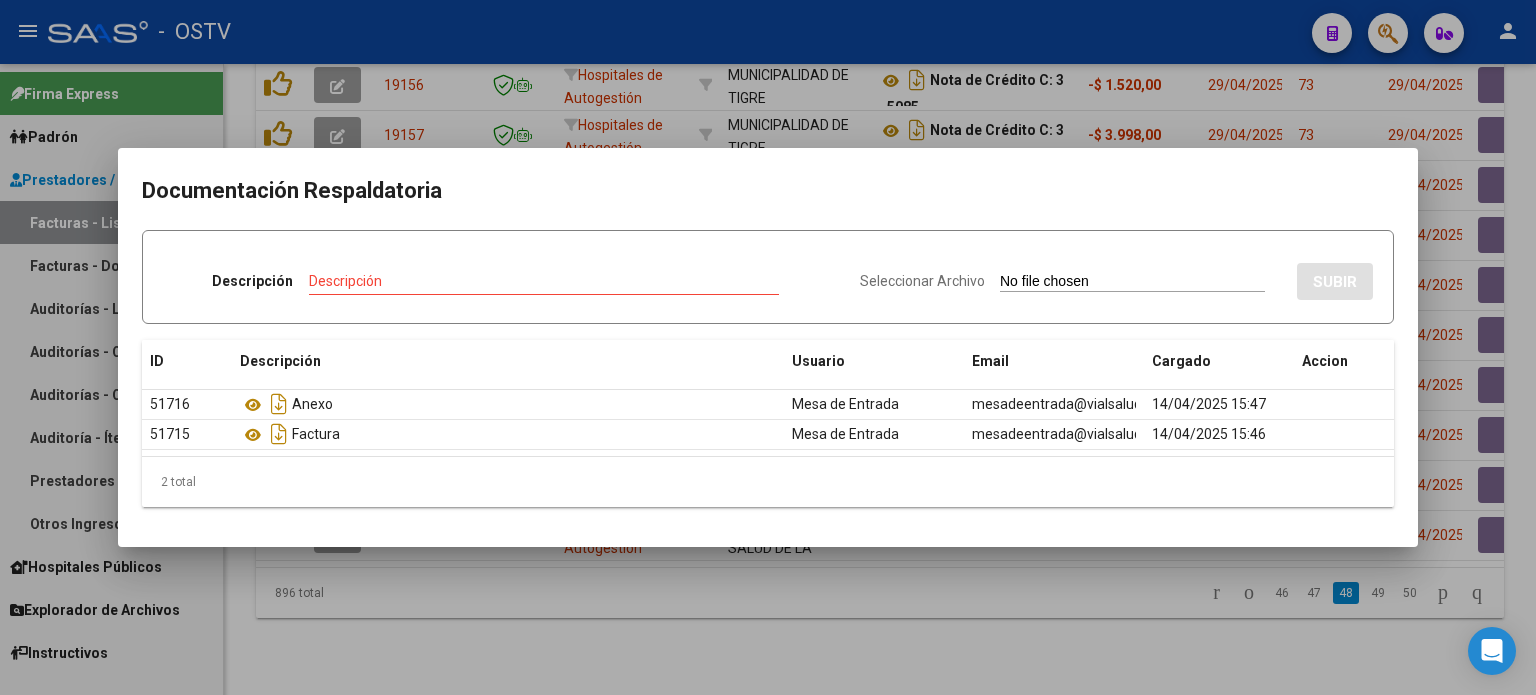 click at bounding box center (768, 347) 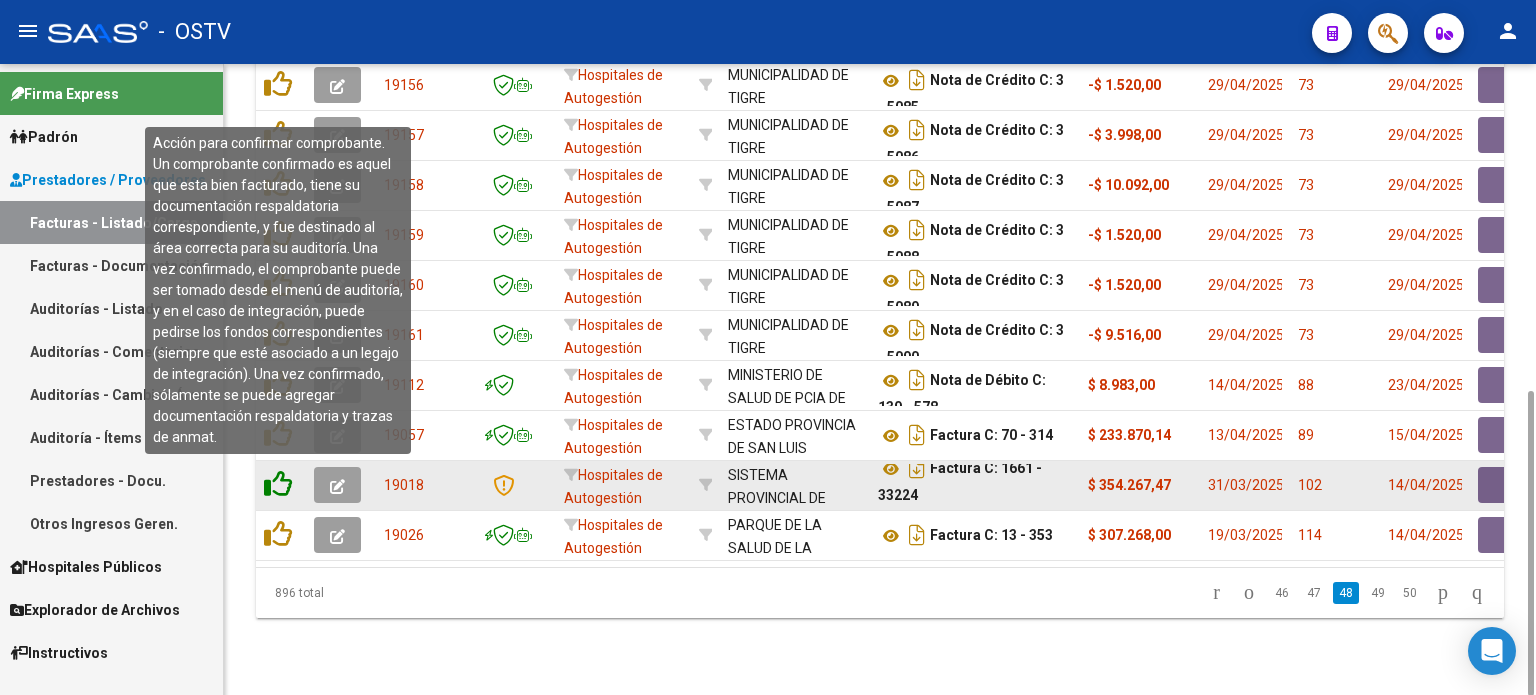 click 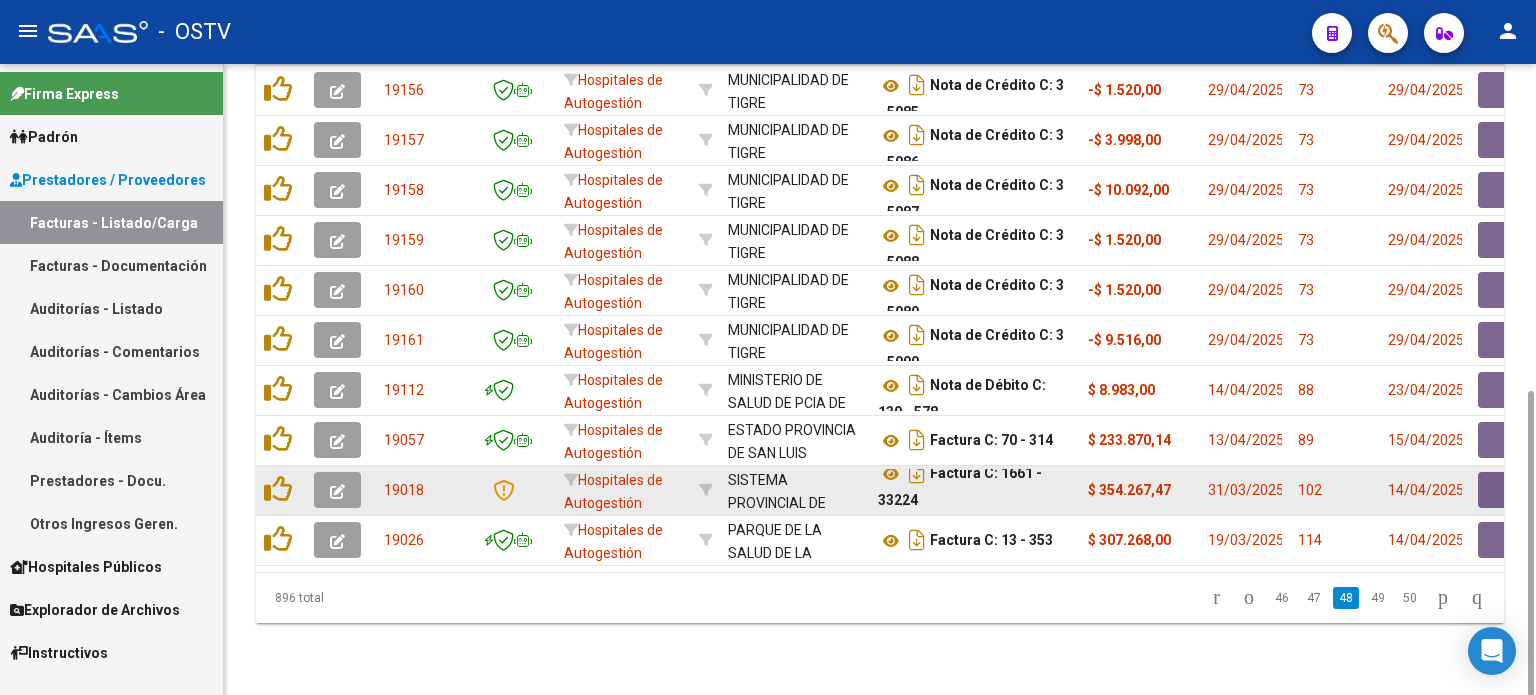 scroll, scrollTop: 0, scrollLeft: 0, axis: both 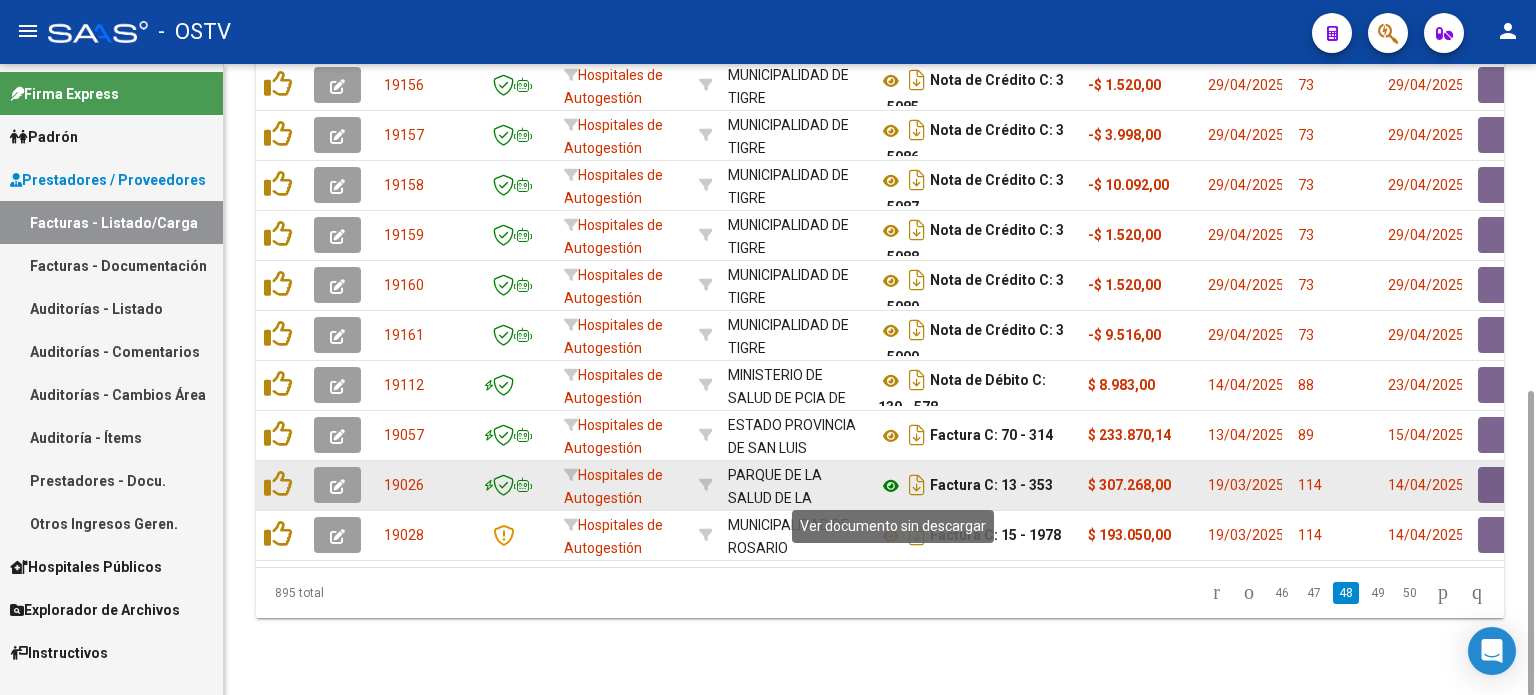click 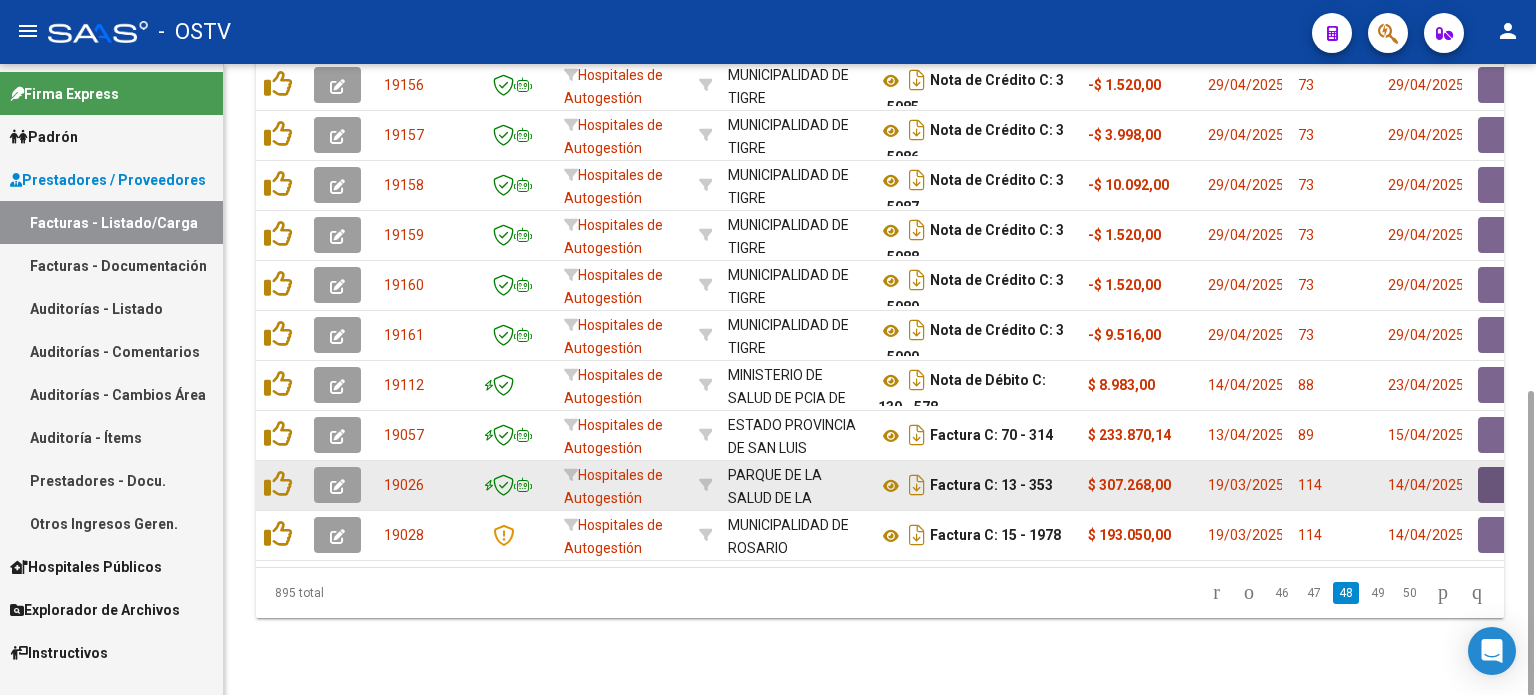 click 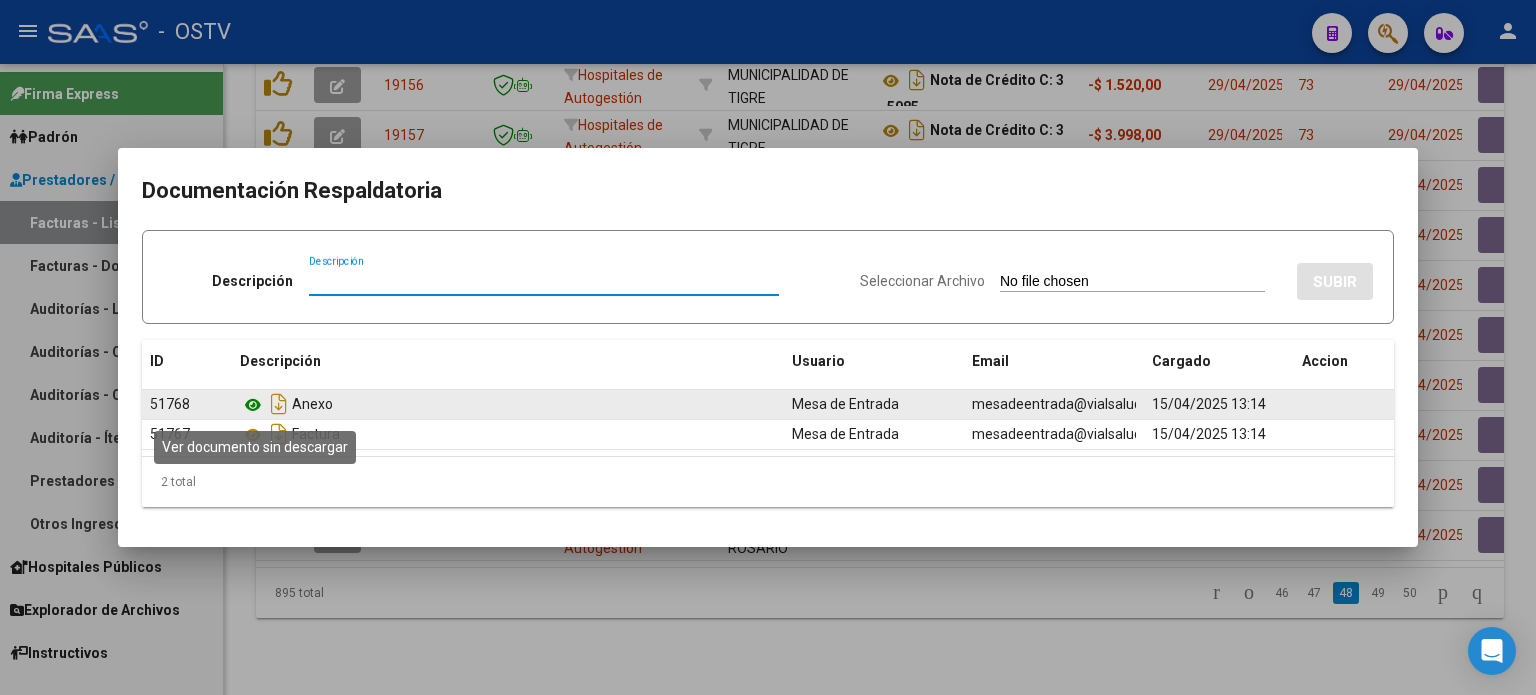 click 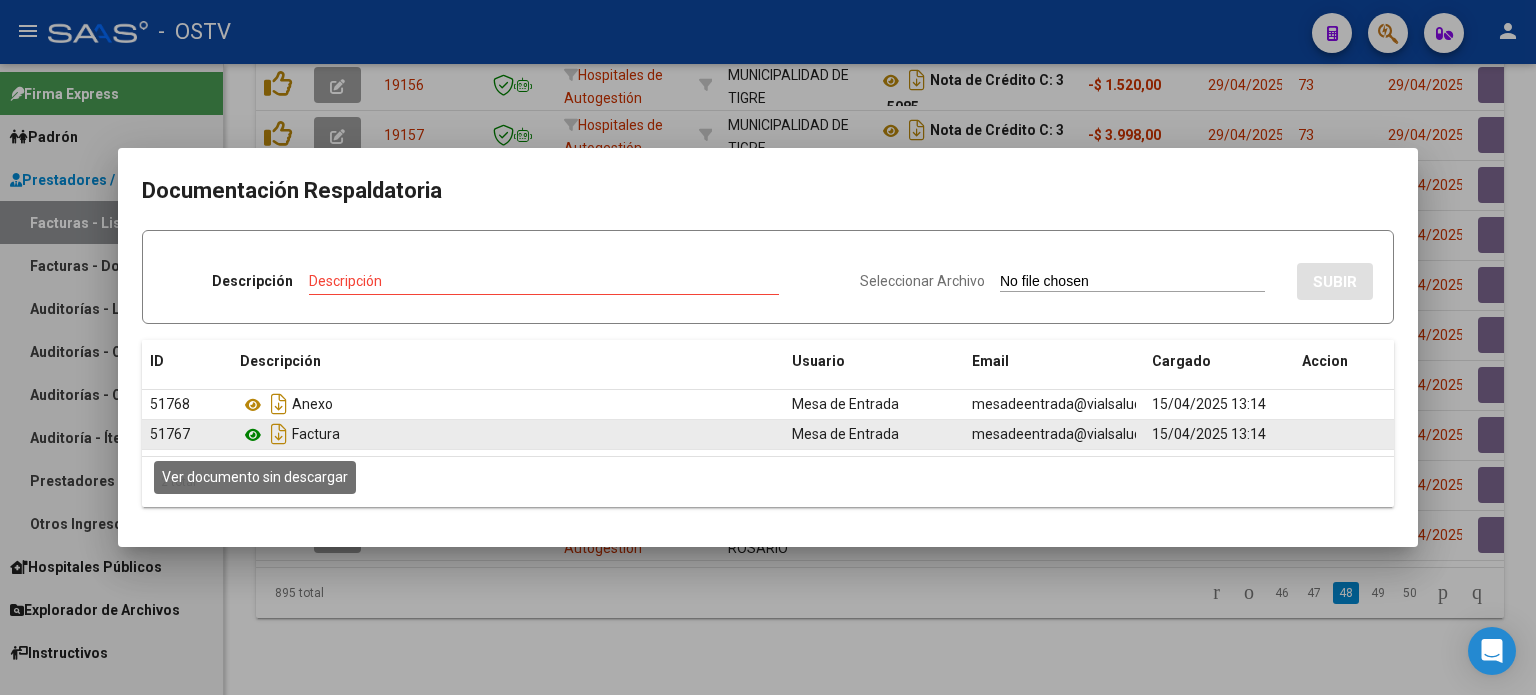 click 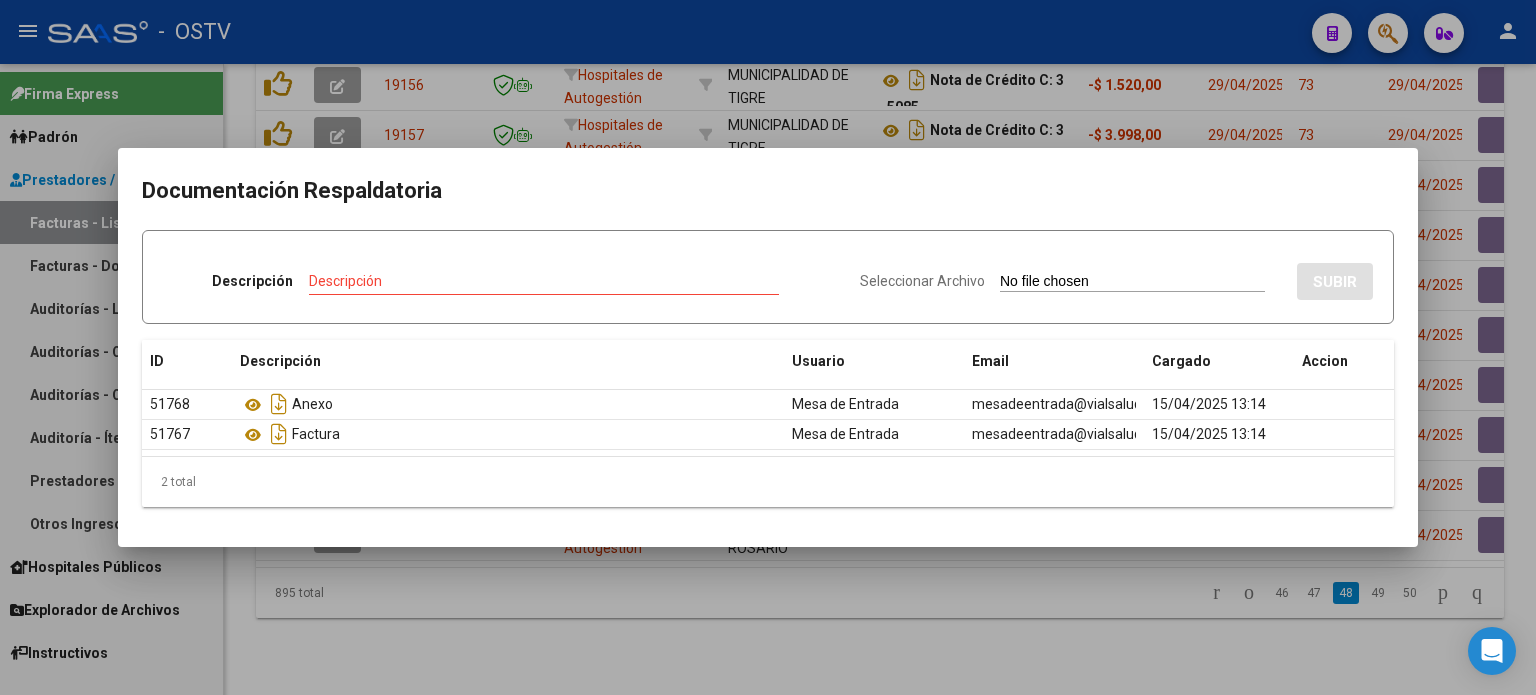 click at bounding box center (768, 347) 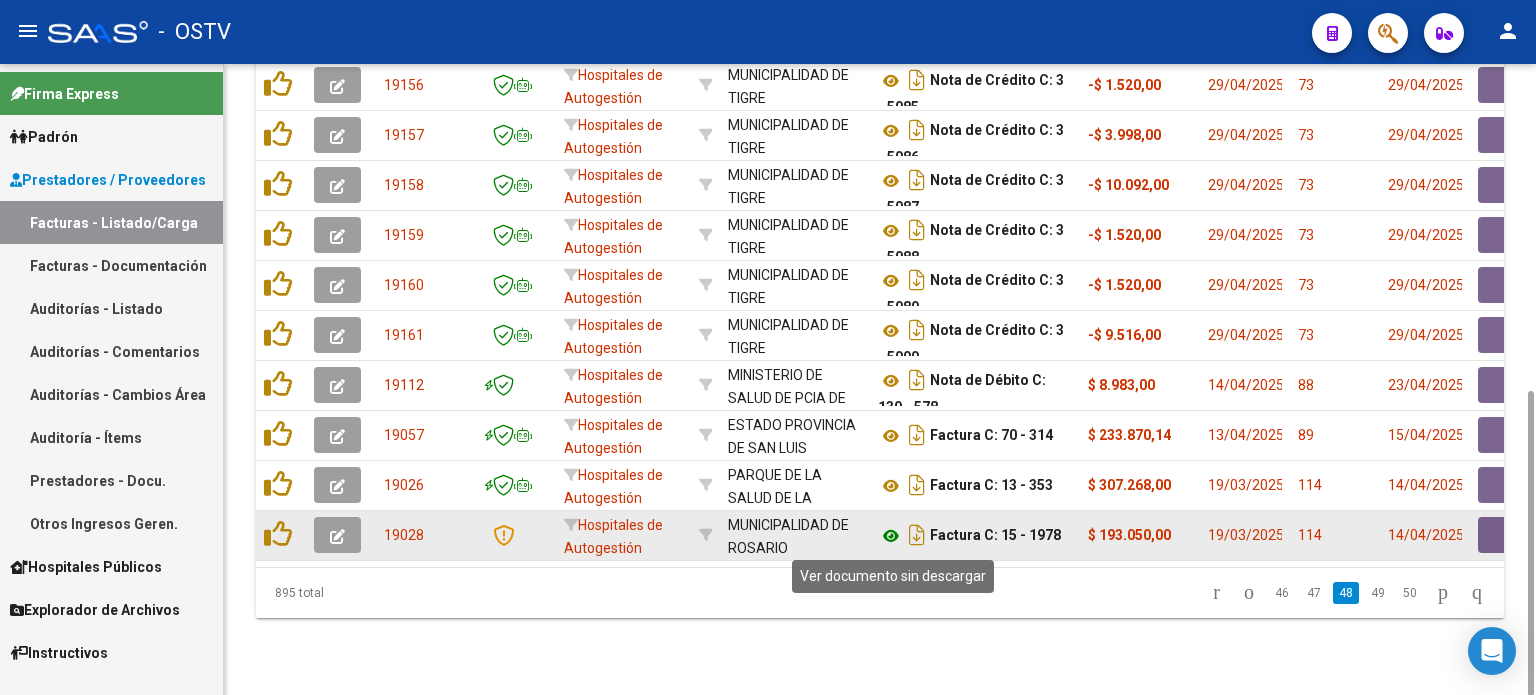 click 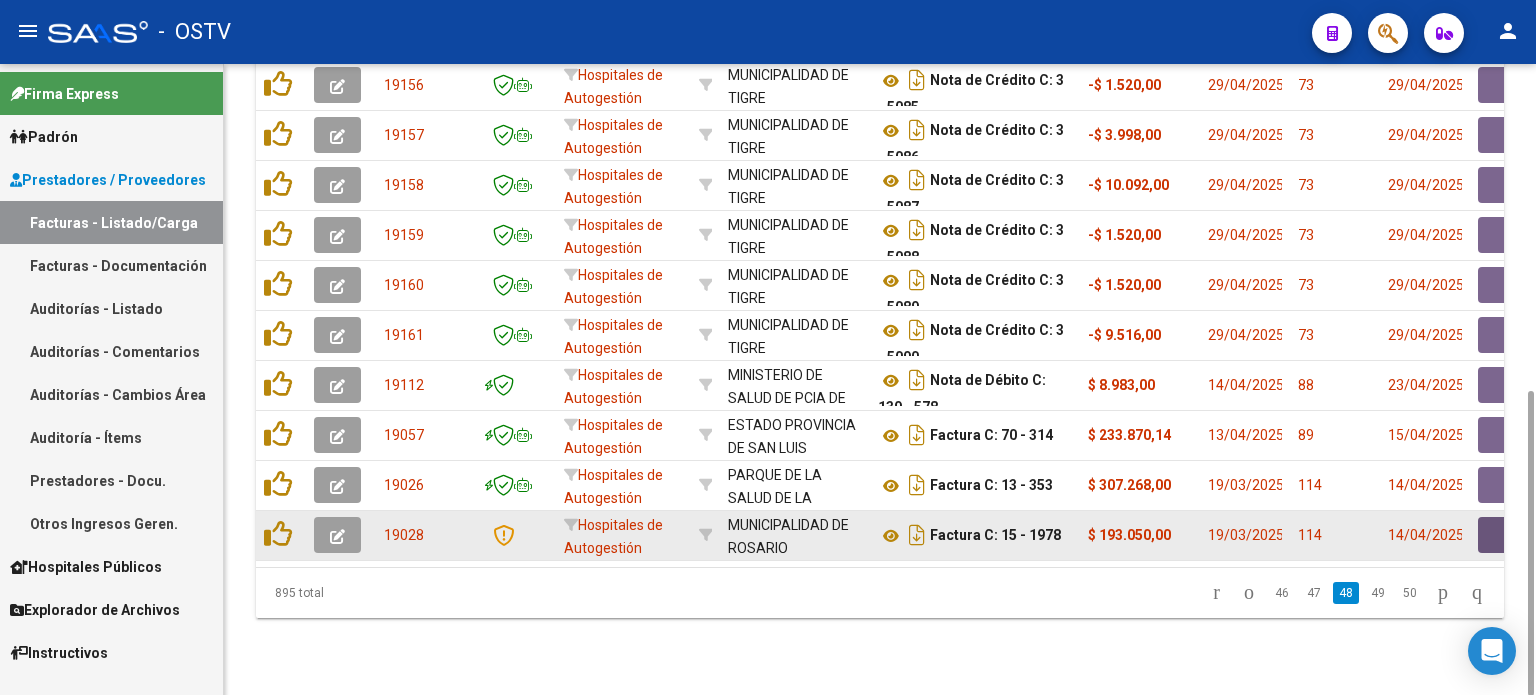 click 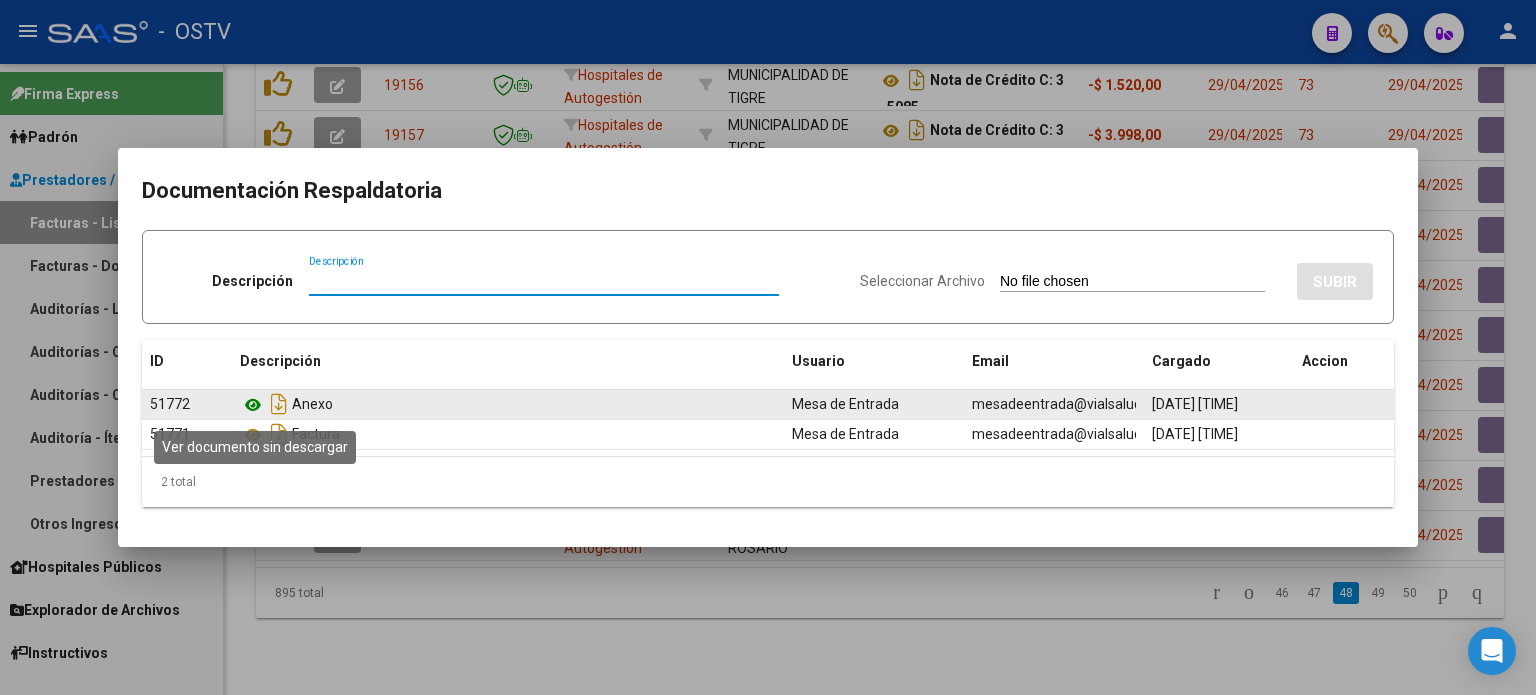 click 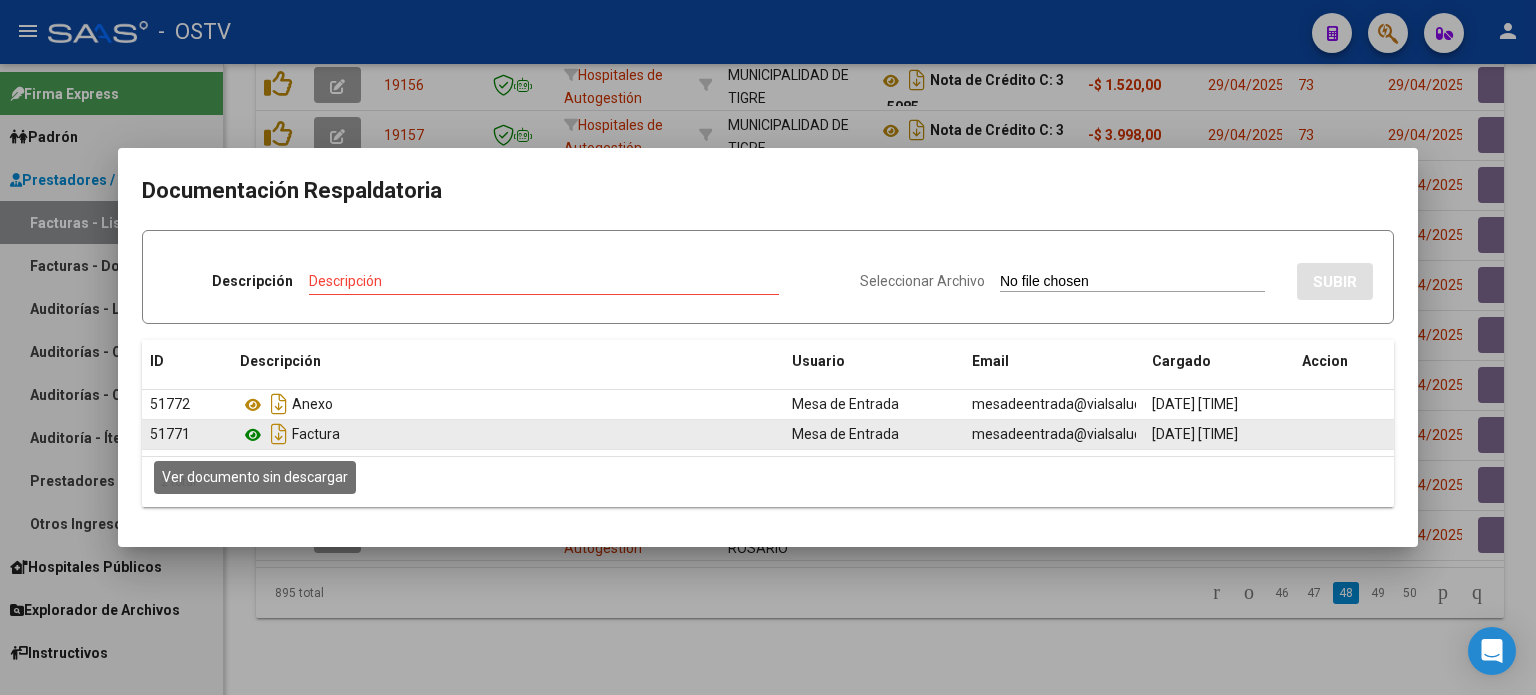 click 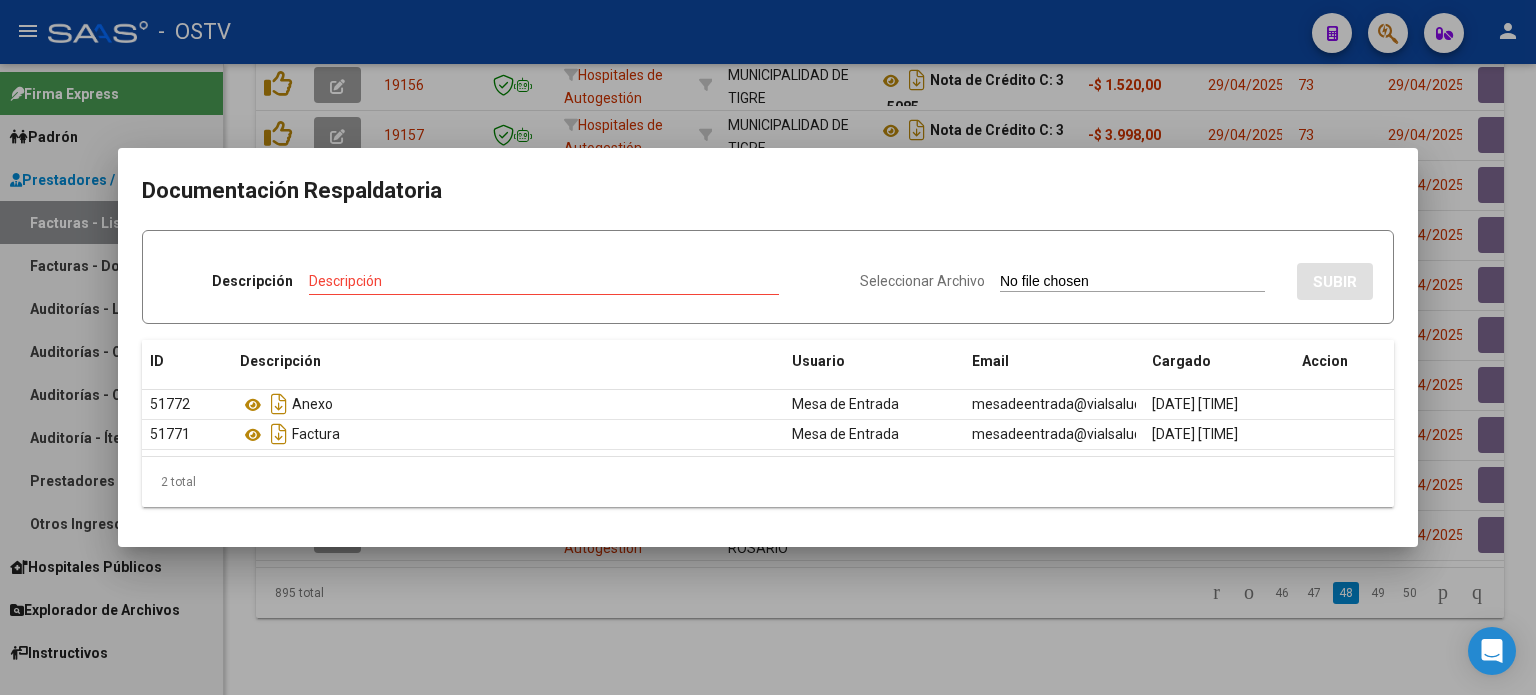 click at bounding box center (768, 347) 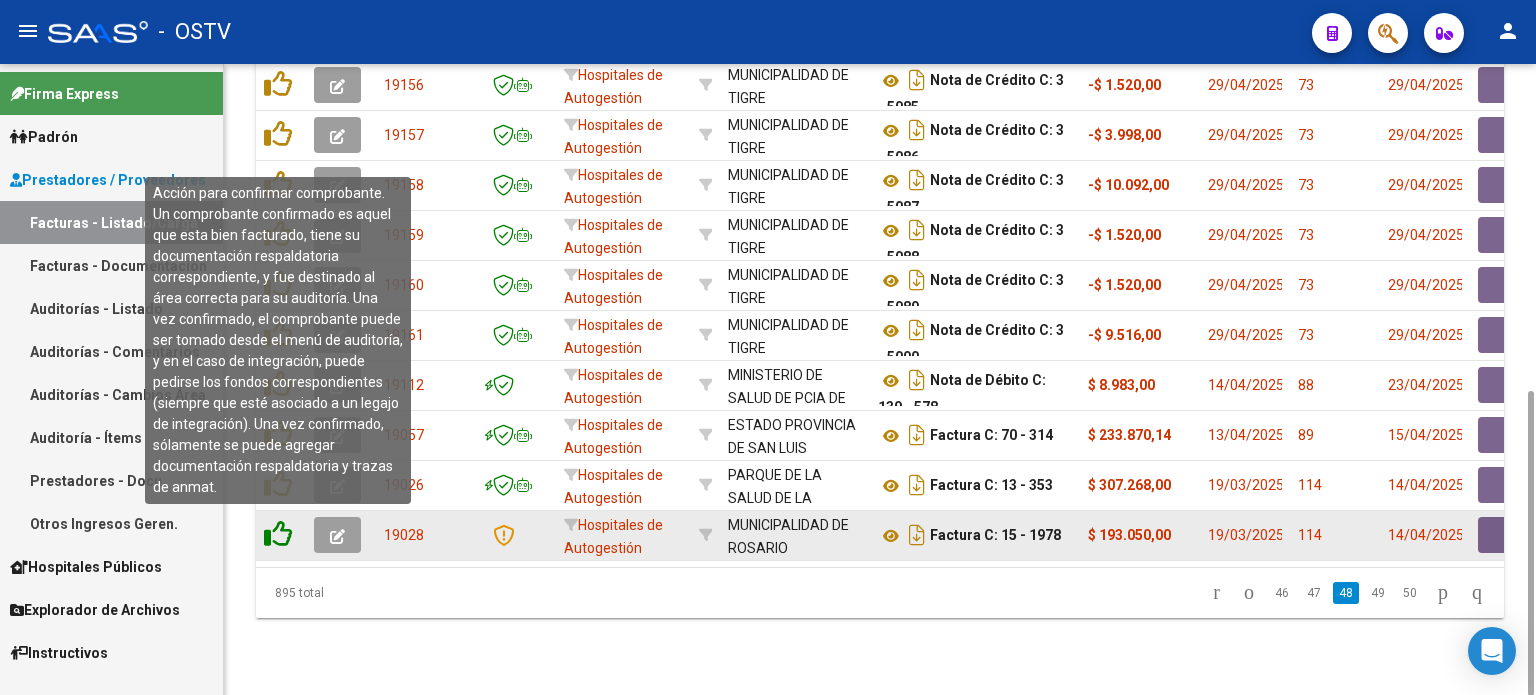 click 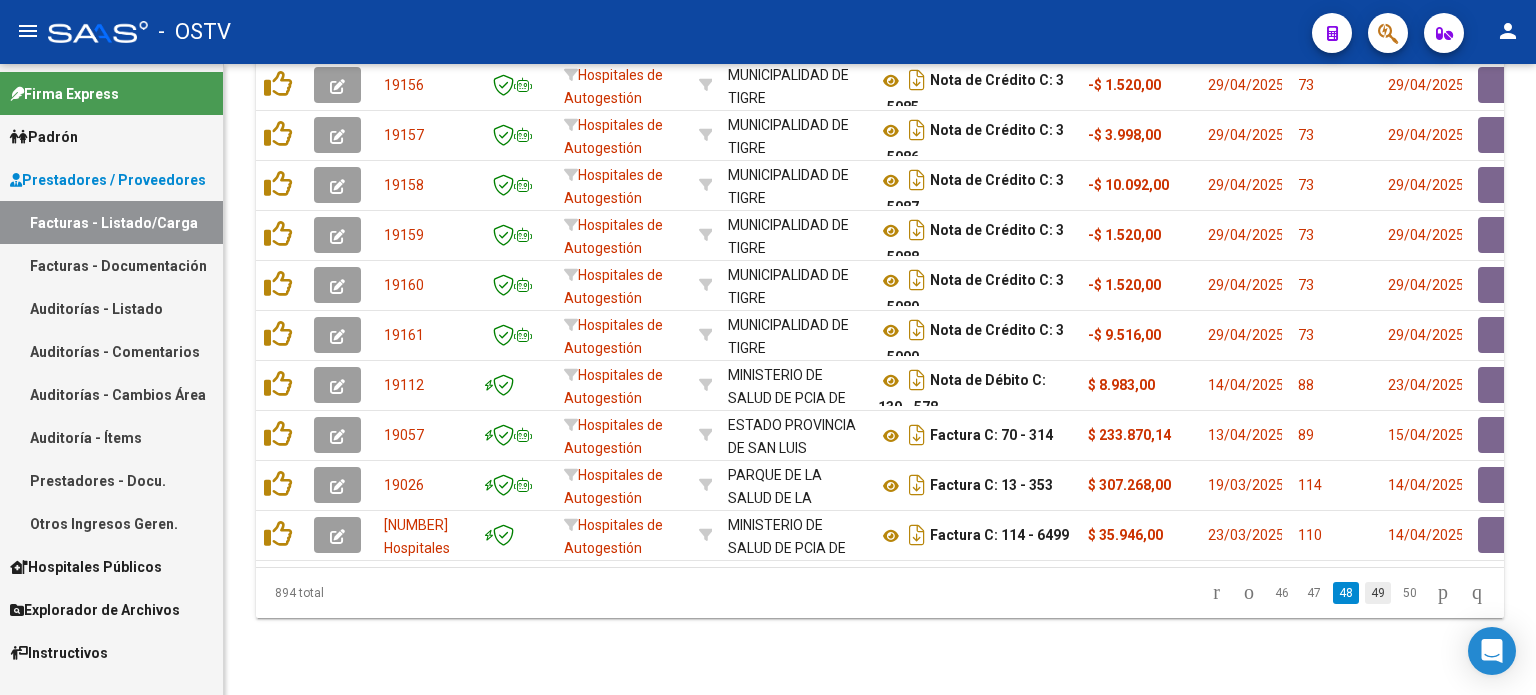 click on "49" 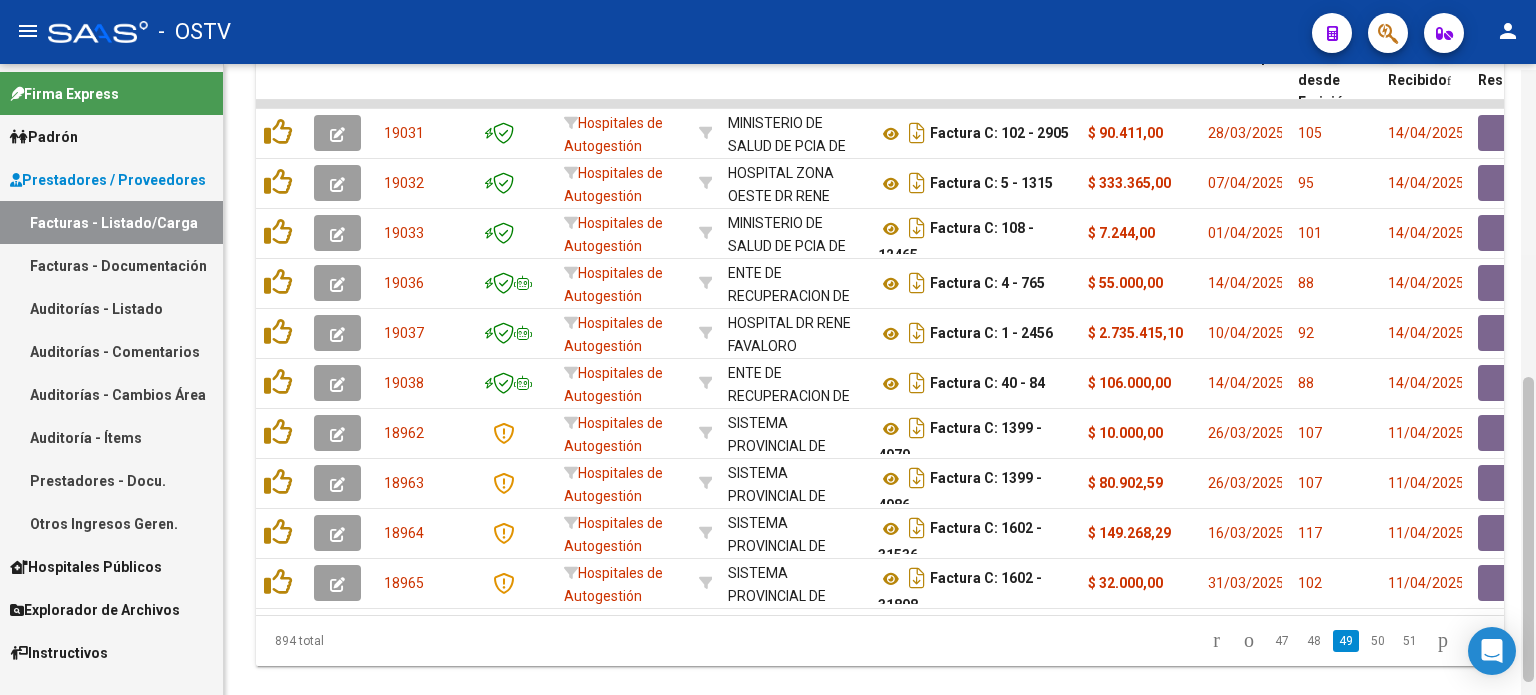 scroll, scrollTop: 622, scrollLeft: 0, axis: vertical 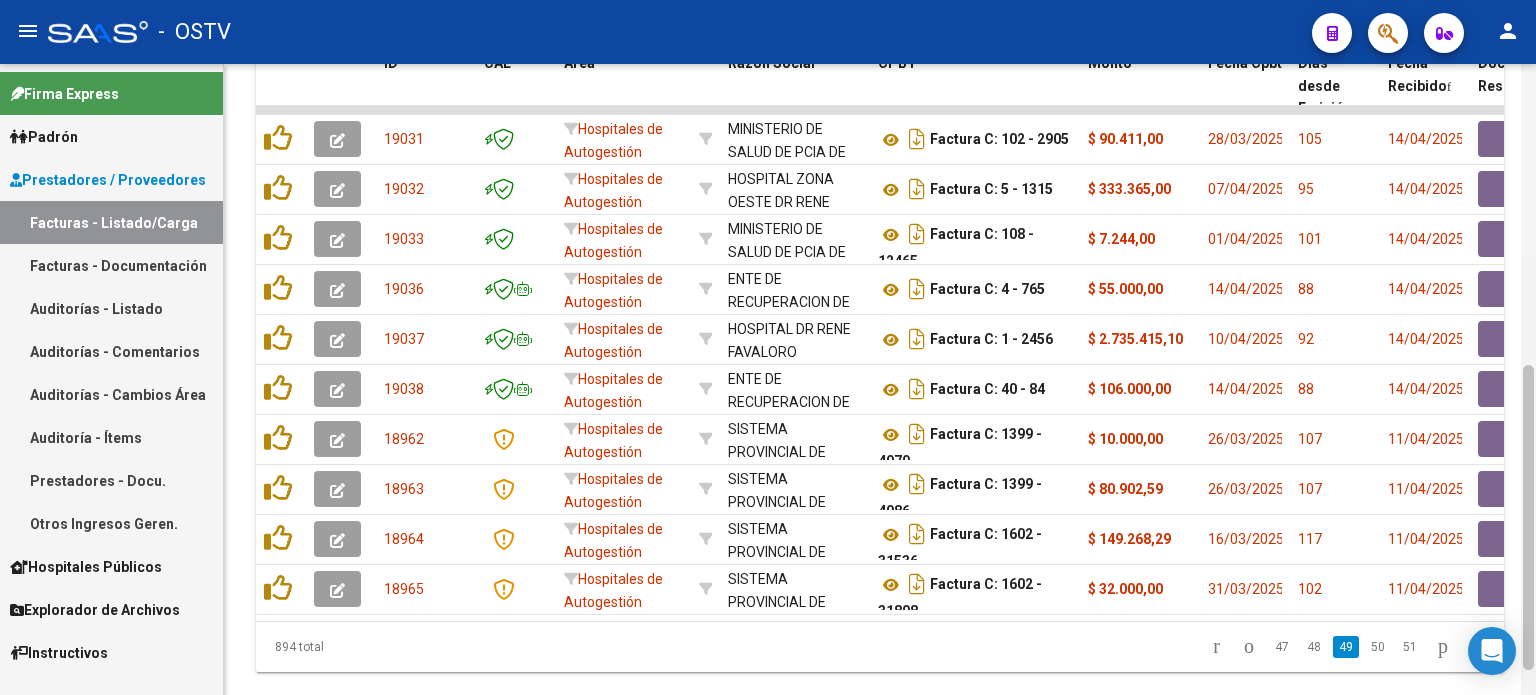 drag, startPoint x: 1529, startPoint y: 452, endPoint x: 1527, endPoint y: 426, distance: 26.076809 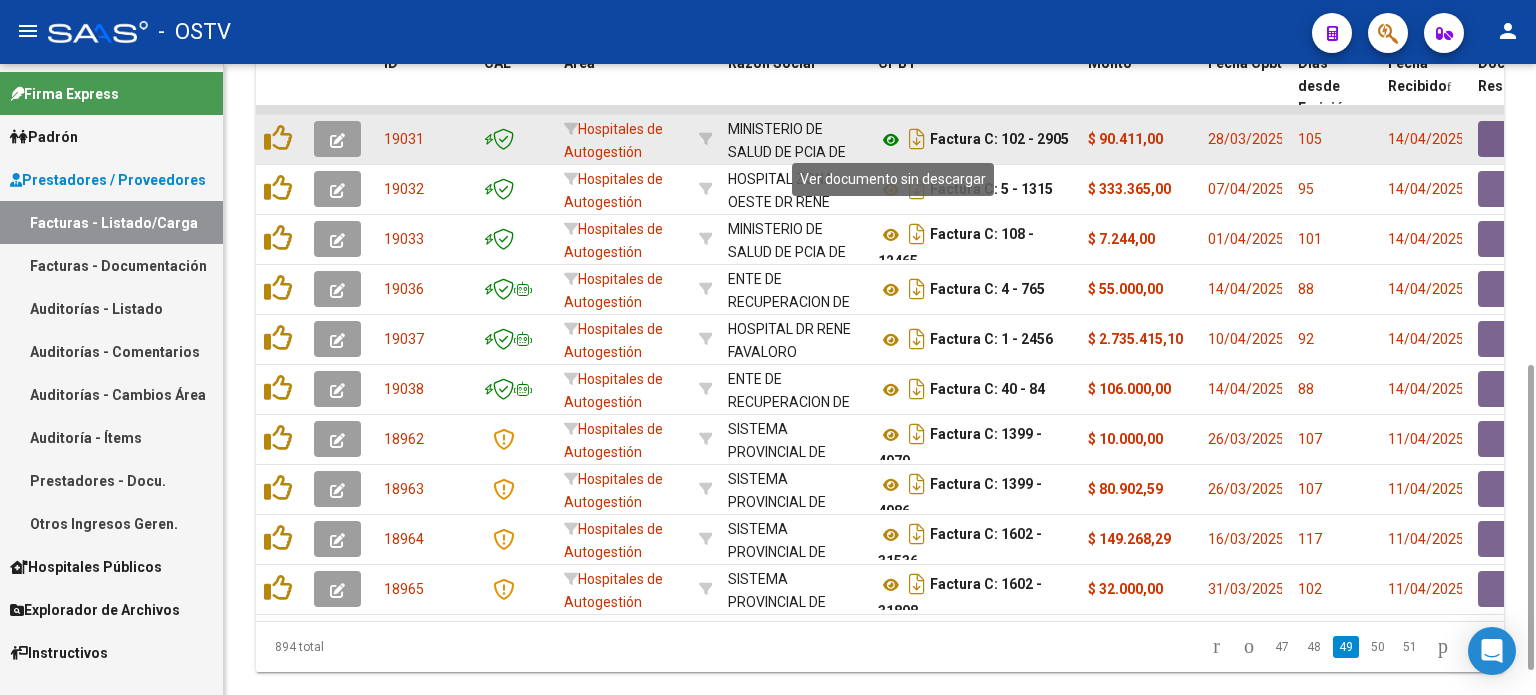 click 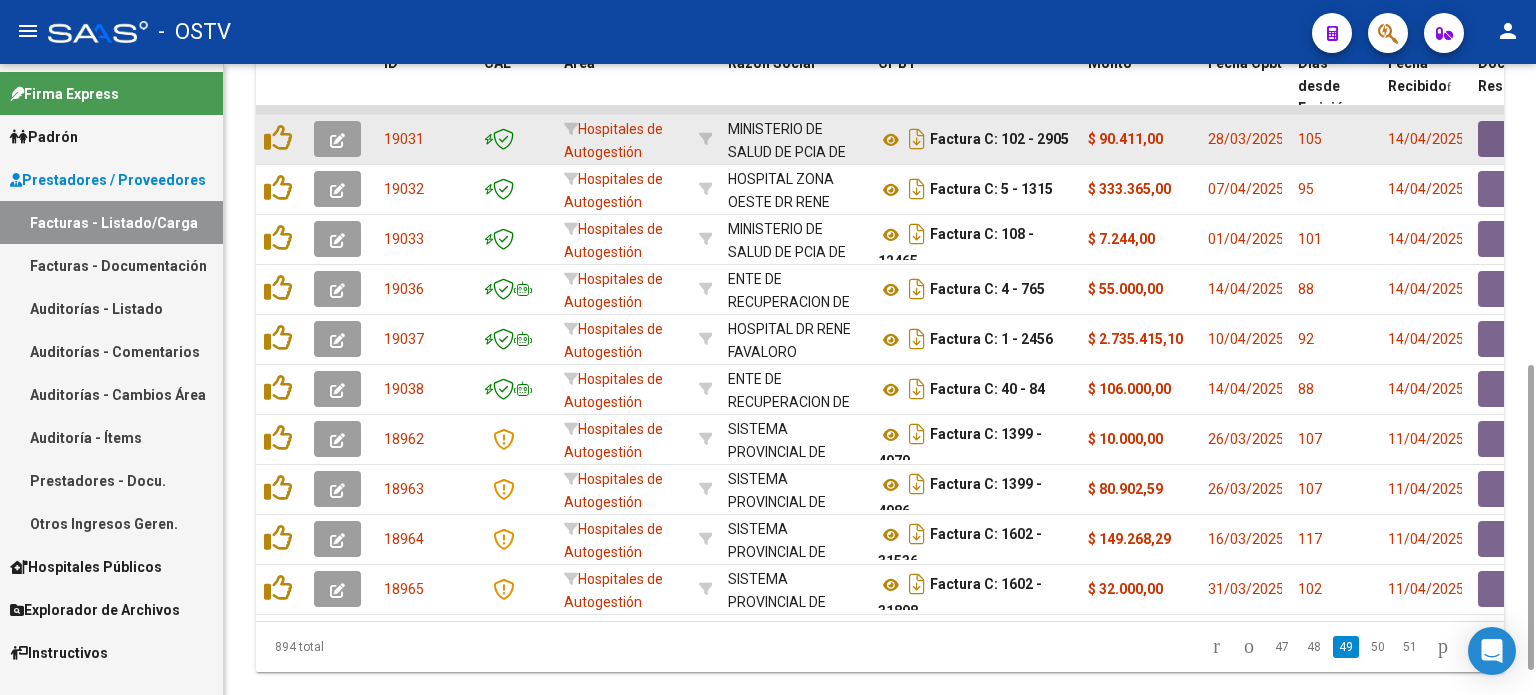 click 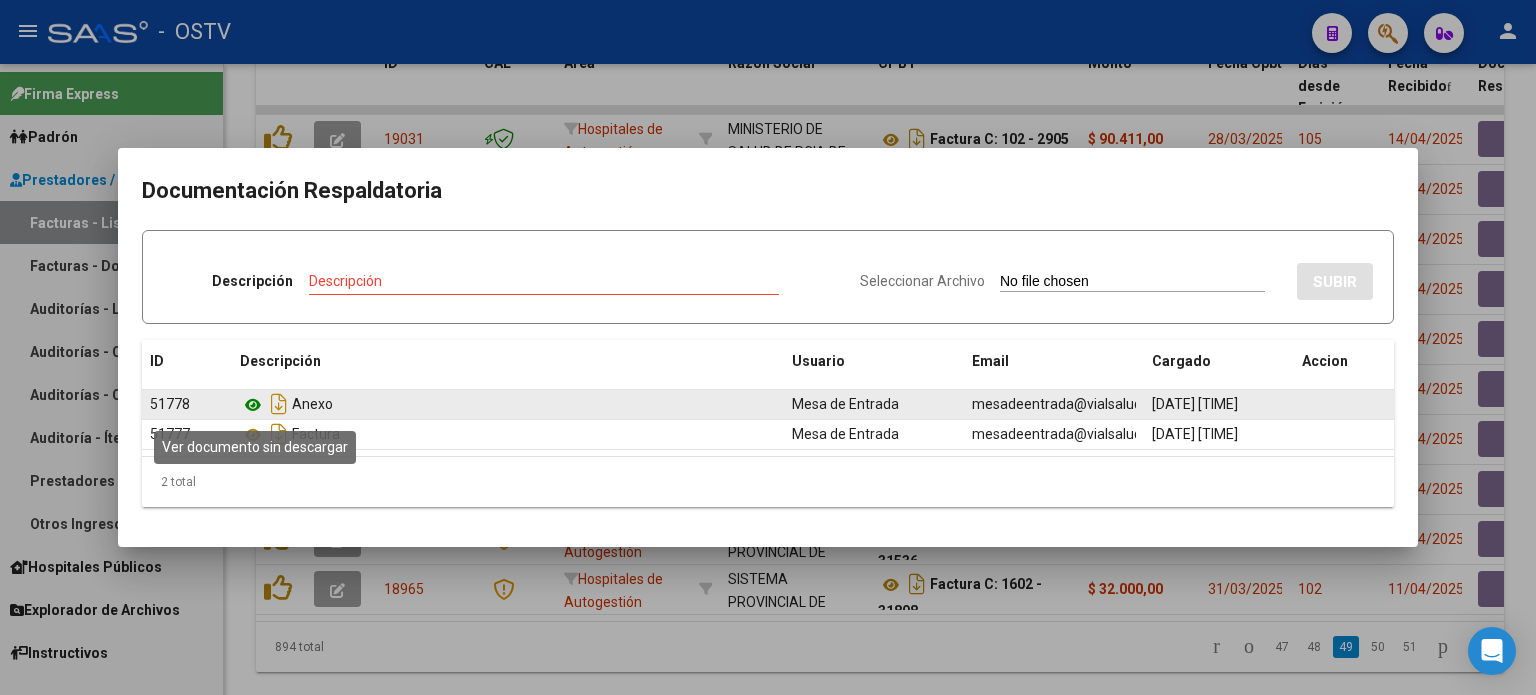 click 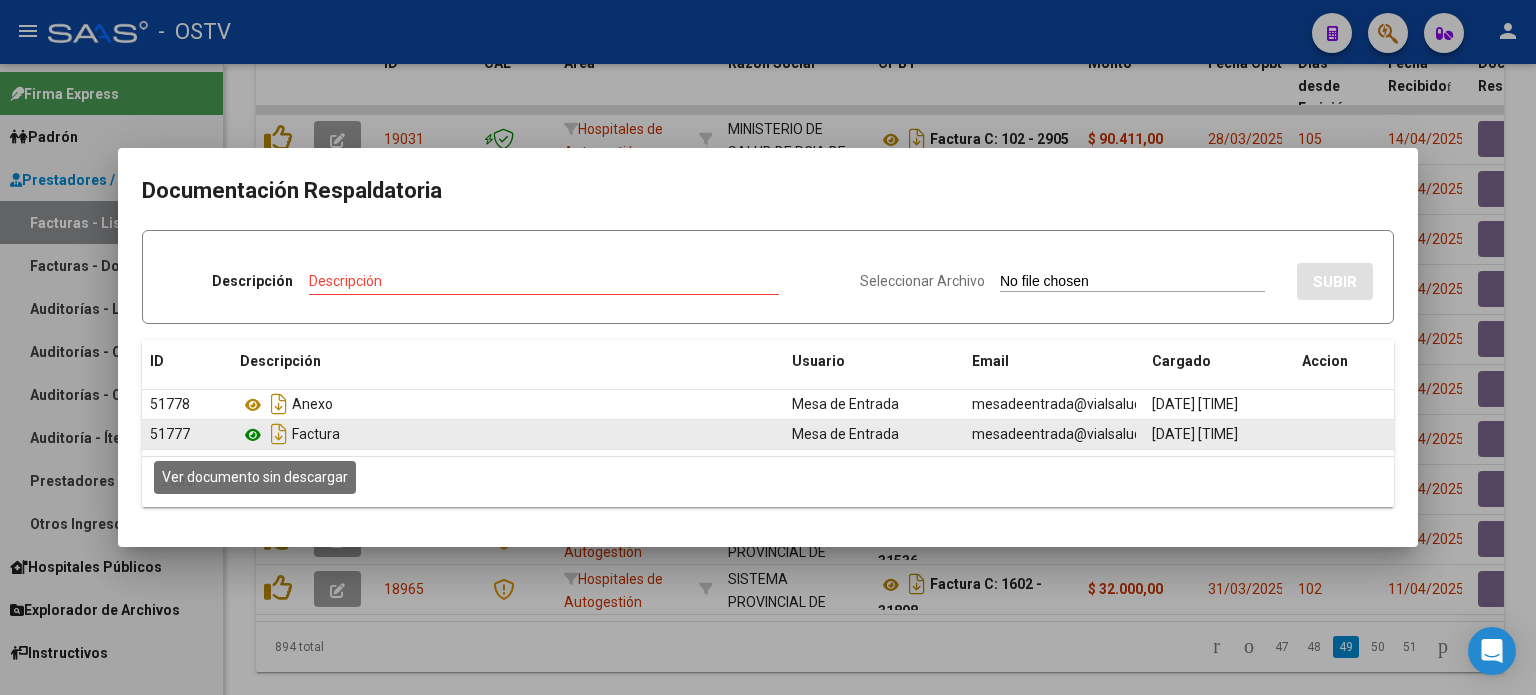 click 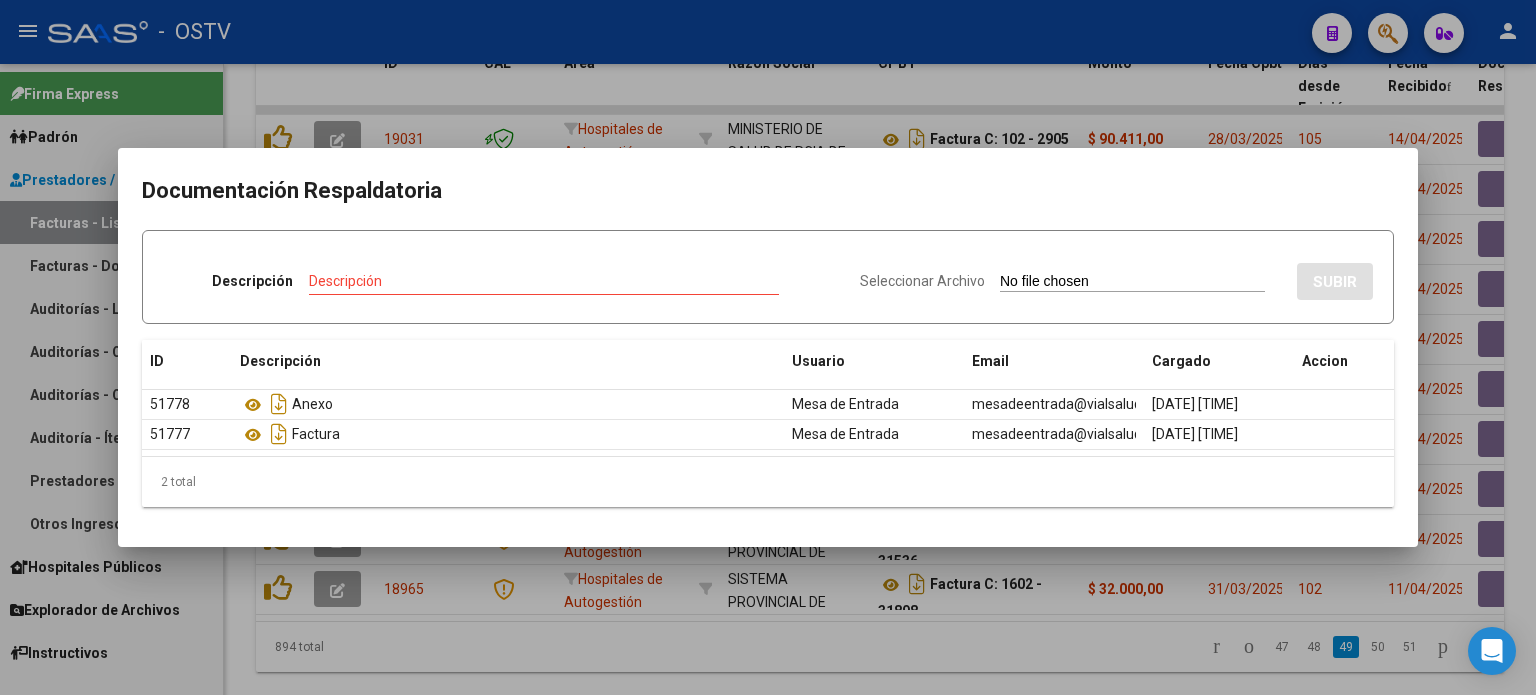 click at bounding box center [768, 347] 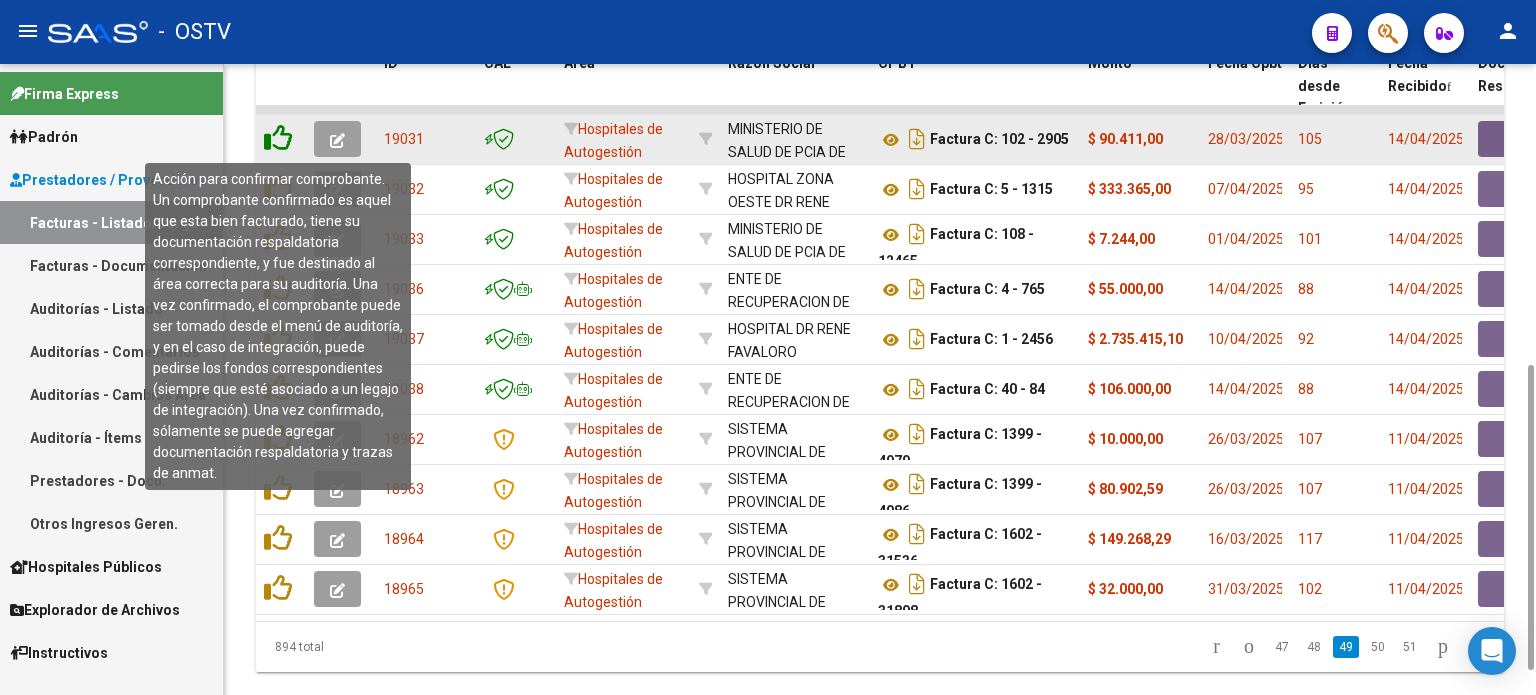 click 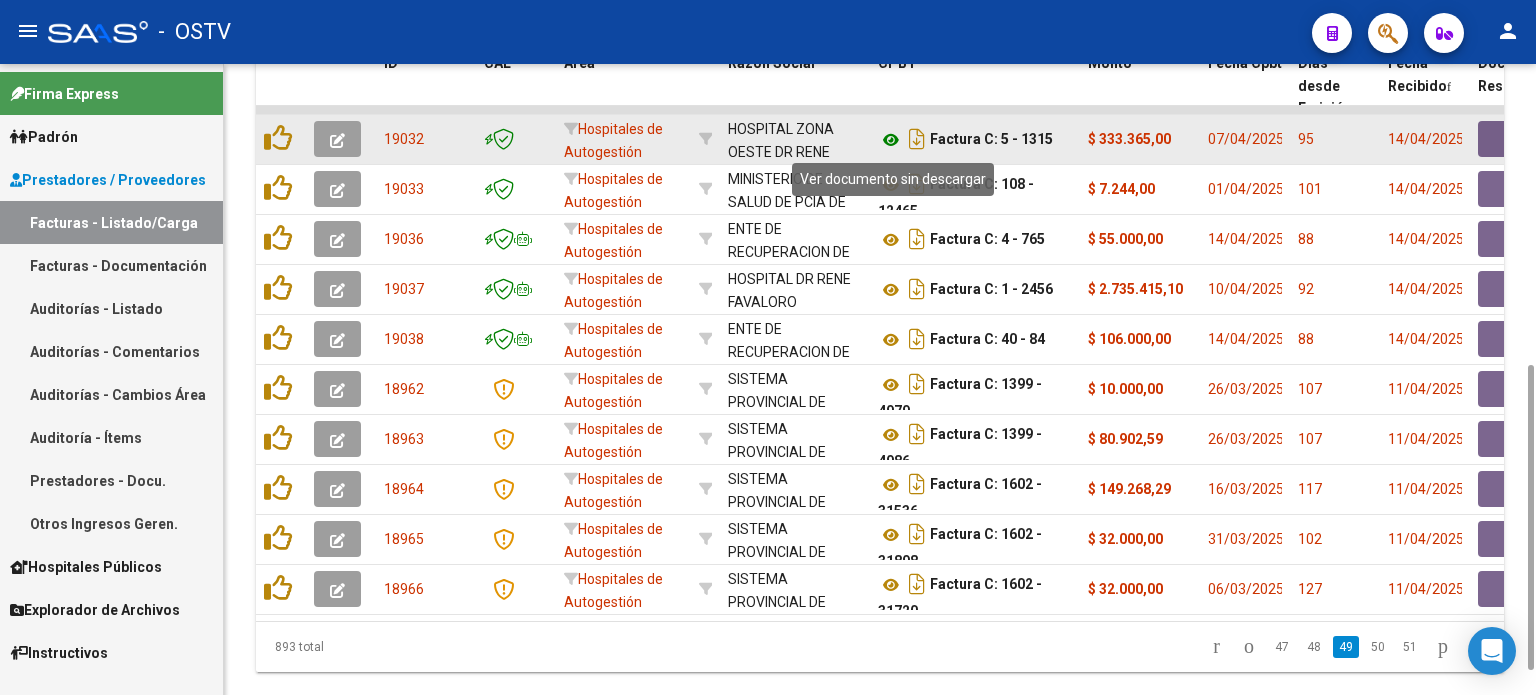click 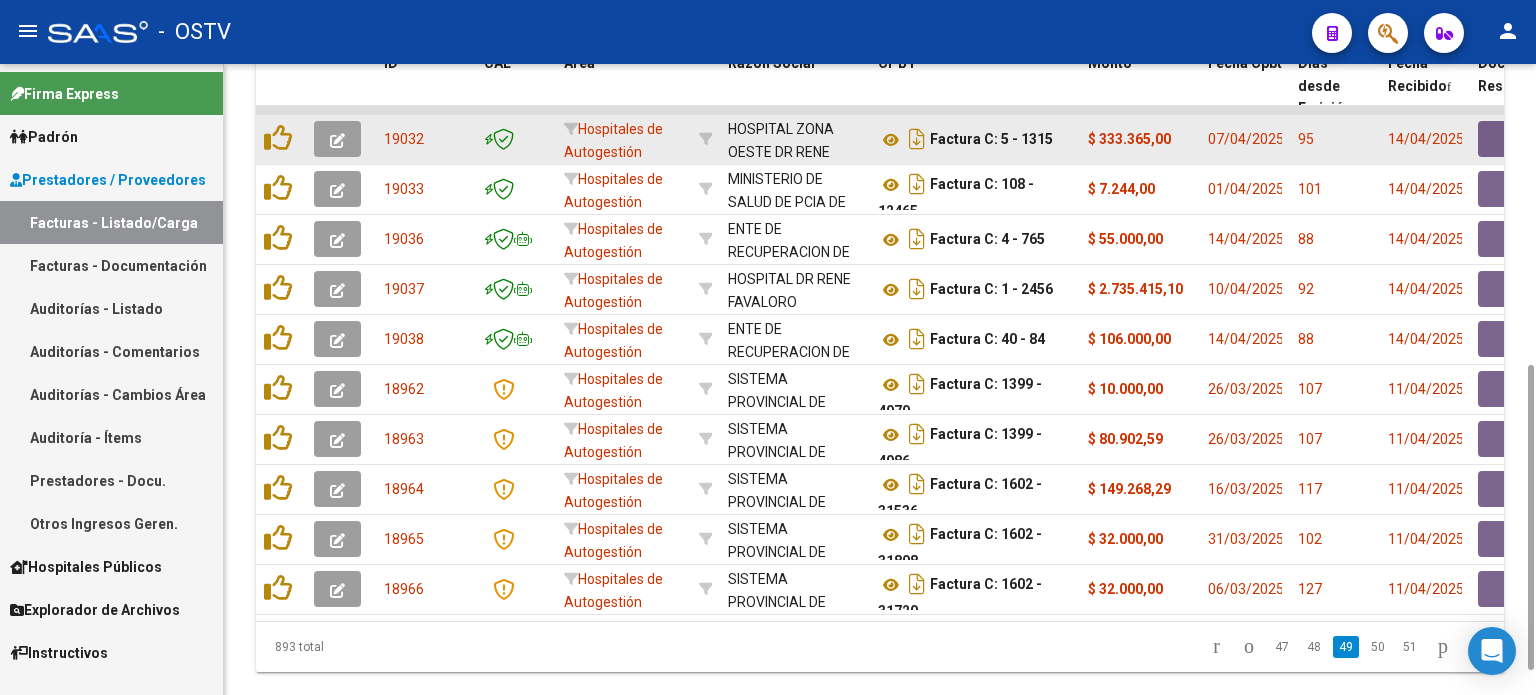 click 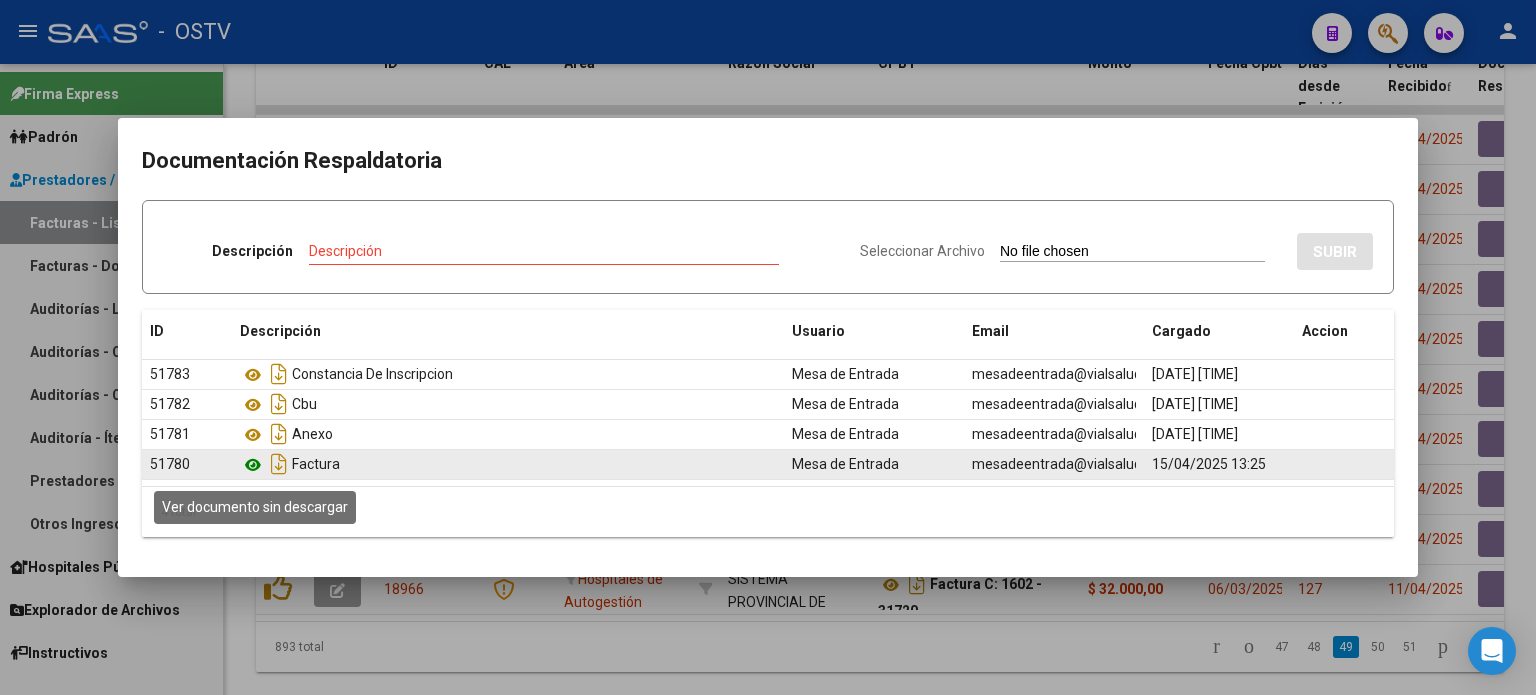 click 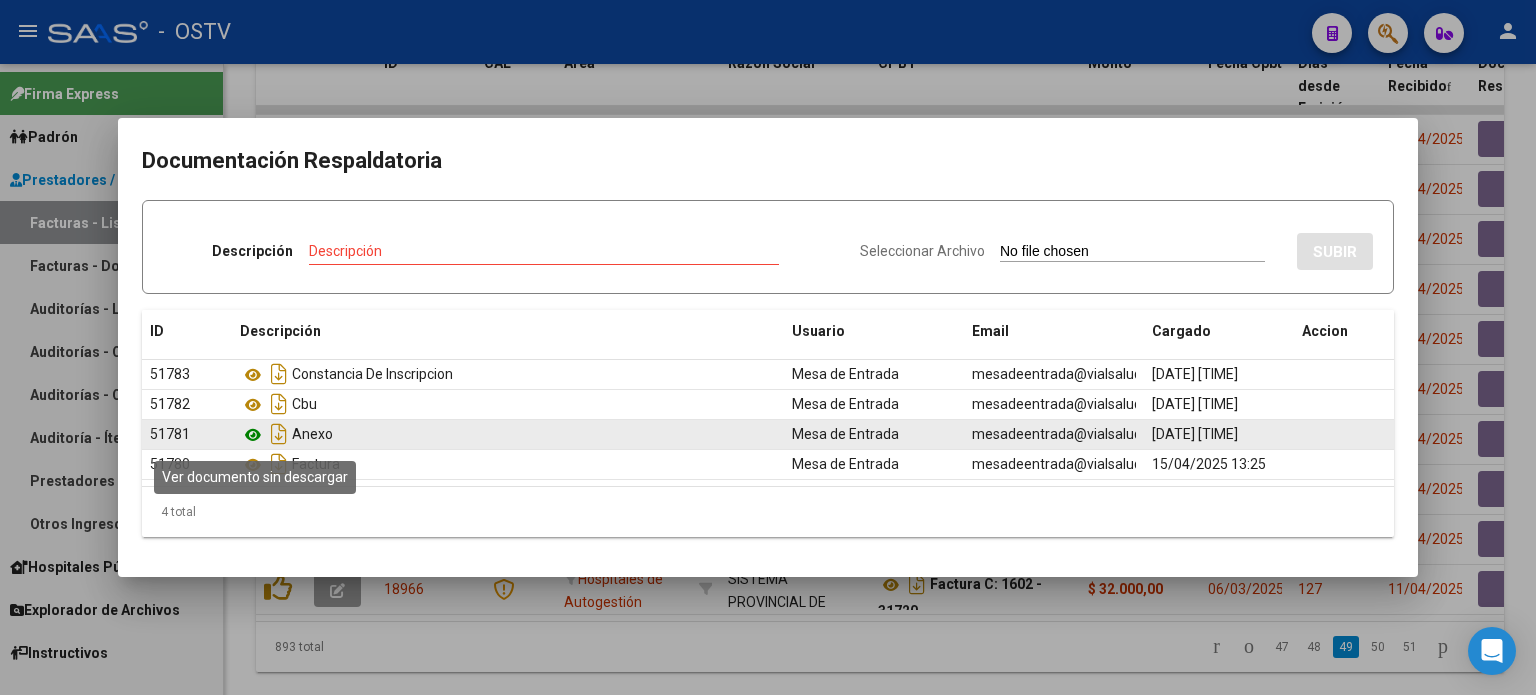click 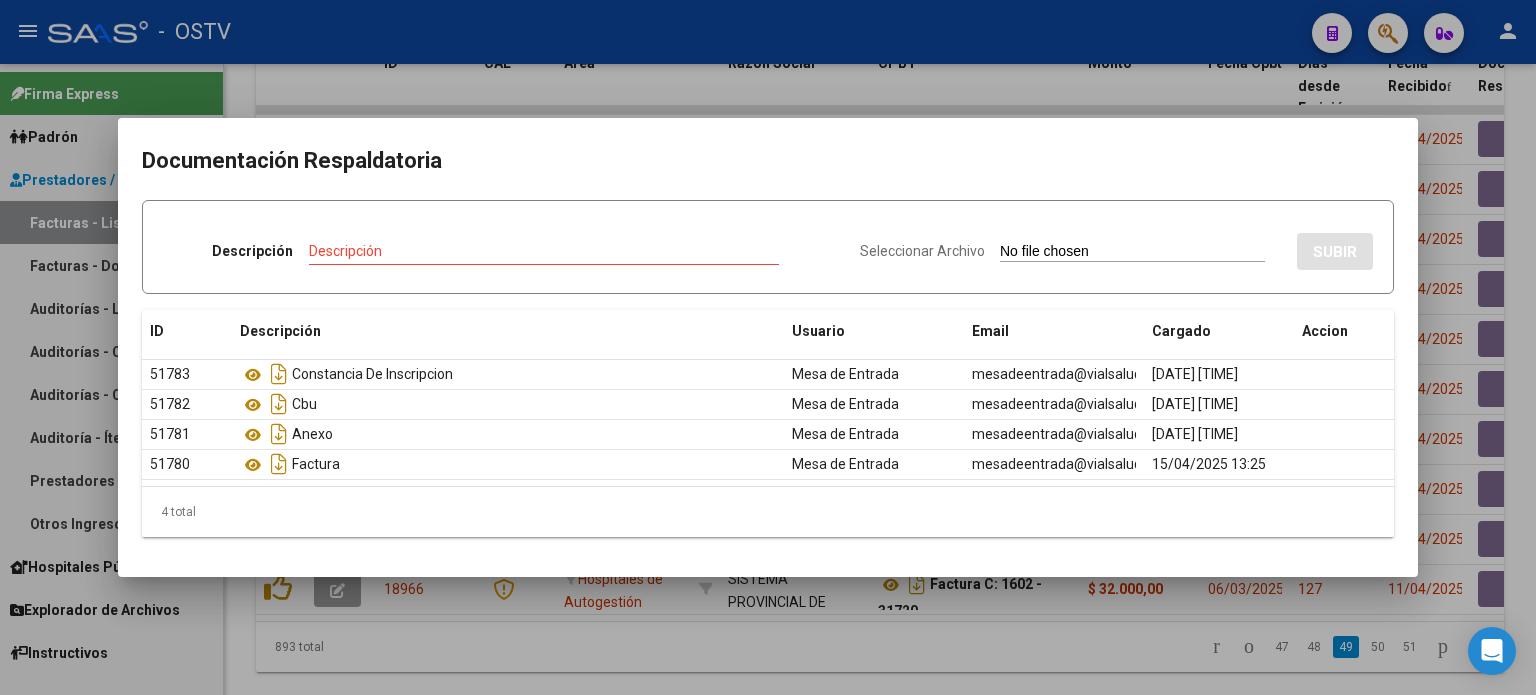 click at bounding box center [768, 347] 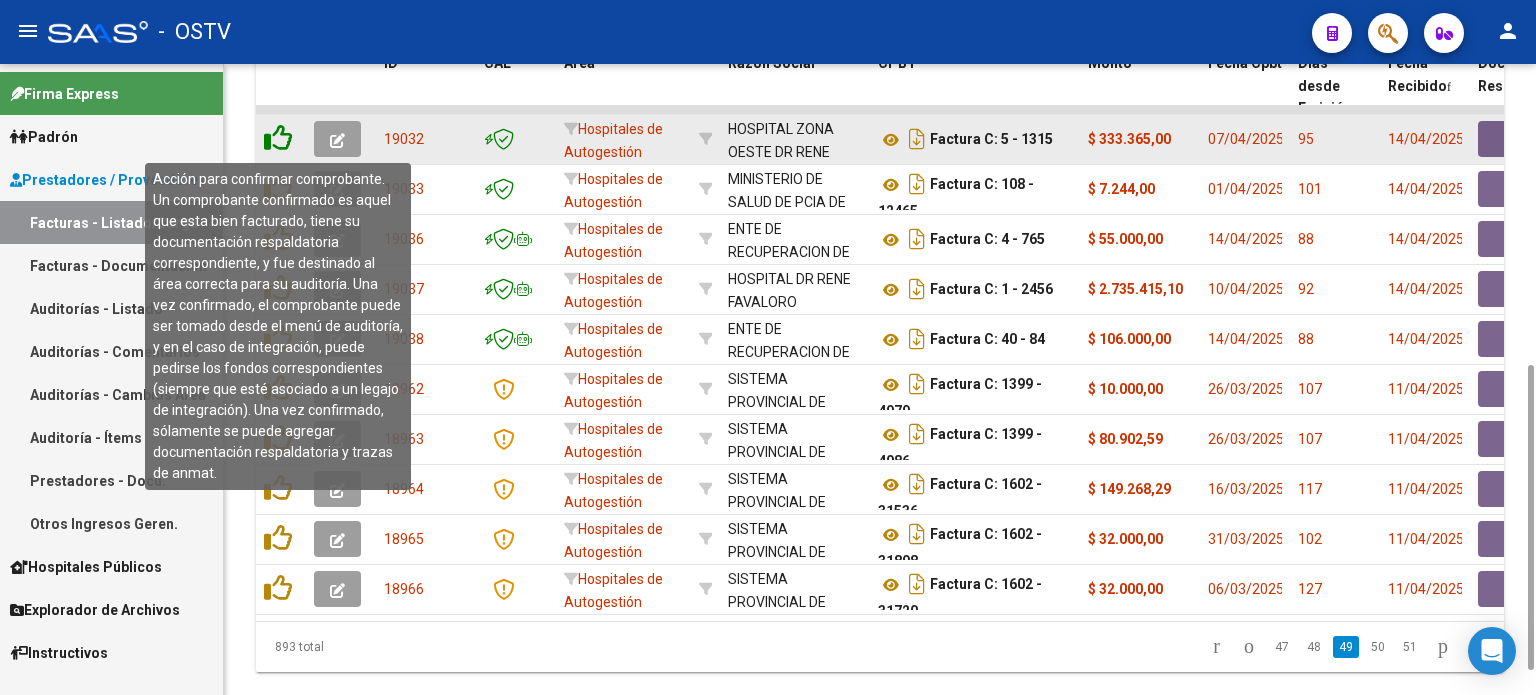 click 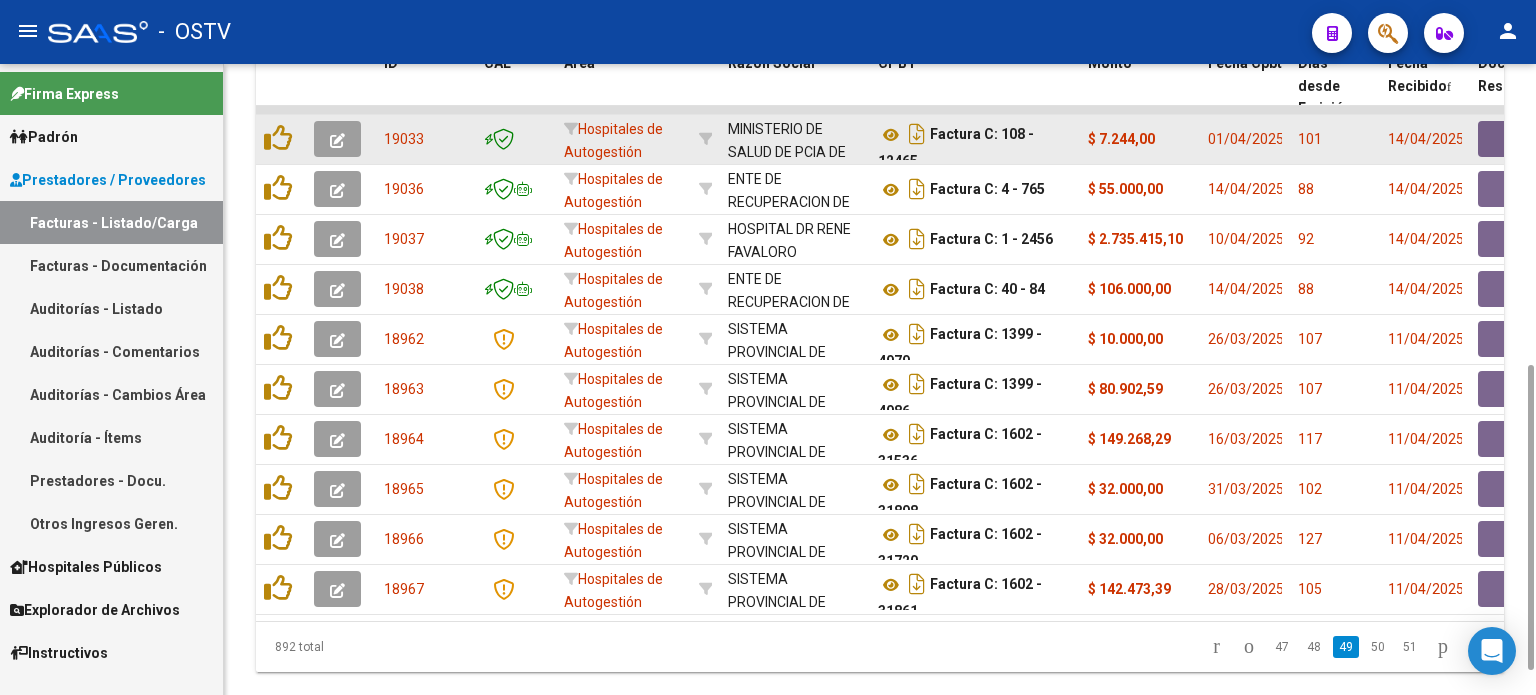 scroll, scrollTop: 12, scrollLeft: 0, axis: vertical 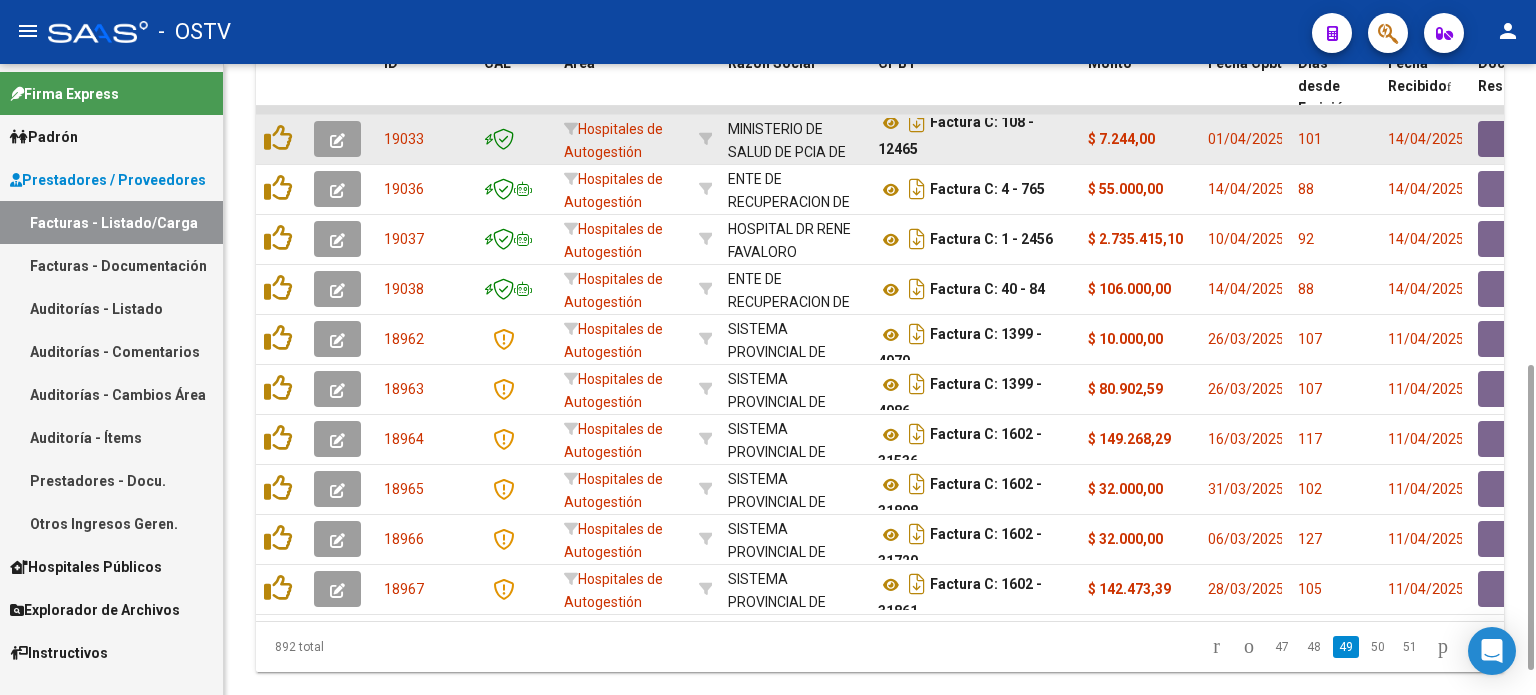 drag, startPoint x: 968, startPoint y: 133, endPoint x: 969, endPoint y: 151, distance: 18.027756 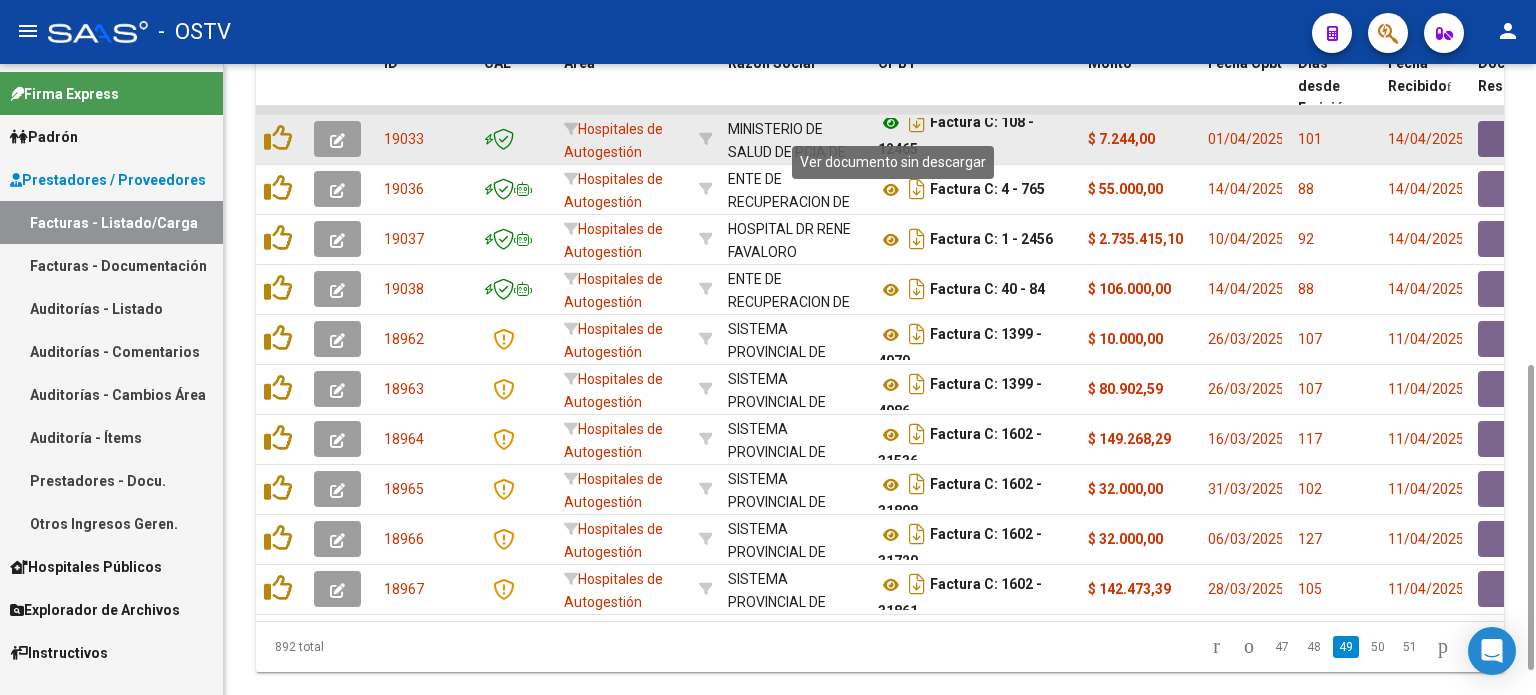click 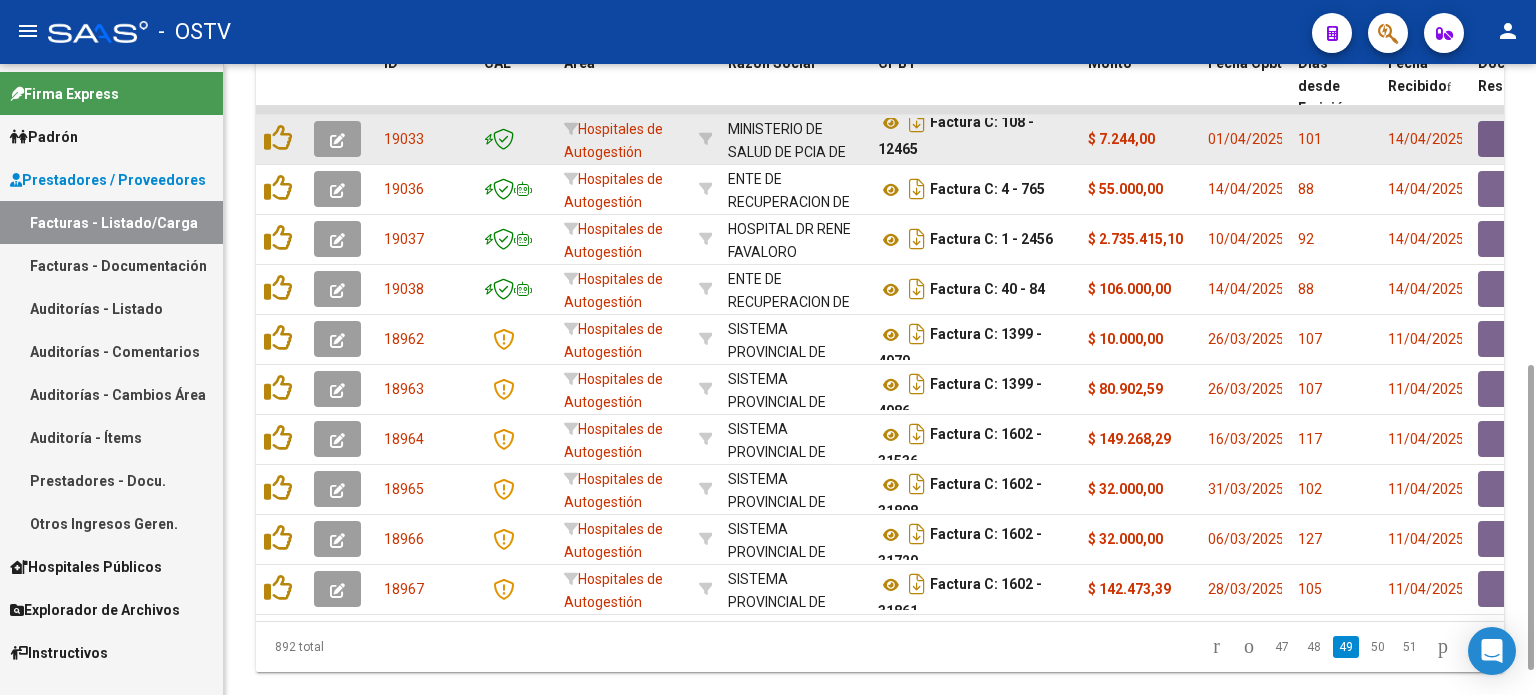 click 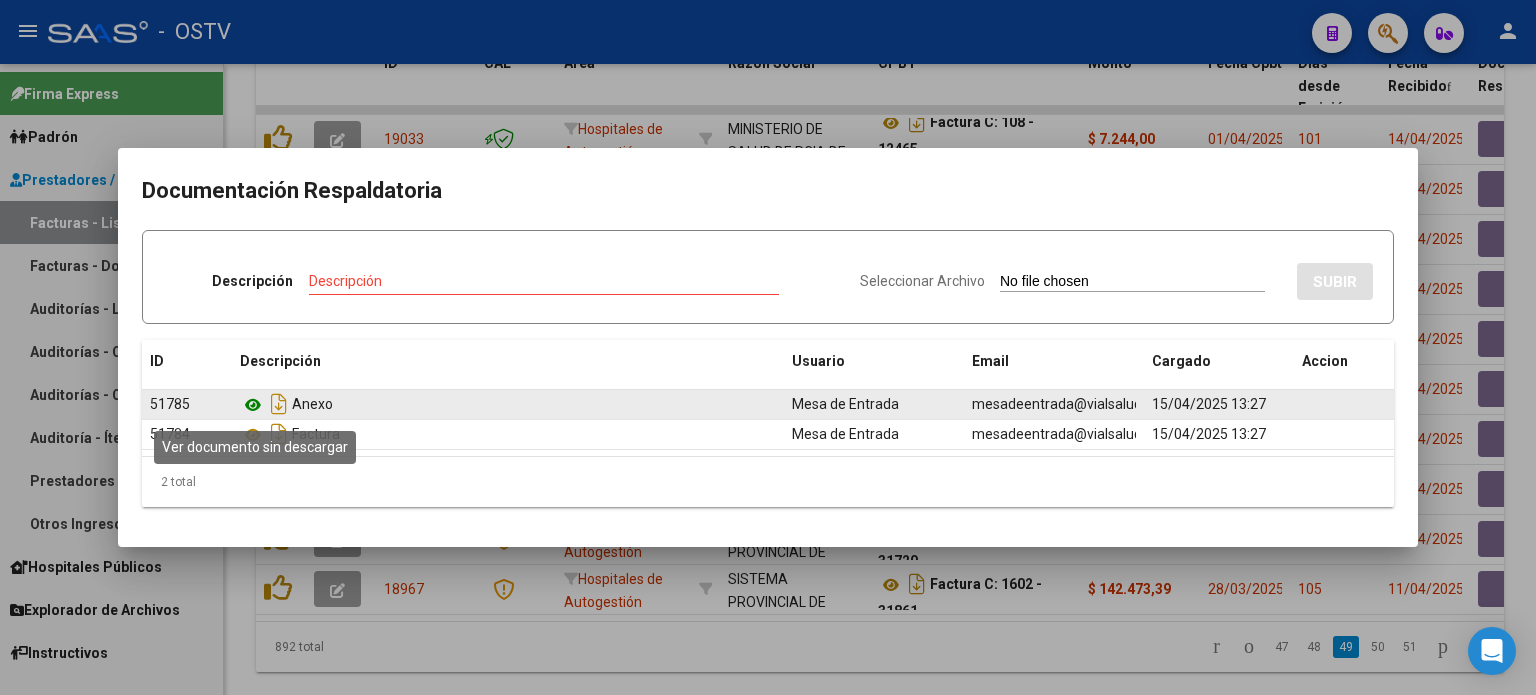 click 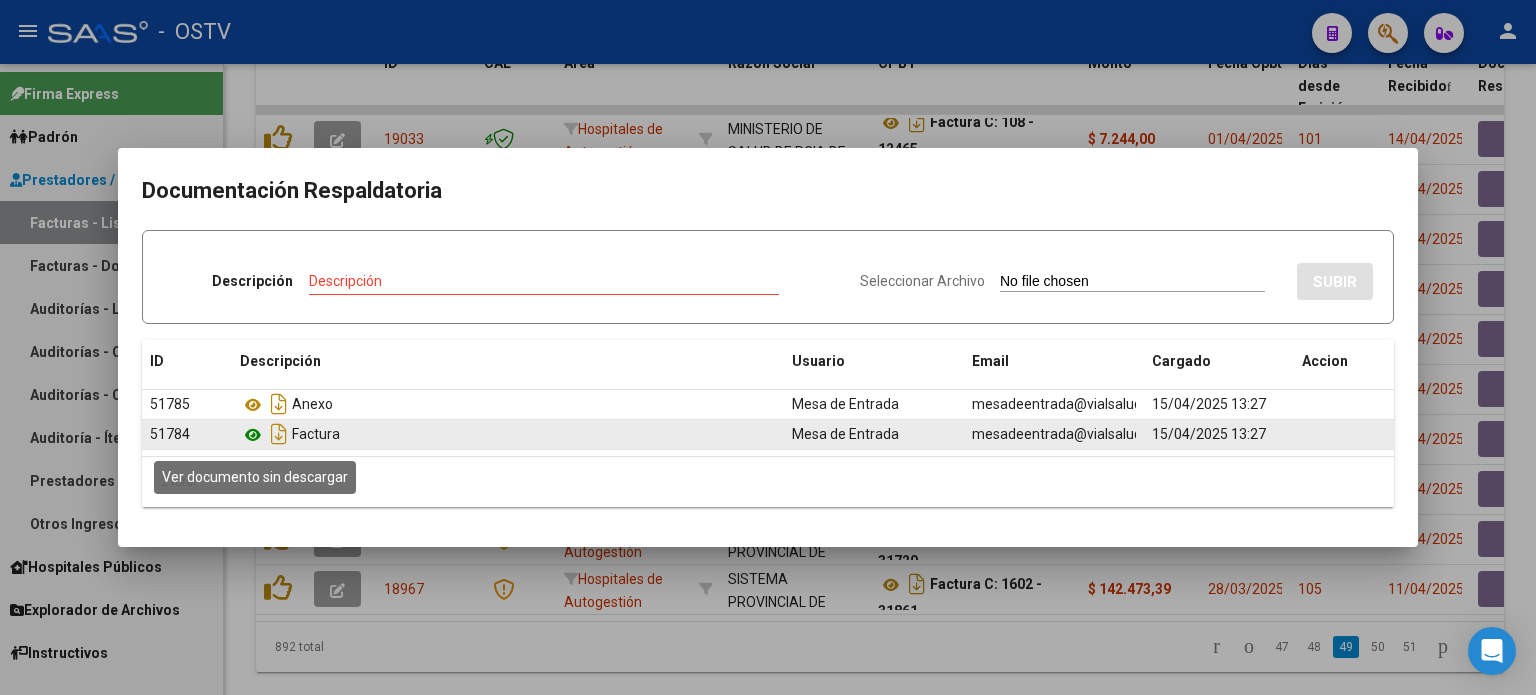 click 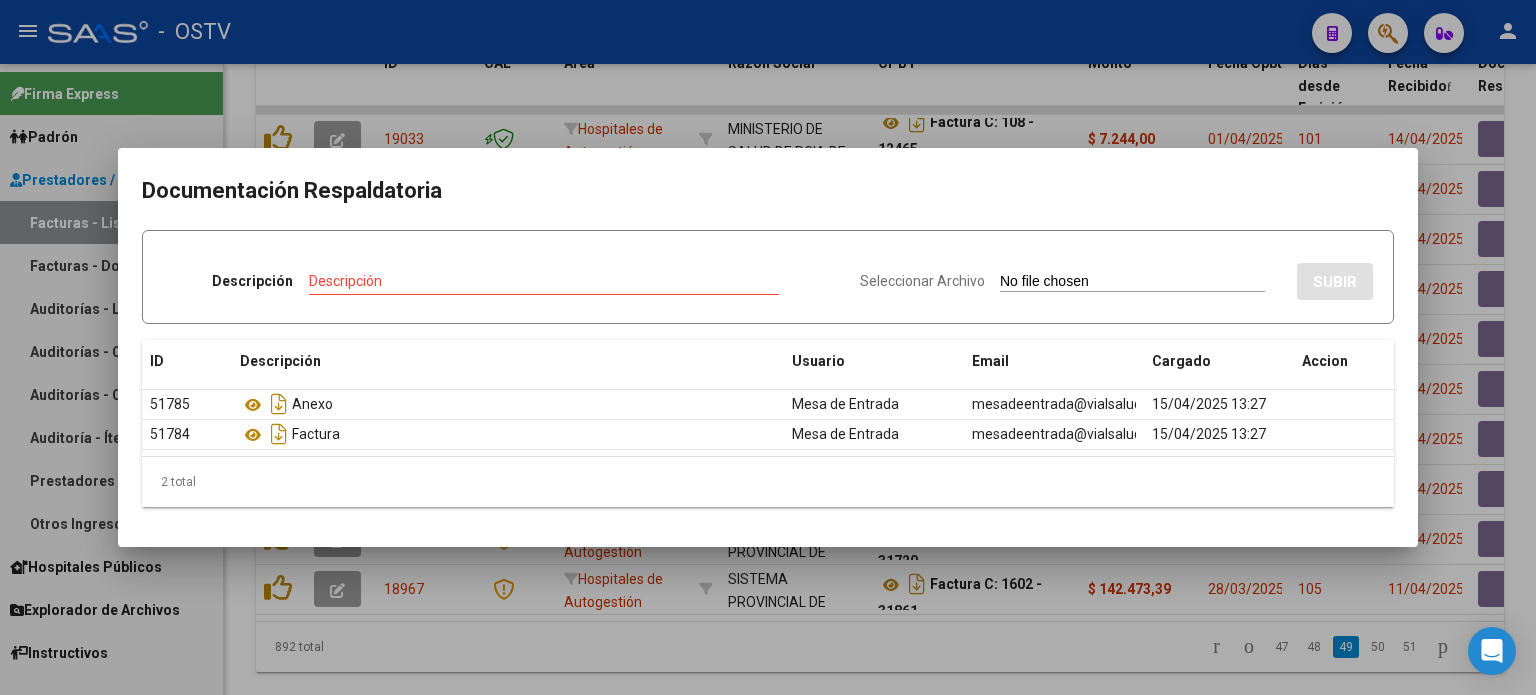 click at bounding box center (768, 347) 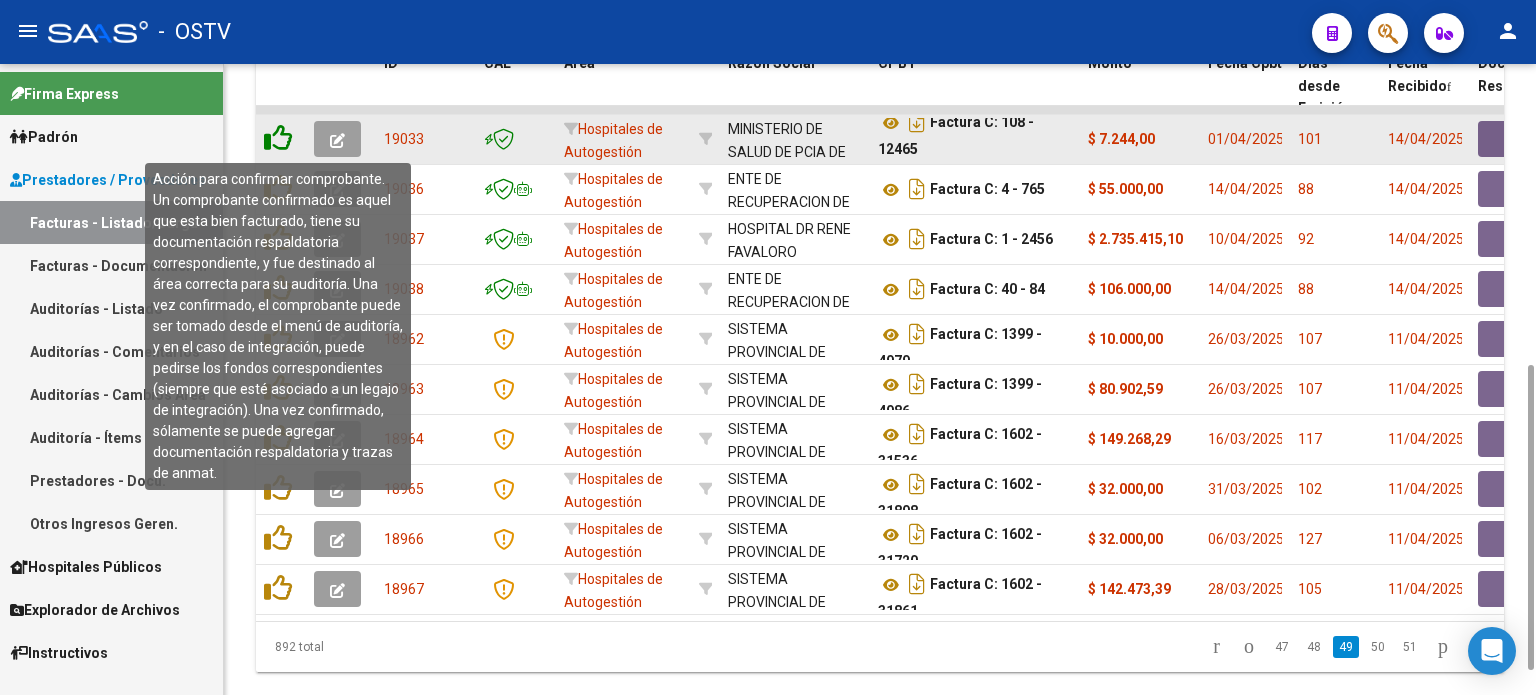 click 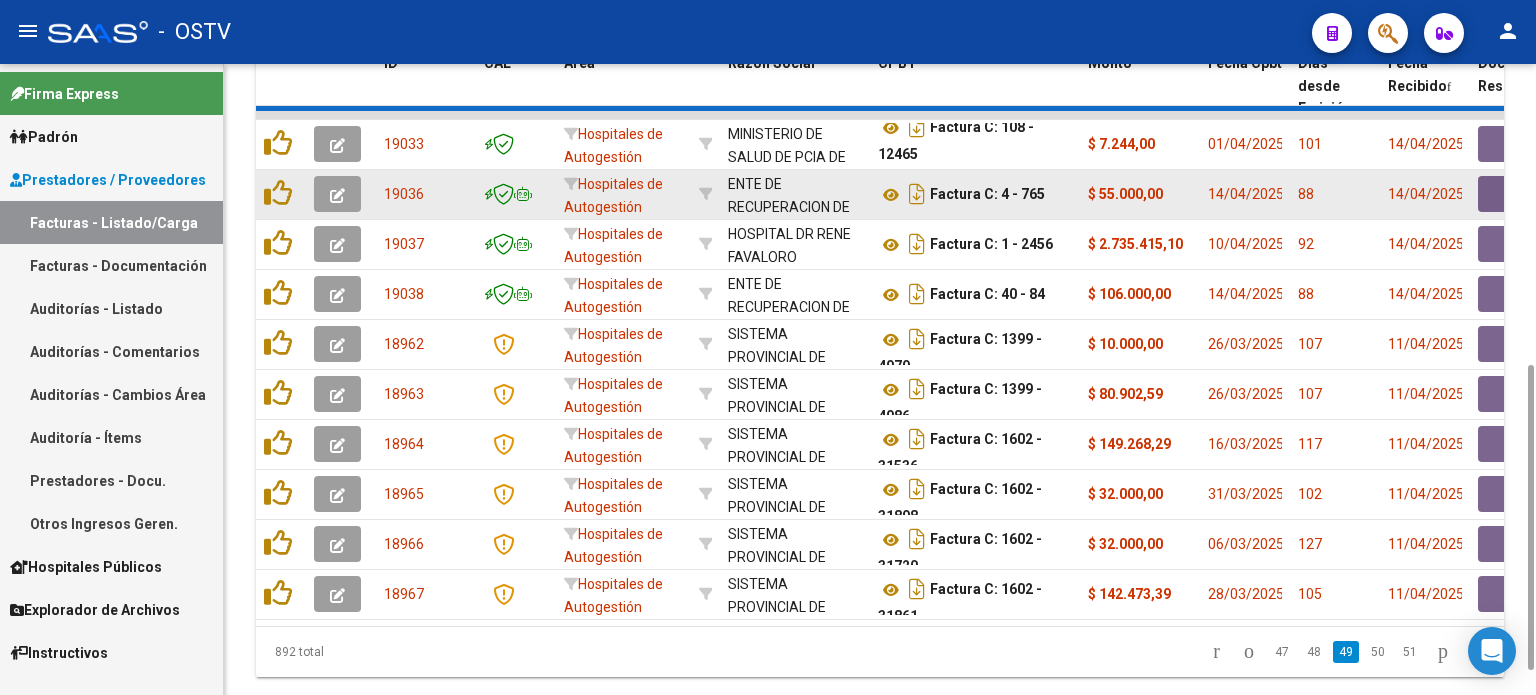 scroll, scrollTop: 0, scrollLeft: 0, axis: both 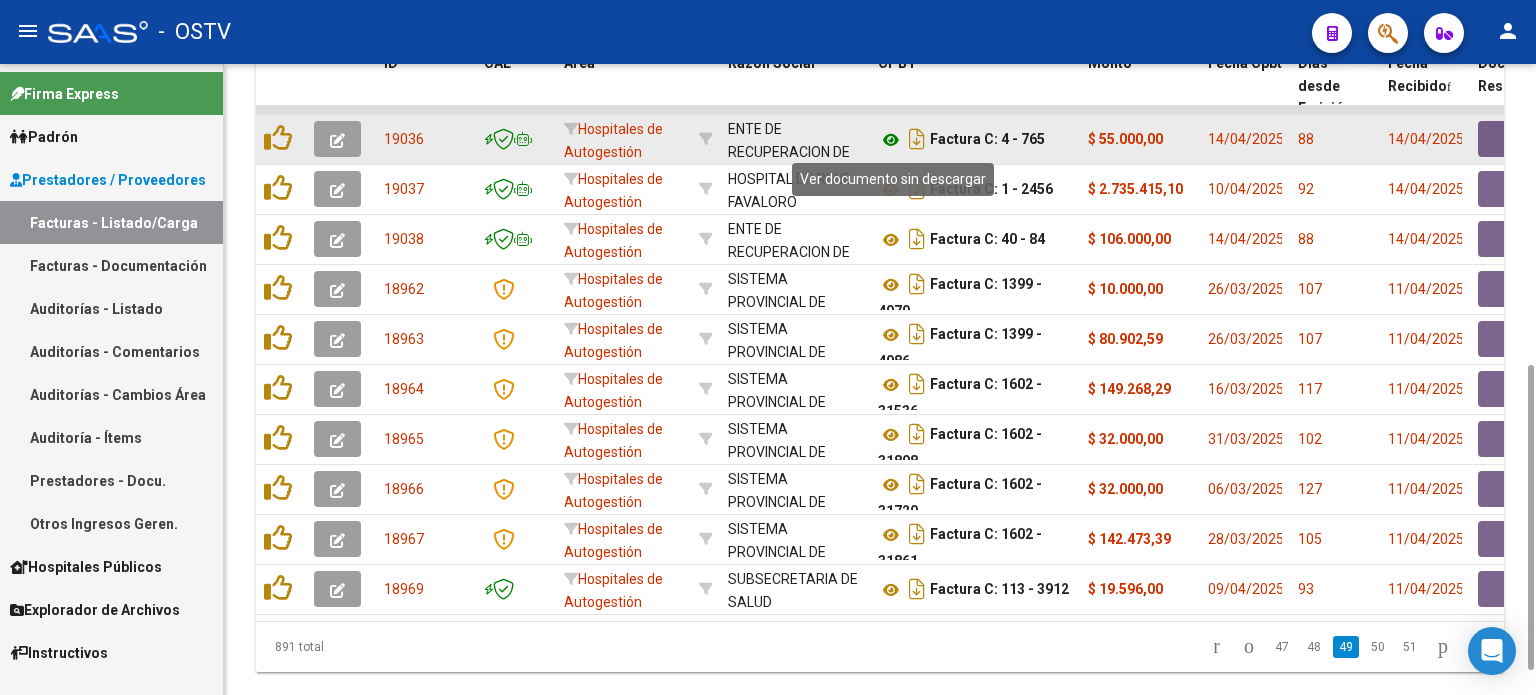 click 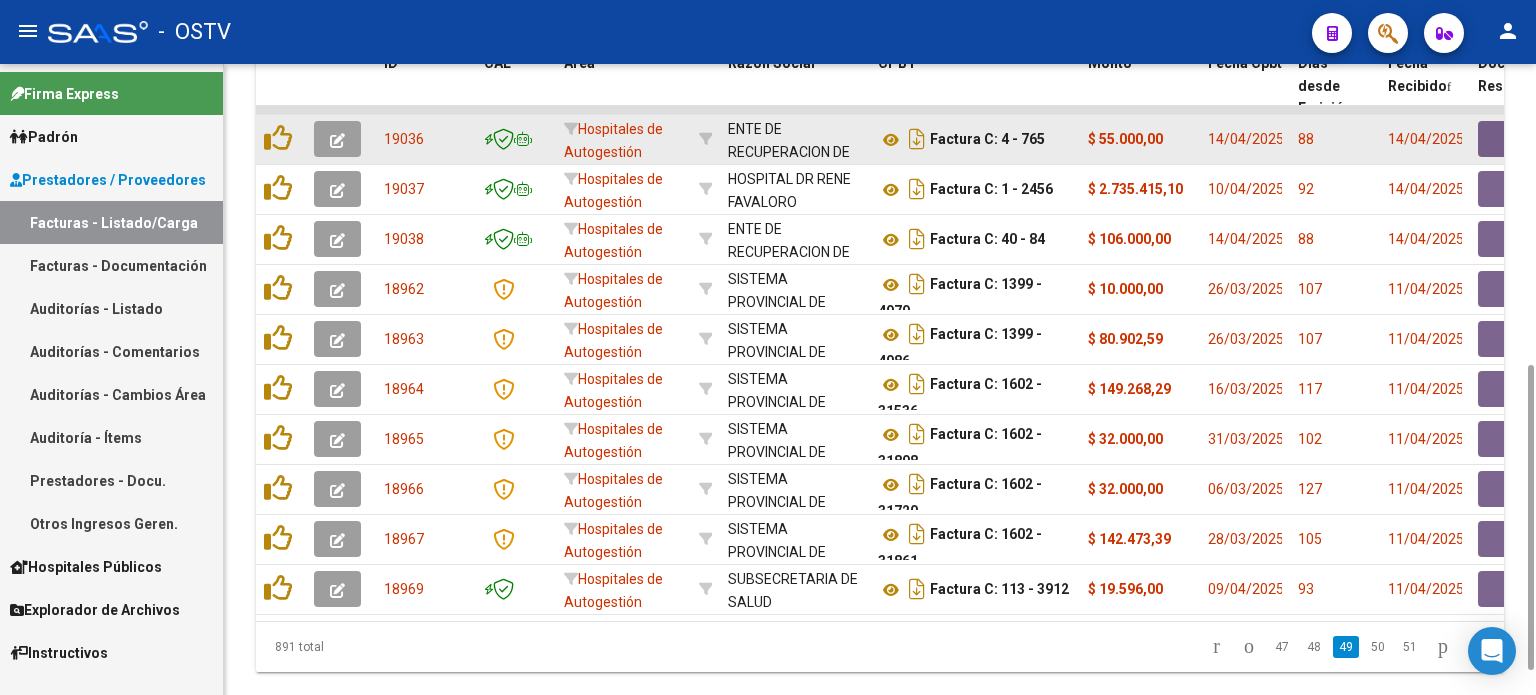 drag, startPoint x: 989, startPoint y: 138, endPoint x: 1061, endPoint y: 144, distance: 72.249565 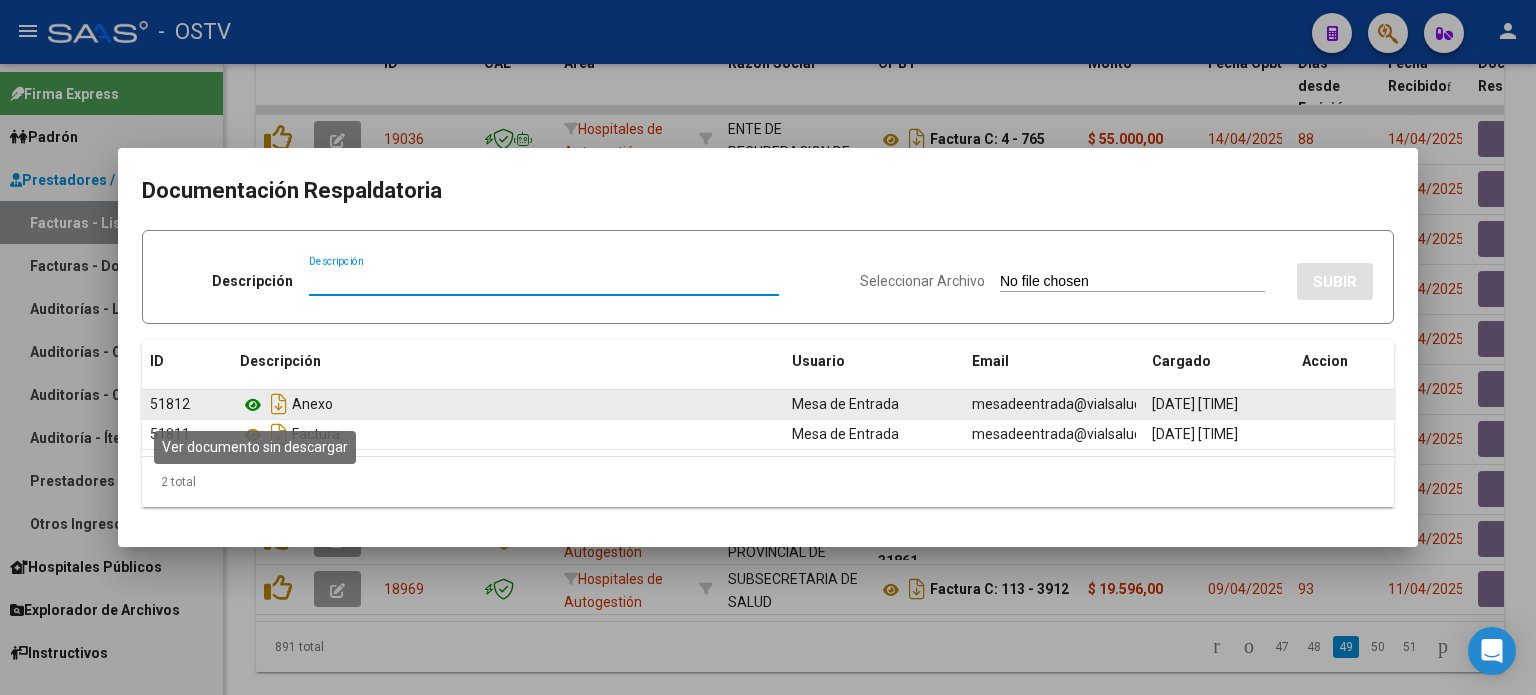 click 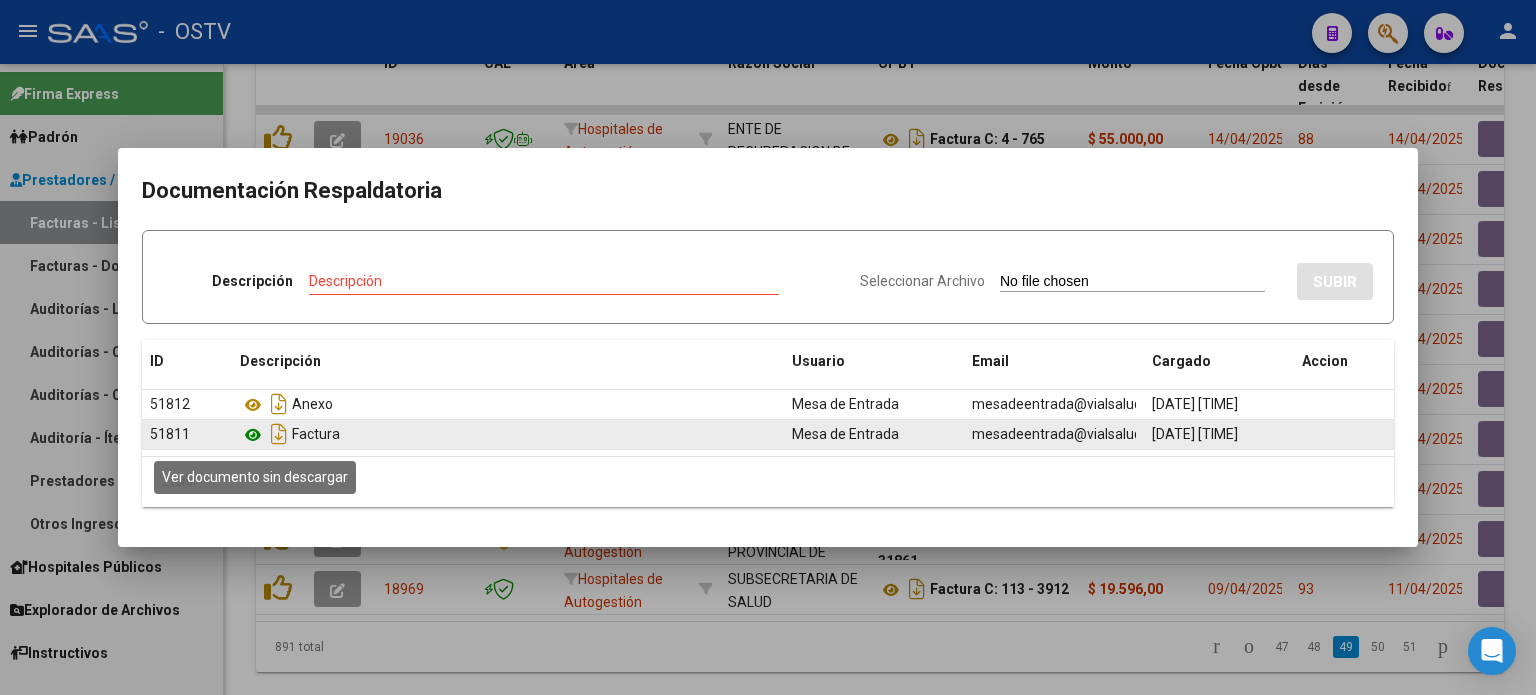 click 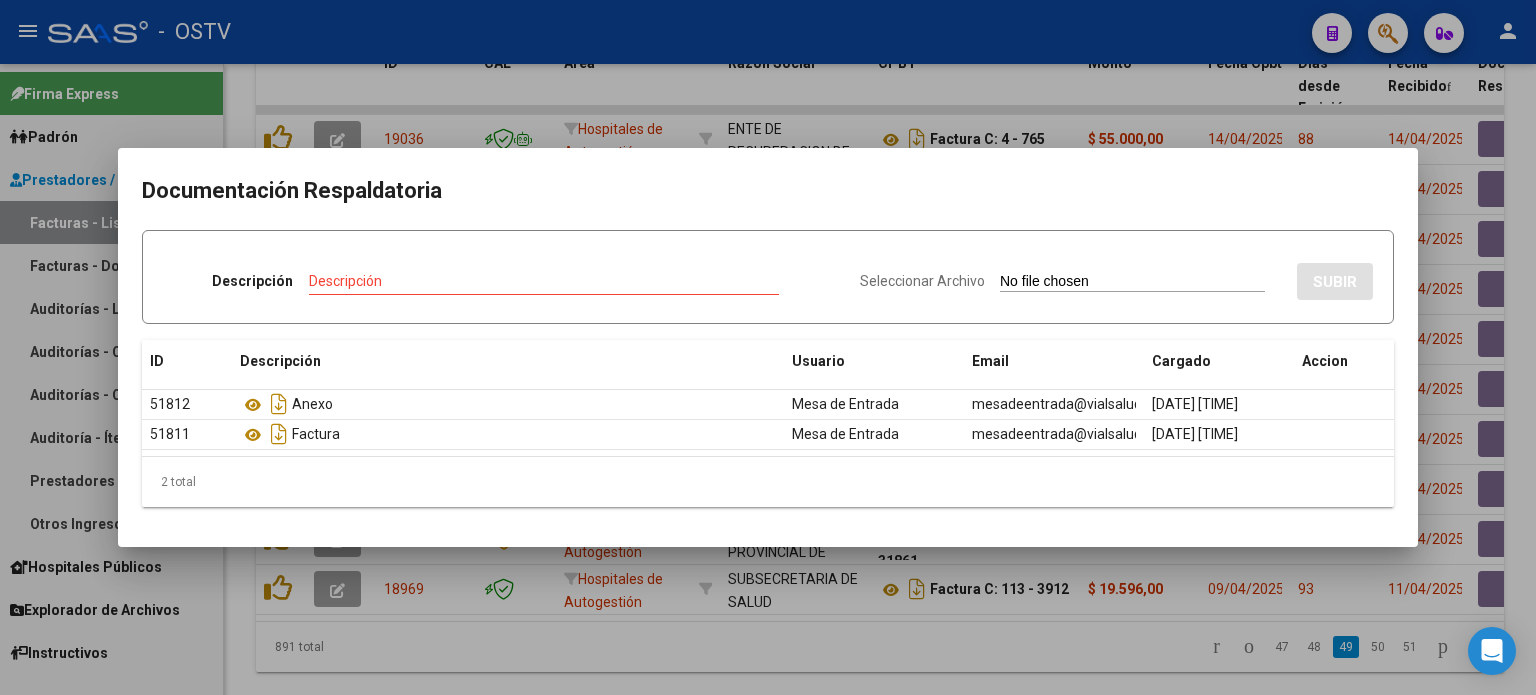 click at bounding box center [768, 347] 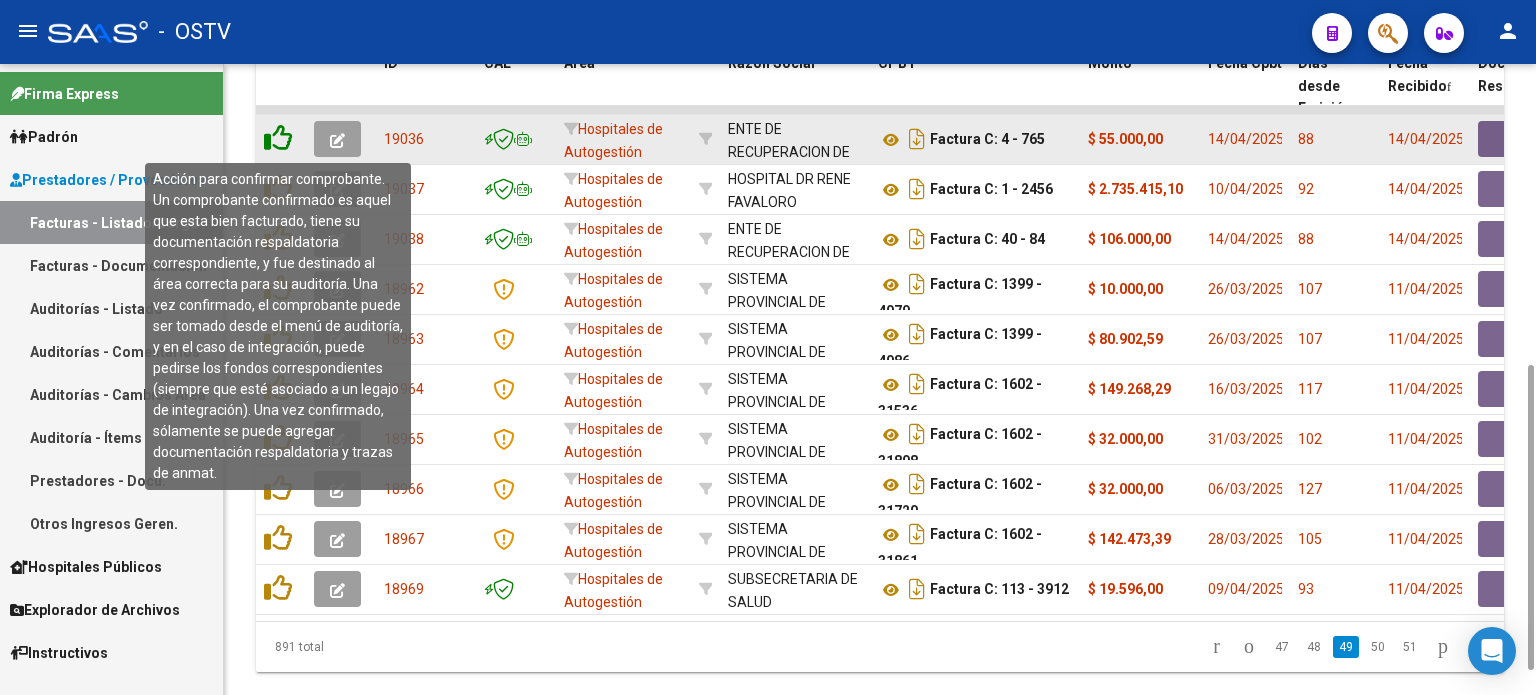click 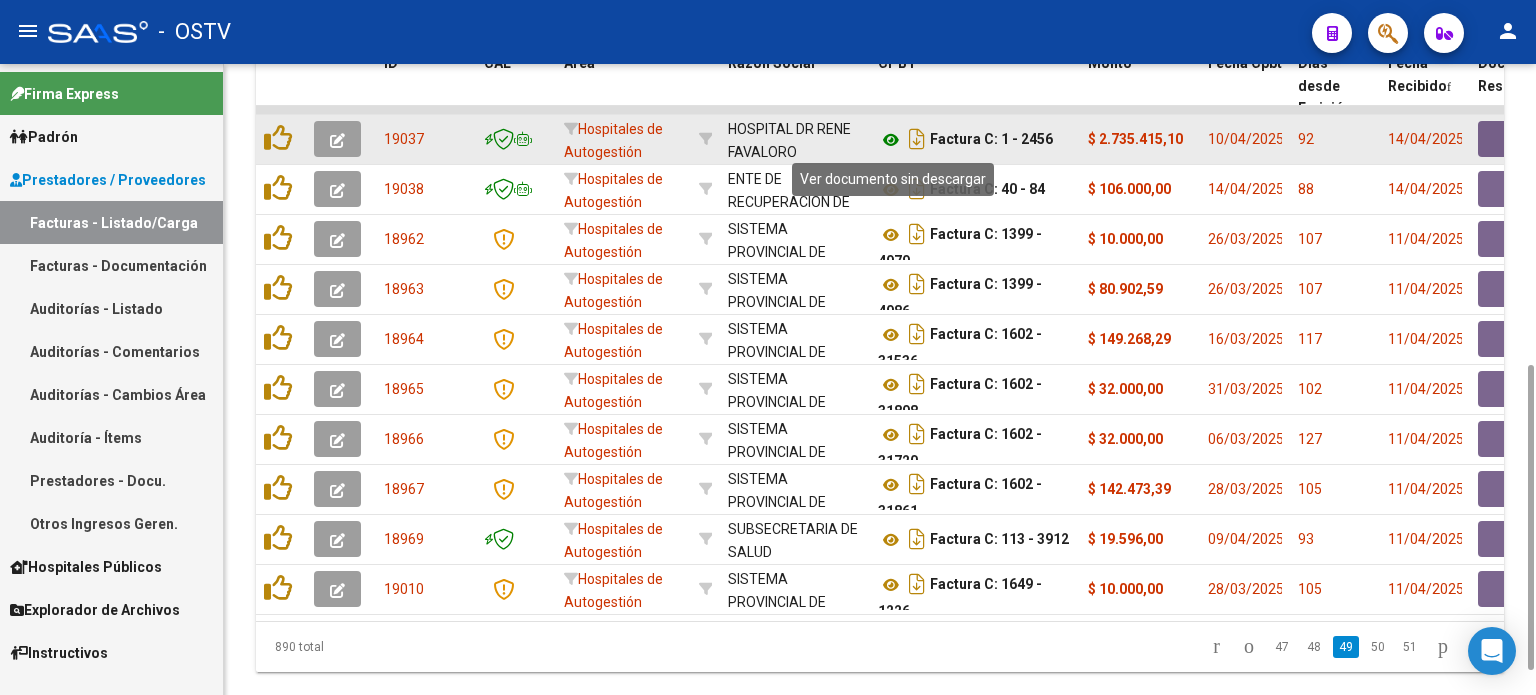 click 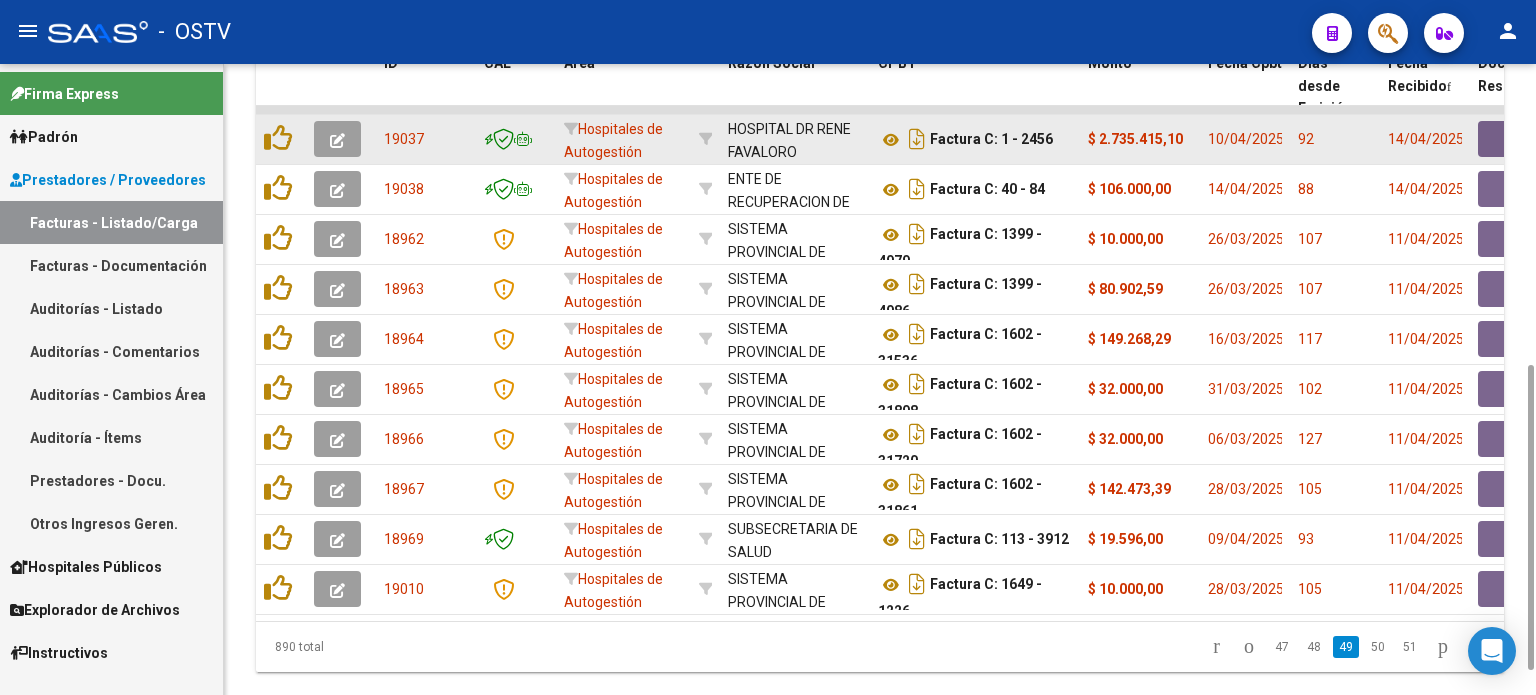 click 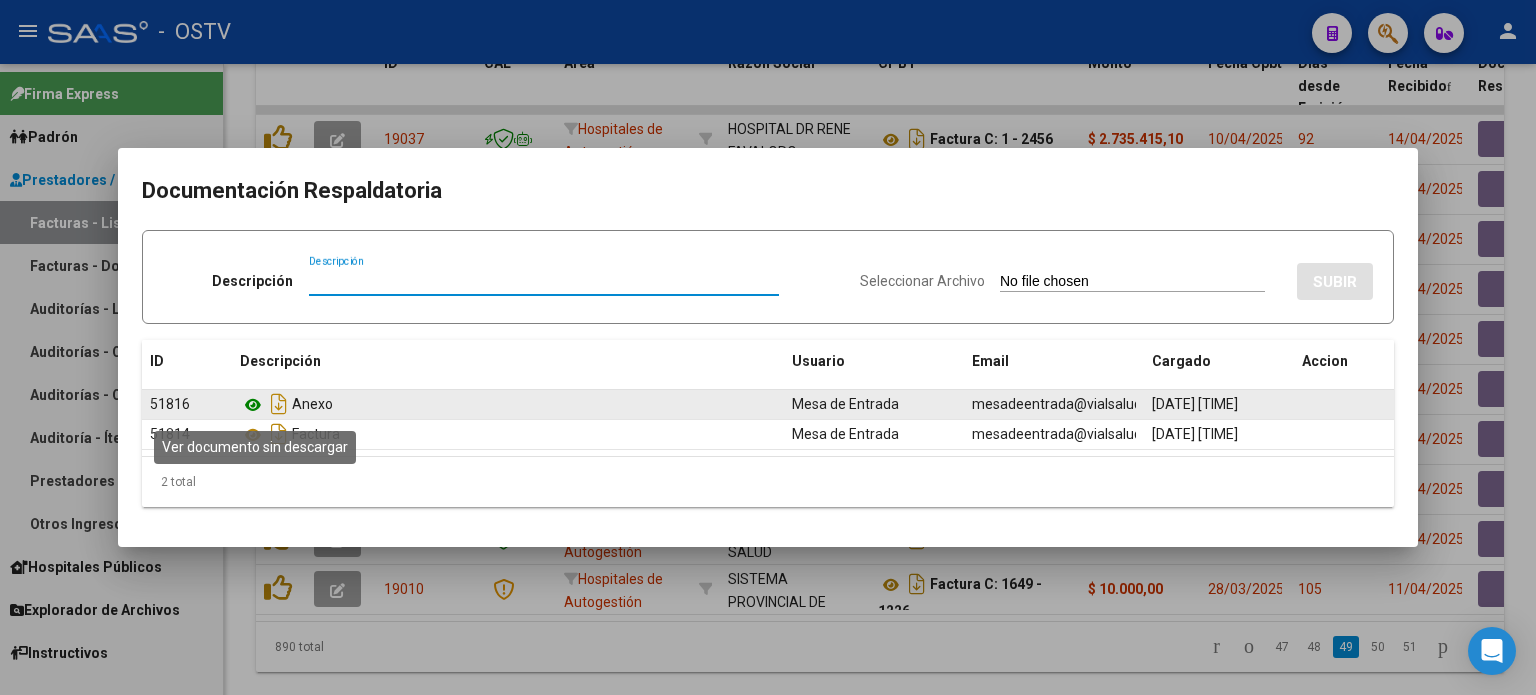 click 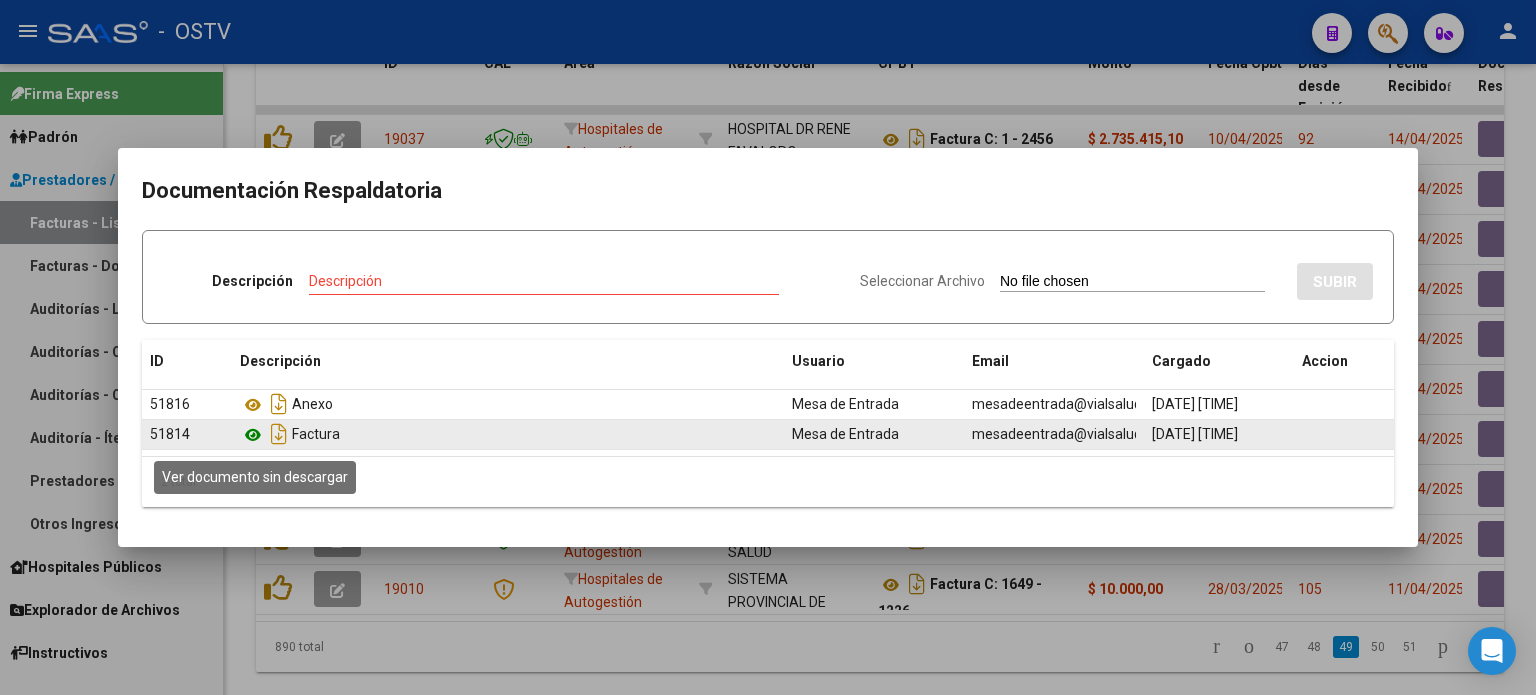 click 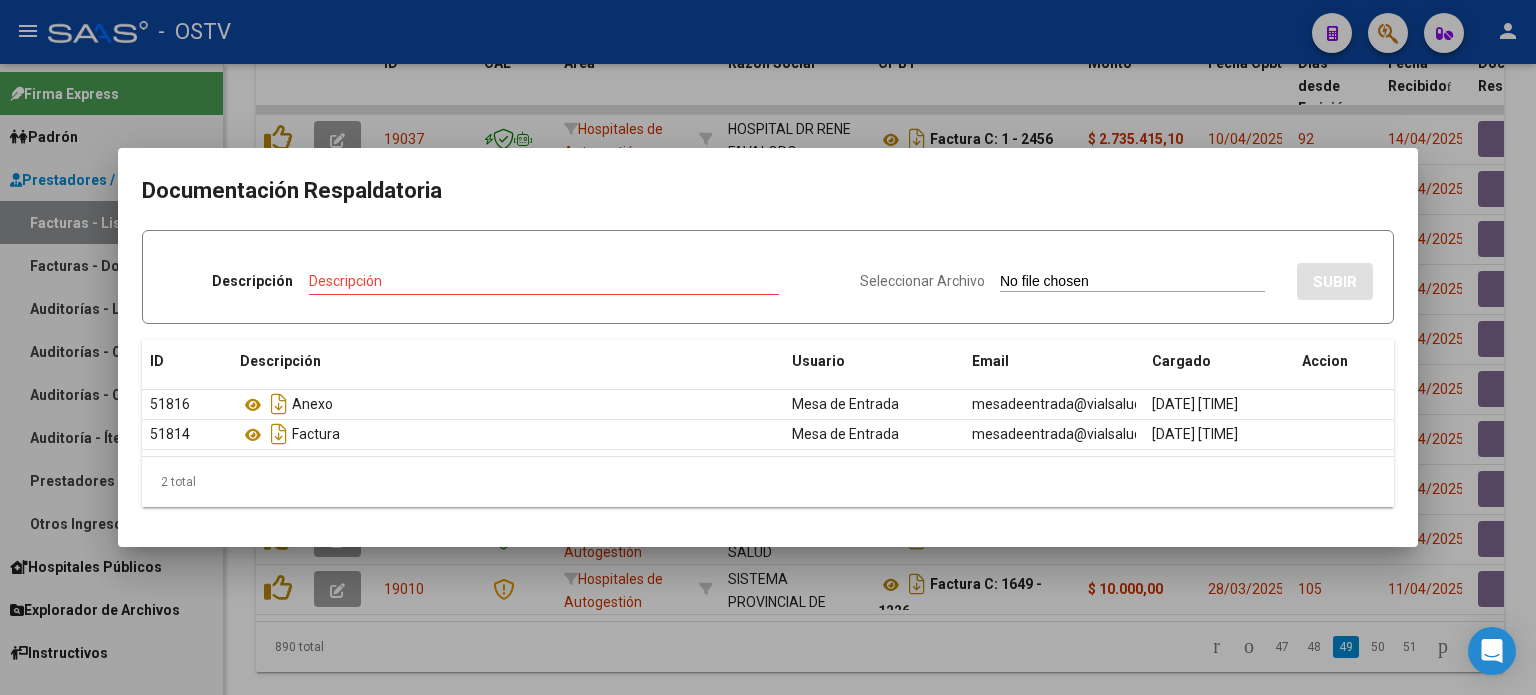 click at bounding box center [768, 347] 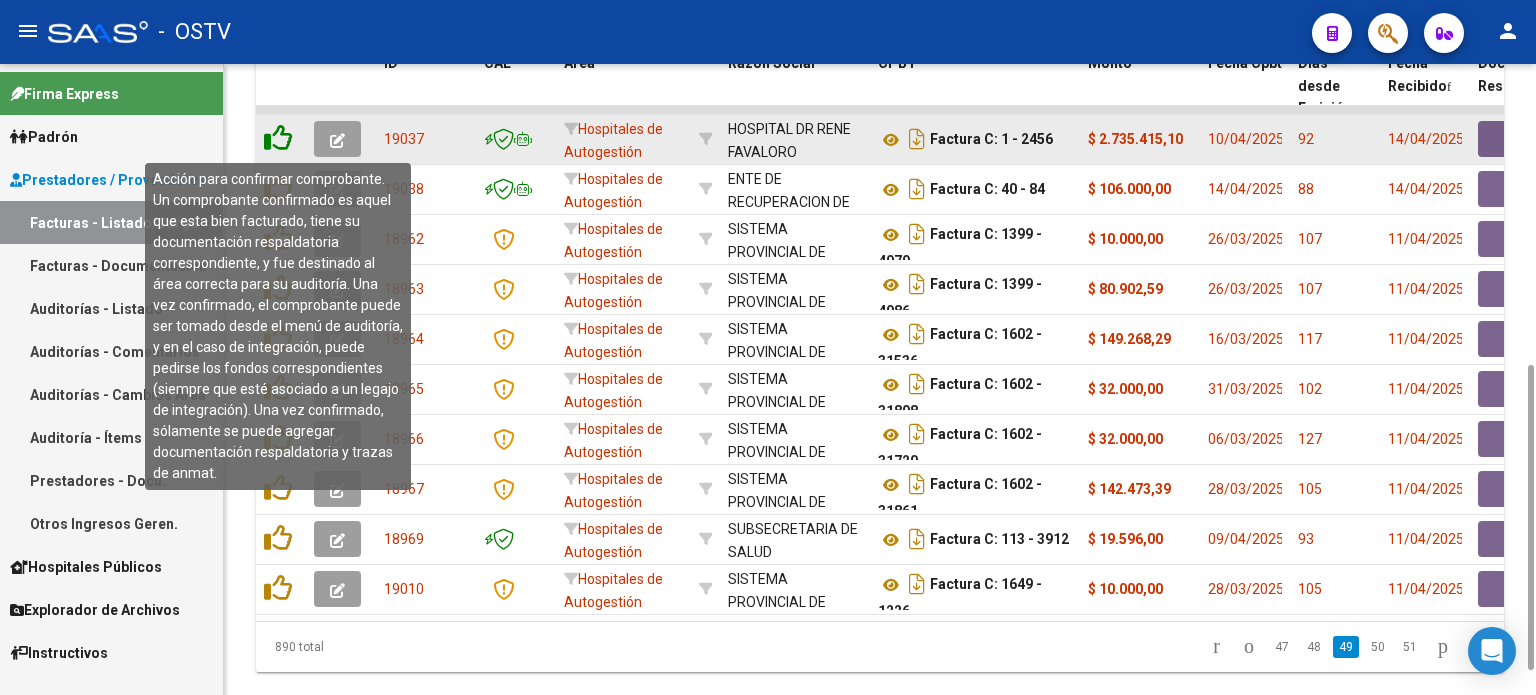 click 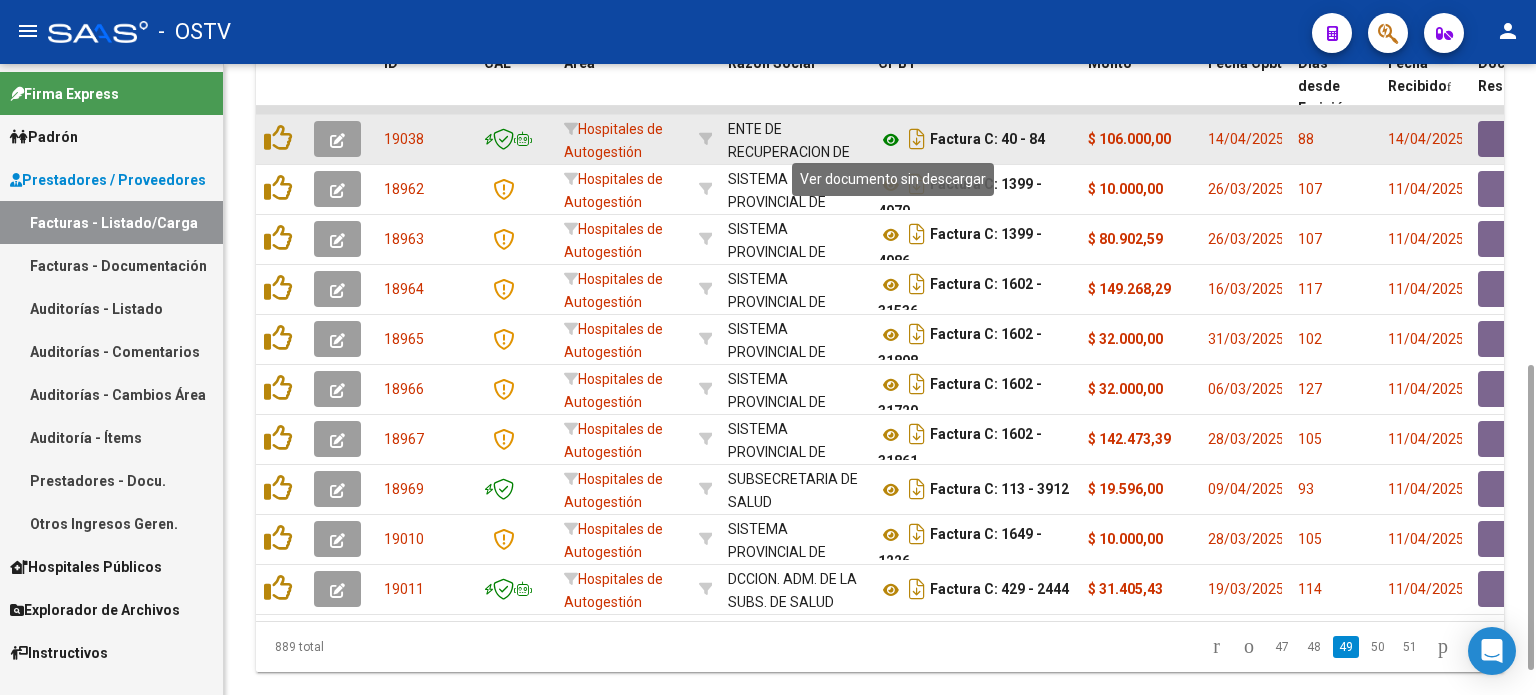click 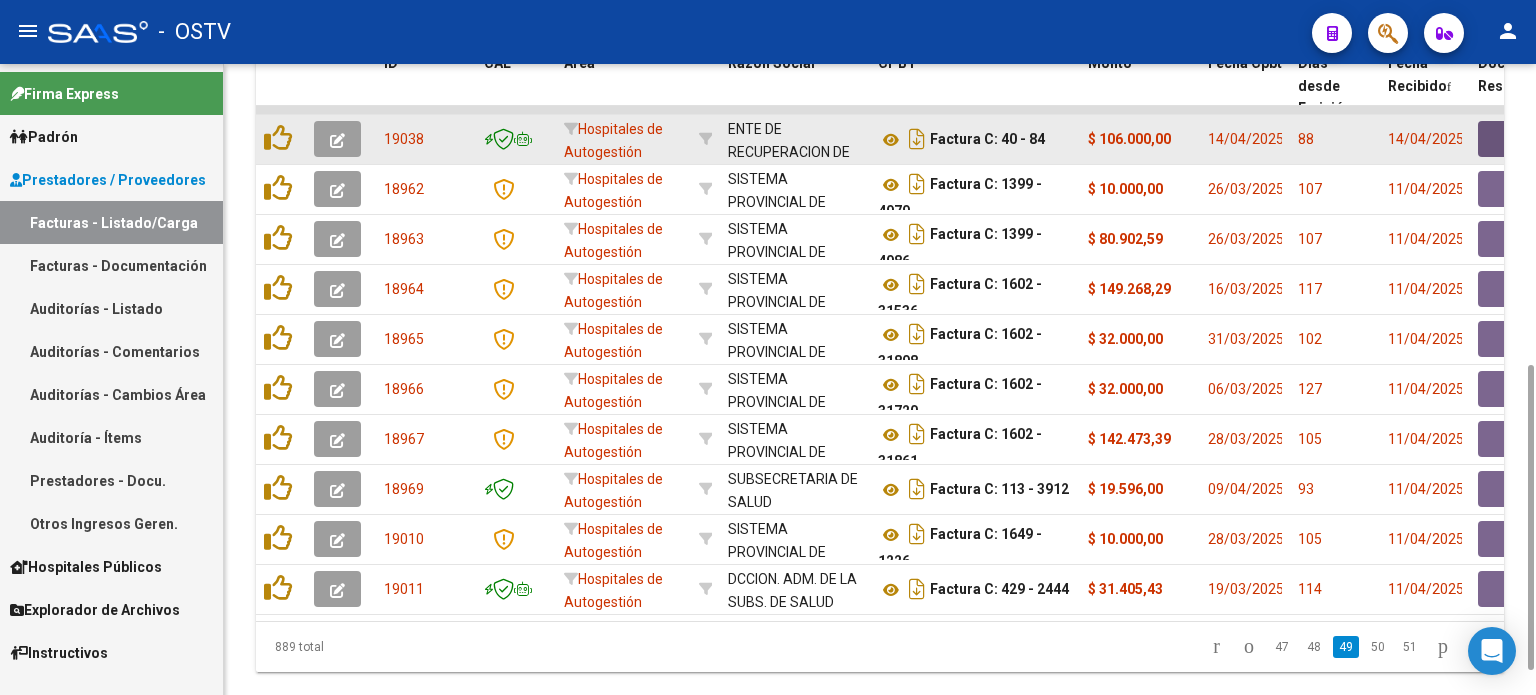 click 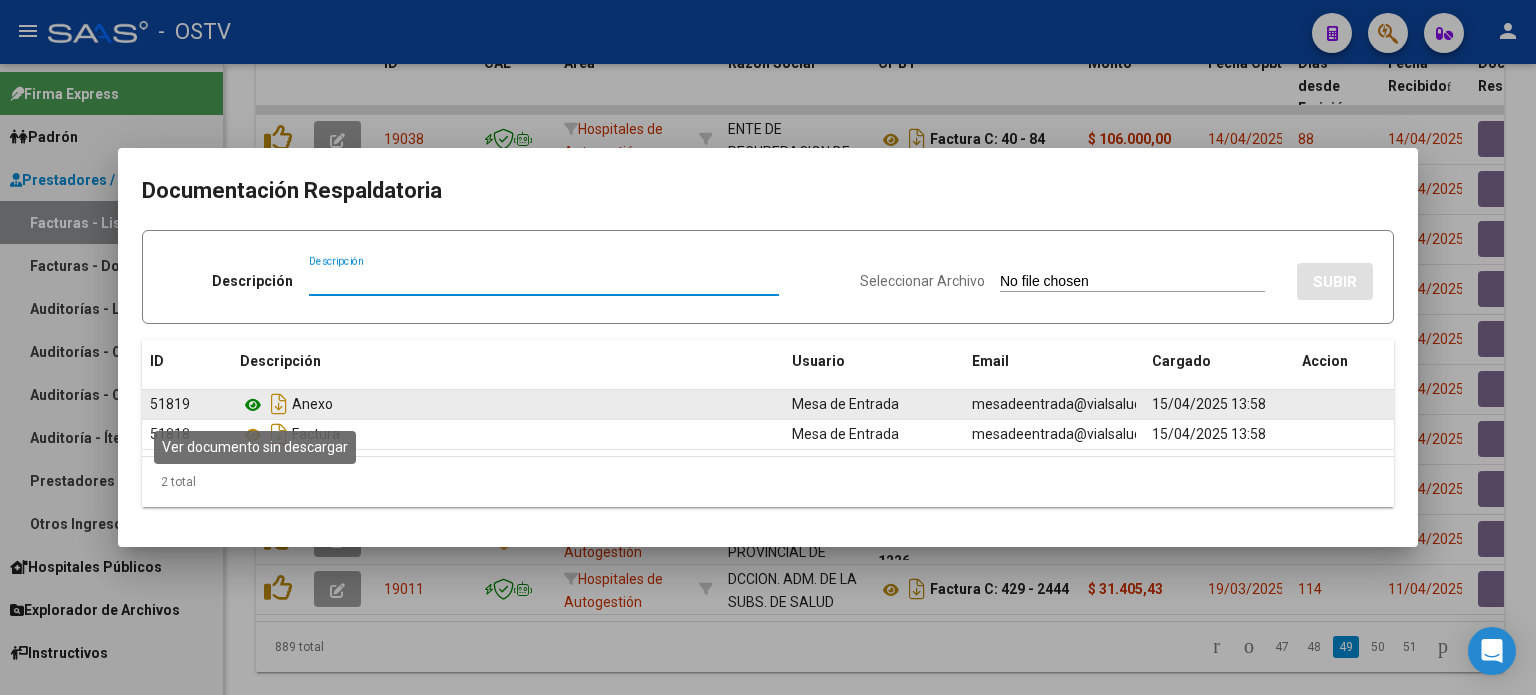 click 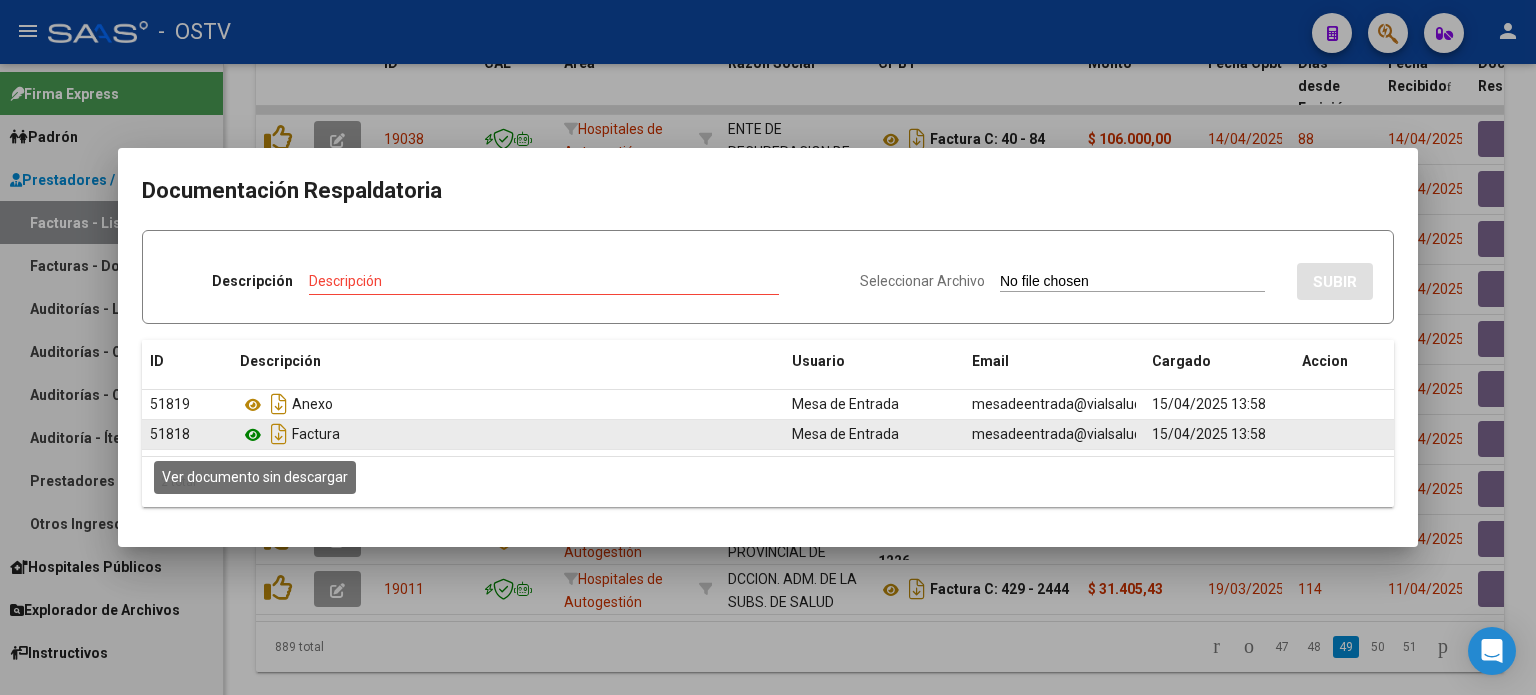 click 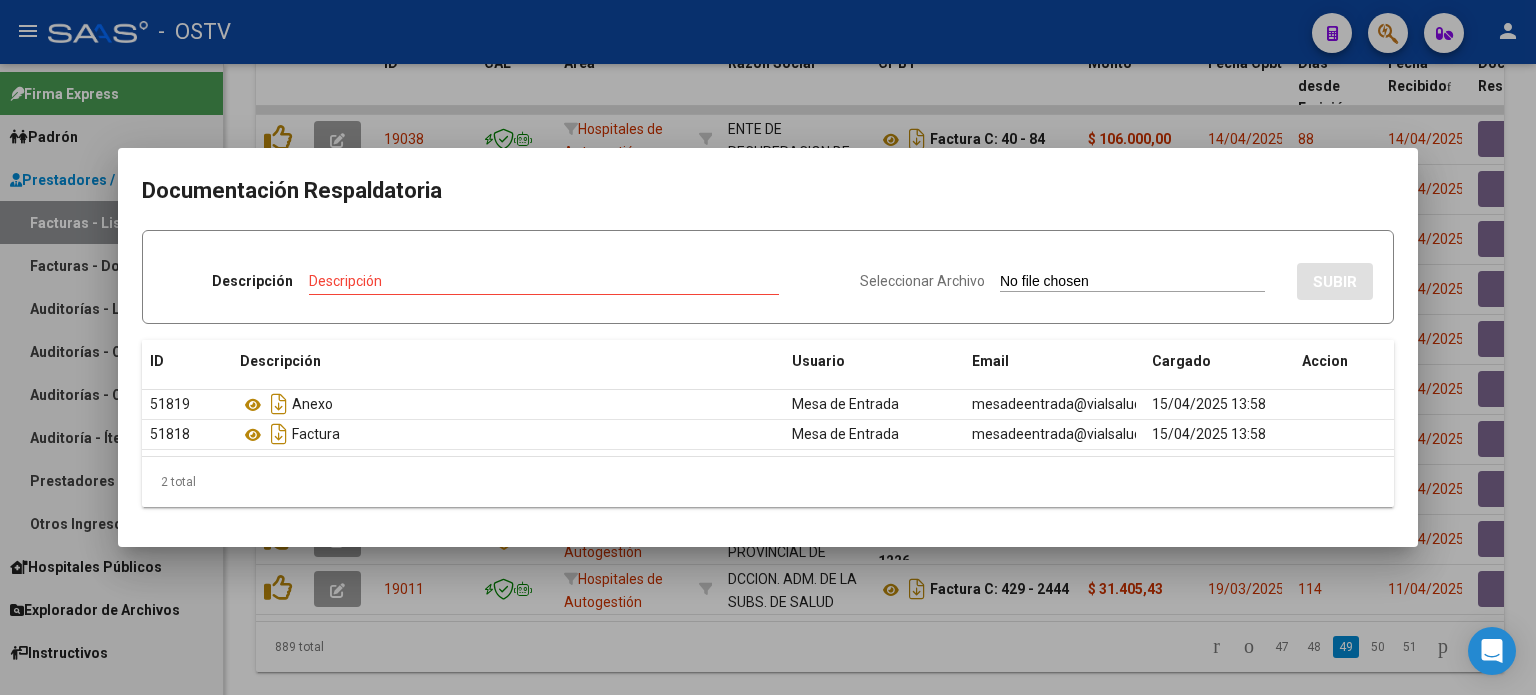 click at bounding box center [768, 347] 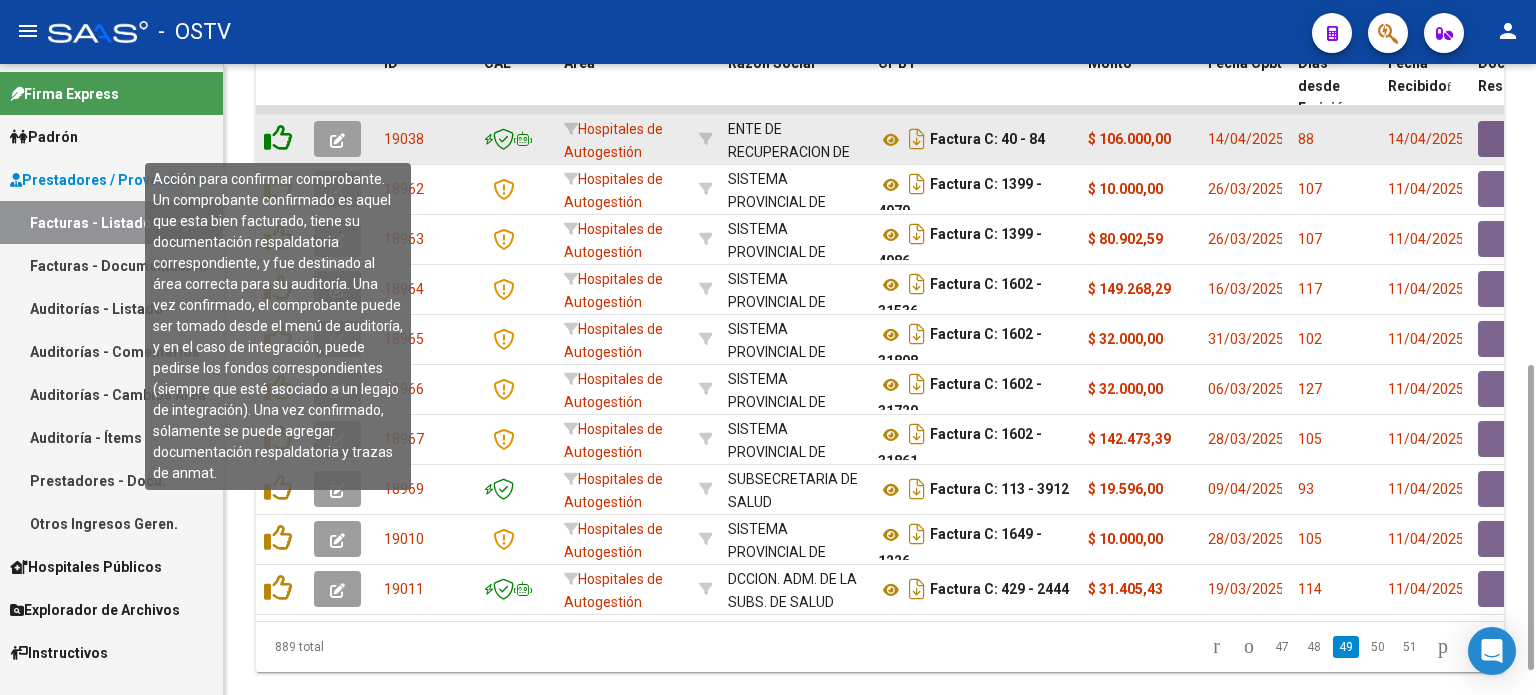 click 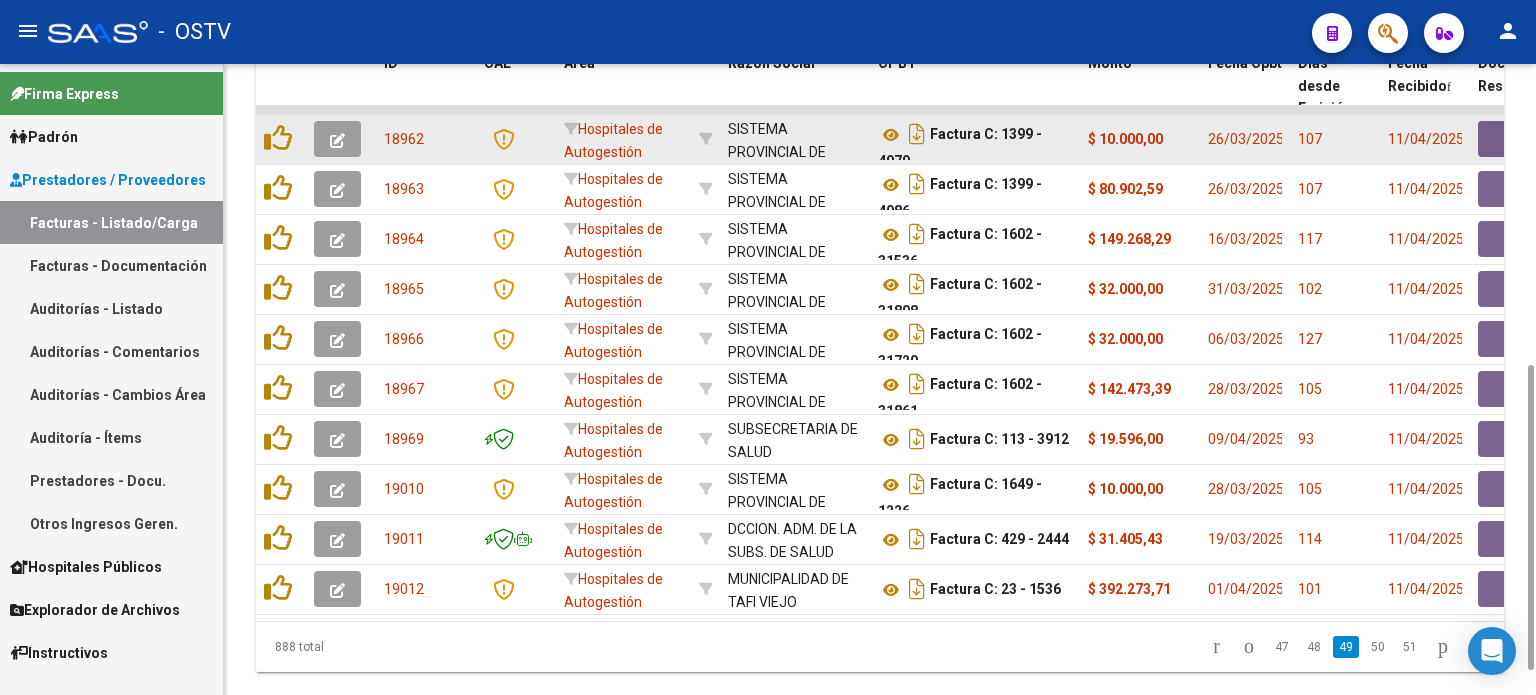 scroll, scrollTop: 12, scrollLeft: 0, axis: vertical 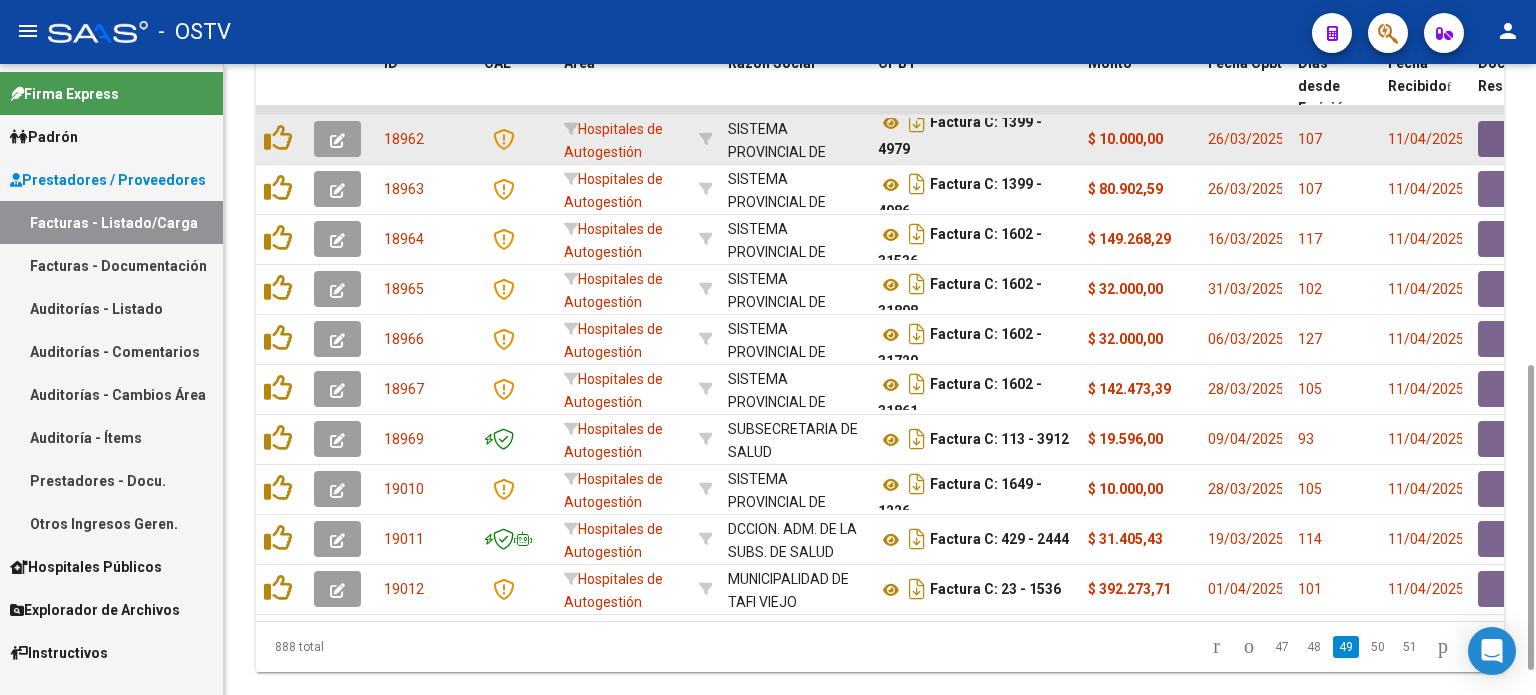 drag, startPoint x: 968, startPoint y: 136, endPoint x: 968, endPoint y: 151, distance: 15 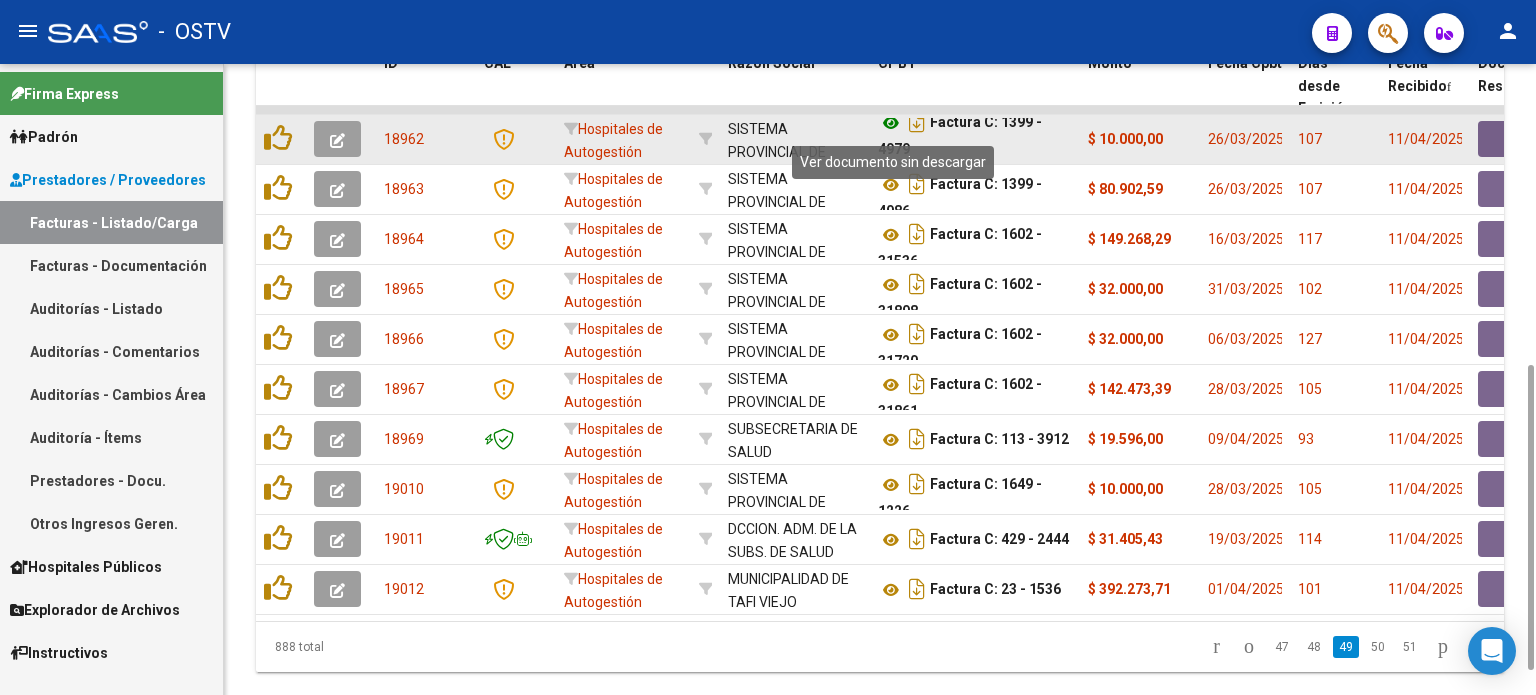 click 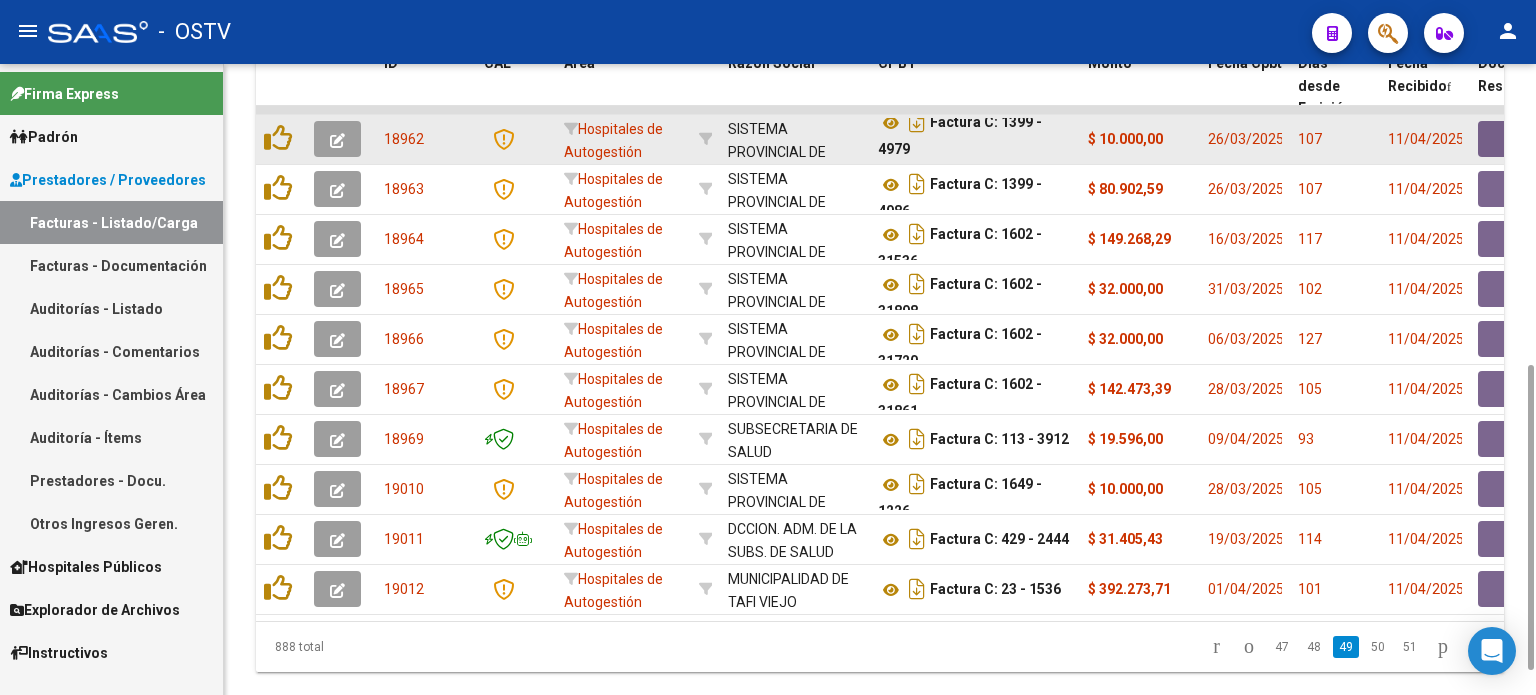 click 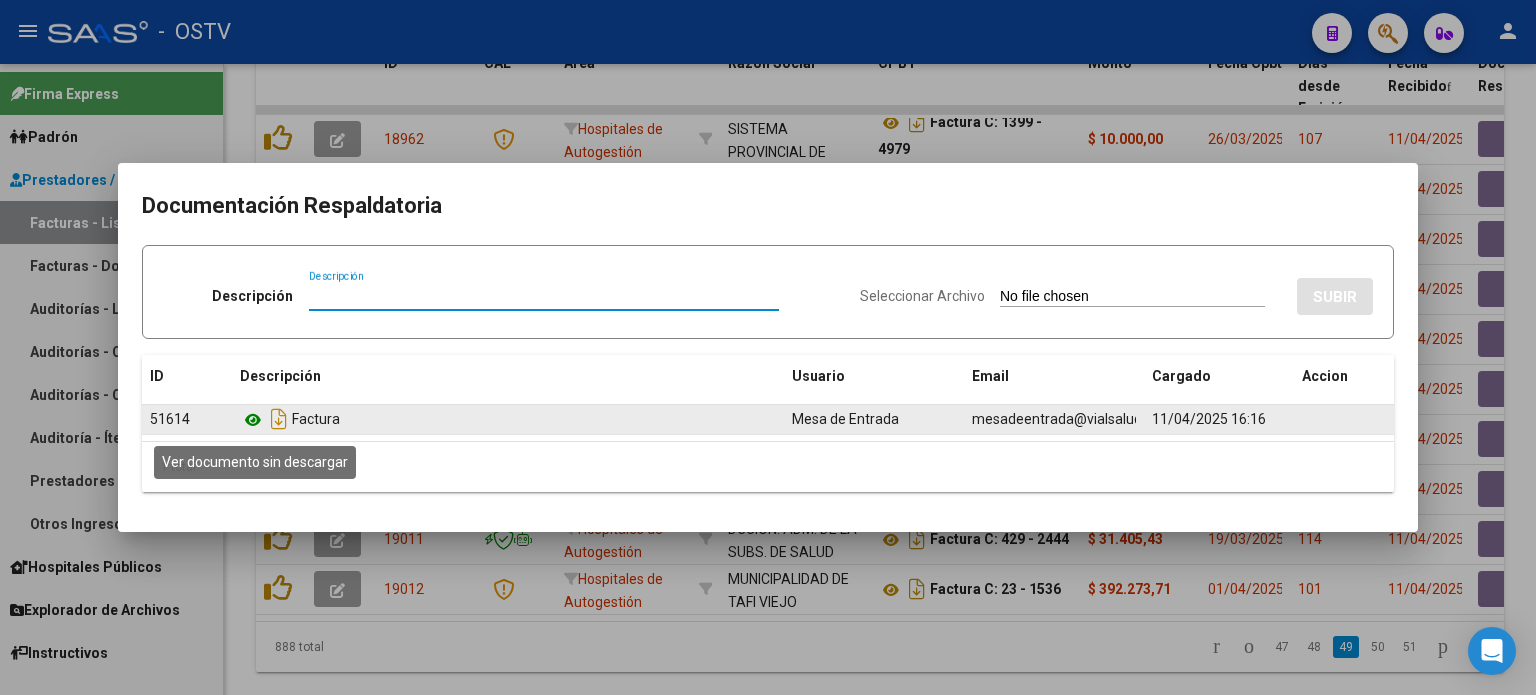 click 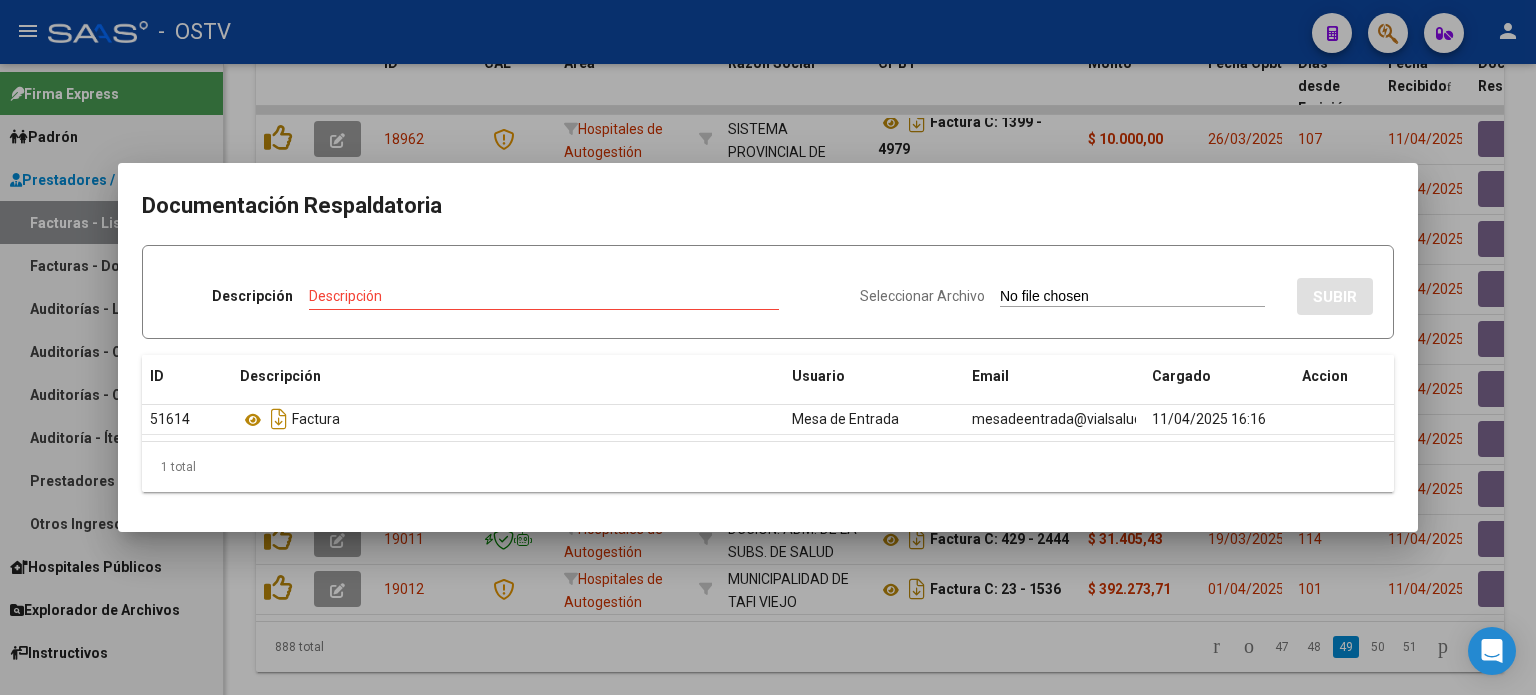 click at bounding box center [768, 347] 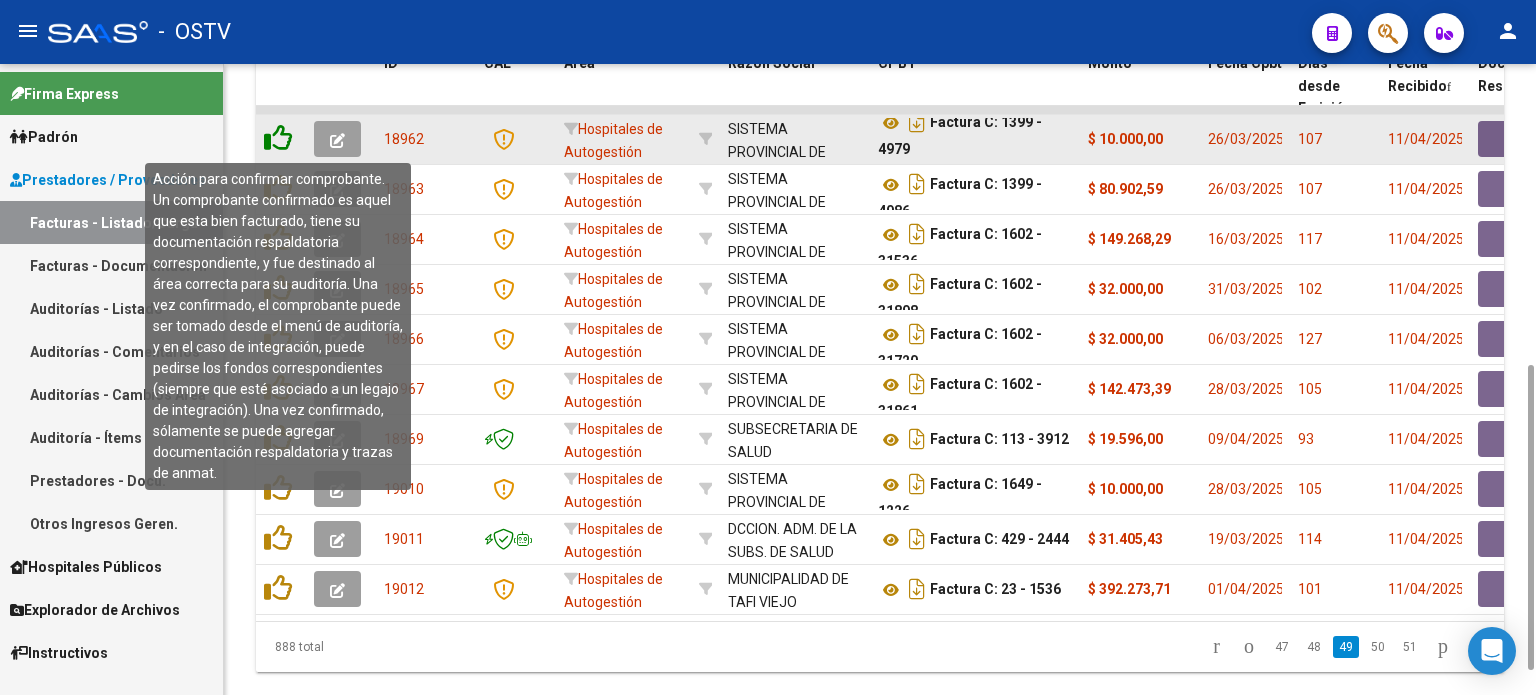 click 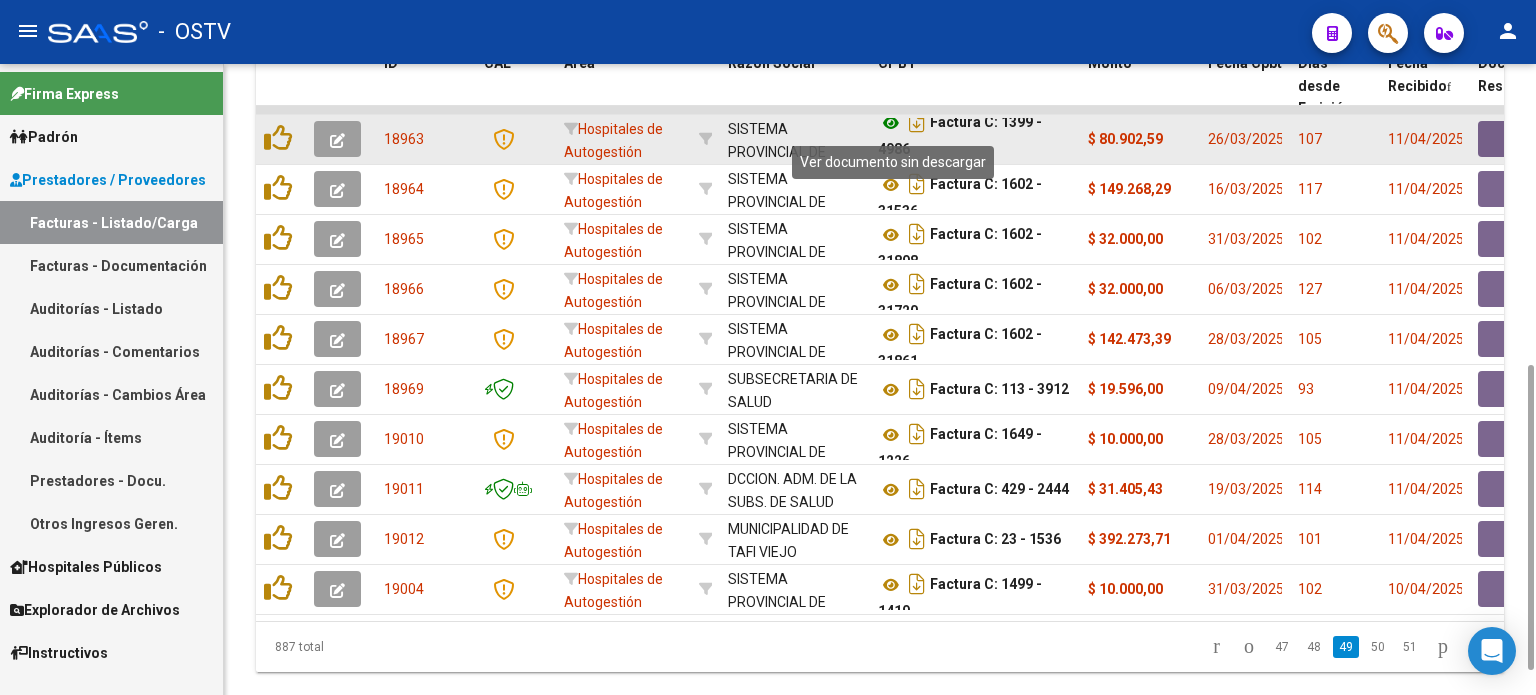 click 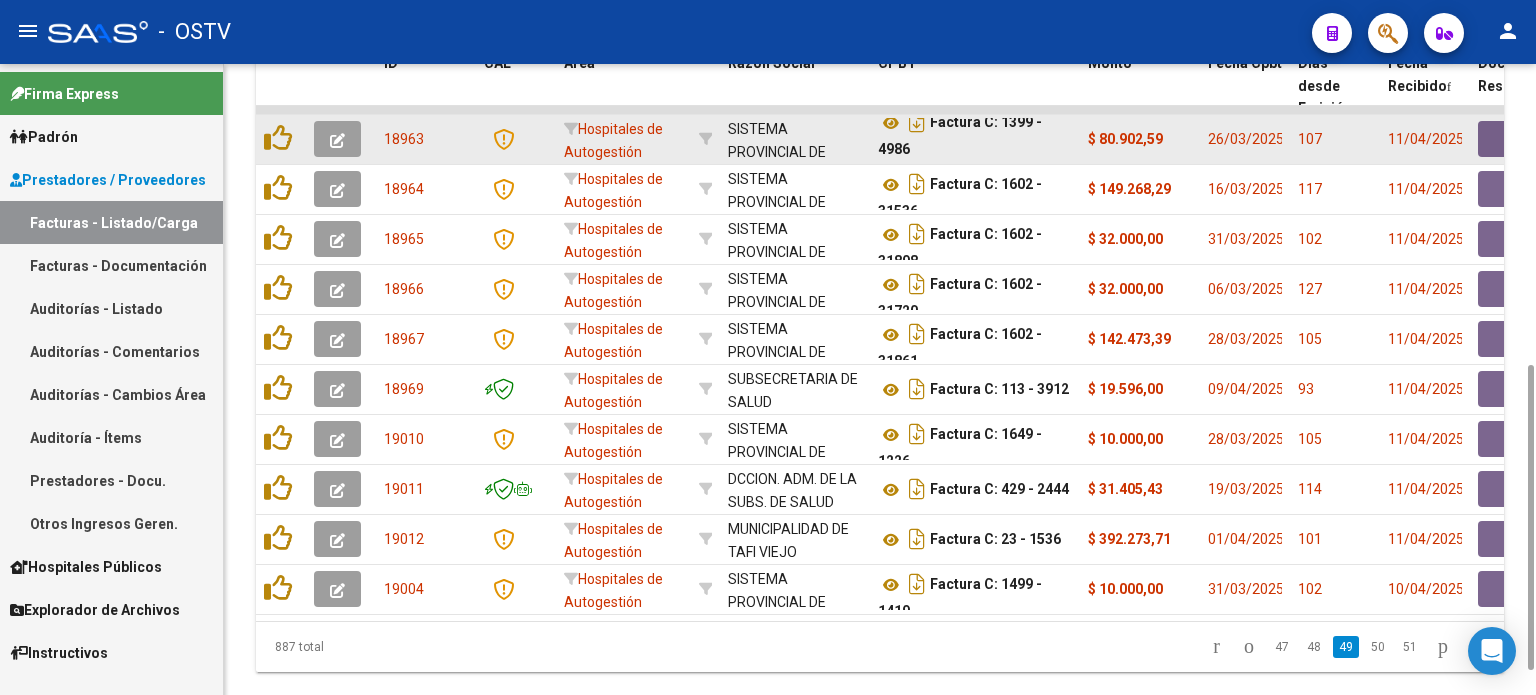 click 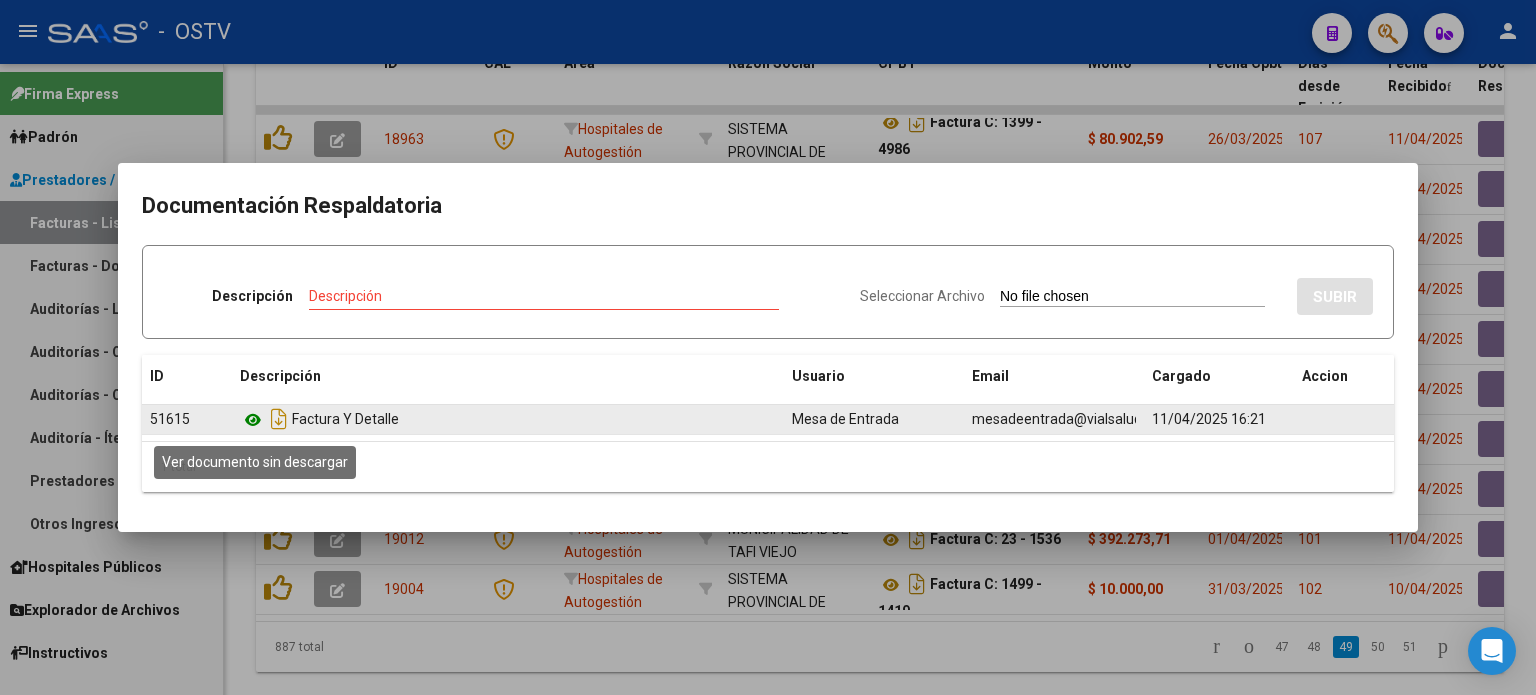 click 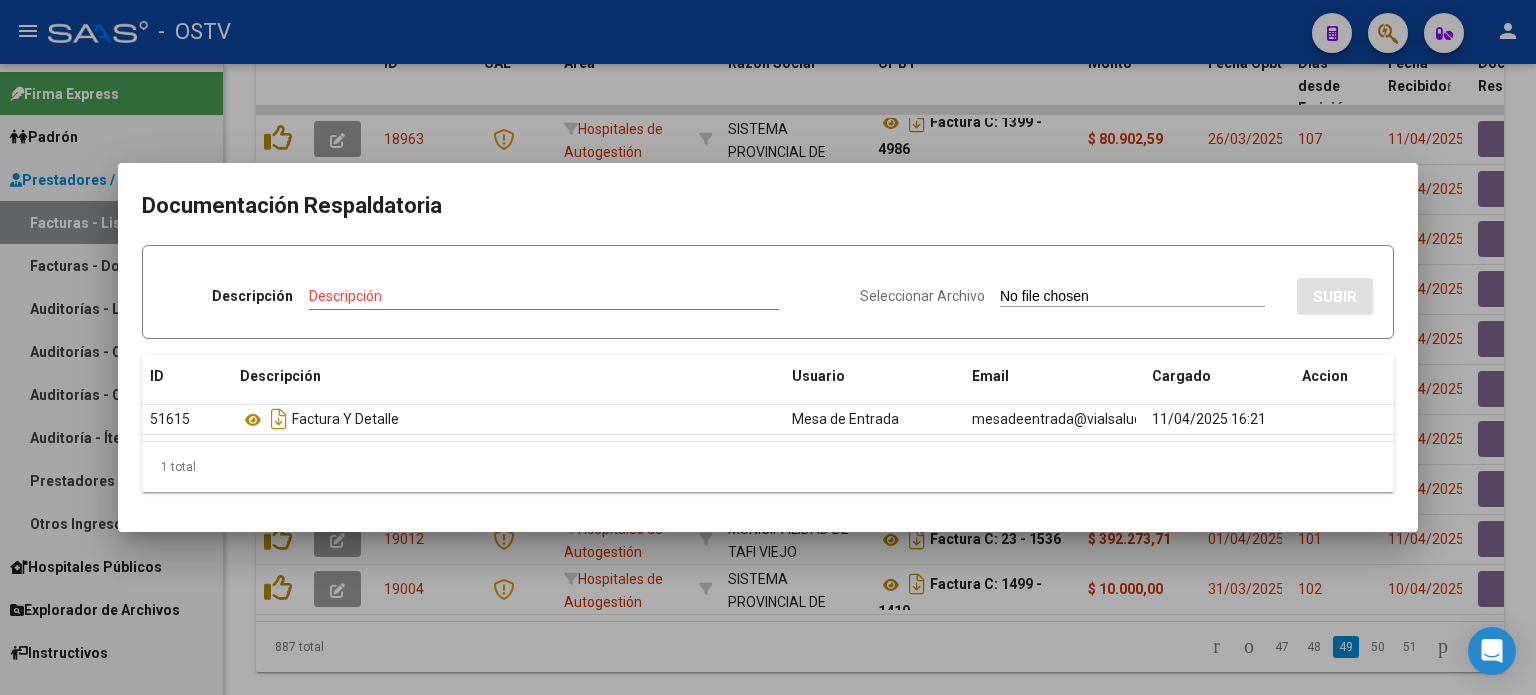 click at bounding box center (768, 347) 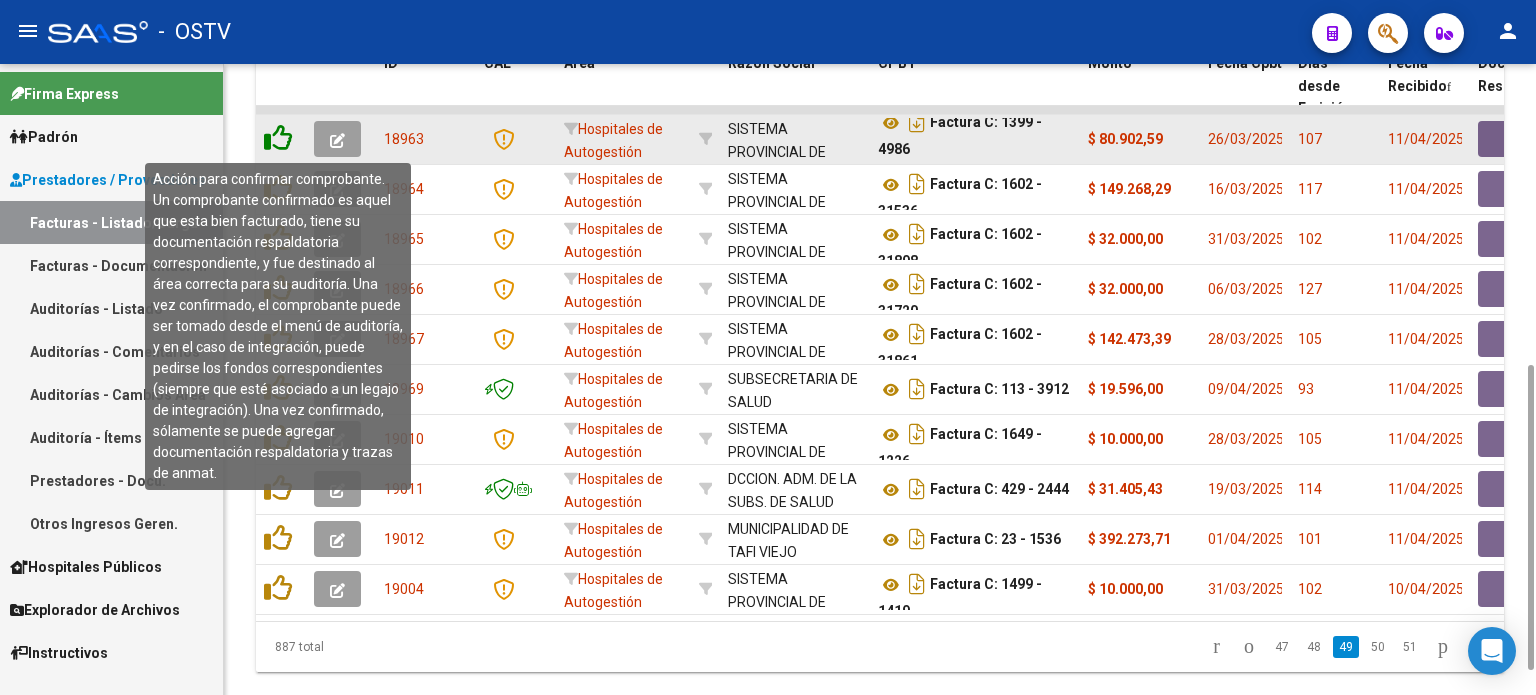 click 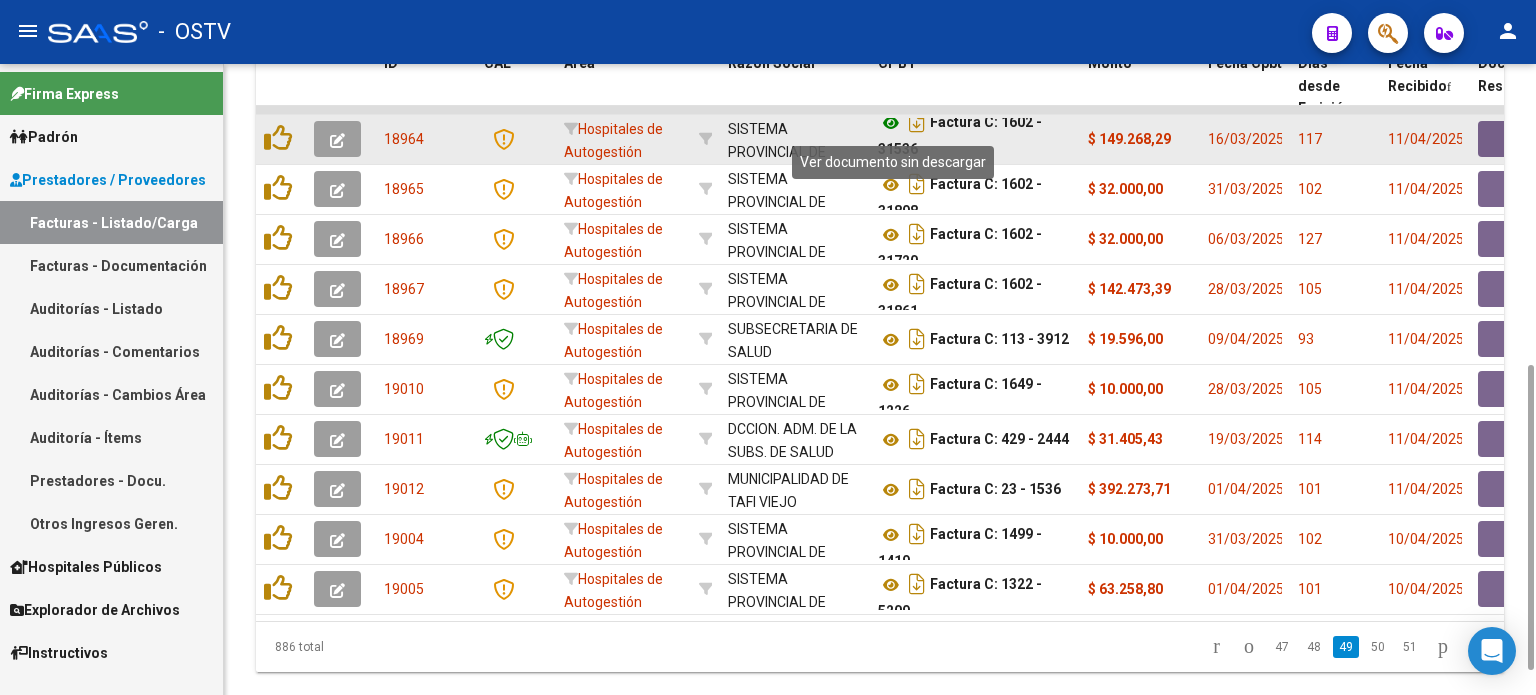 click 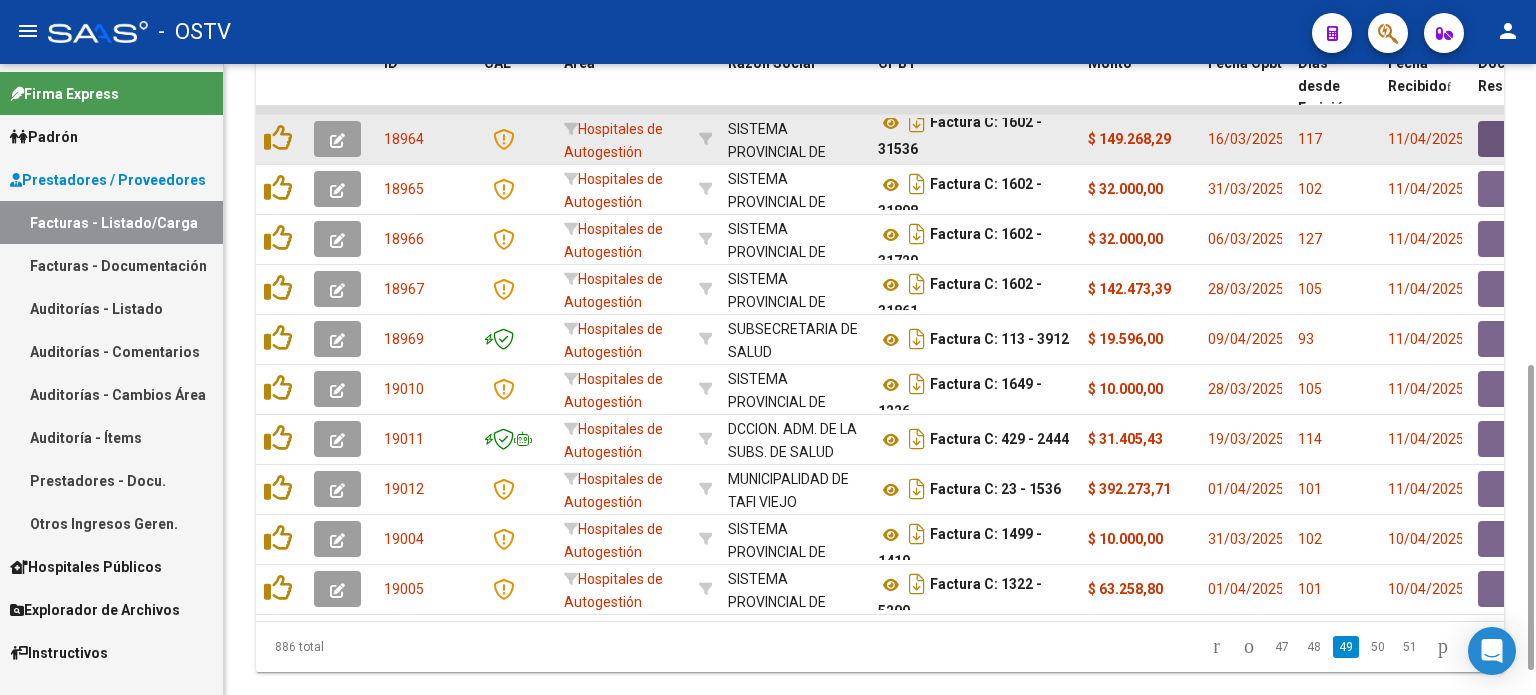 click 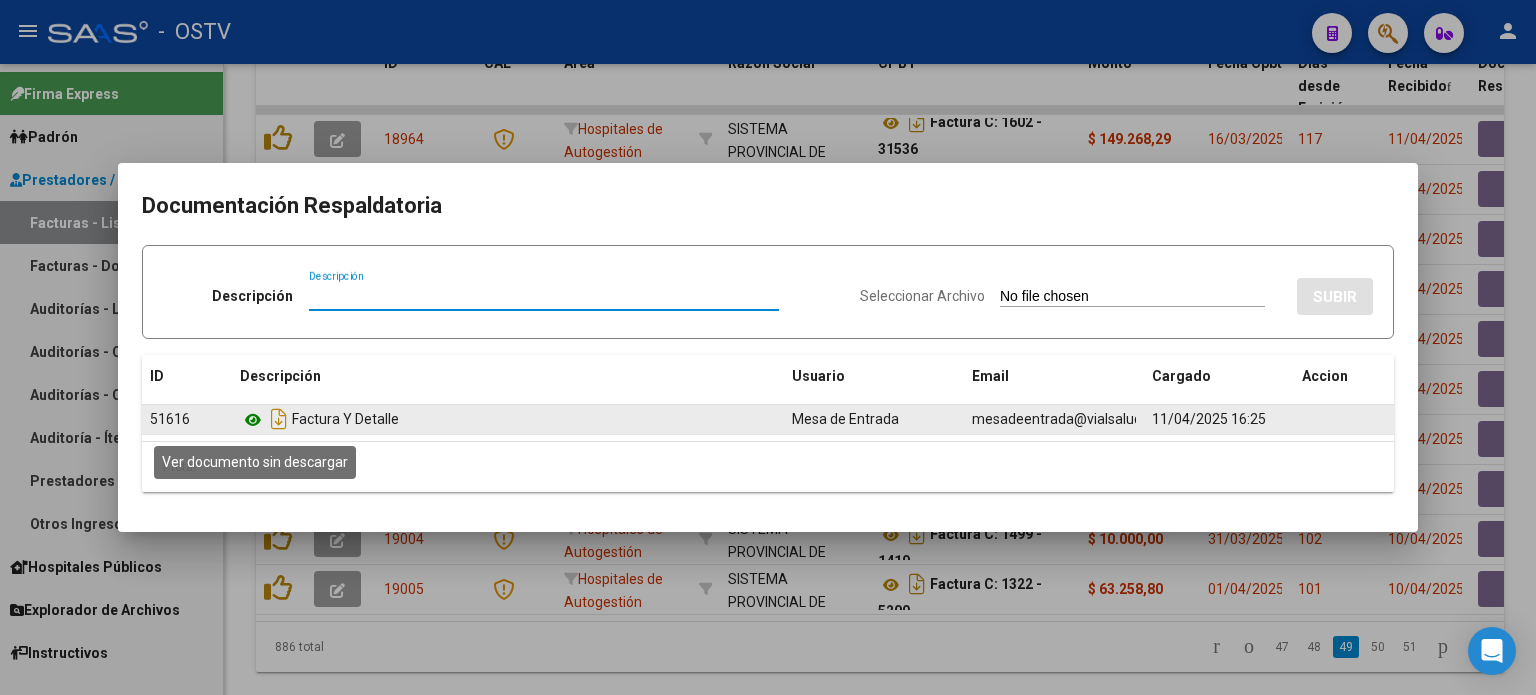 click 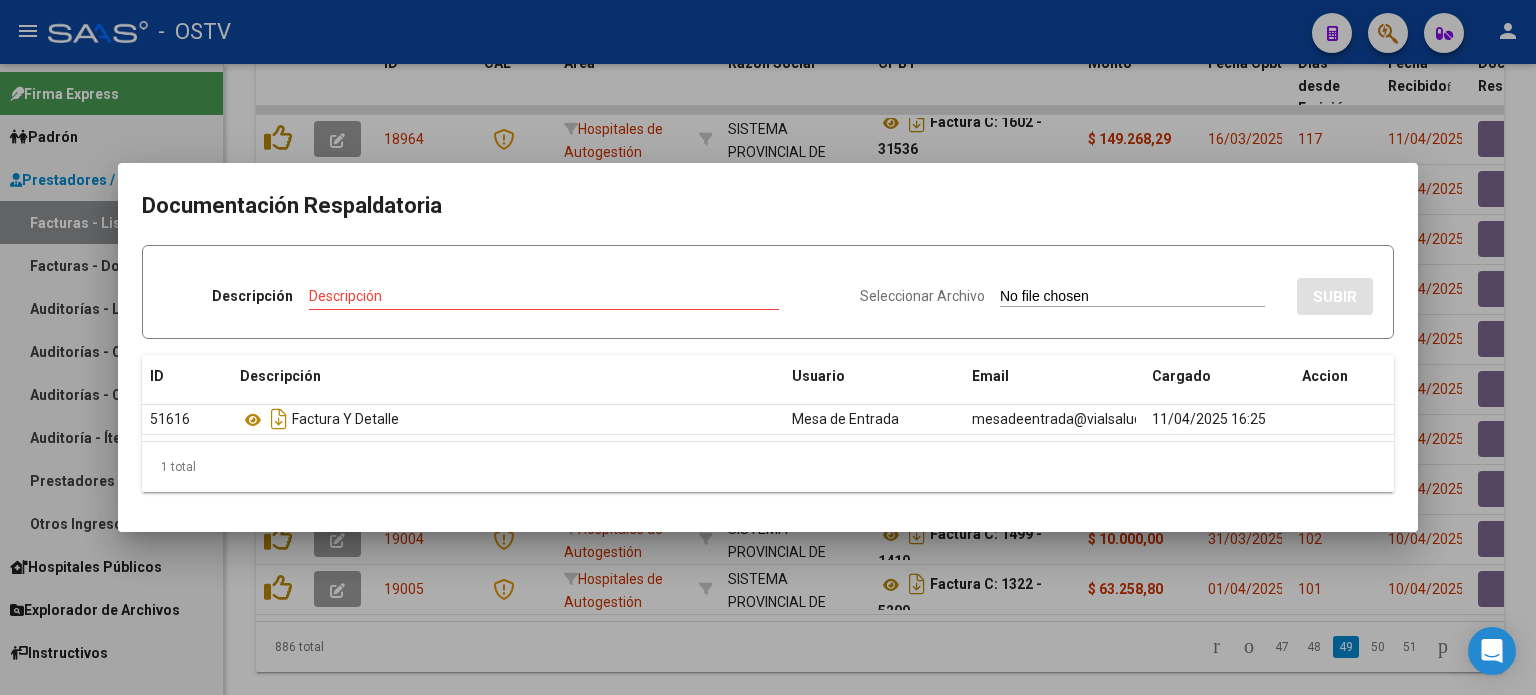 click at bounding box center (768, 347) 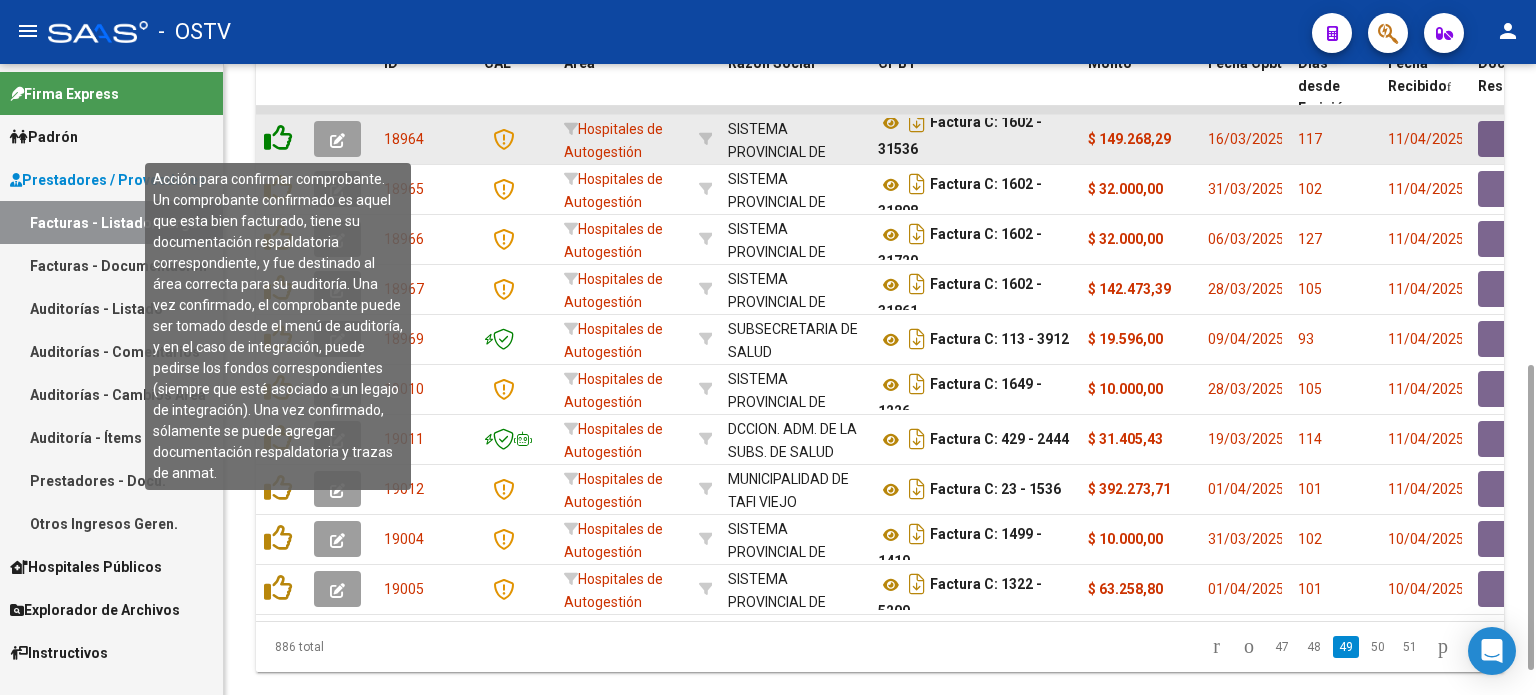 click 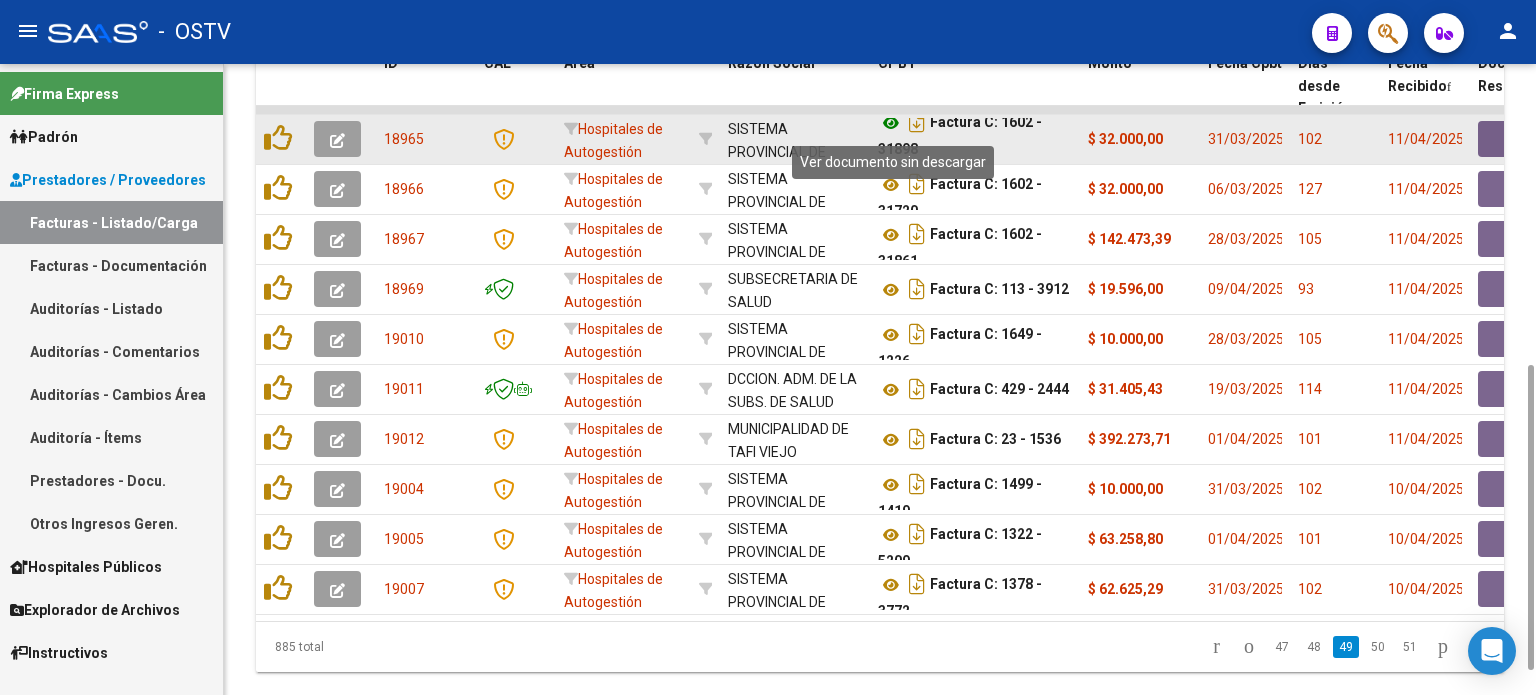 click 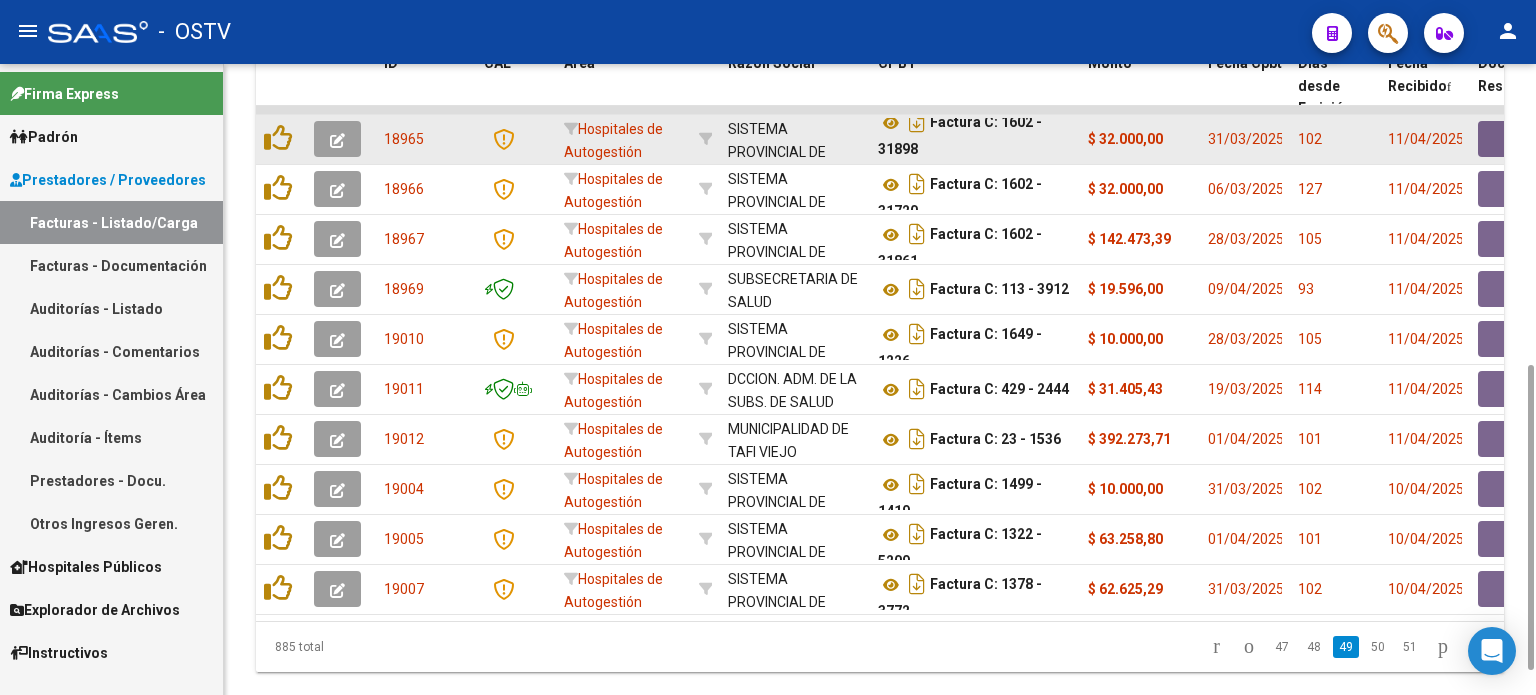 click 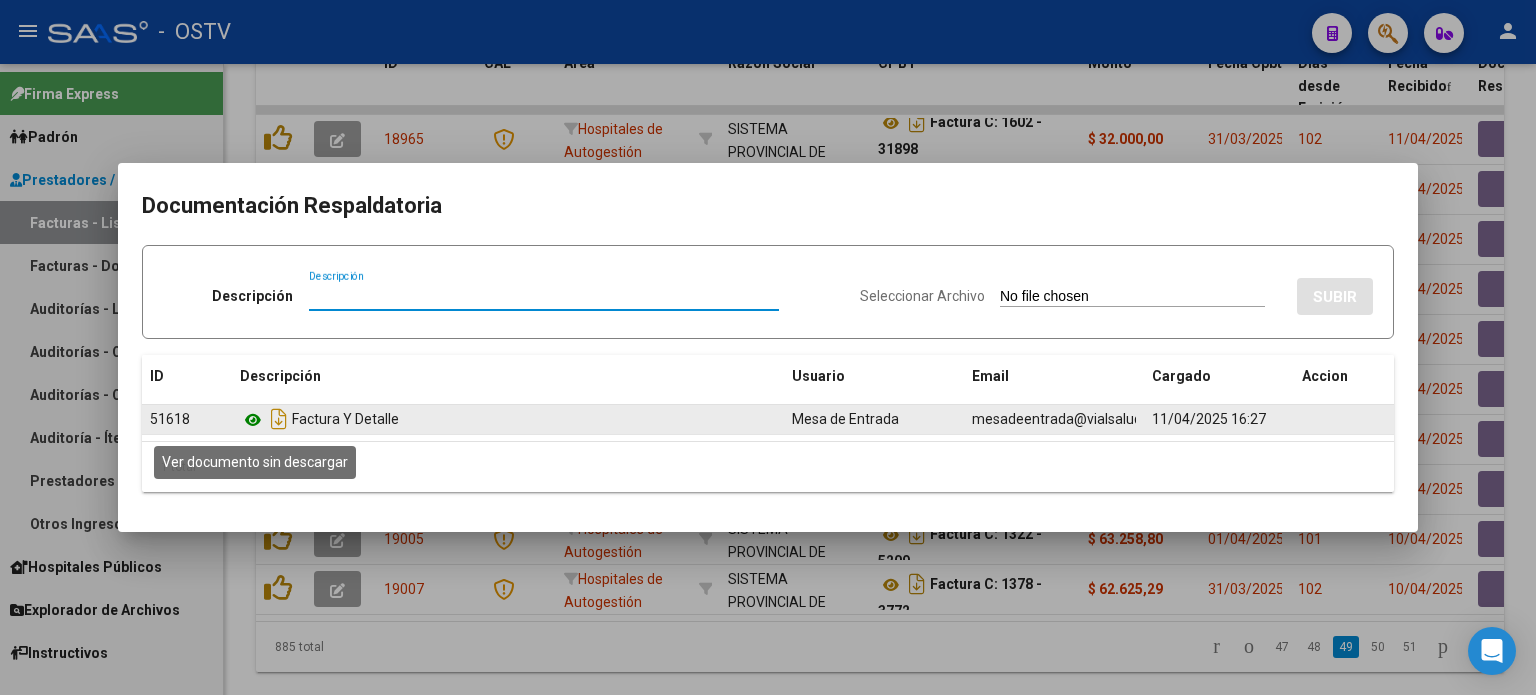 click 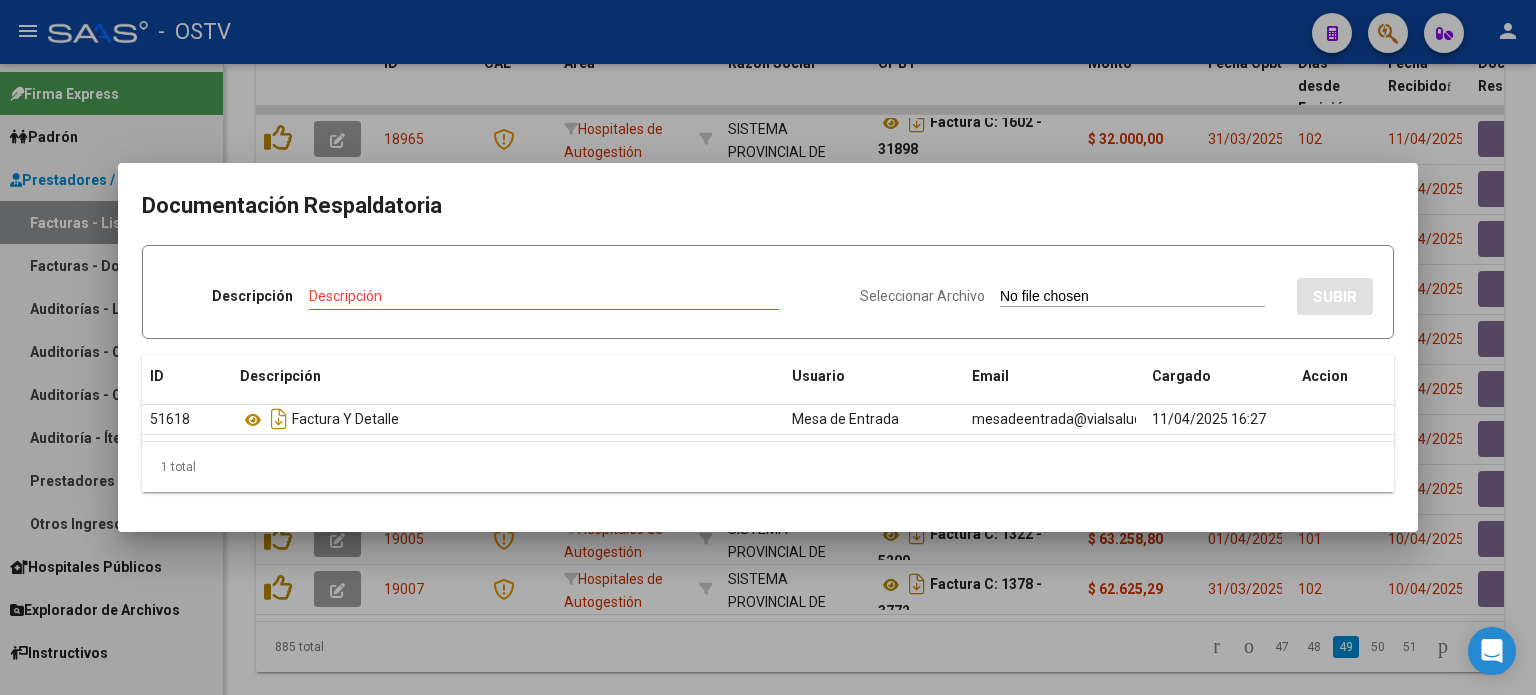 click at bounding box center [768, 347] 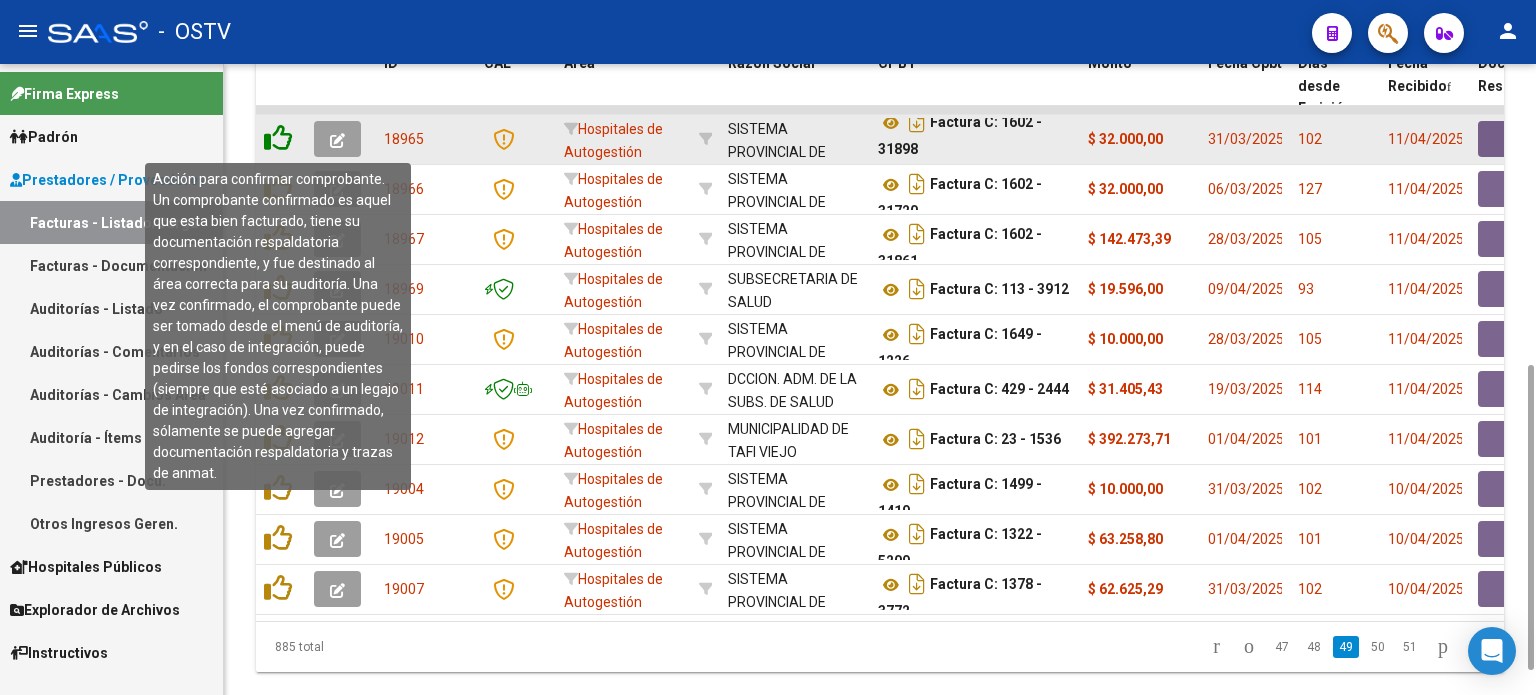 click 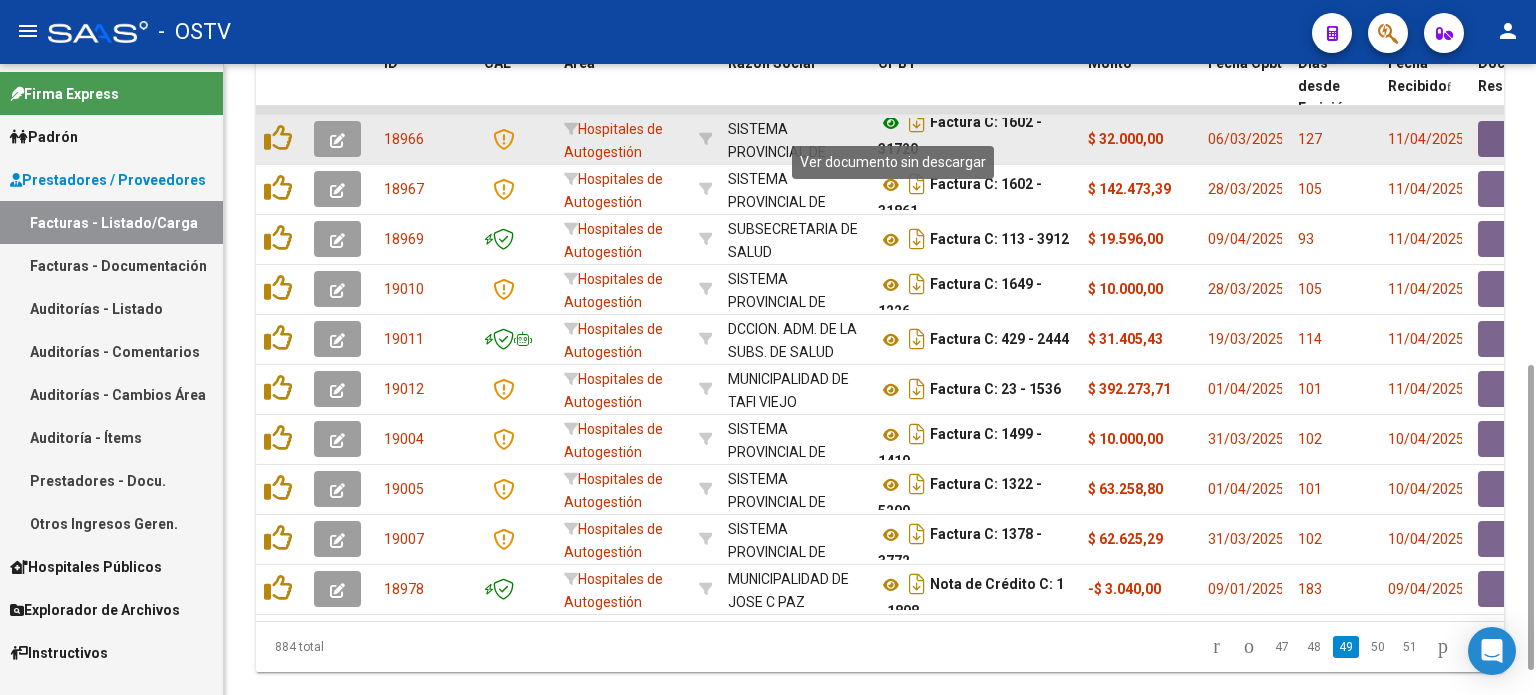 click 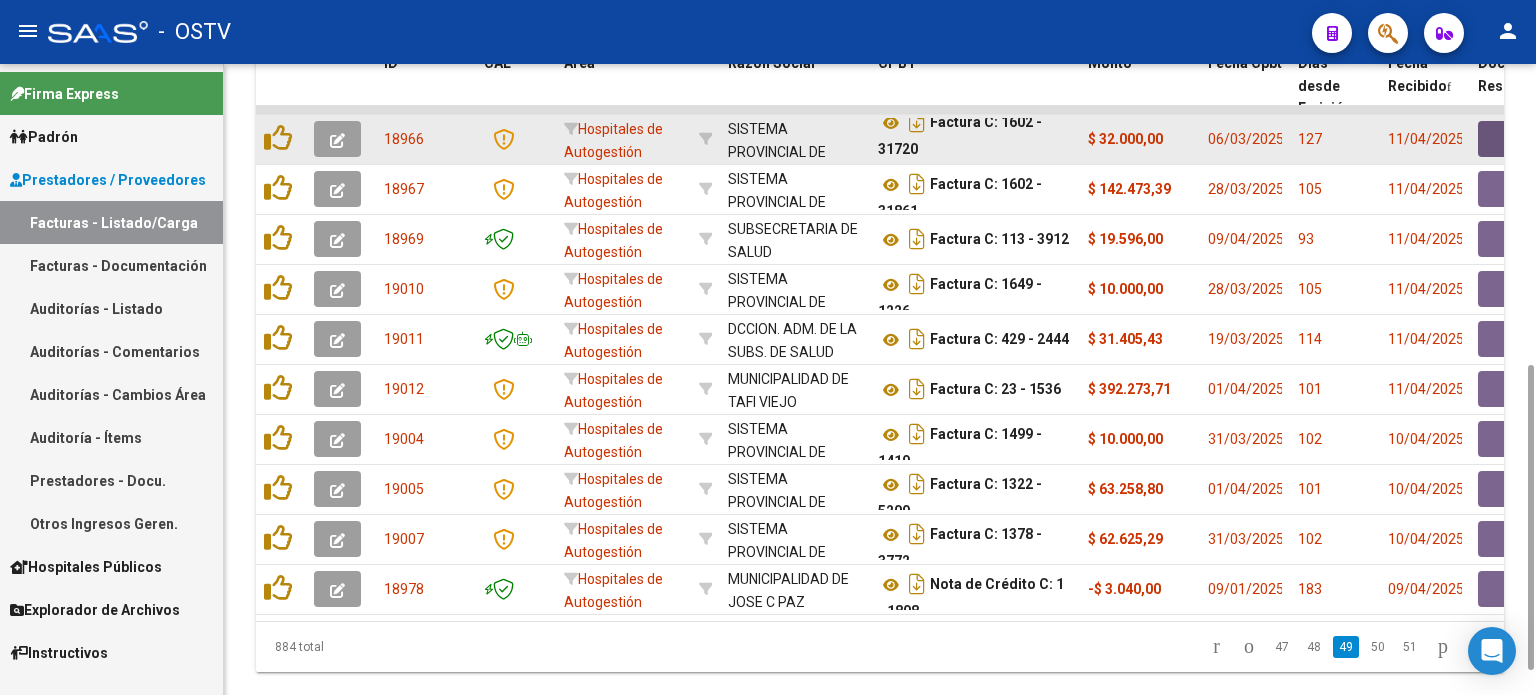 click 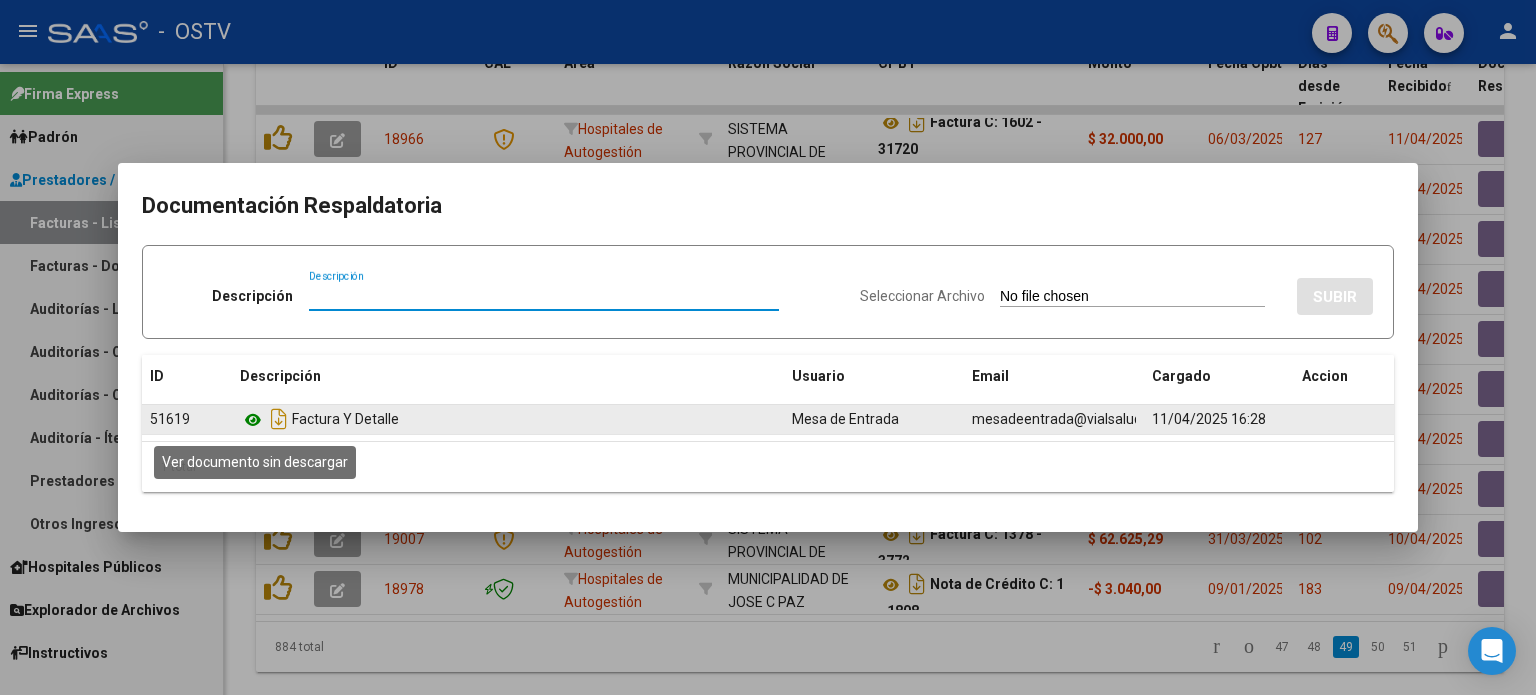 click 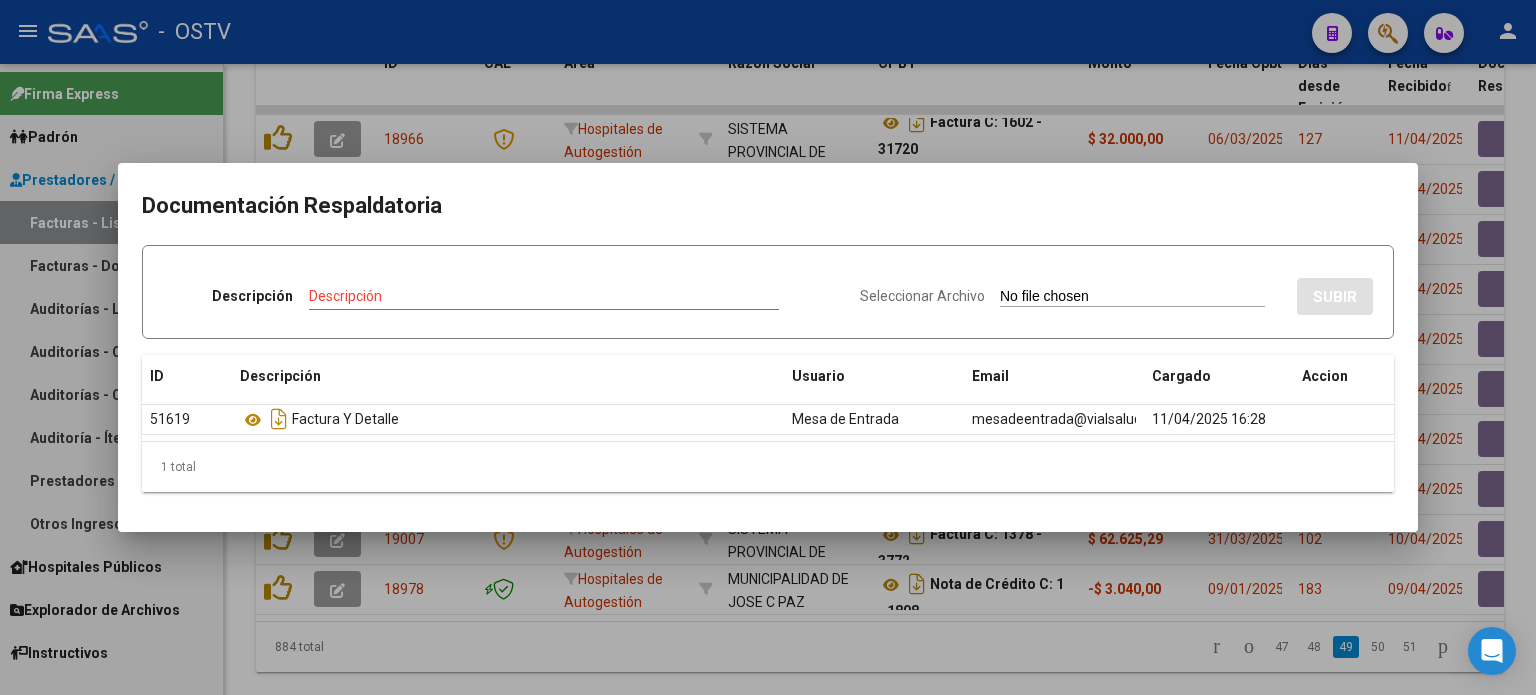 click at bounding box center [768, 347] 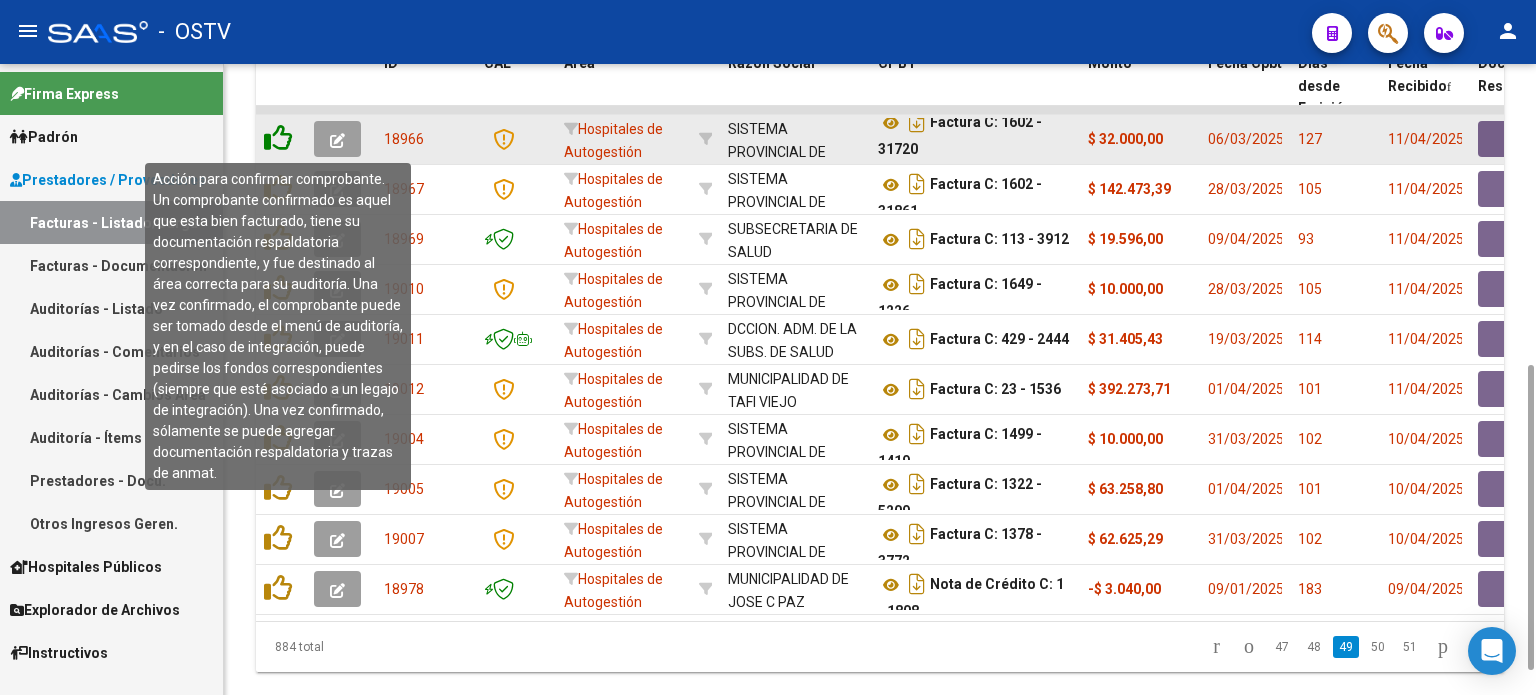 click 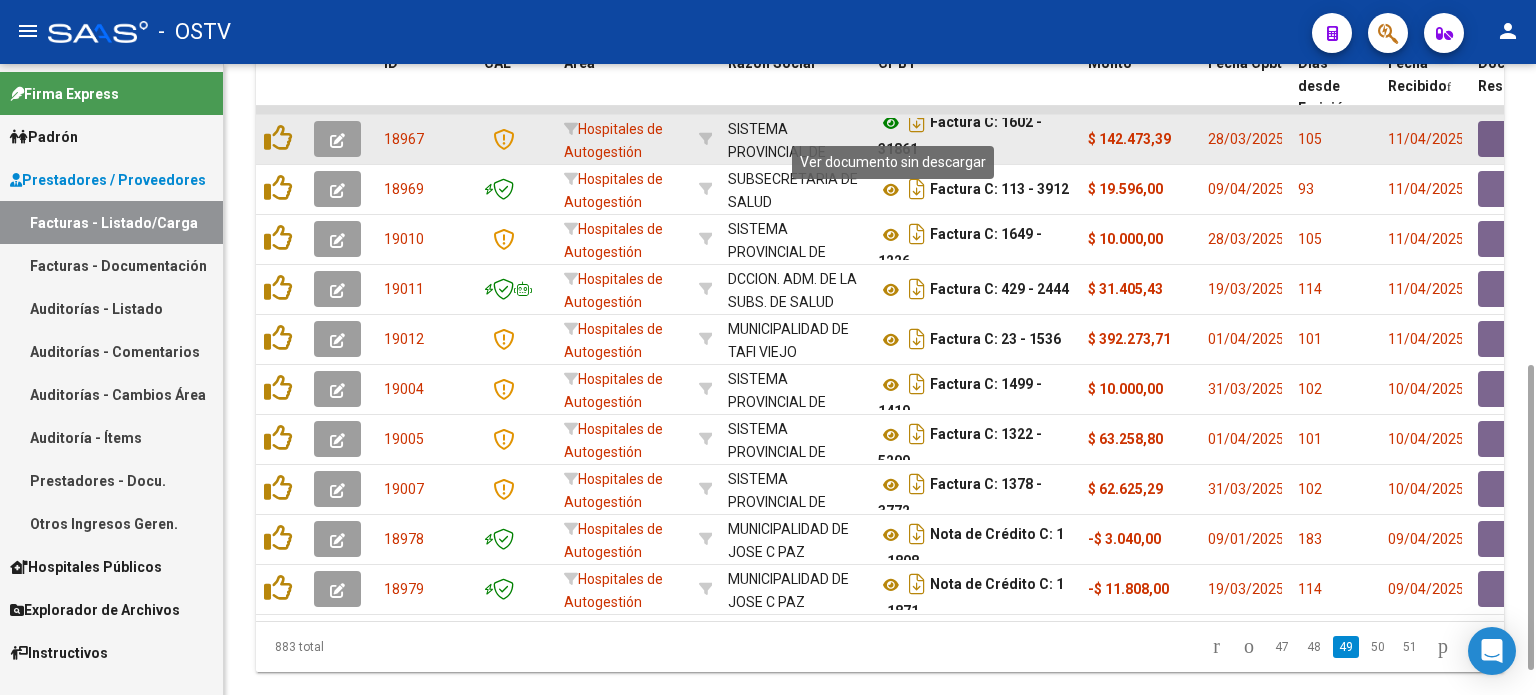 click 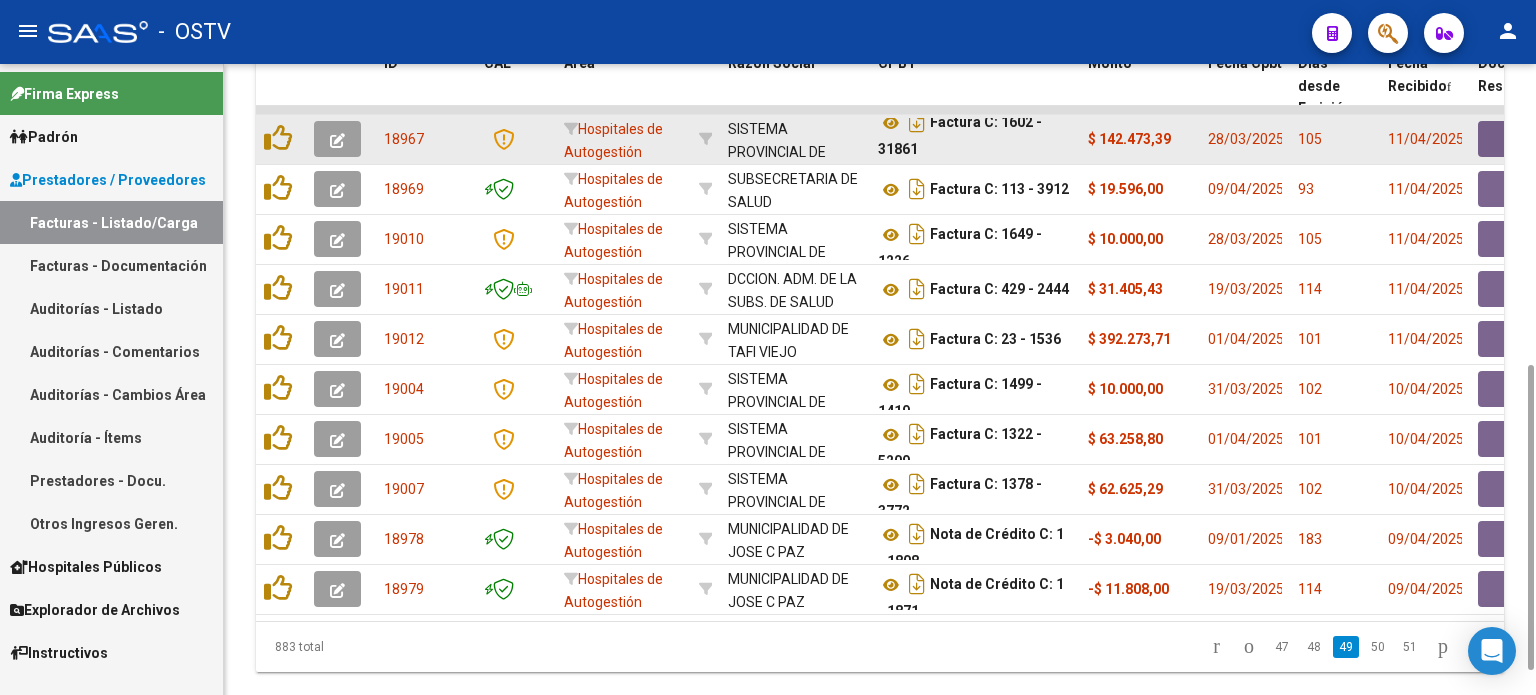 click 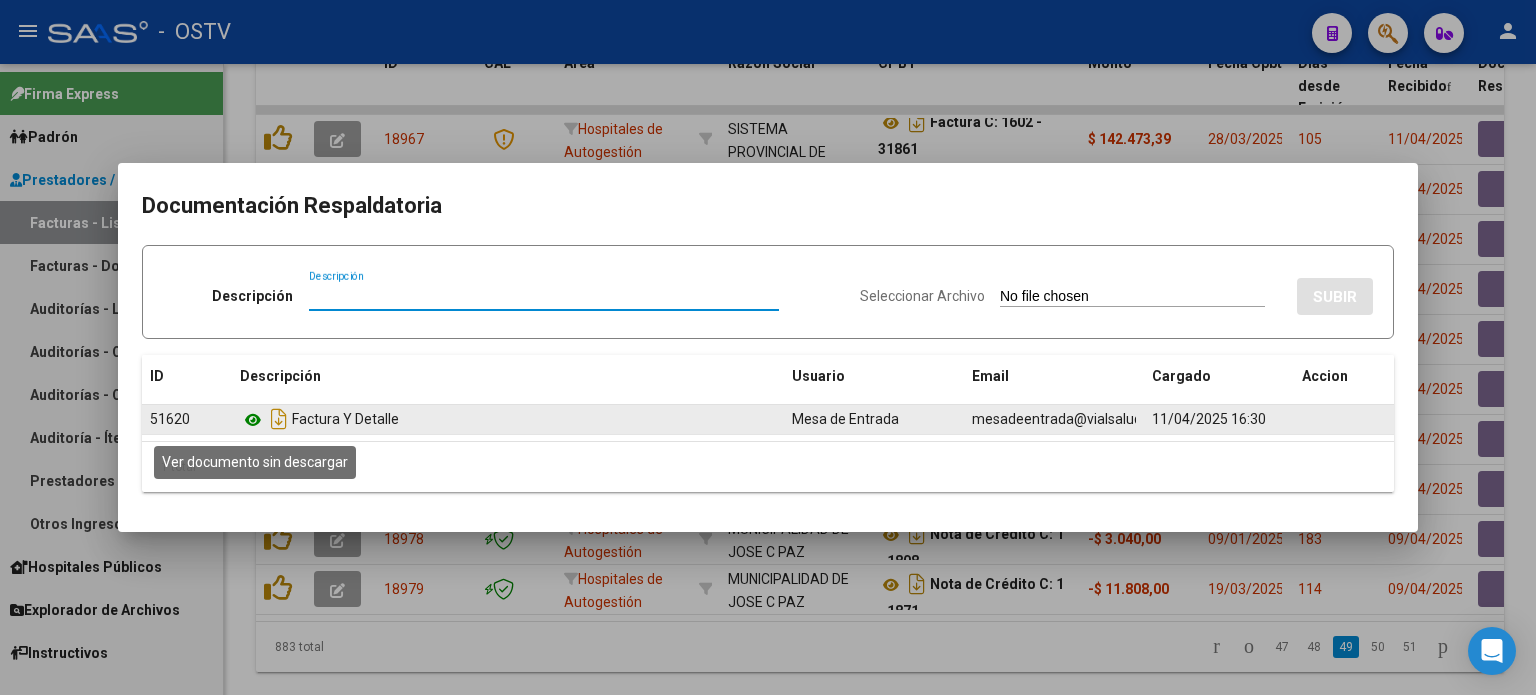 click 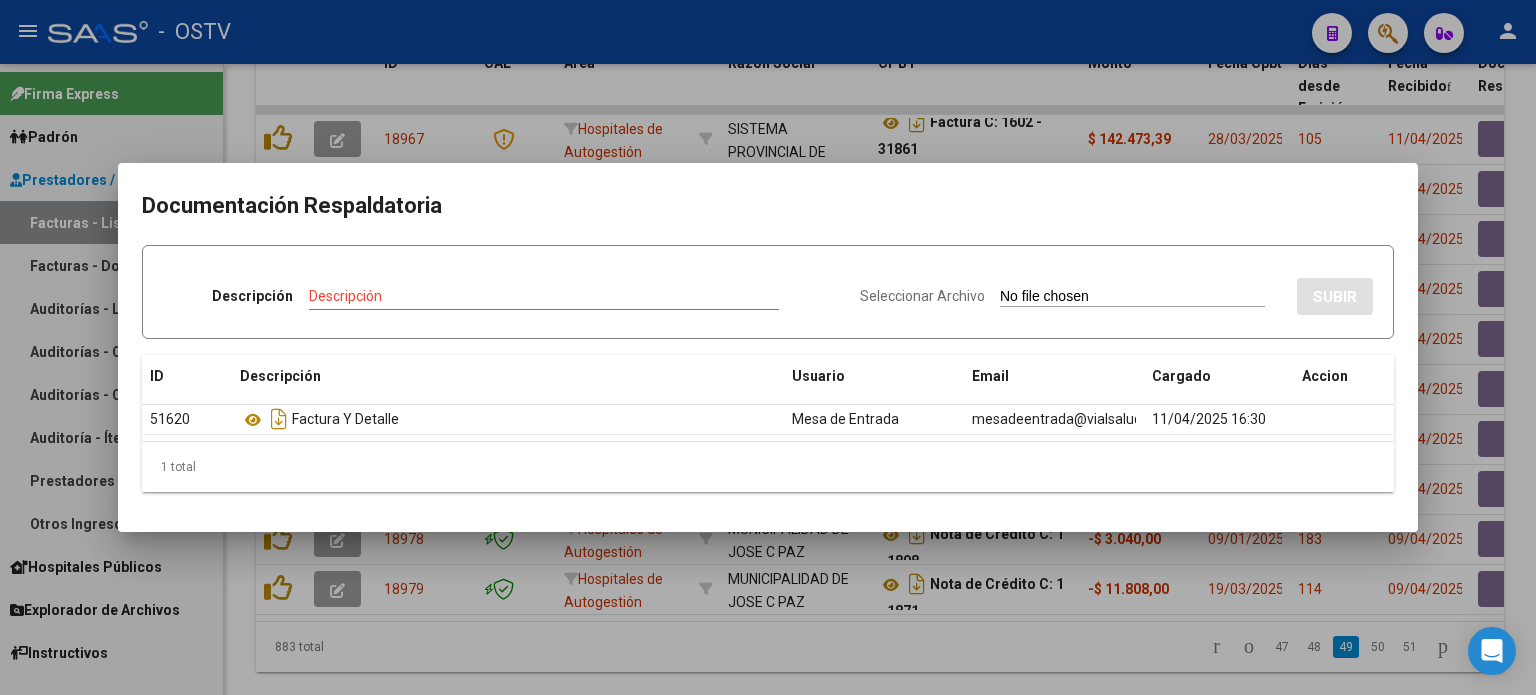 click at bounding box center (768, 347) 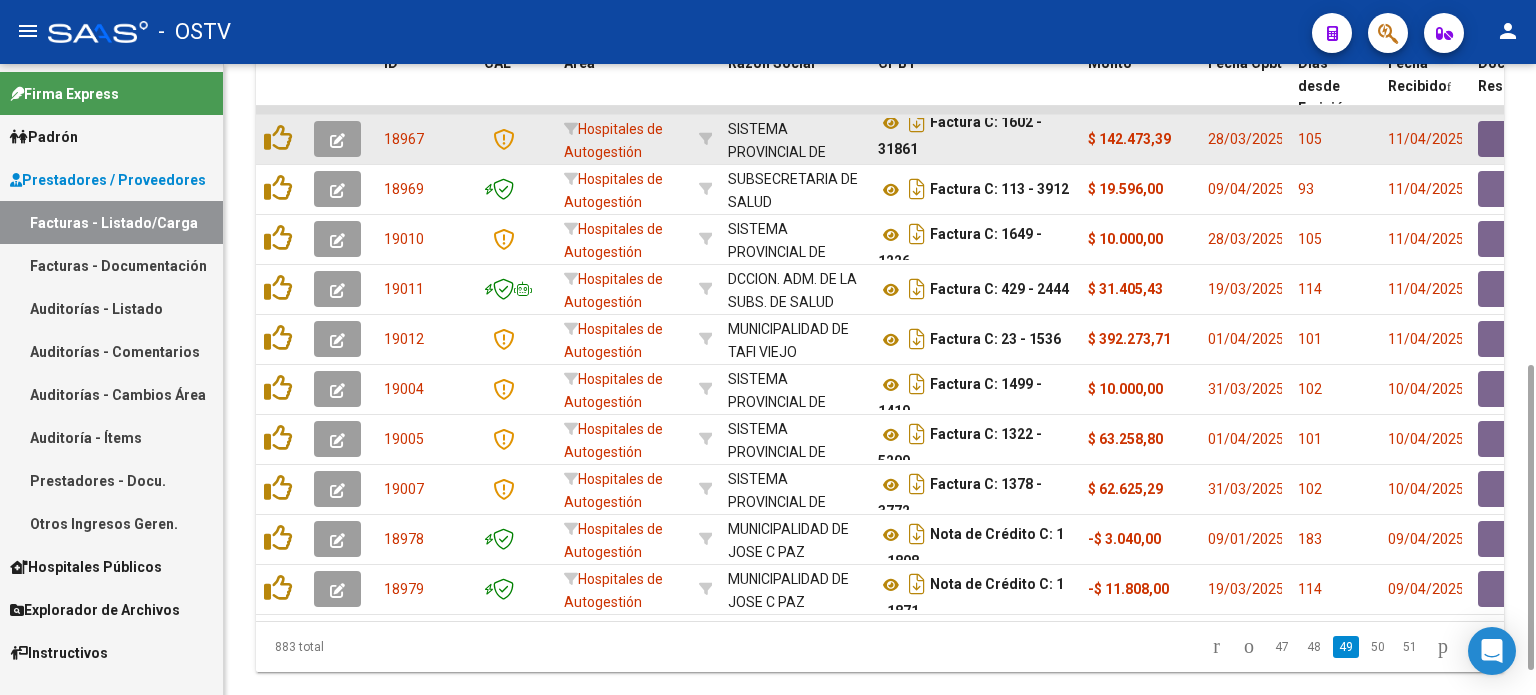scroll, scrollTop: 48, scrollLeft: 0, axis: vertical 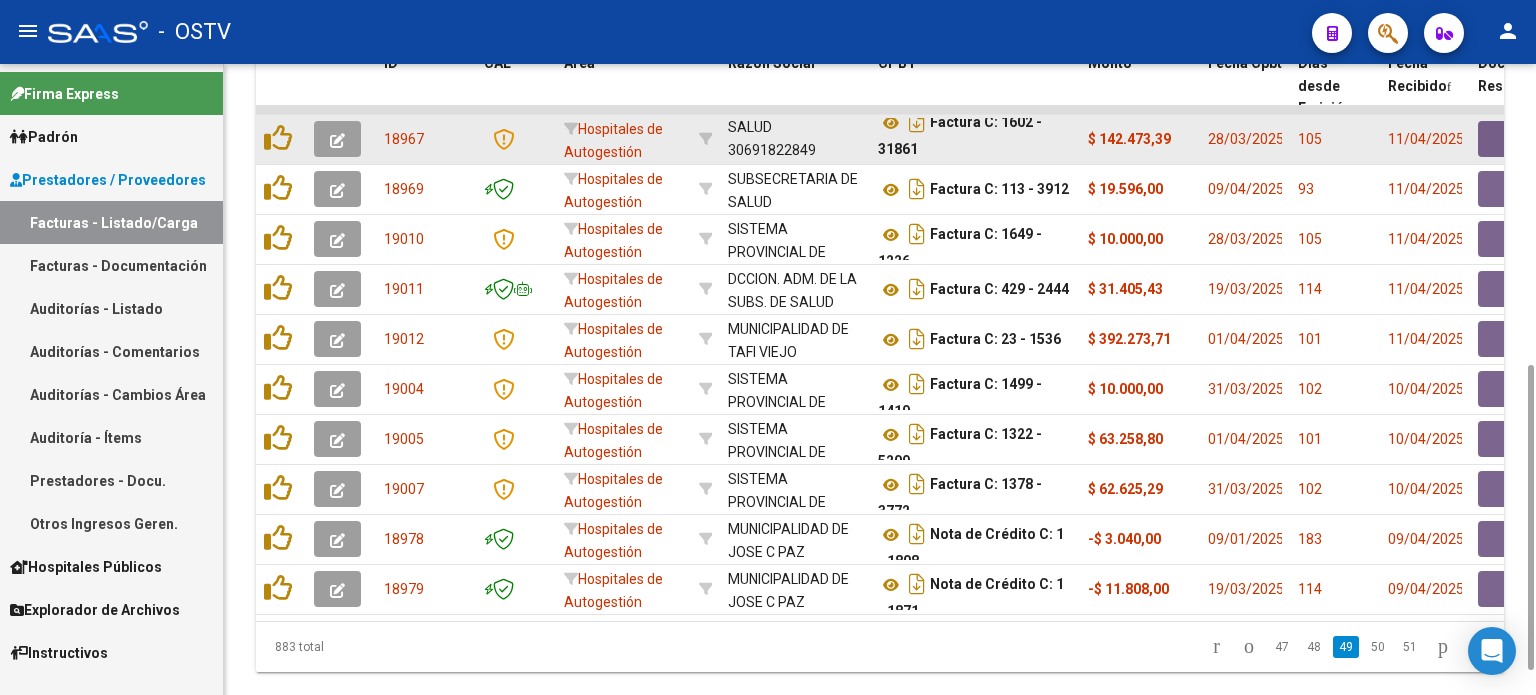 drag, startPoint x: 776, startPoint y: 135, endPoint x: 787, endPoint y: 155, distance: 22.825424 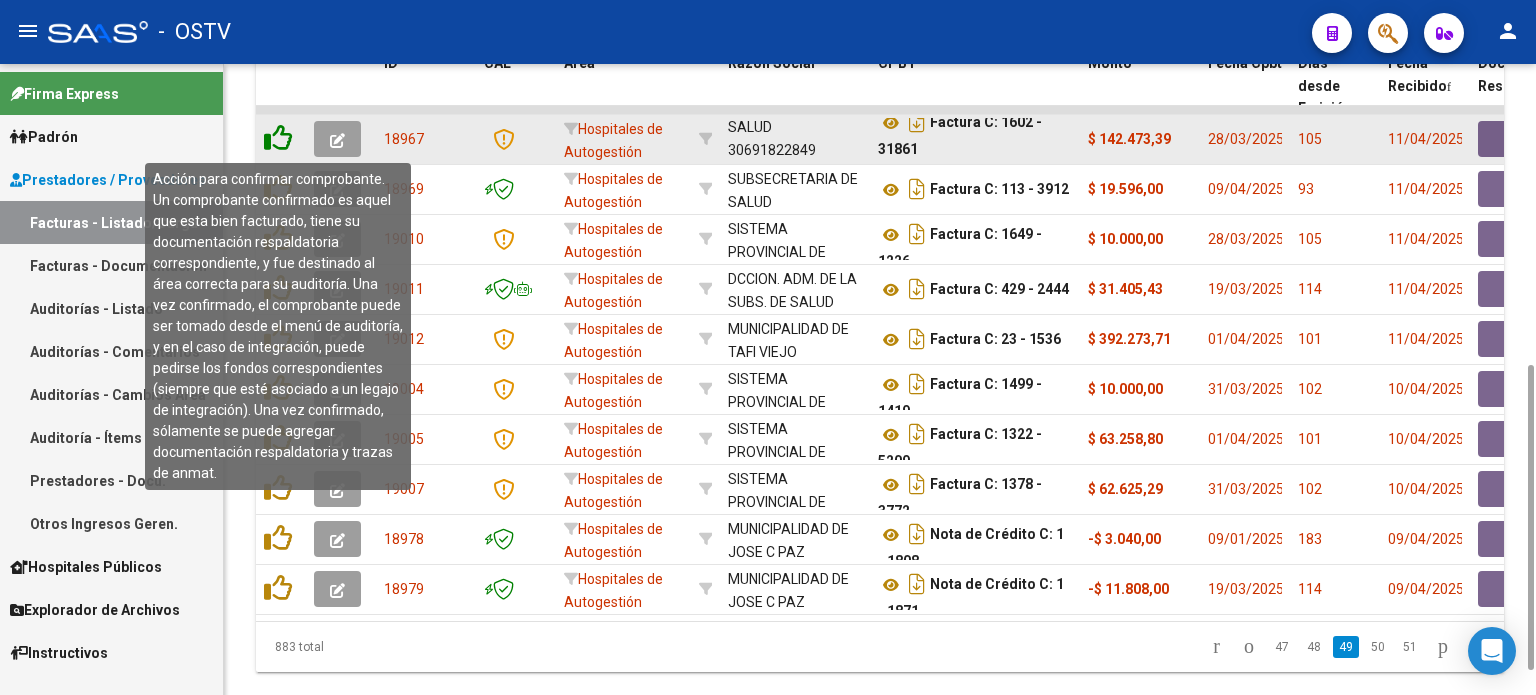 click 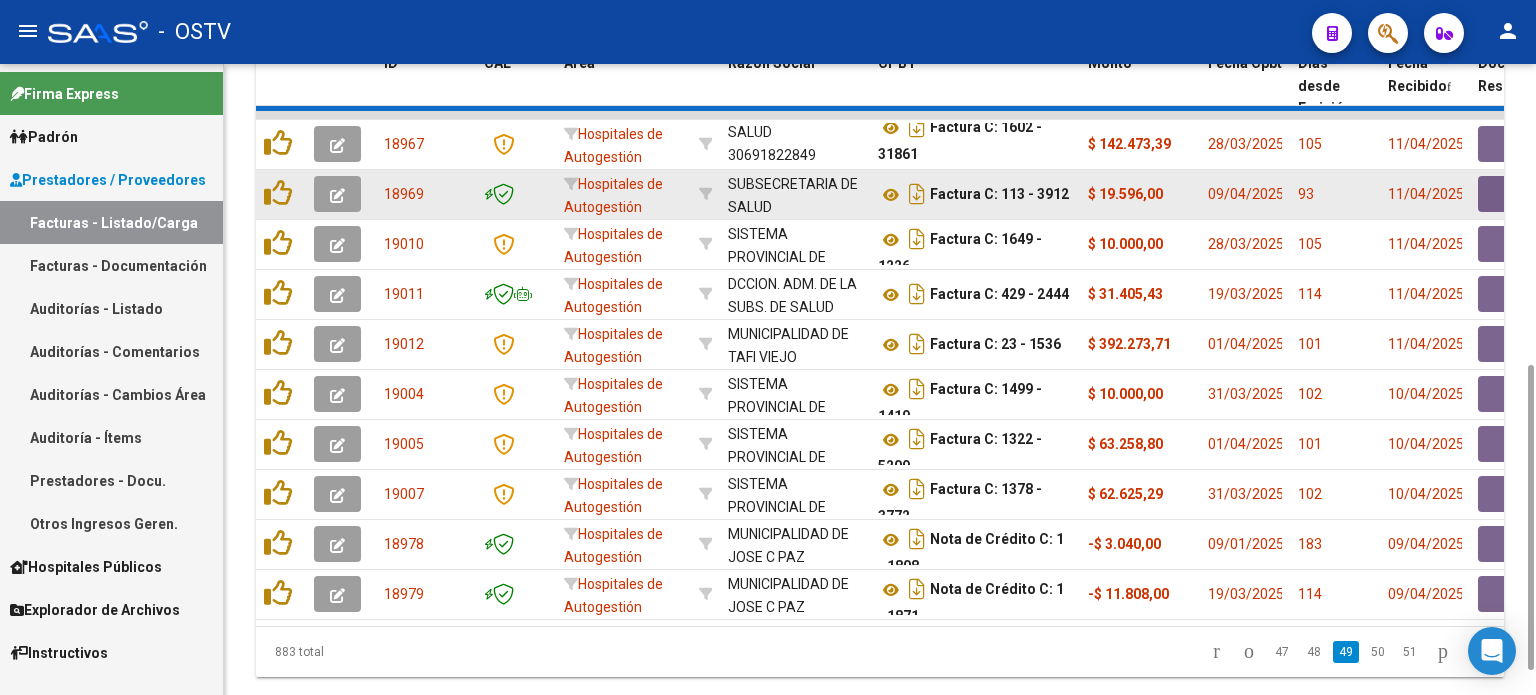 scroll, scrollTop: 25, scrollLeft: 0, axis: vertical 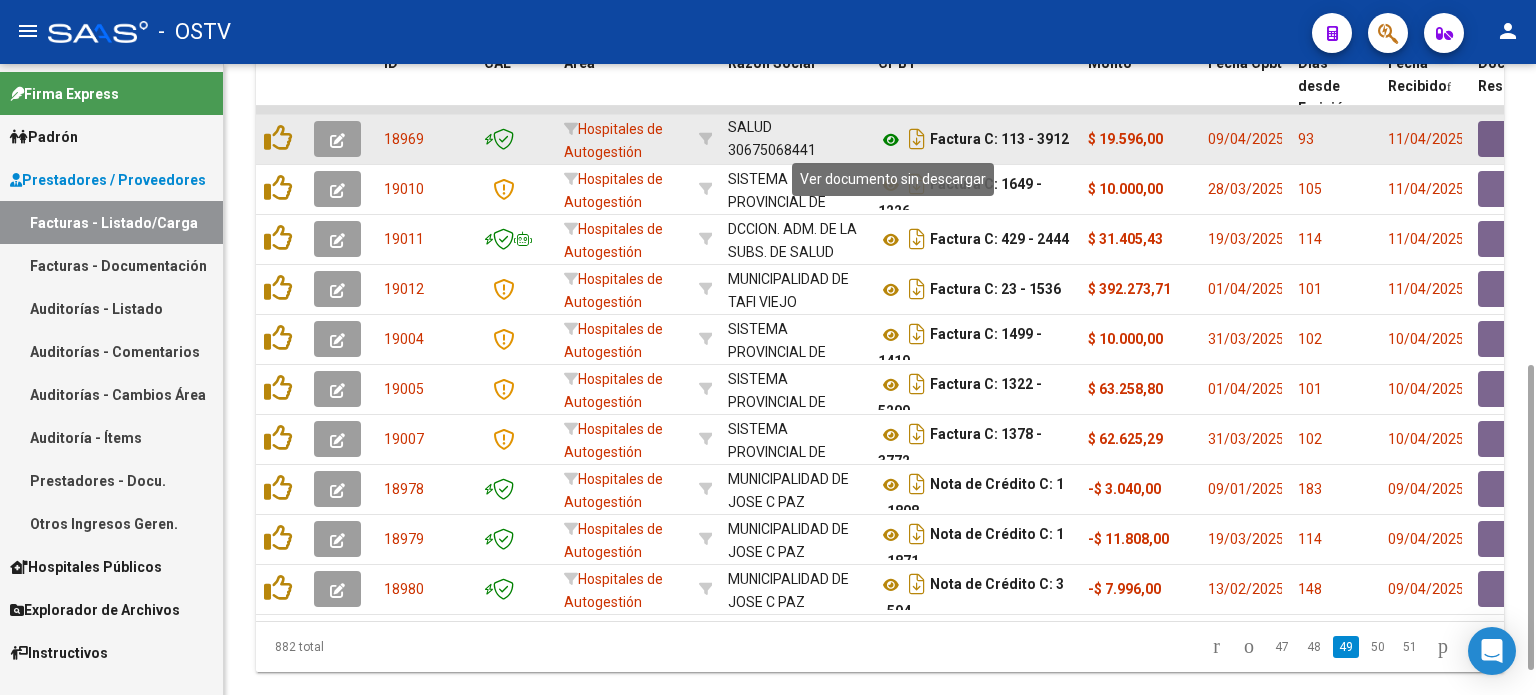 click 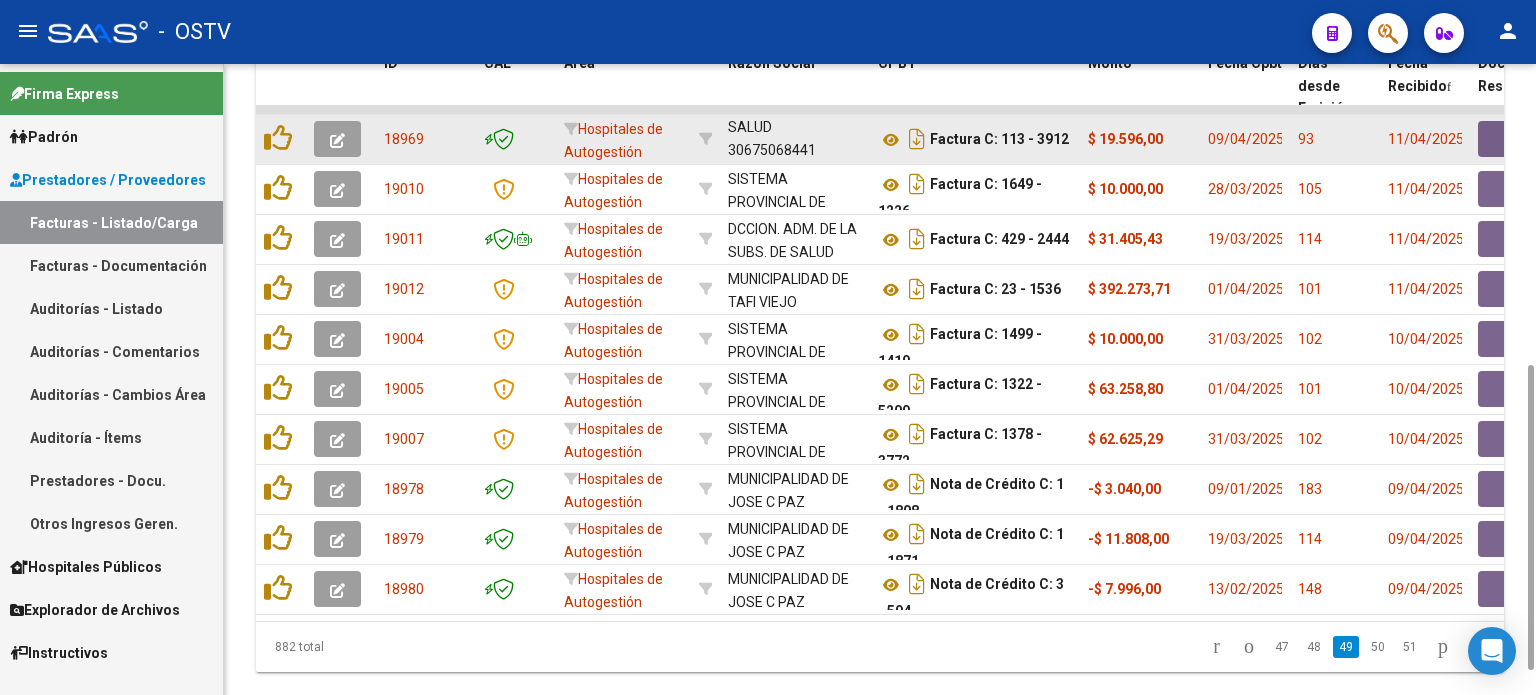 scroll, scrollTop: 0, scrollLeft: 0, axis: both 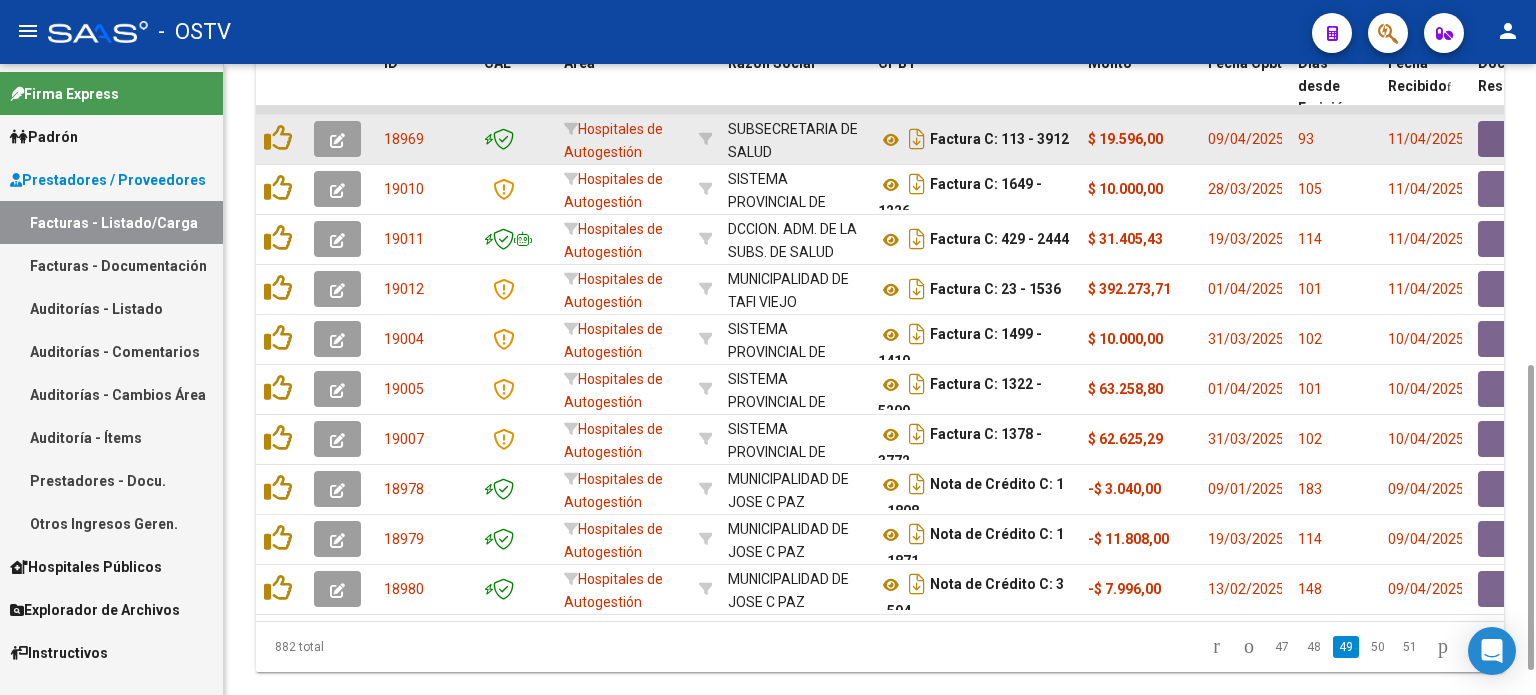 drag, startPoint x: 765, startPoint y: 139, endPoint x: 737, endPoint y: 111, distance: 39.59798 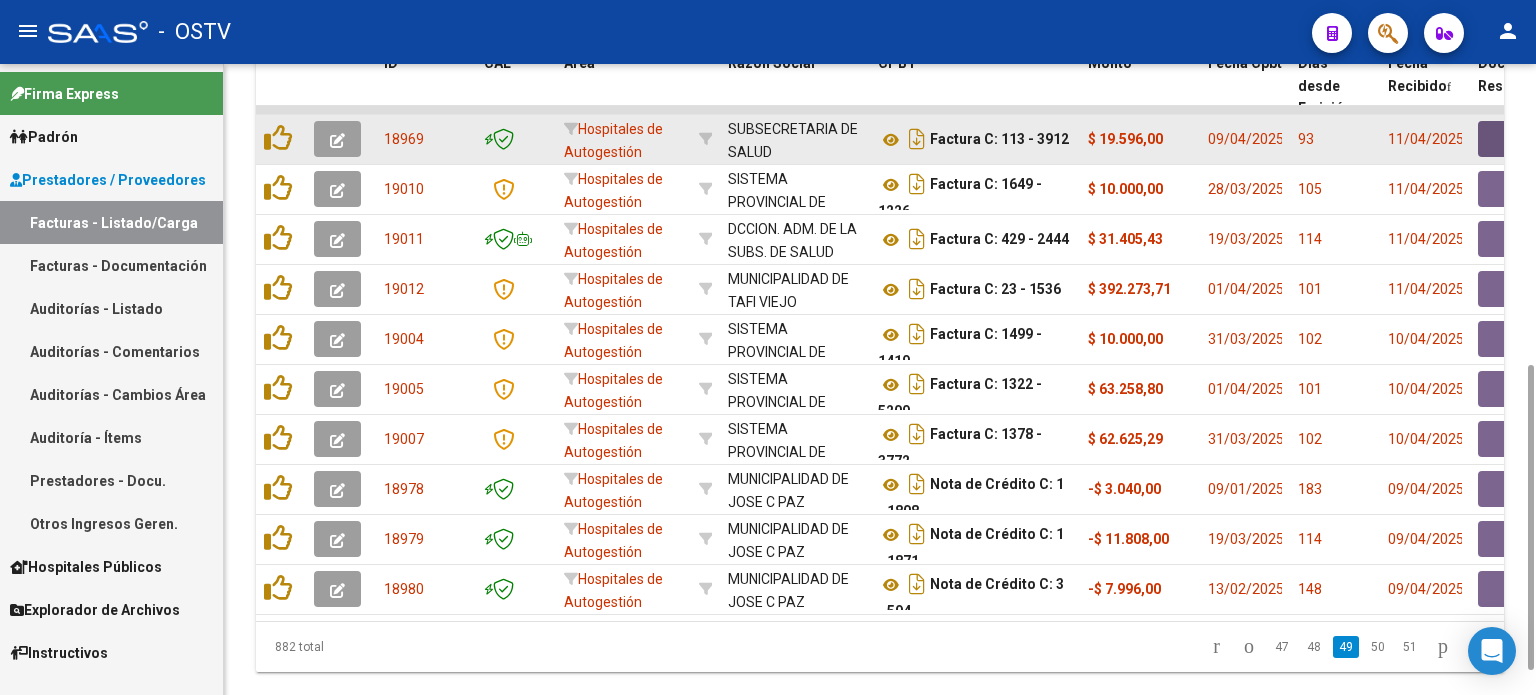 click 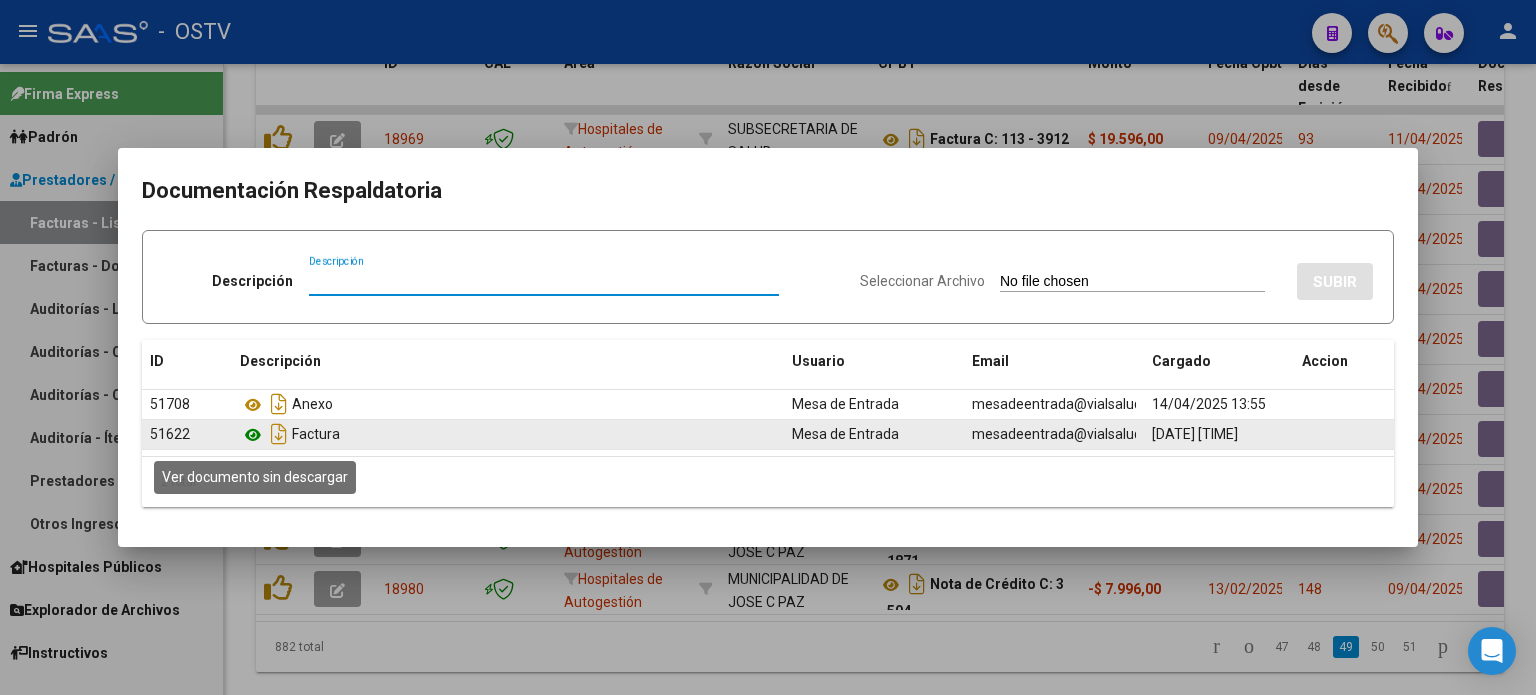 click 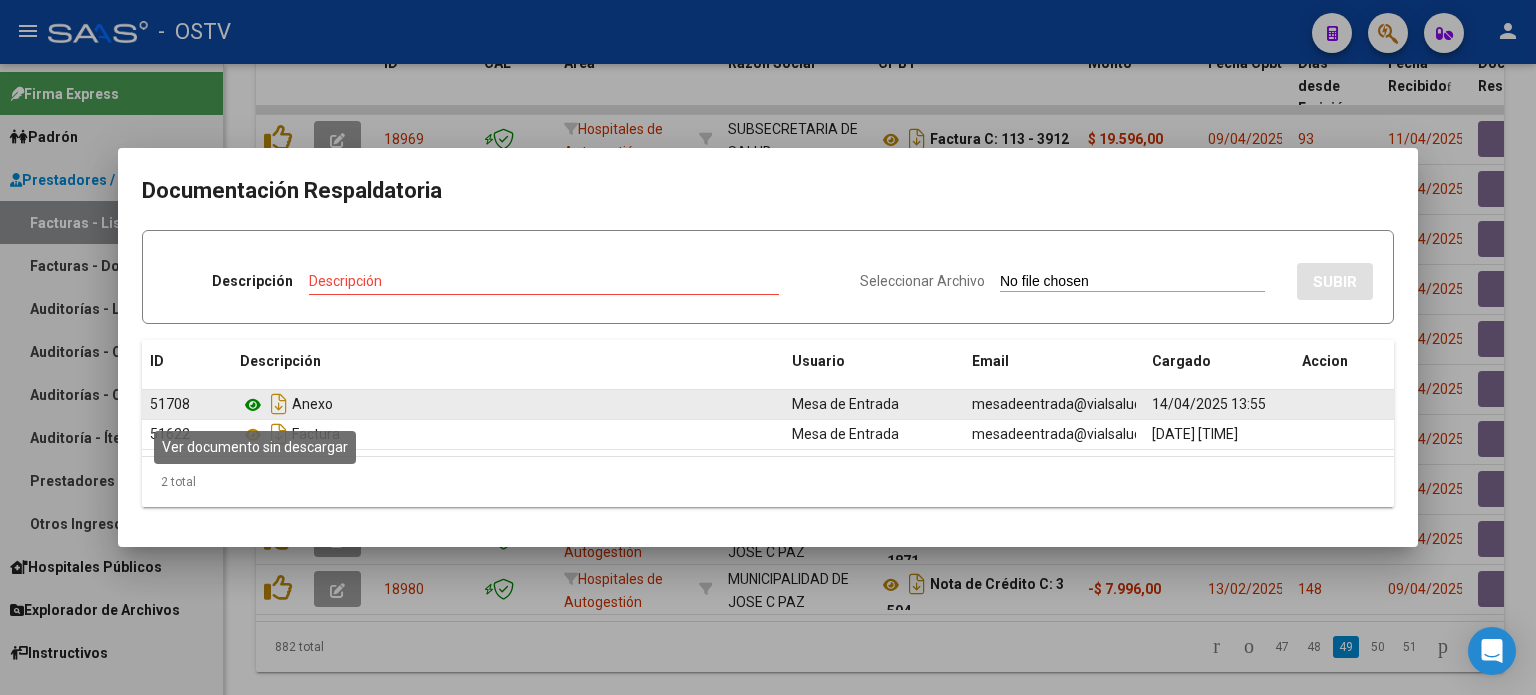 click 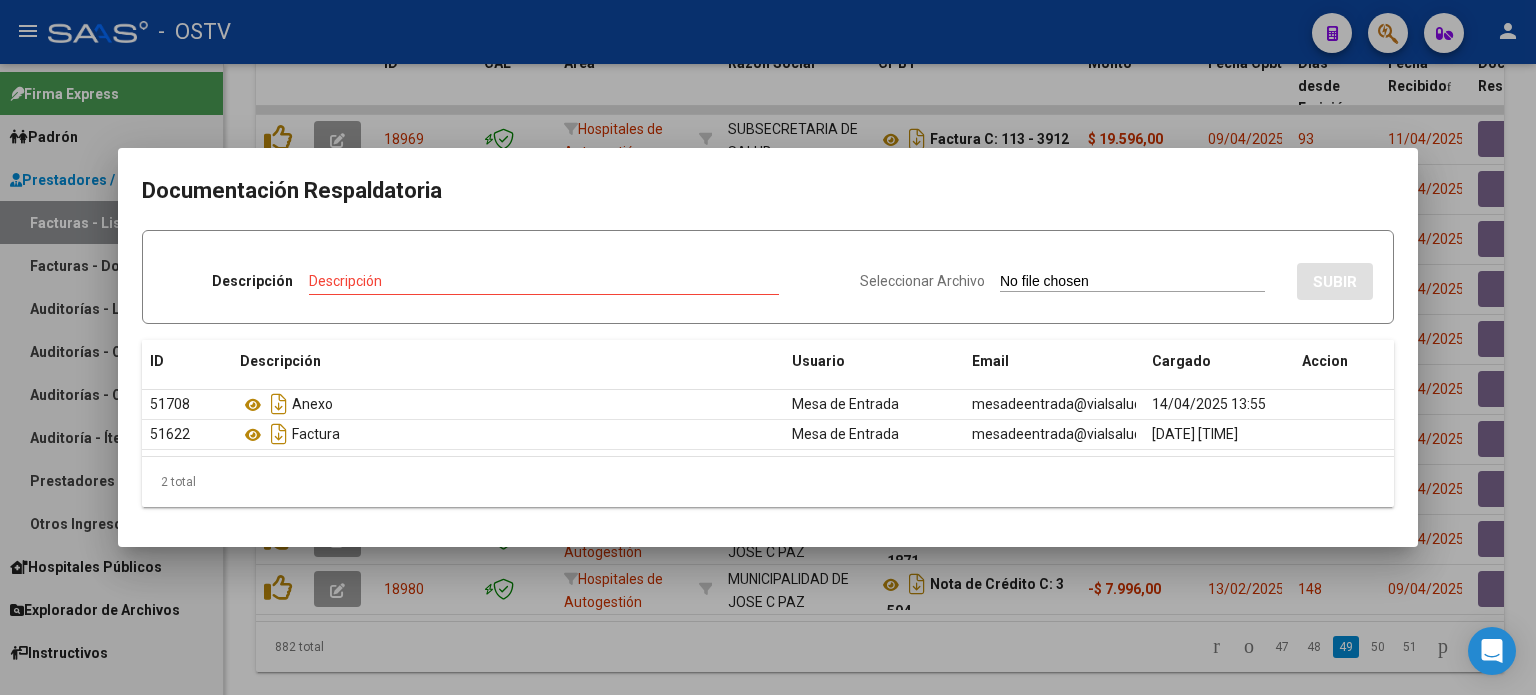 click at bounding box center (768, 347) 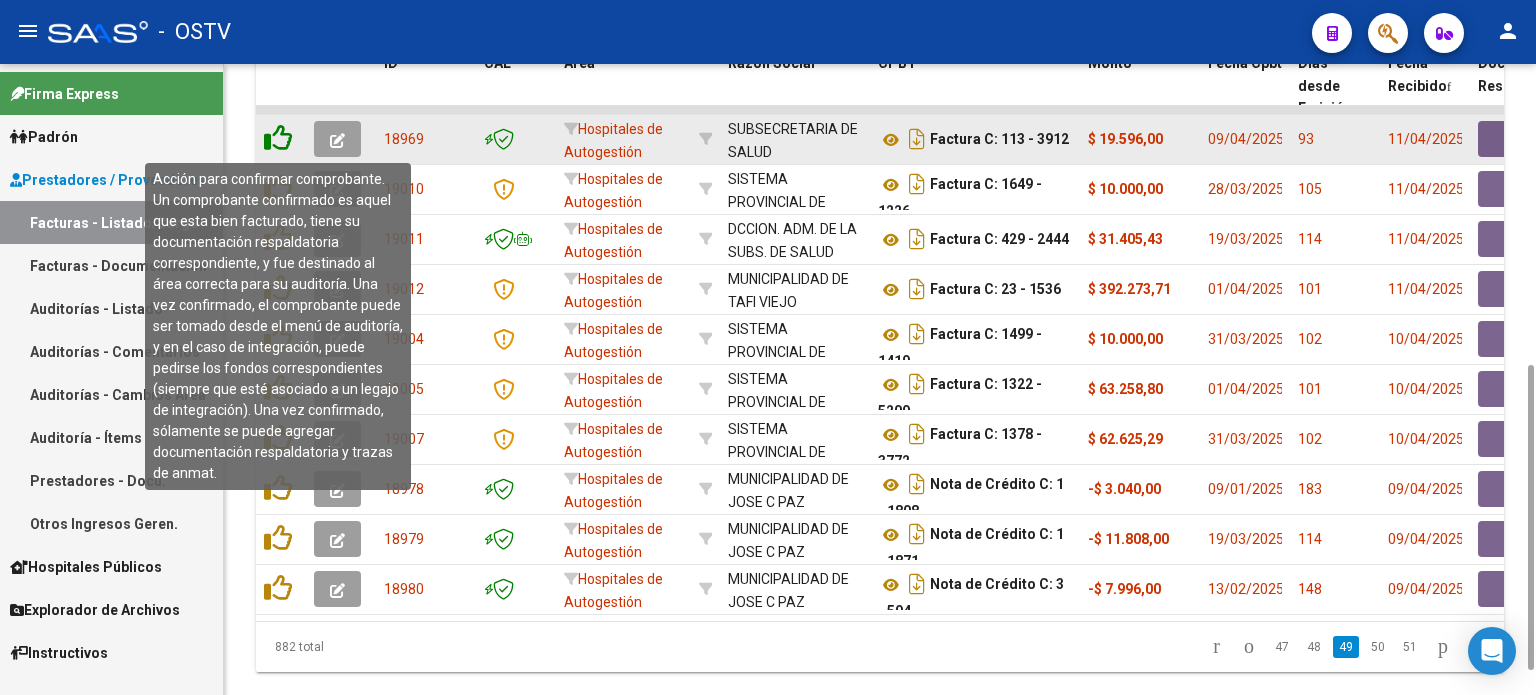 click 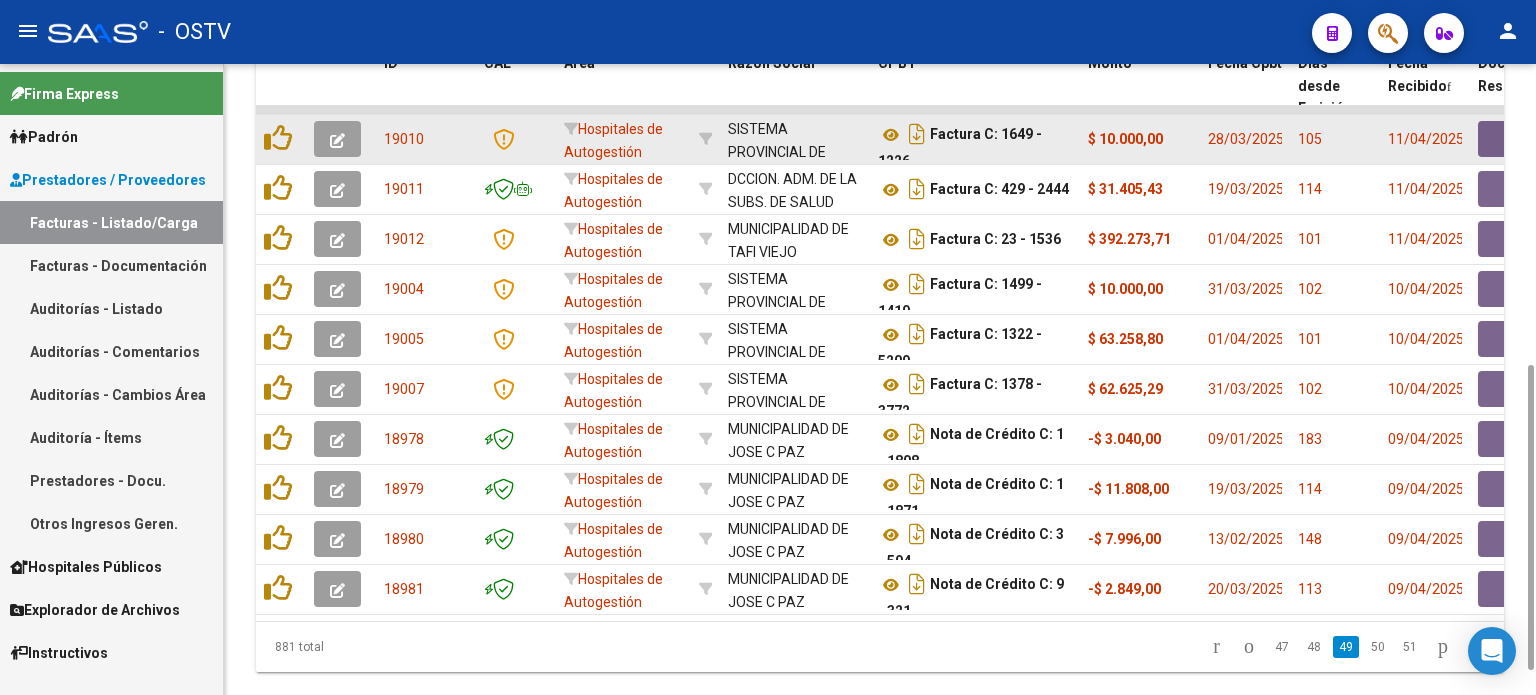 scroll, scrollTop: 12, scrollLeft: 0, axis: vertical 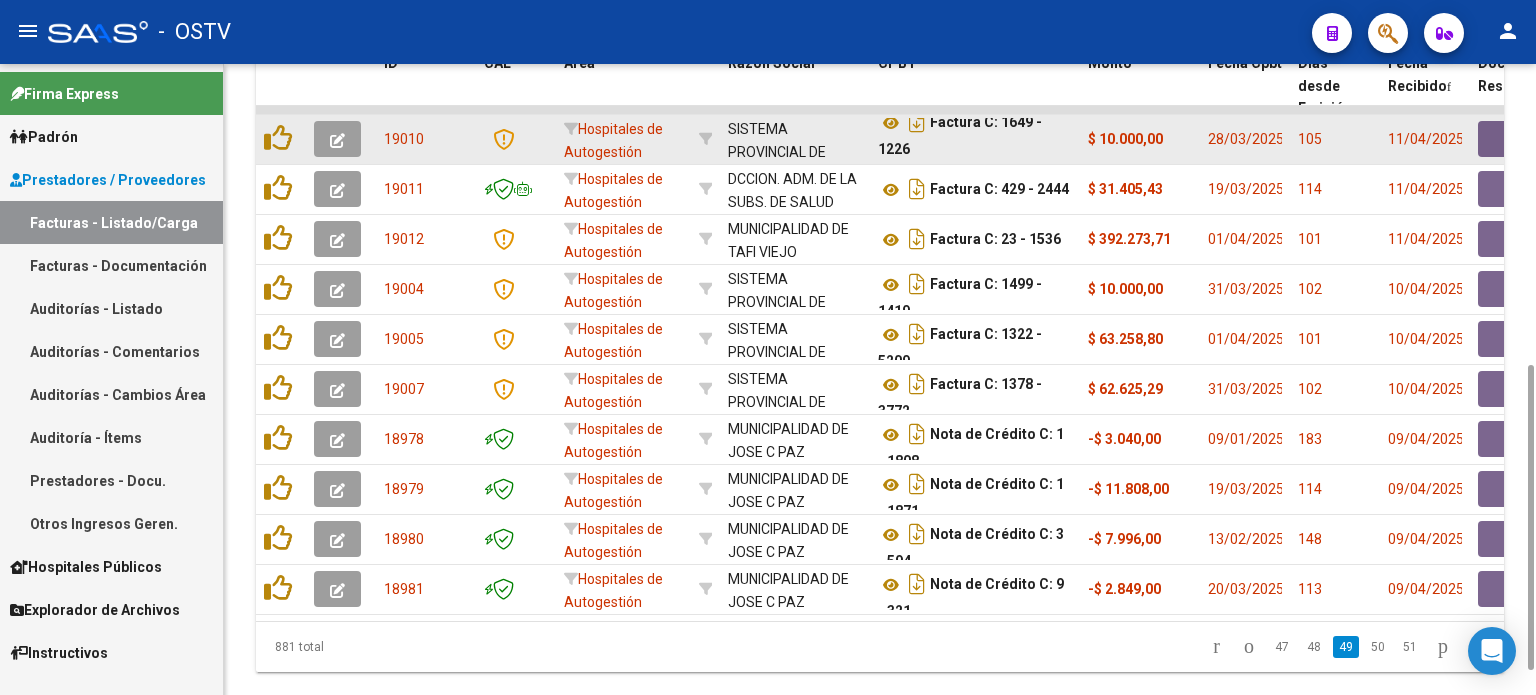 drag, startPoint x: 955, startPoint y: 135, endPoint x: 958, endPoint y: 151, distance: 16.27882 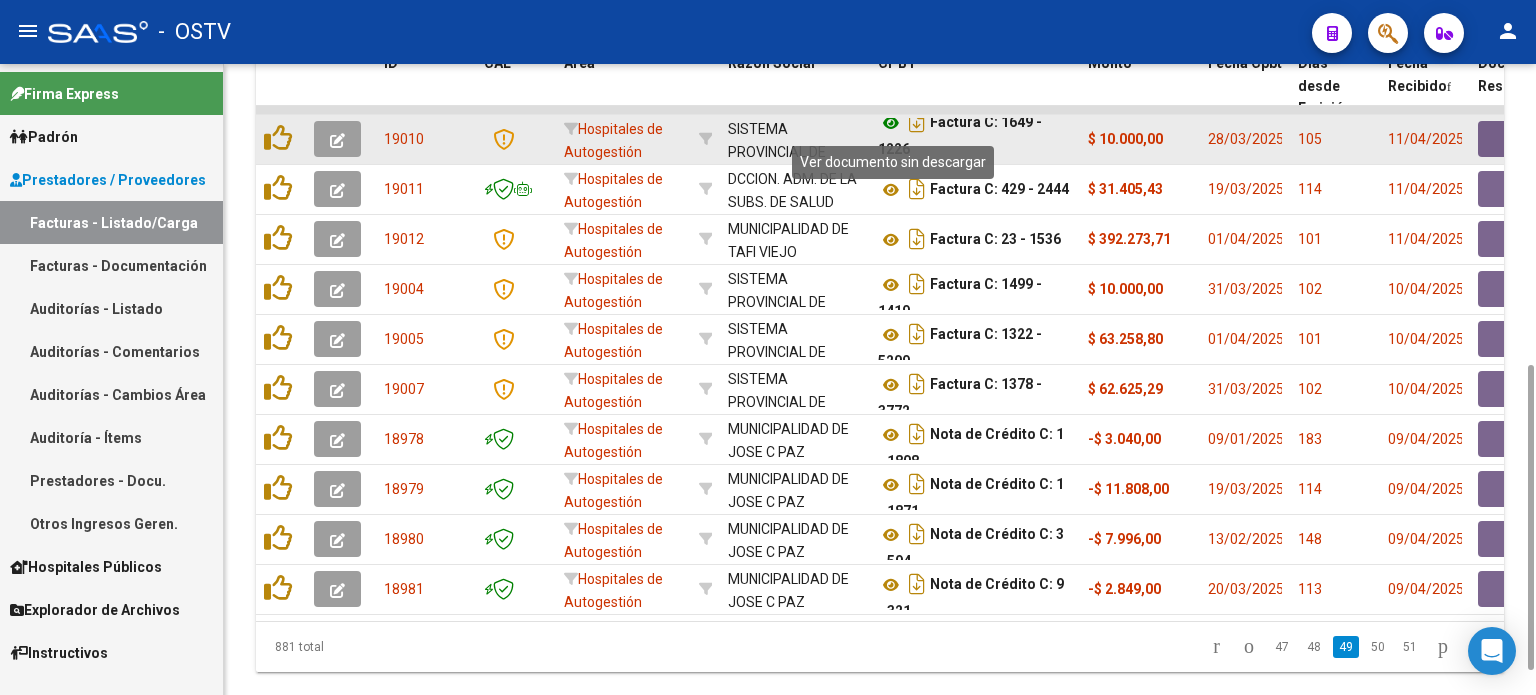 click 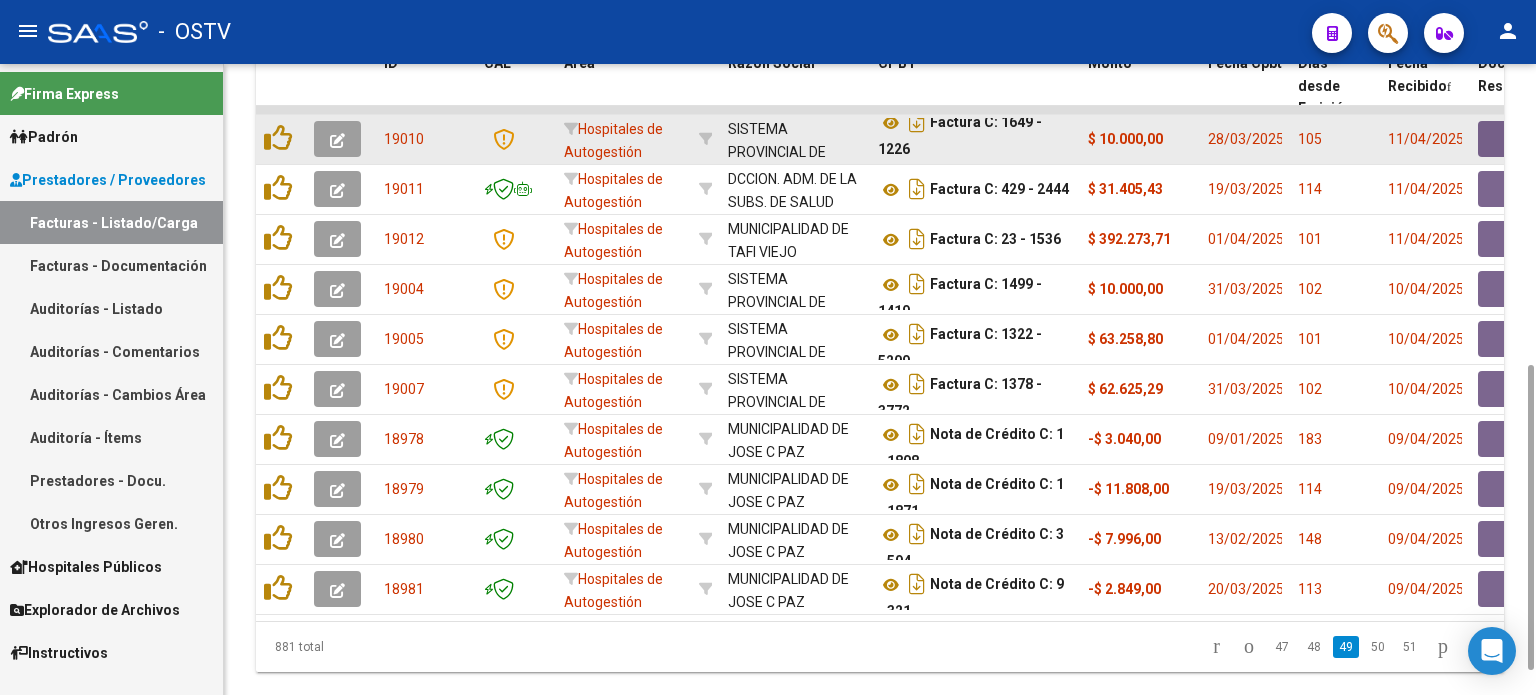 click 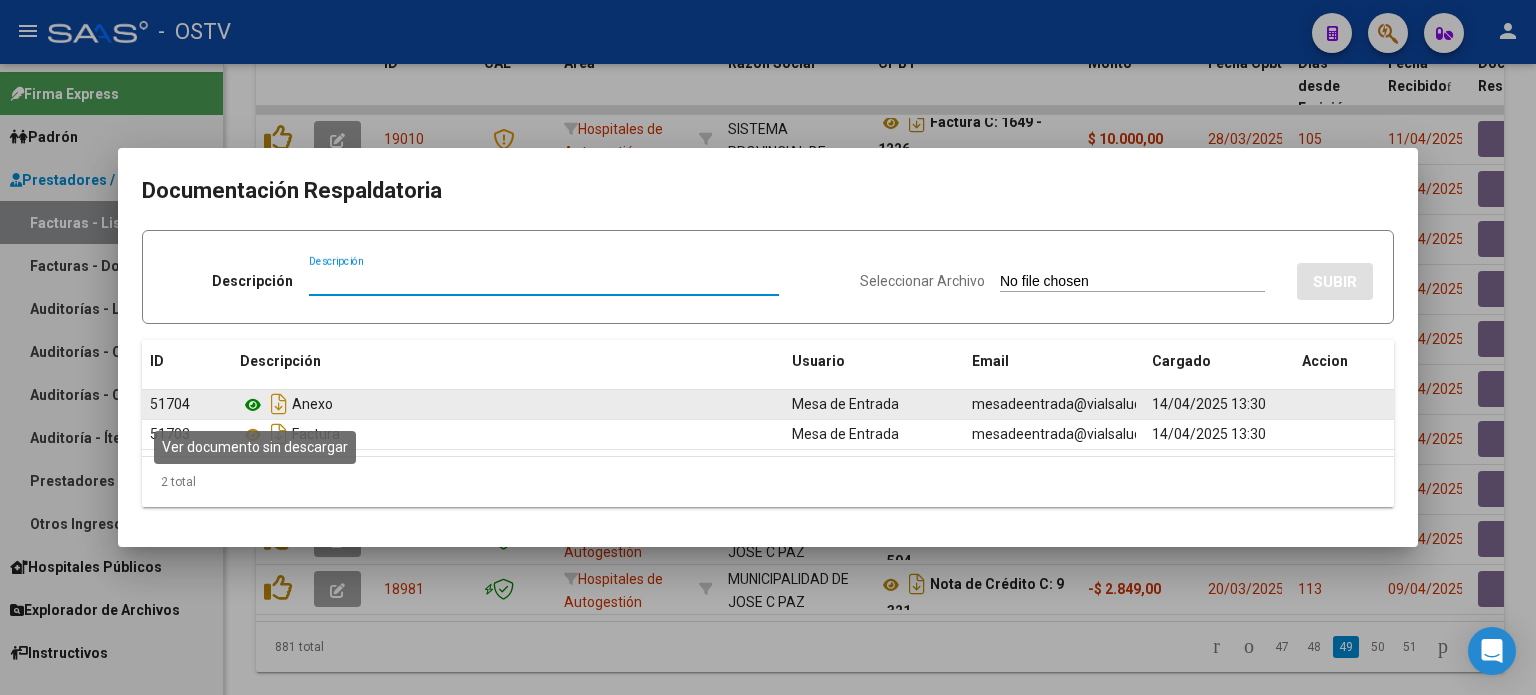 click 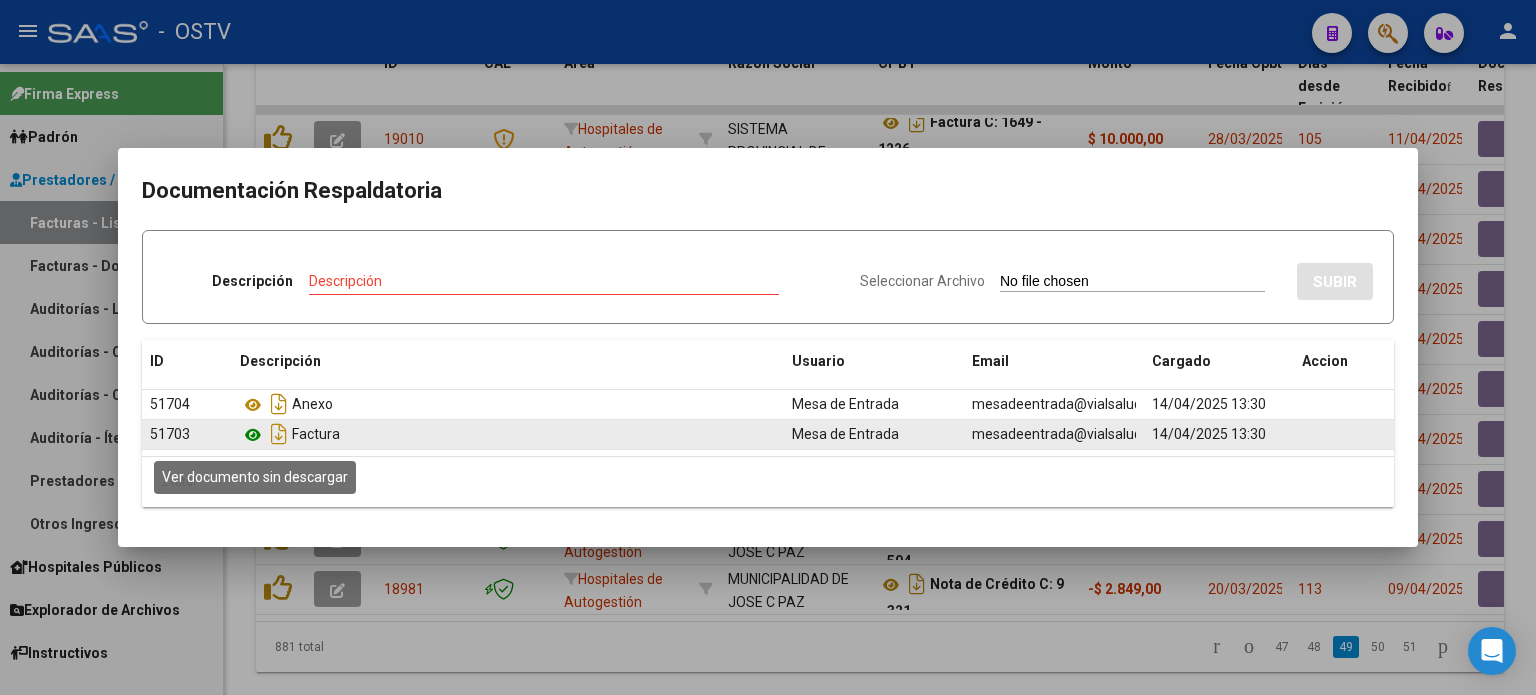 click 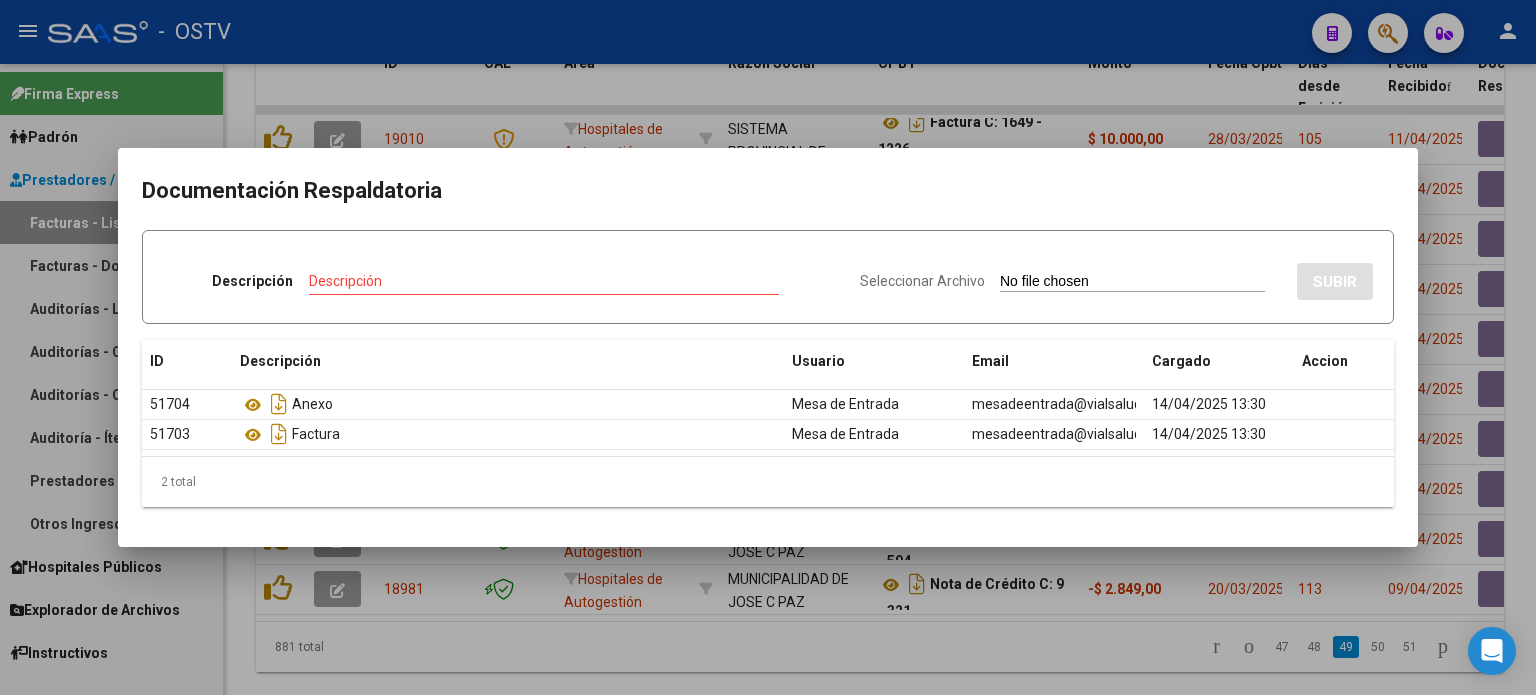 click at bounding box center (768, 347) 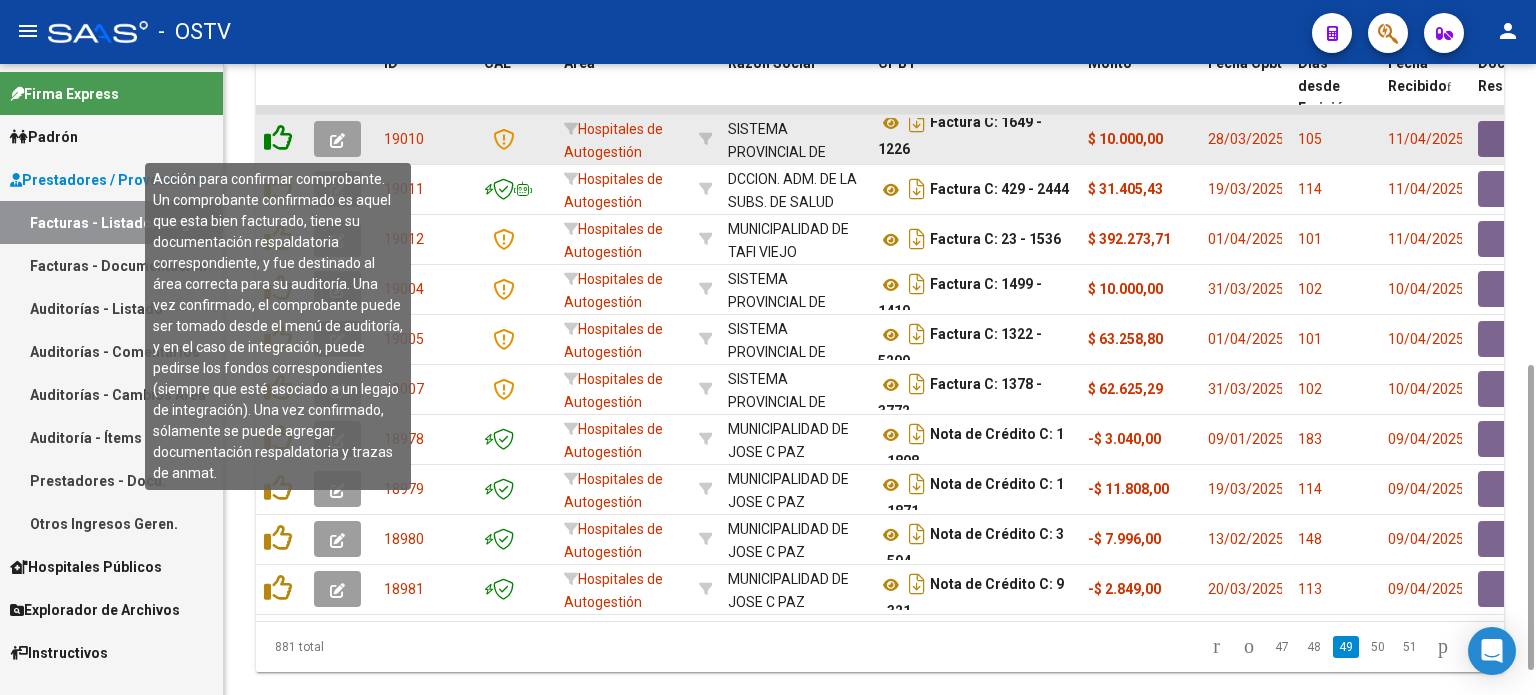 click 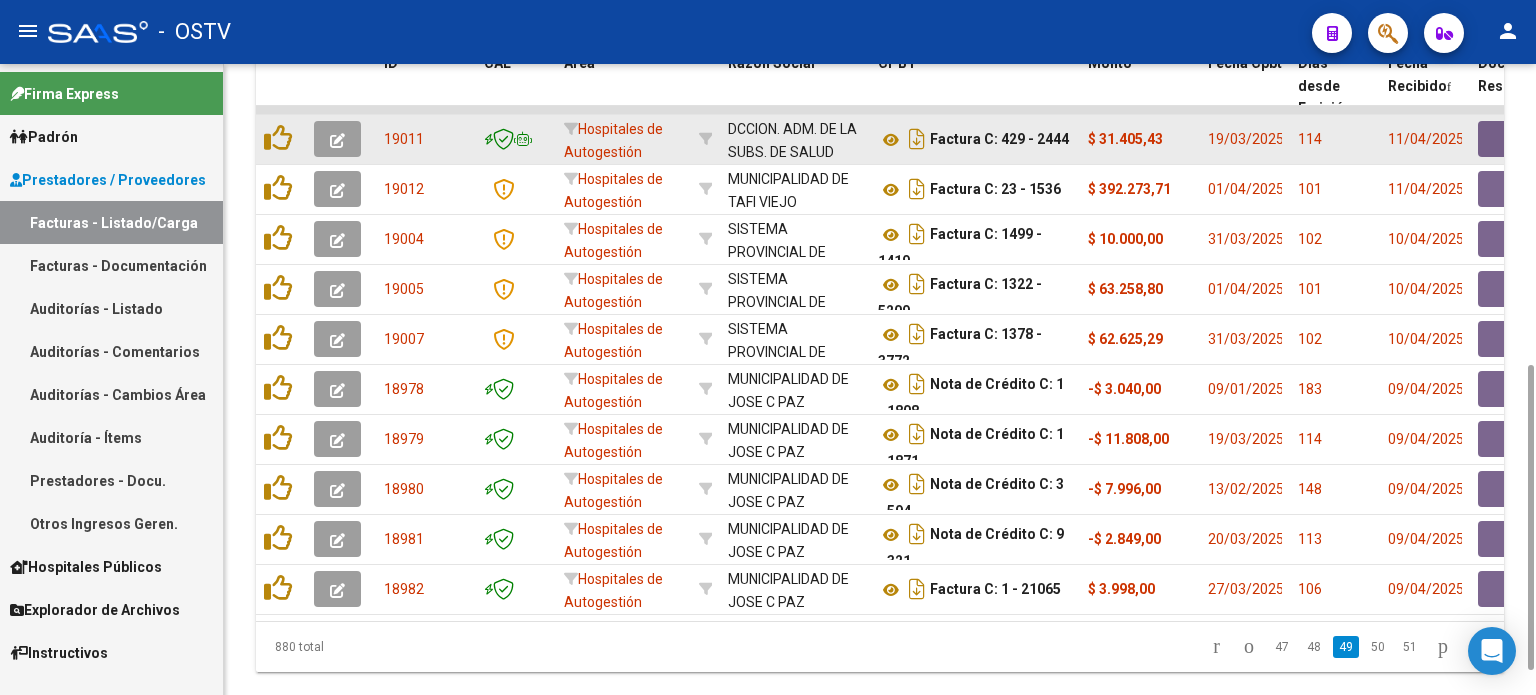 scroll, scrollTop: 0, scrollLeft: 0, axis: both 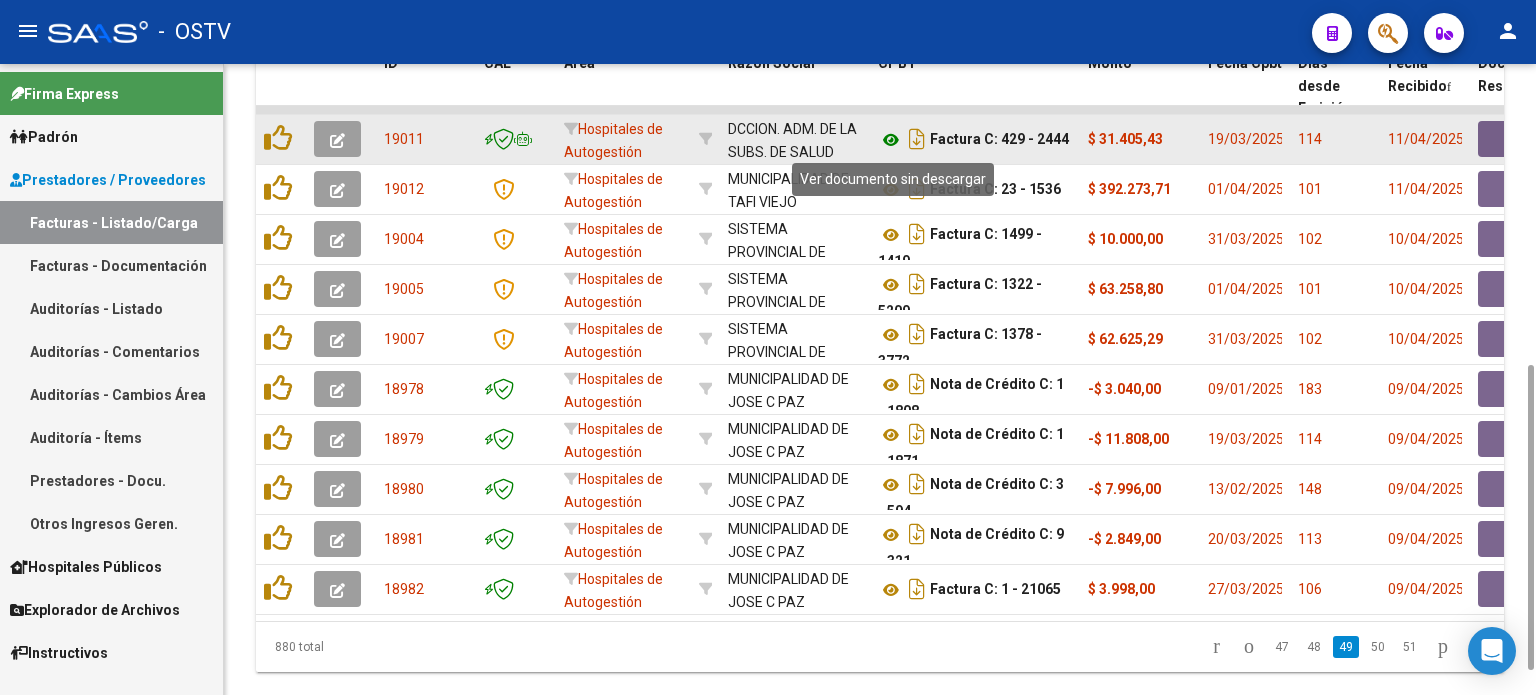 click 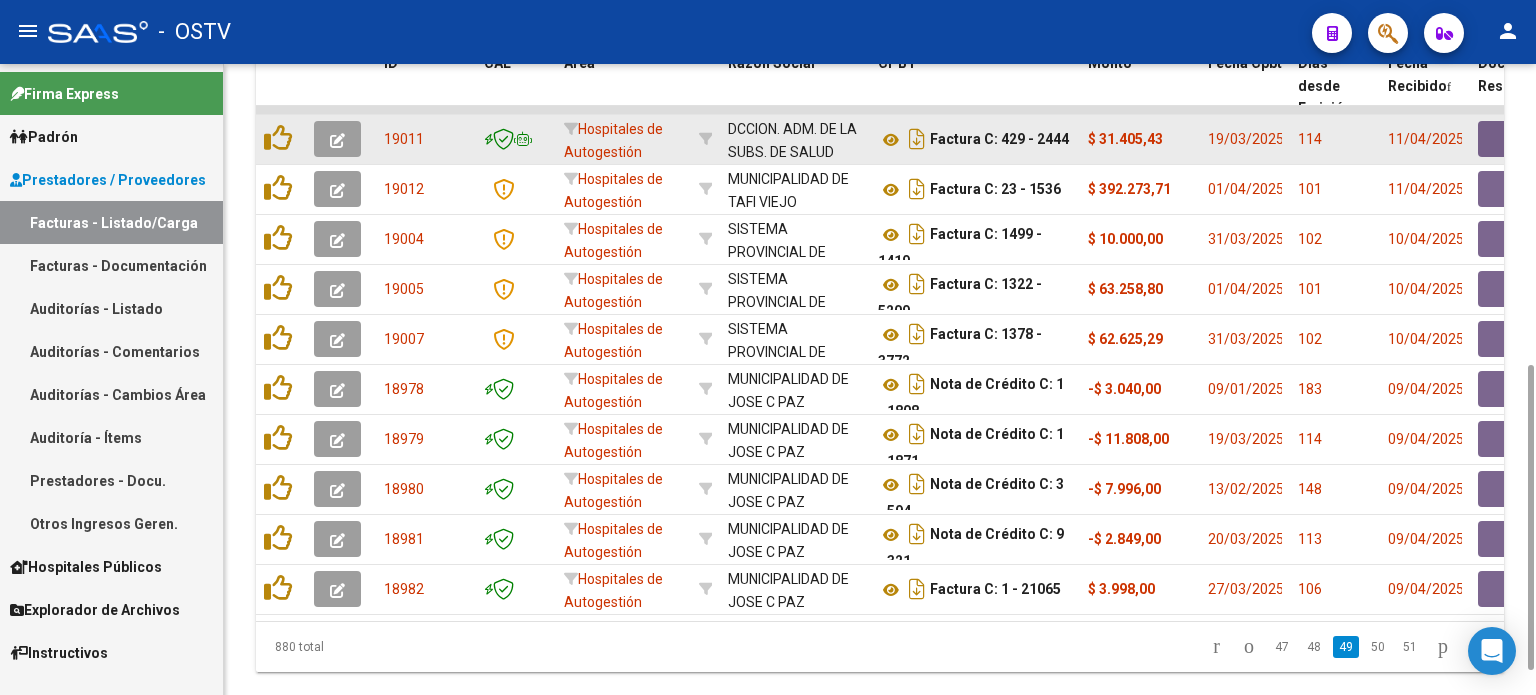click 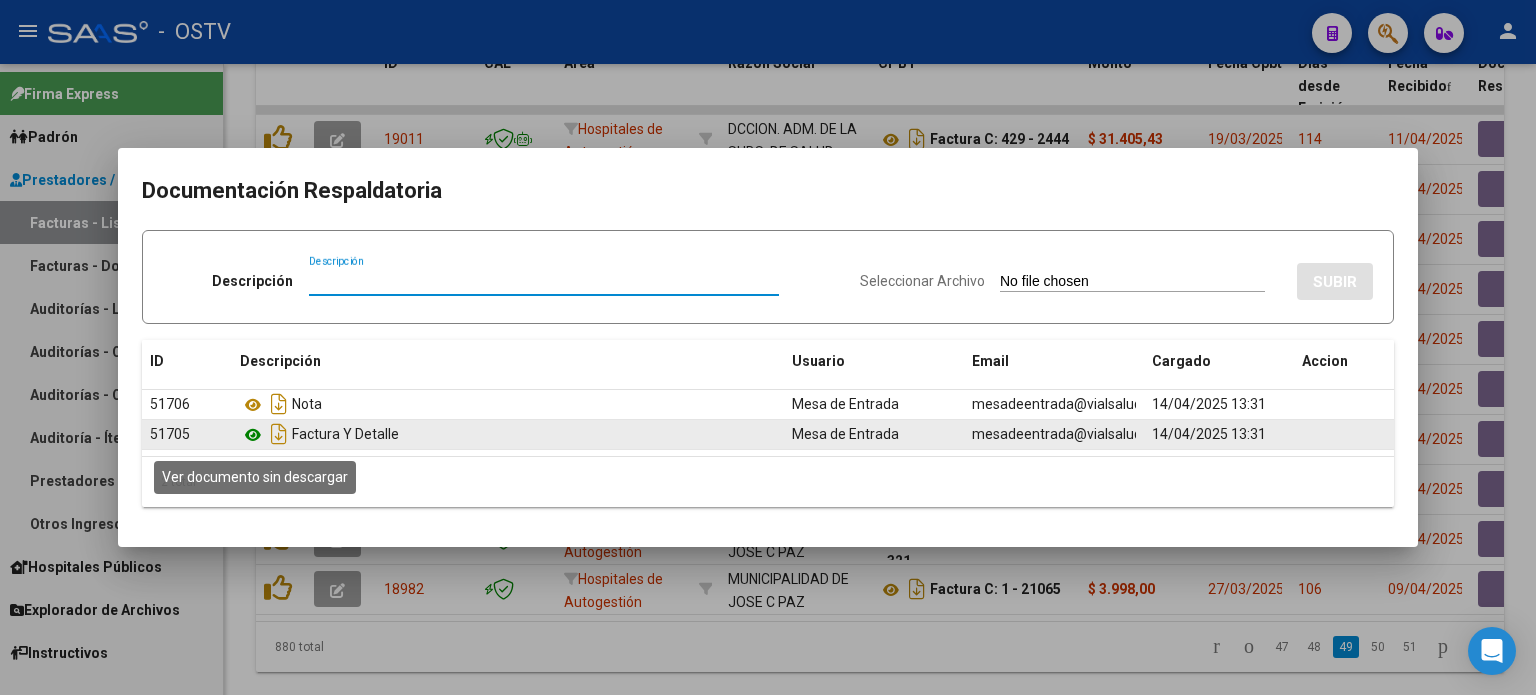click 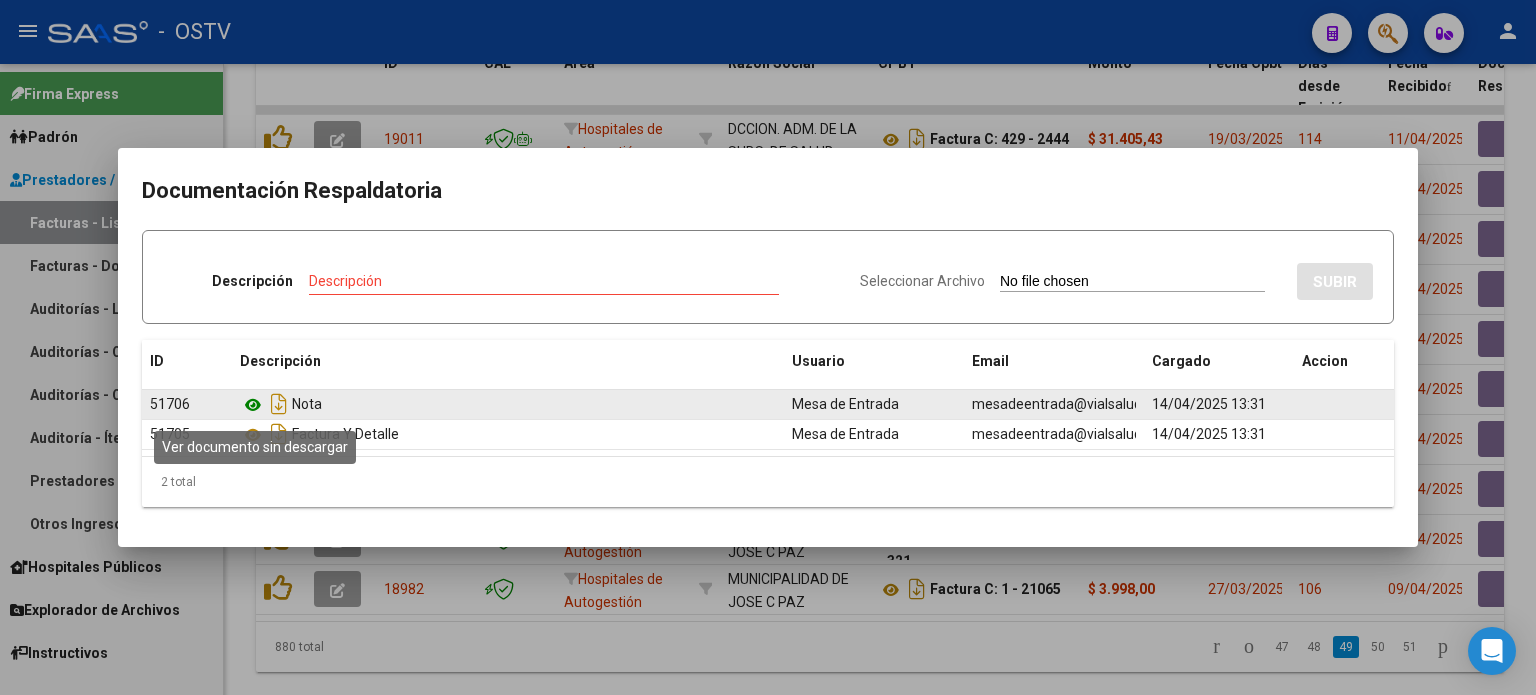 click 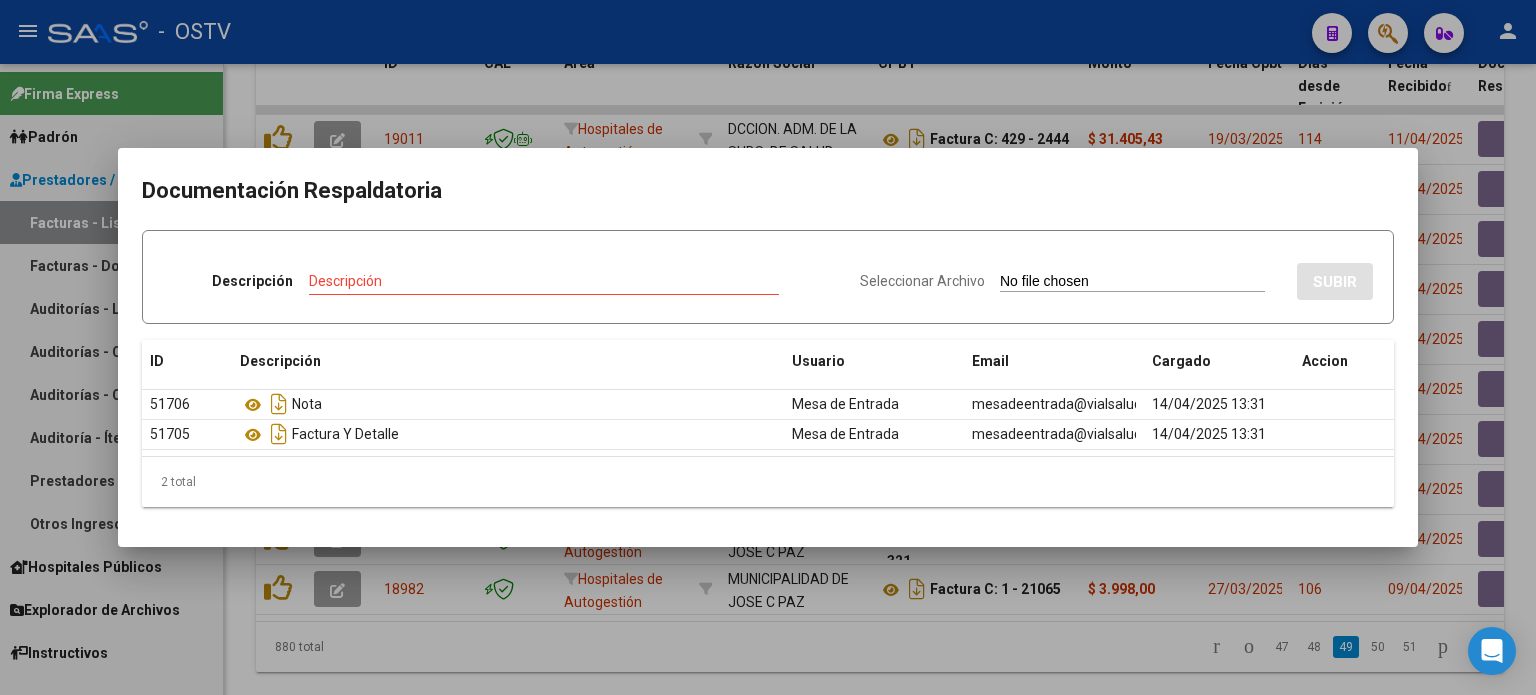 click at bounding box center (768, 347) 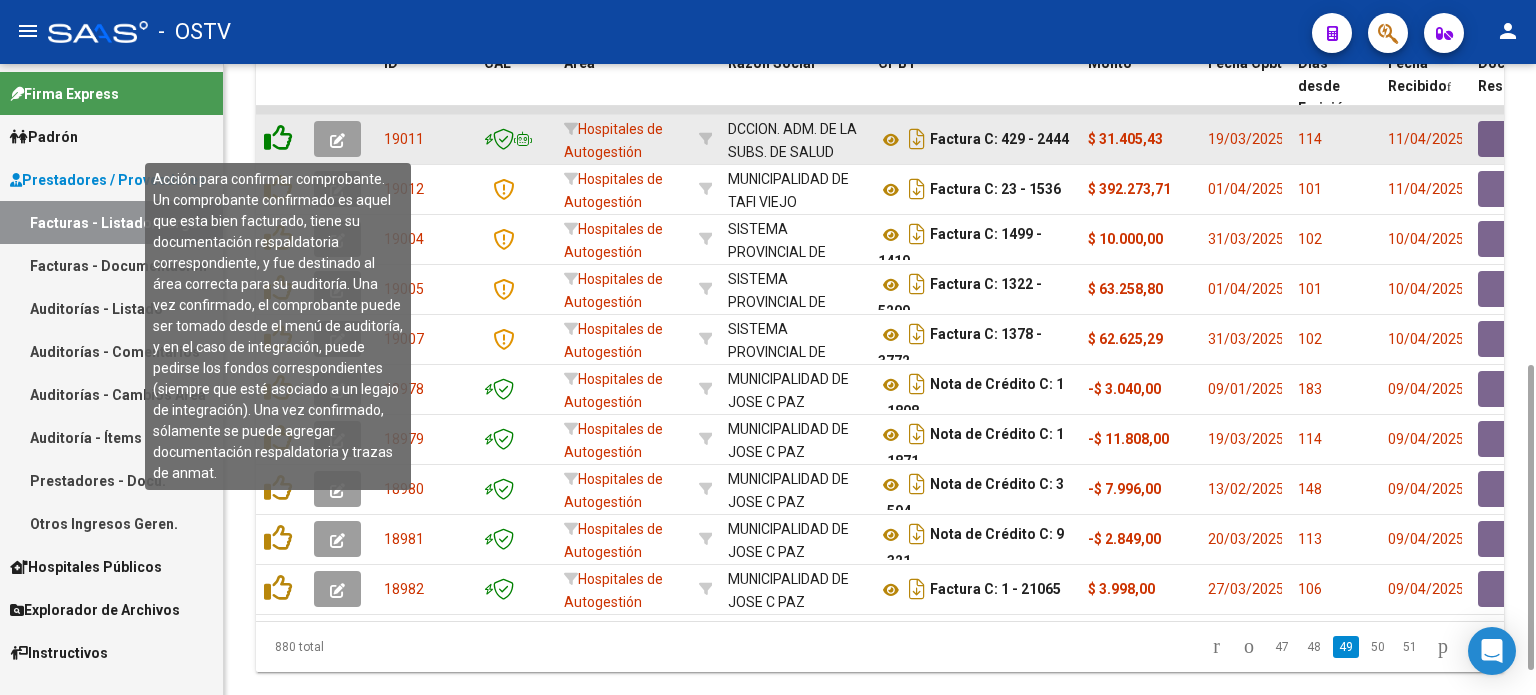 click 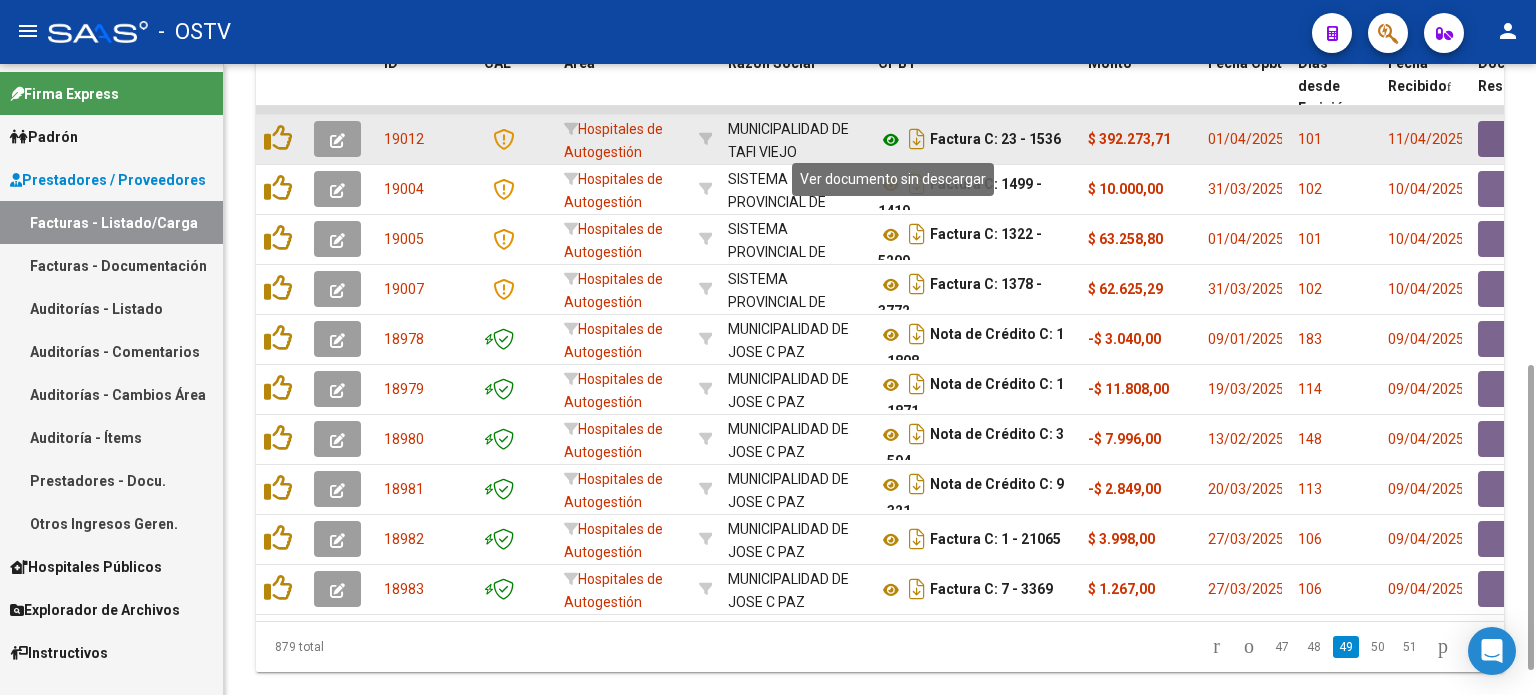 click 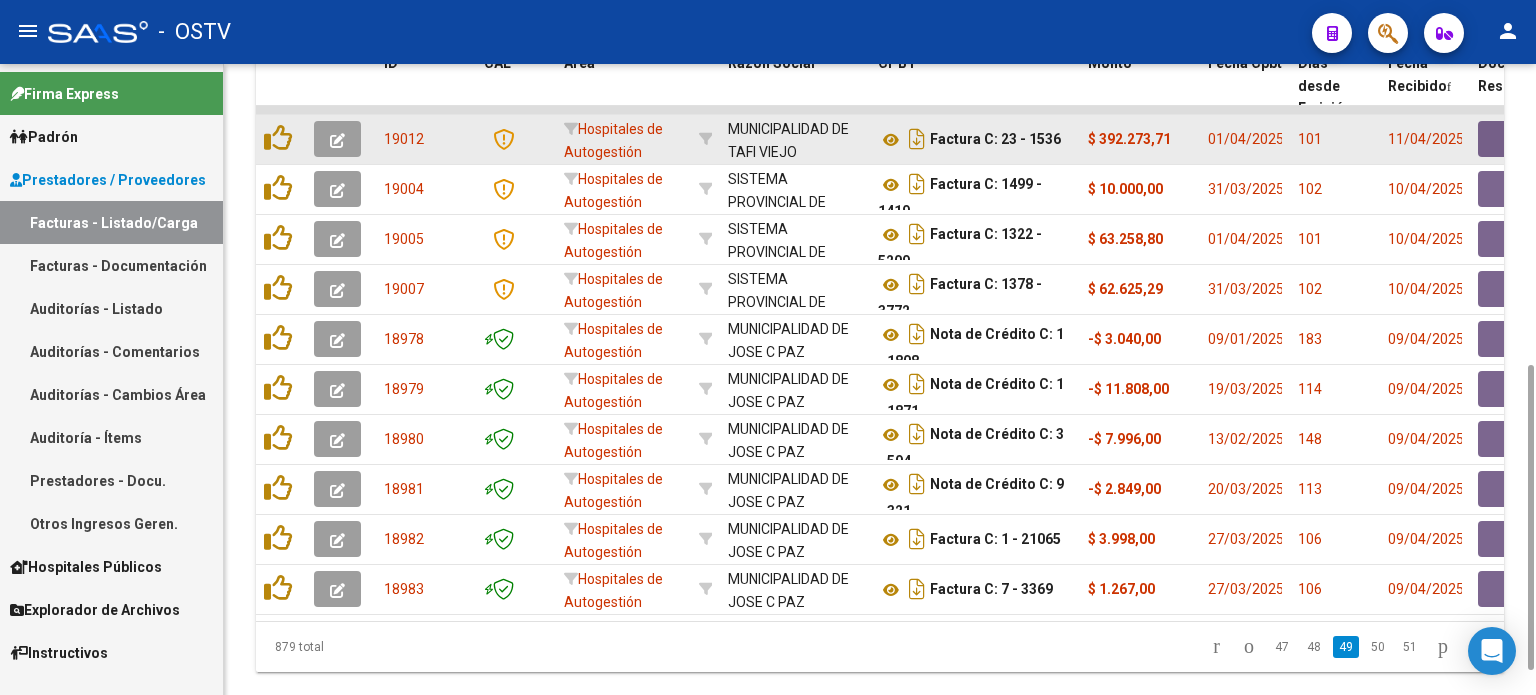 click 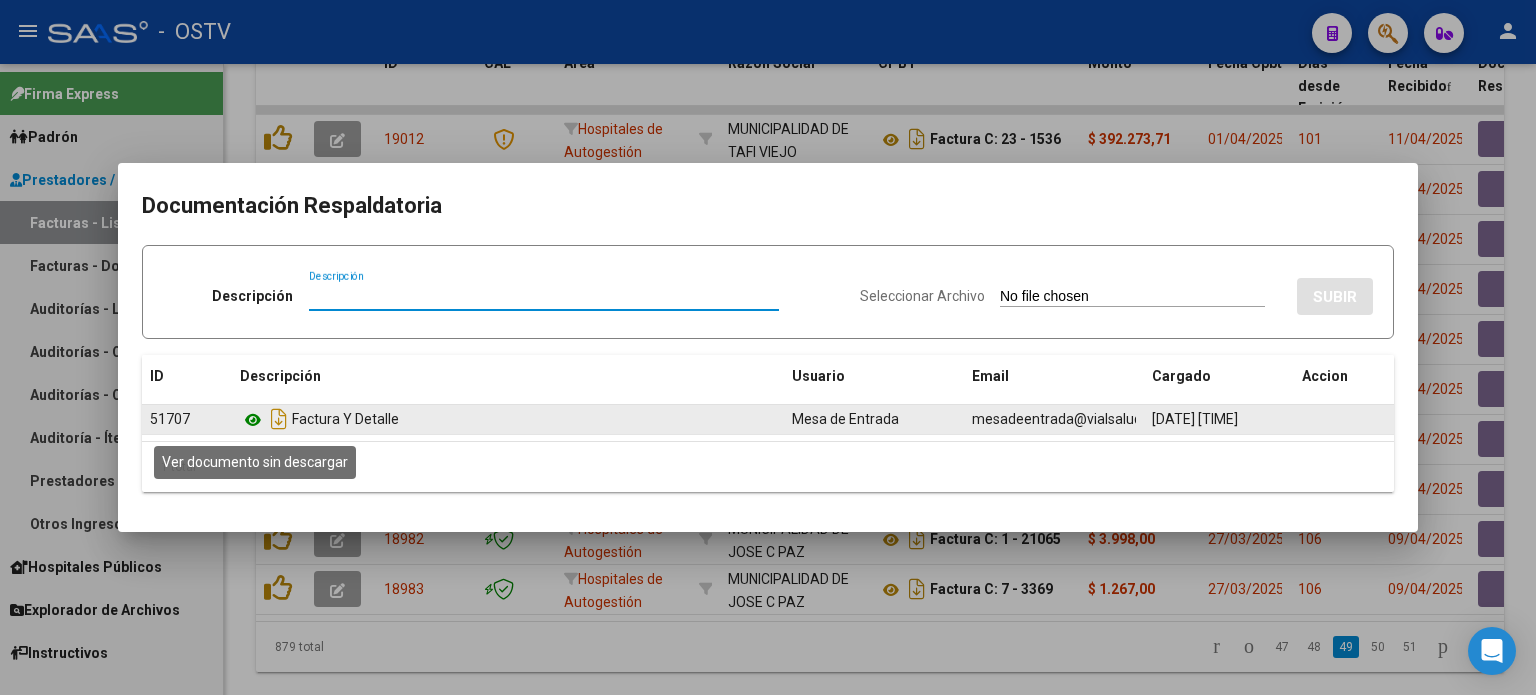 click 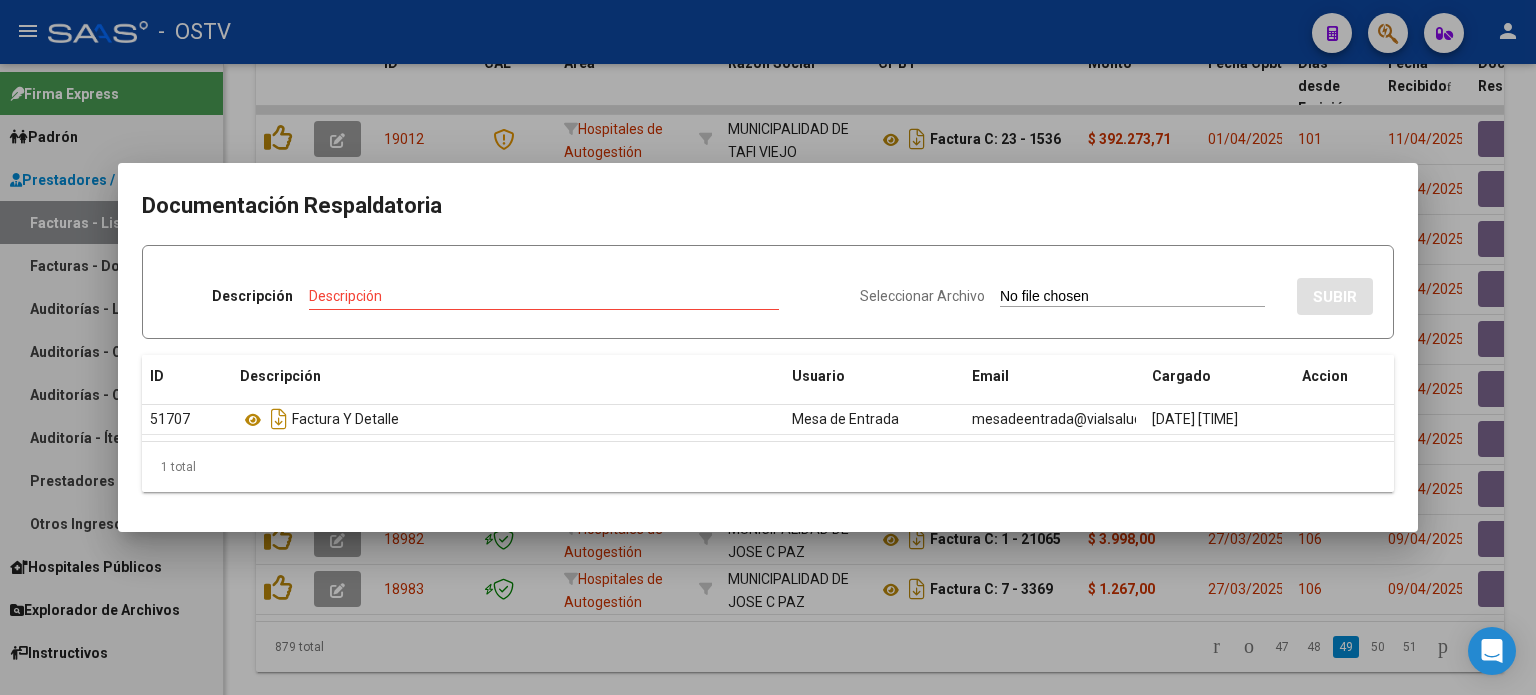 click at bounding box center [768, 347] 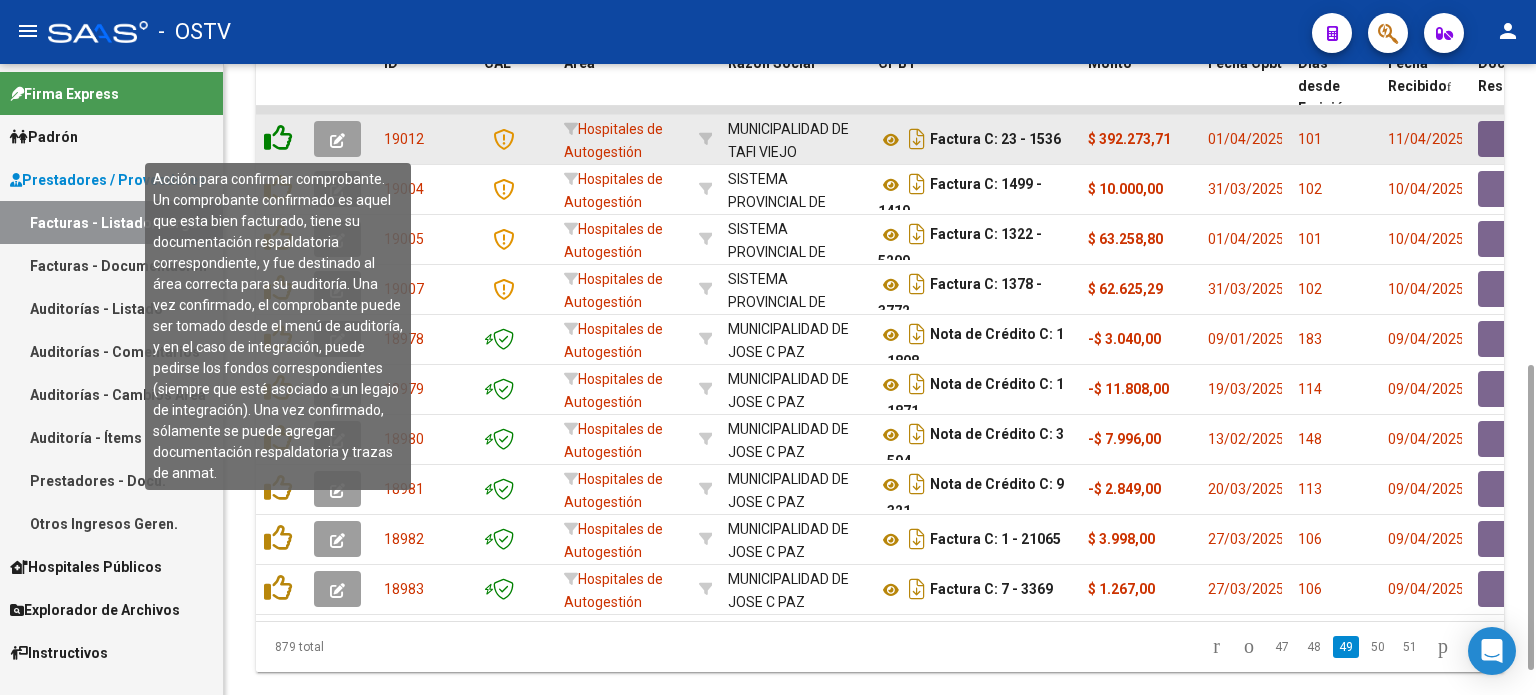 click 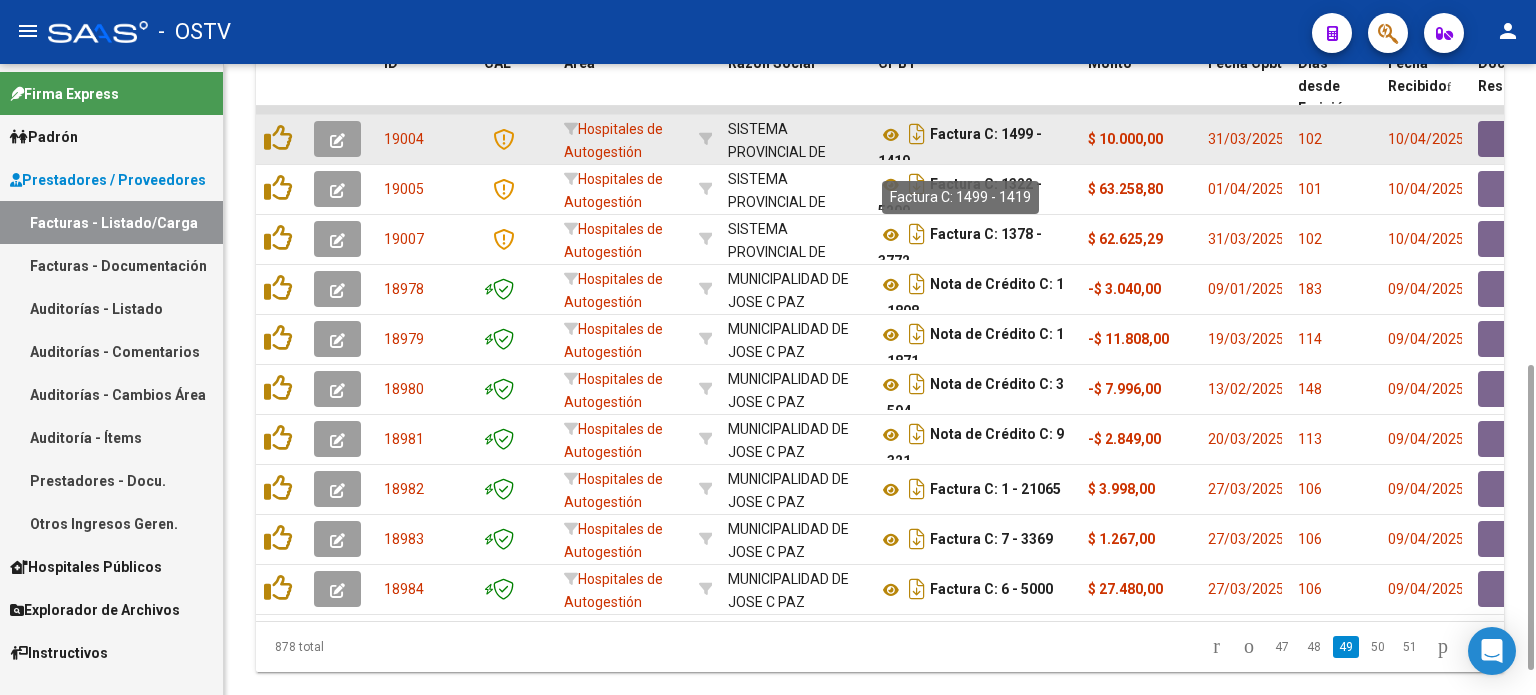 scroll, scrollTop: 12, scrollLeft: 0, axis: vertical 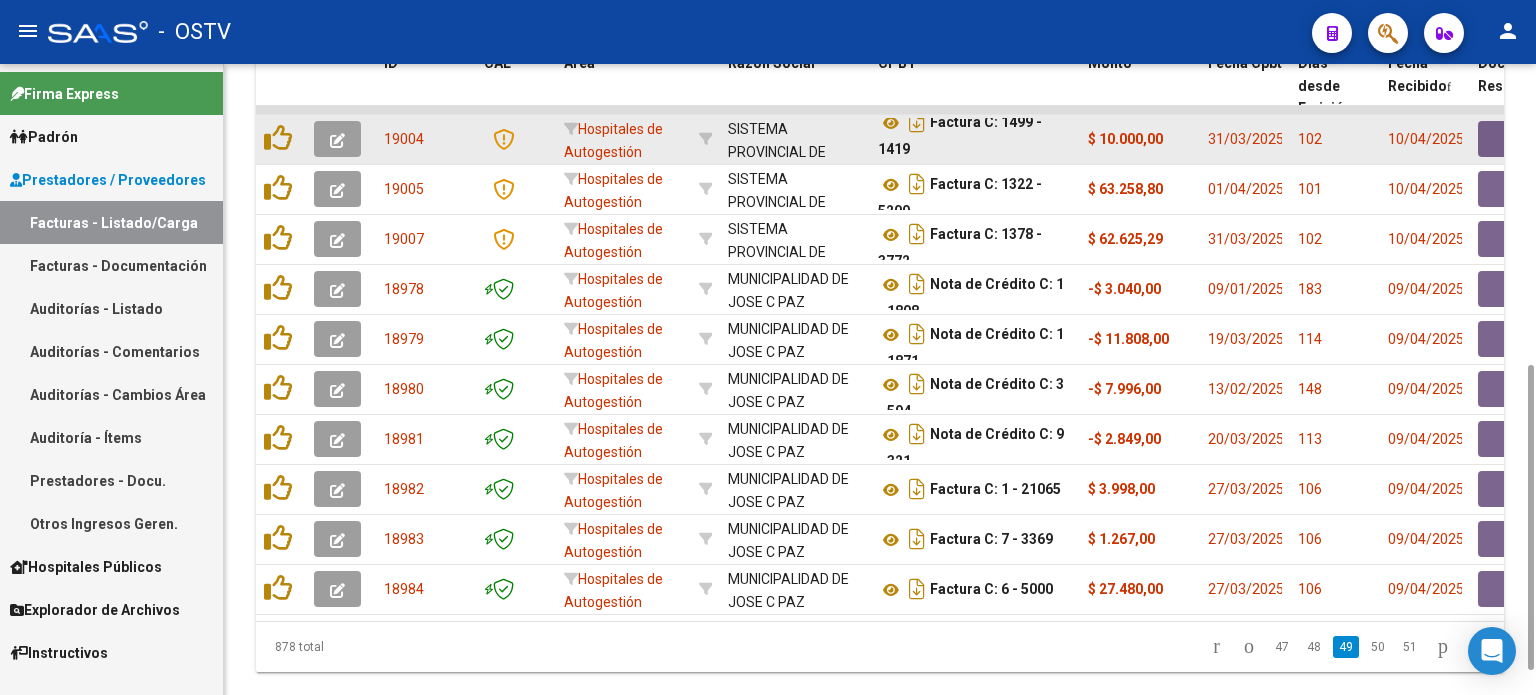 drag, startPoint x: 988, startPoint y: 130, endPoint x: 993, endPoint y: 149, distance: 19.646883 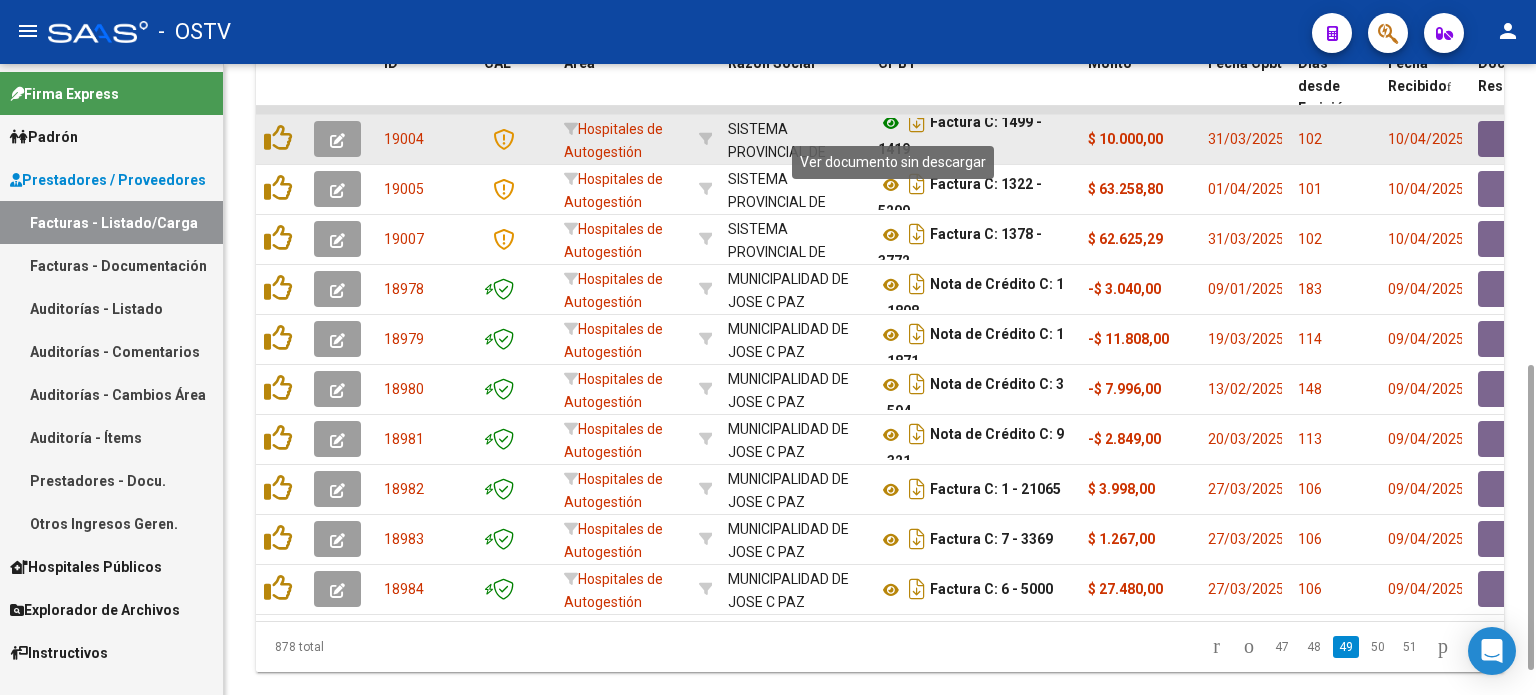 click 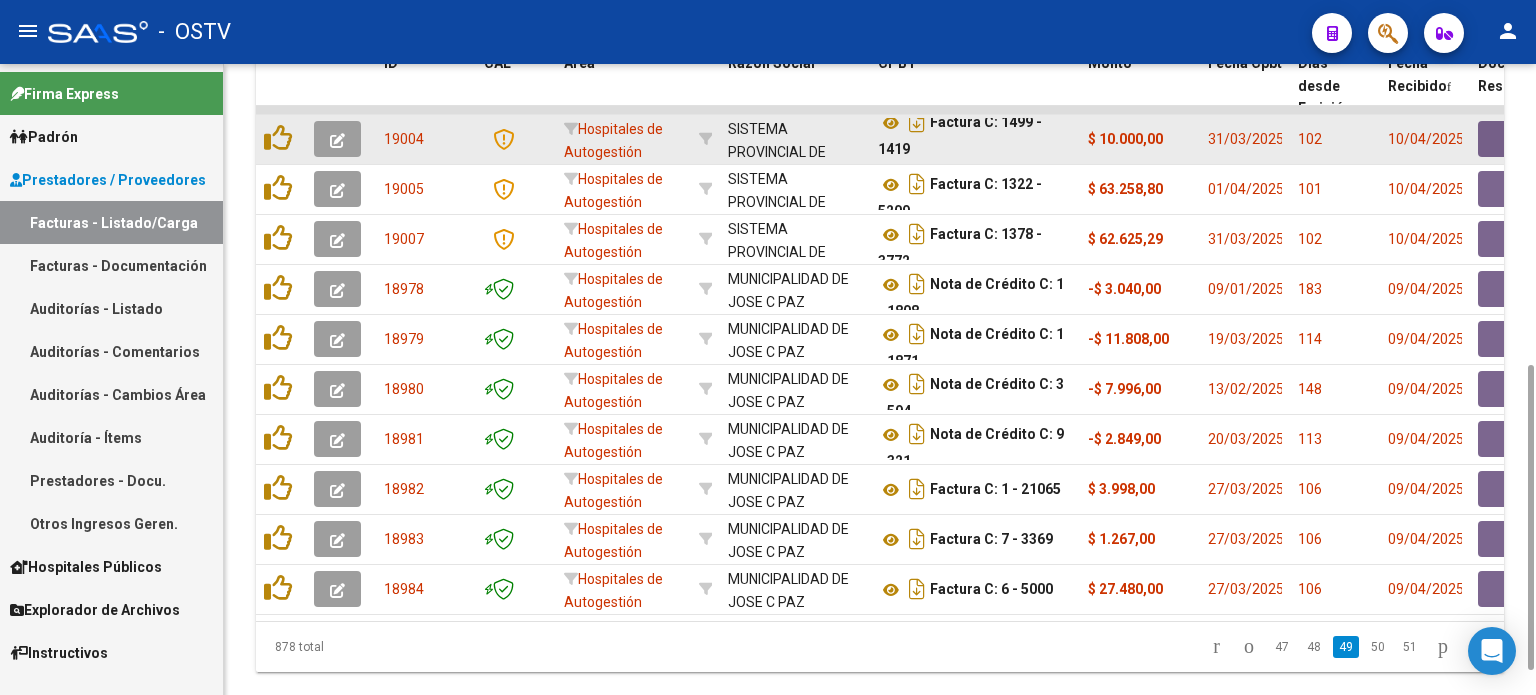 click 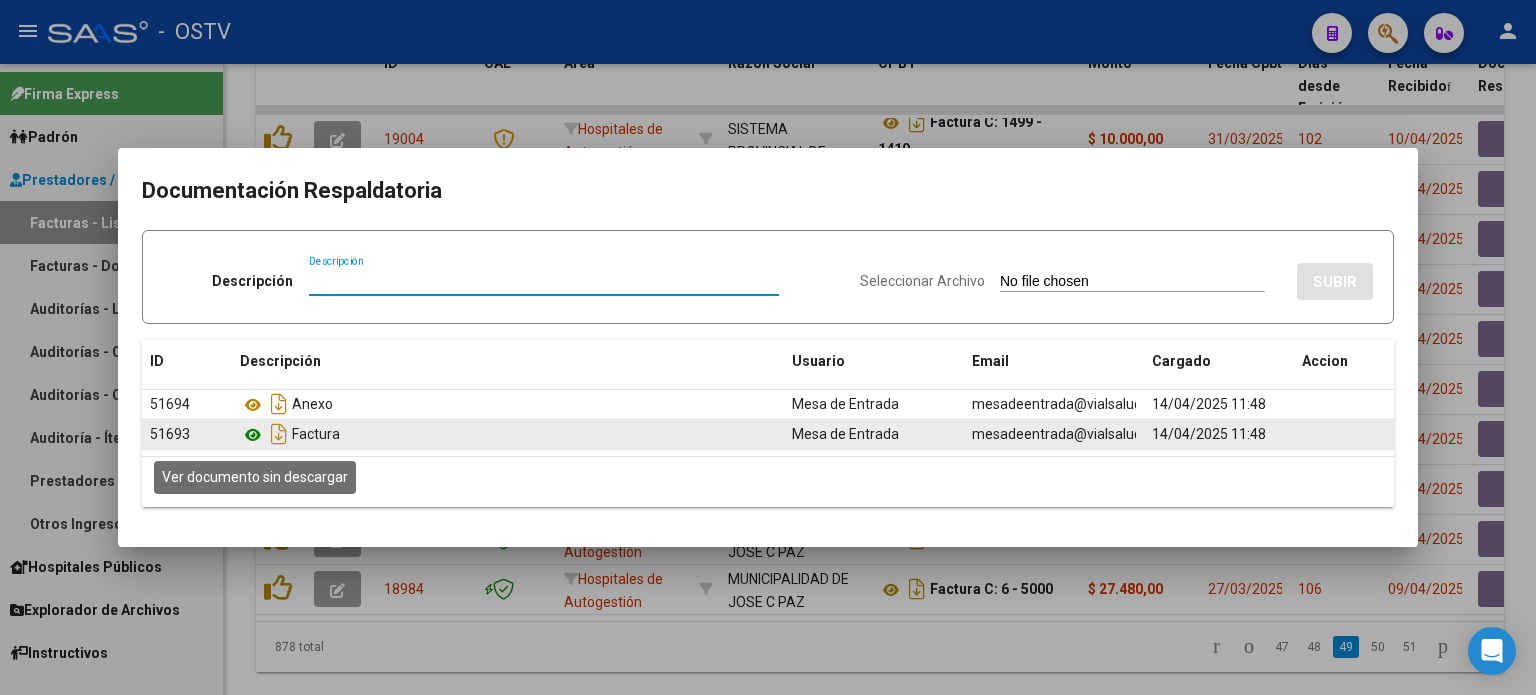 click 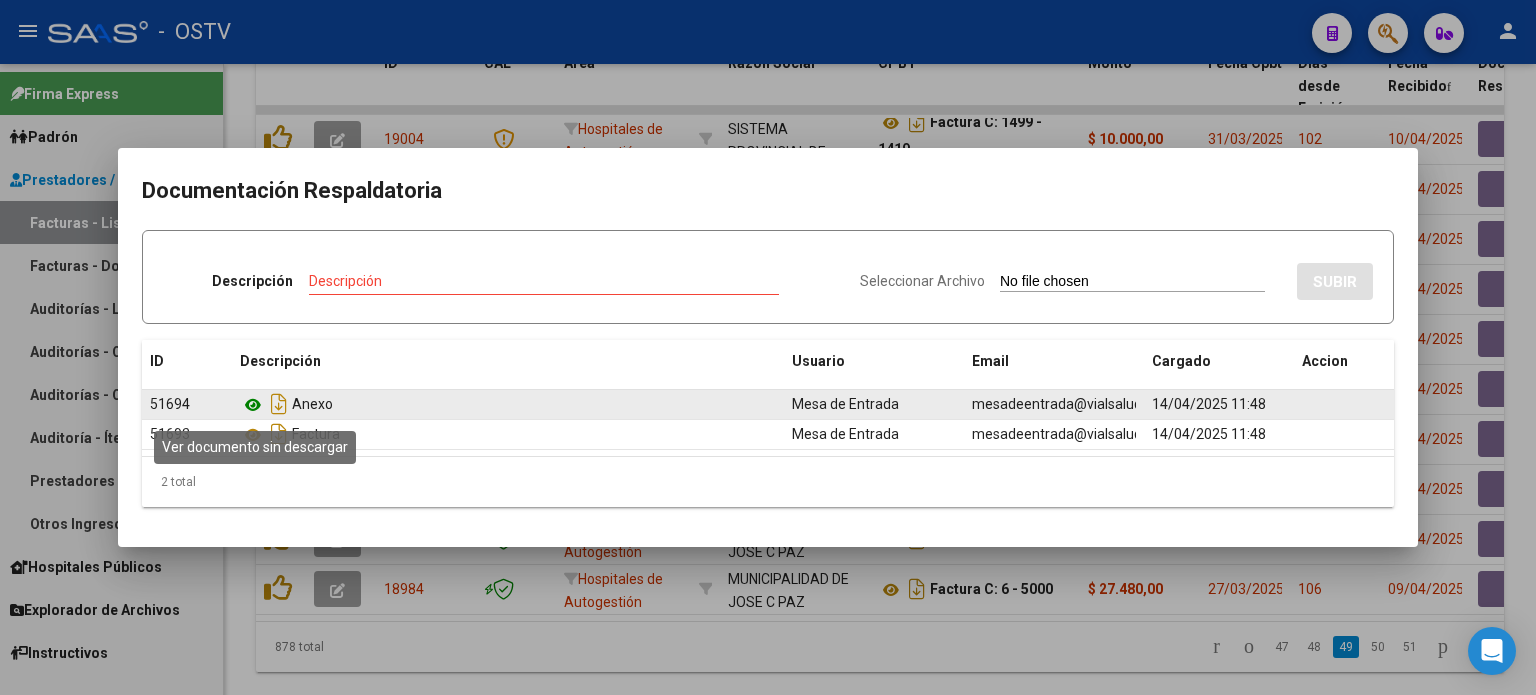 click 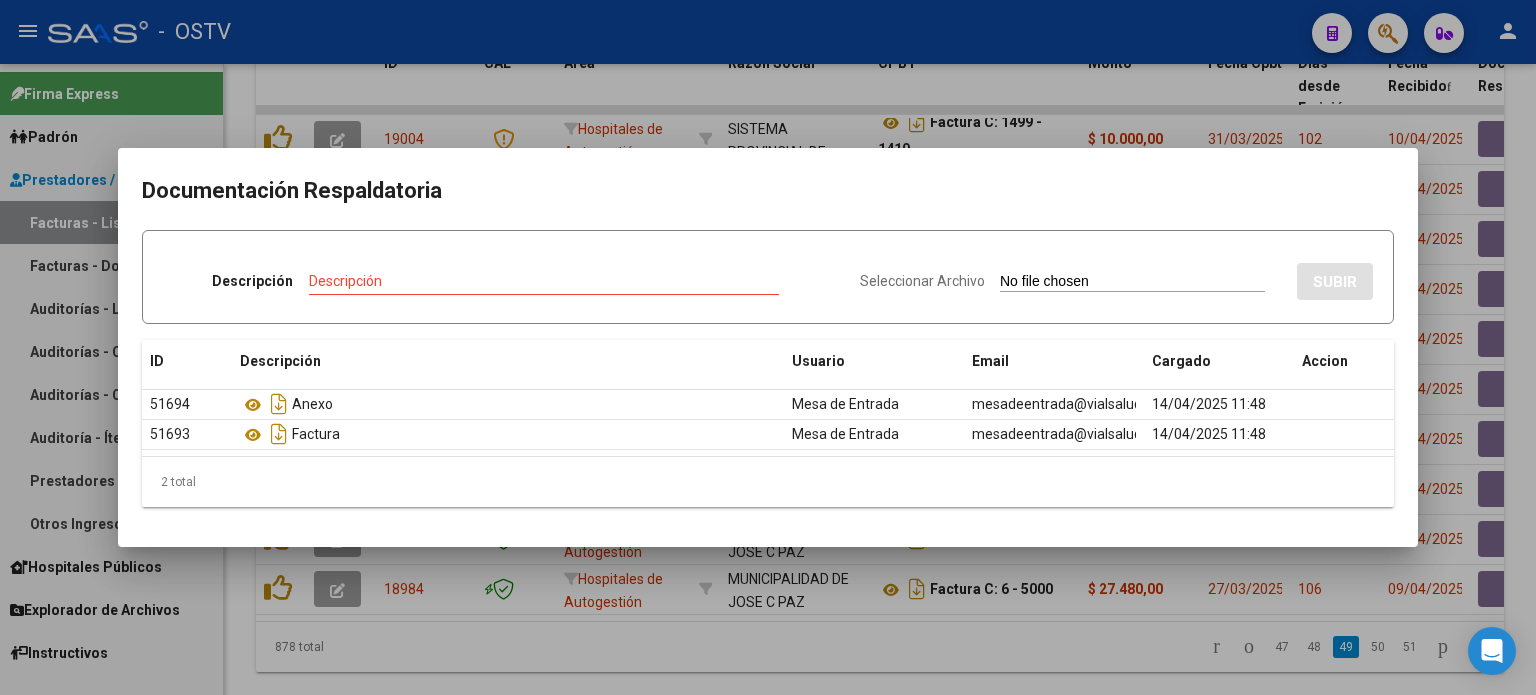 click at bounding box center (768, 347) 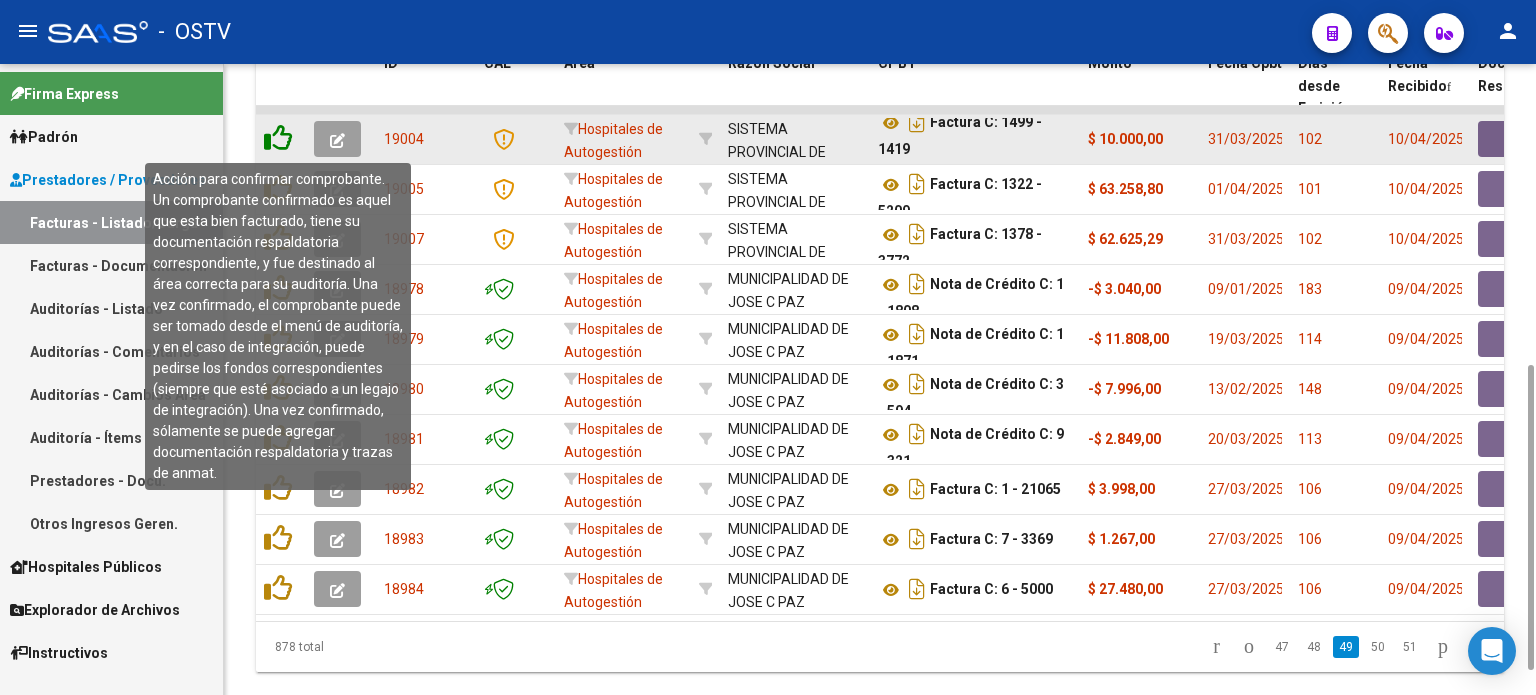 click 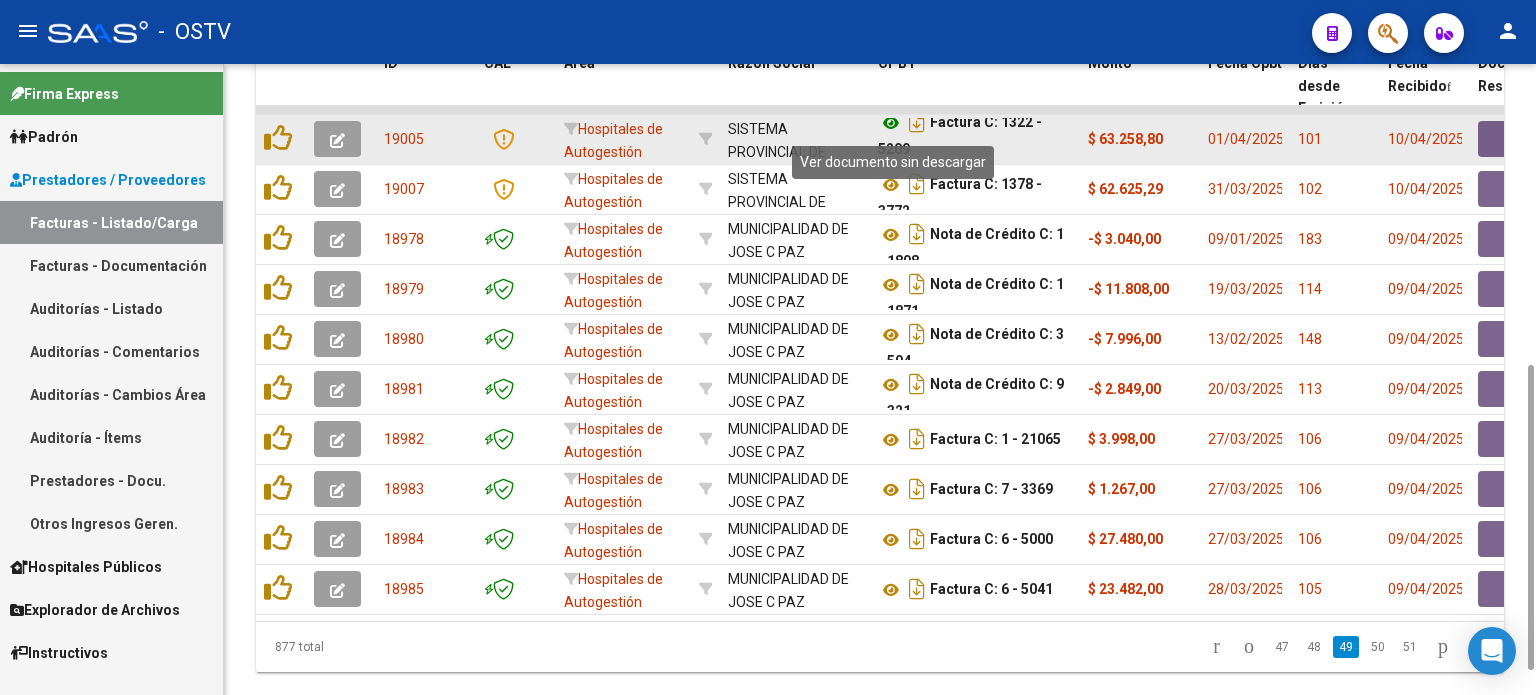 click 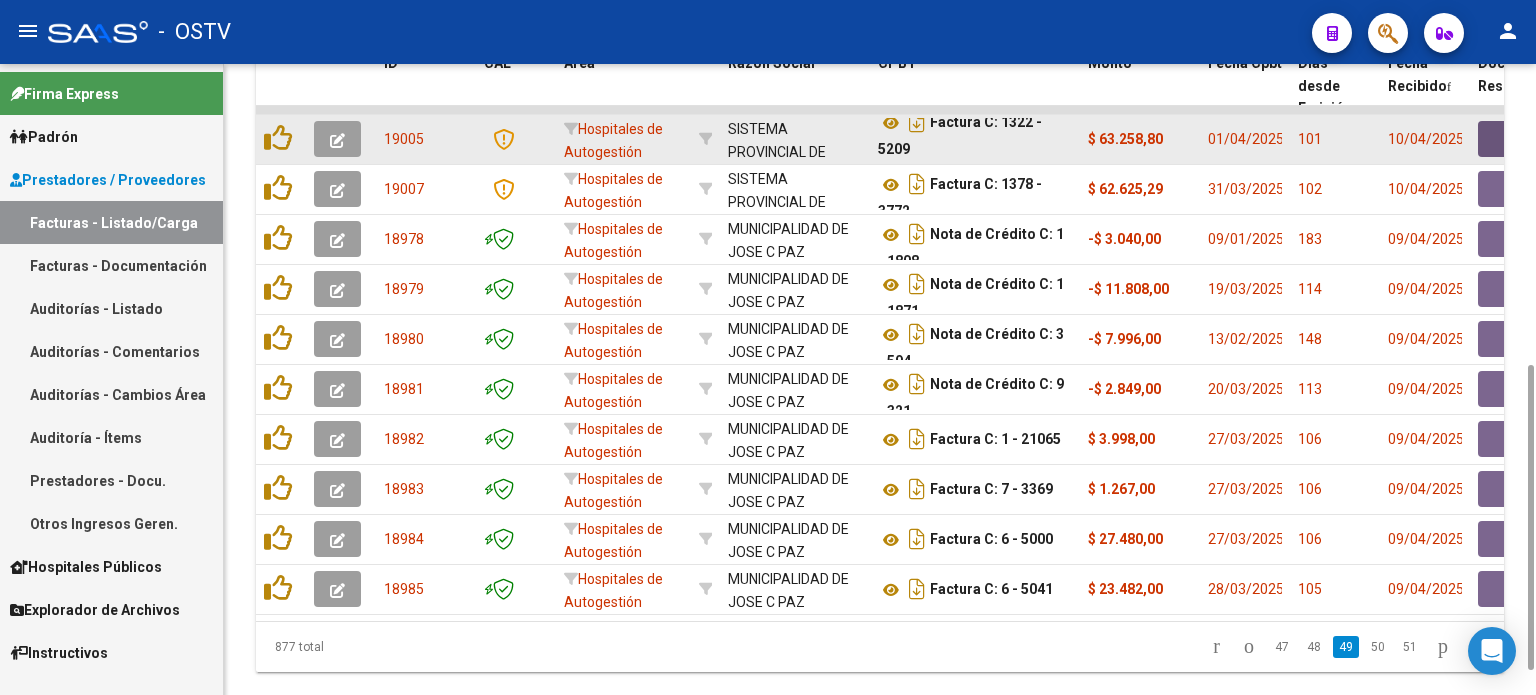click 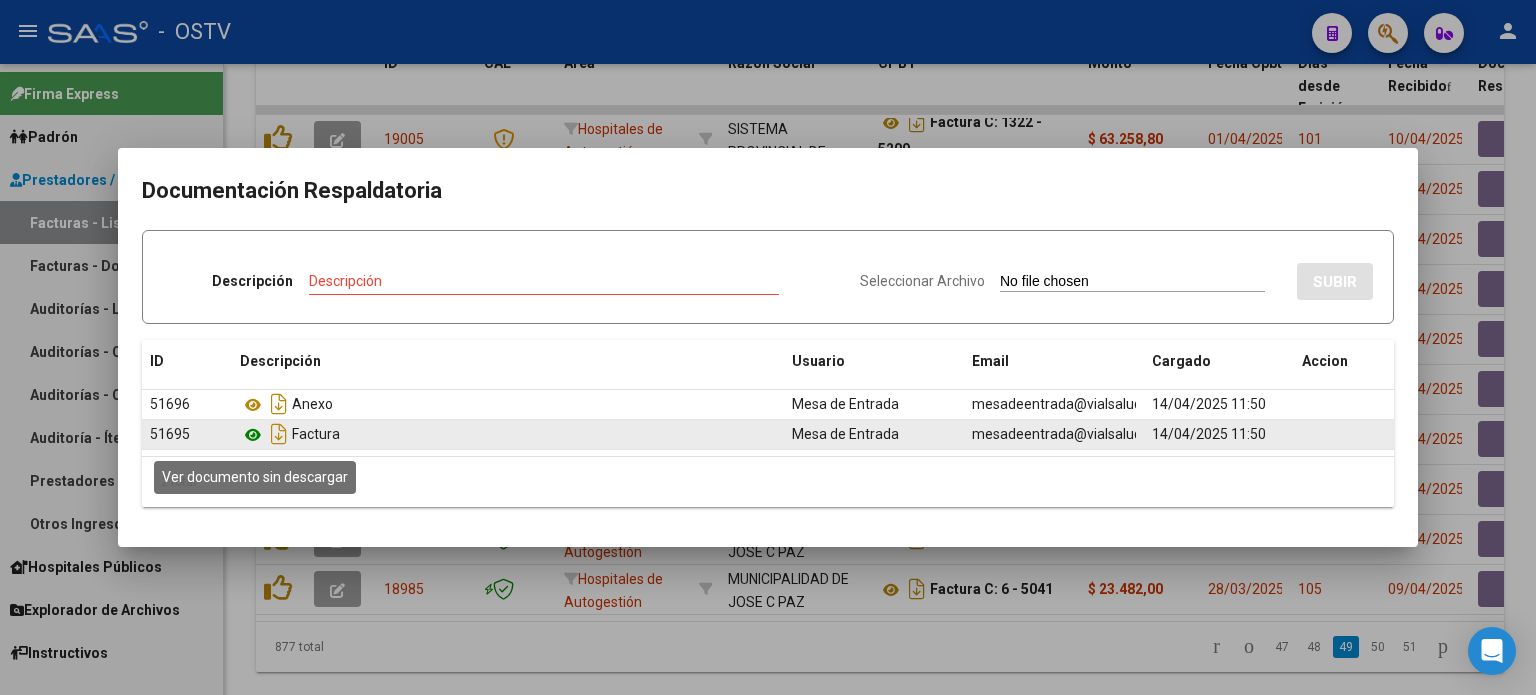 click 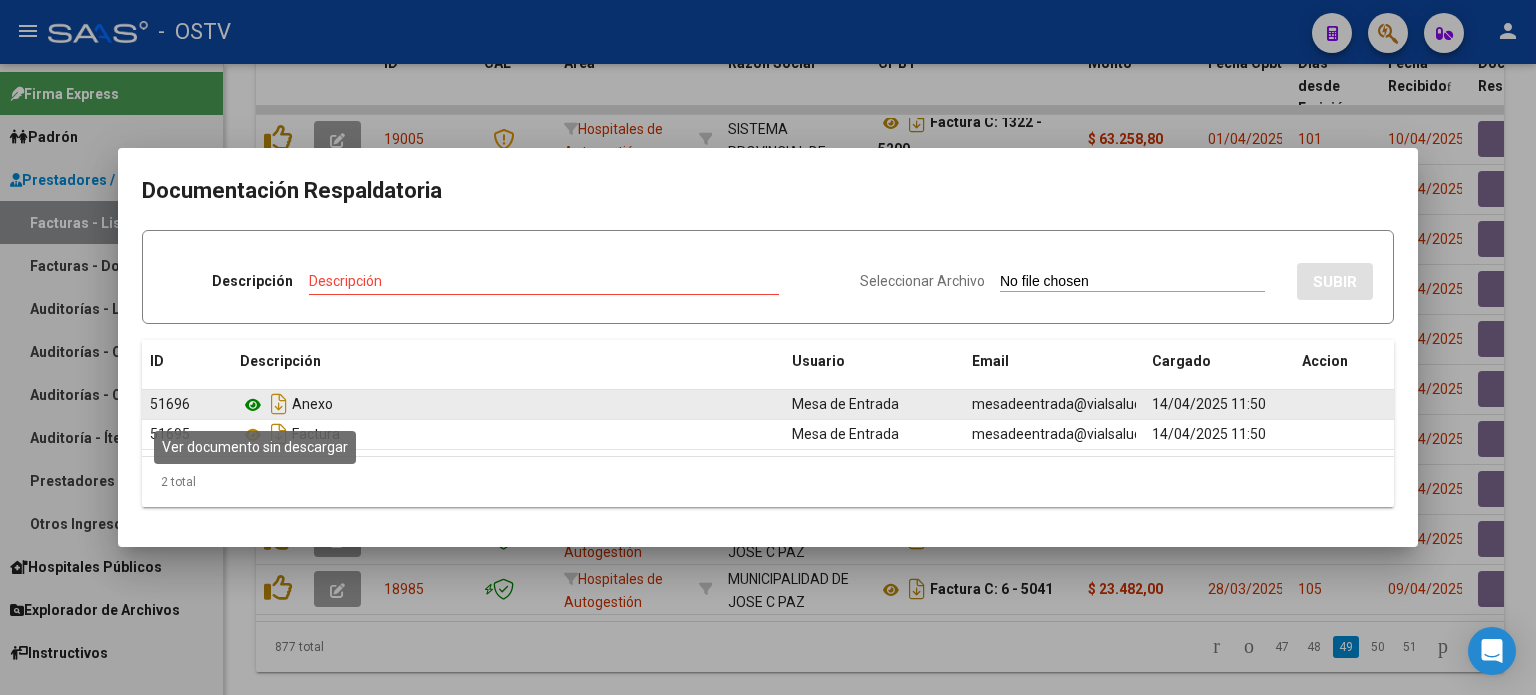 click 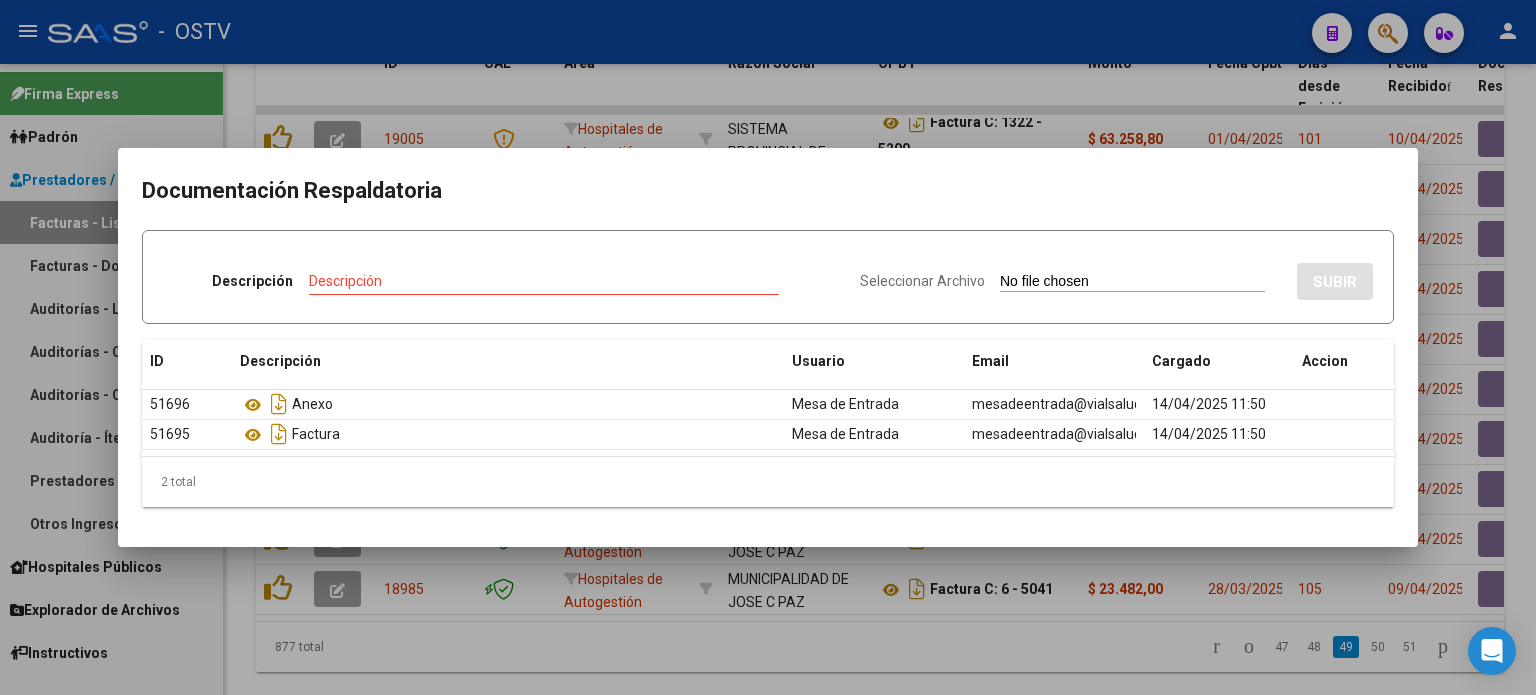 click at bounding box center (768, 347) 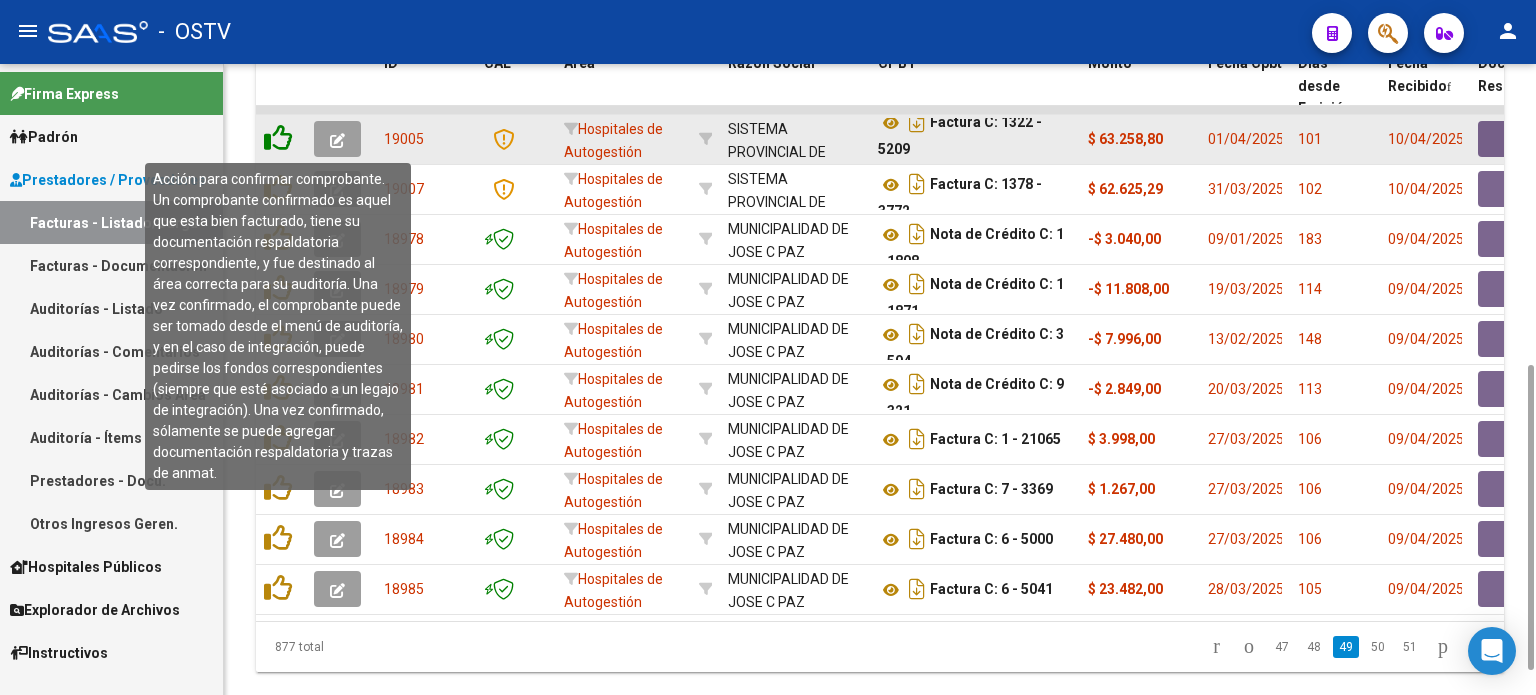 click 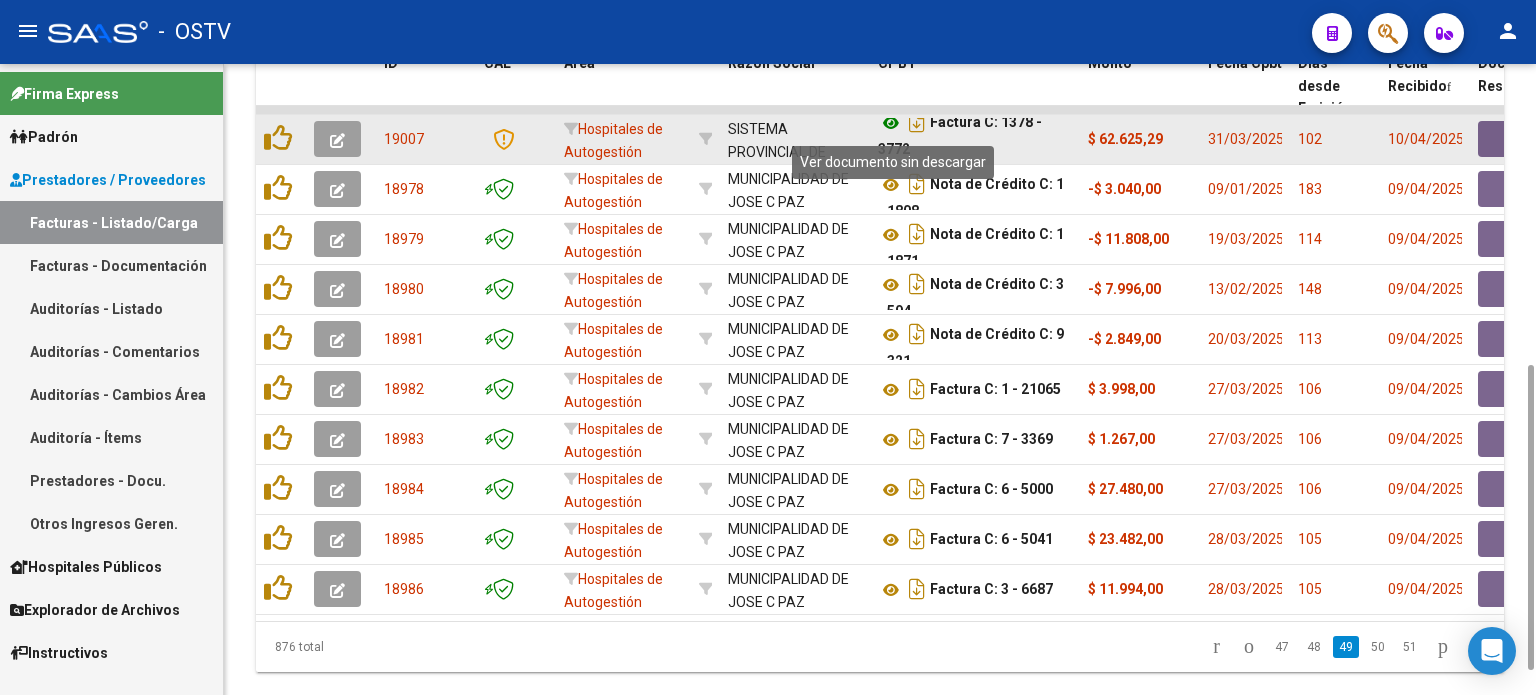 click 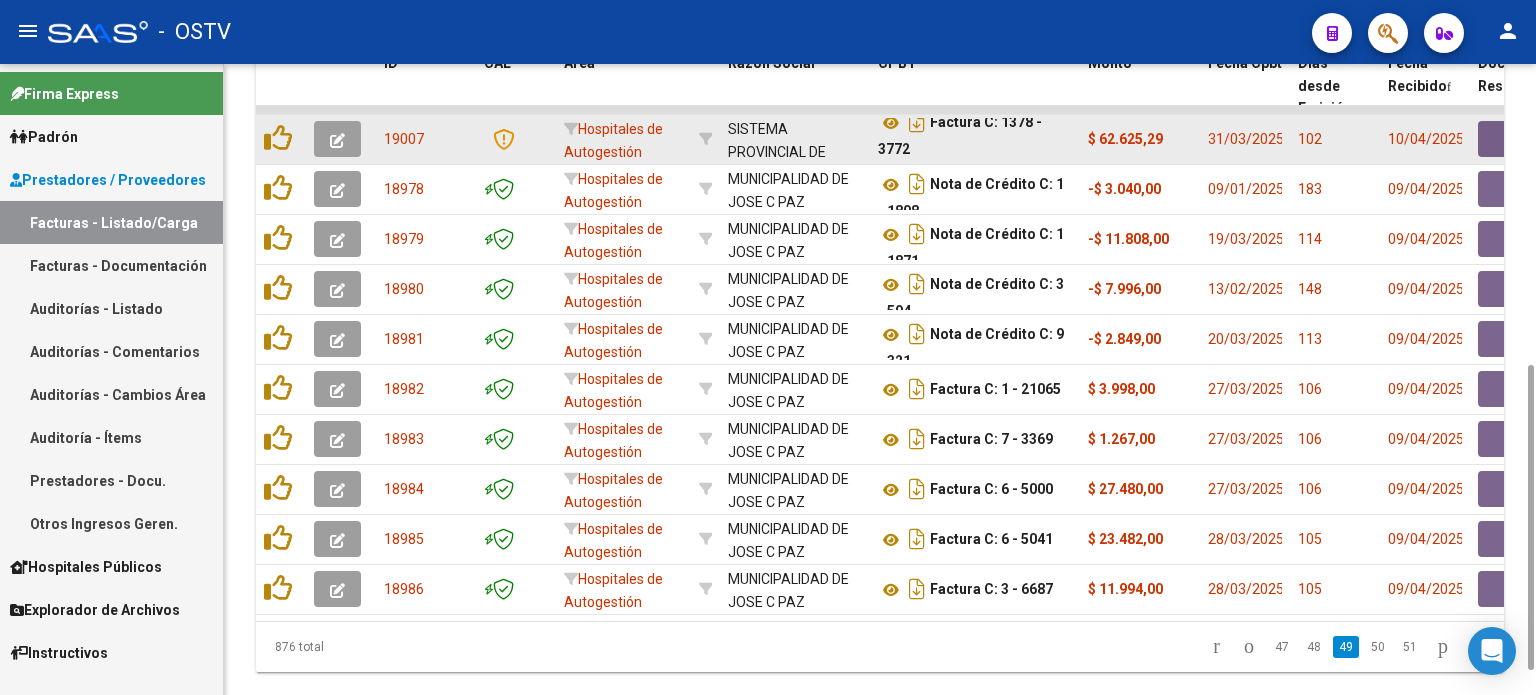 click 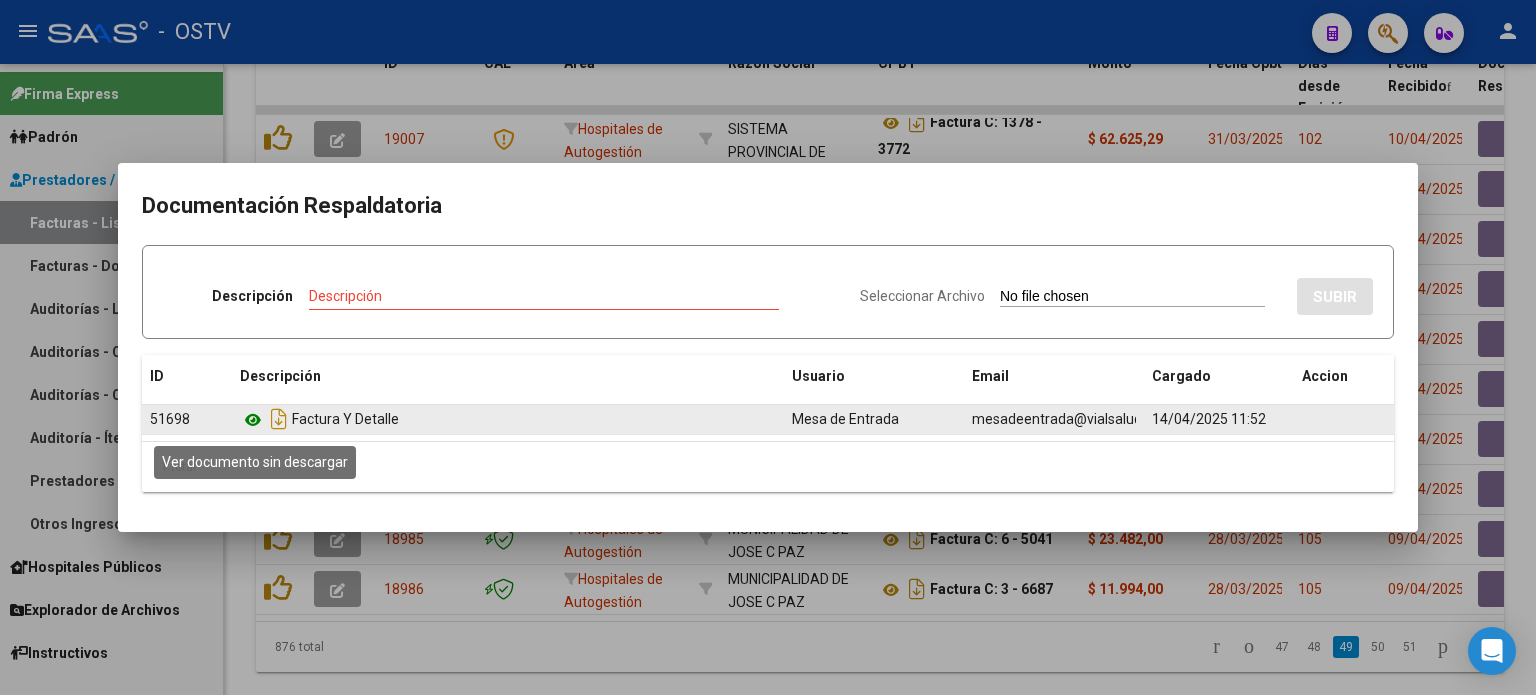 click 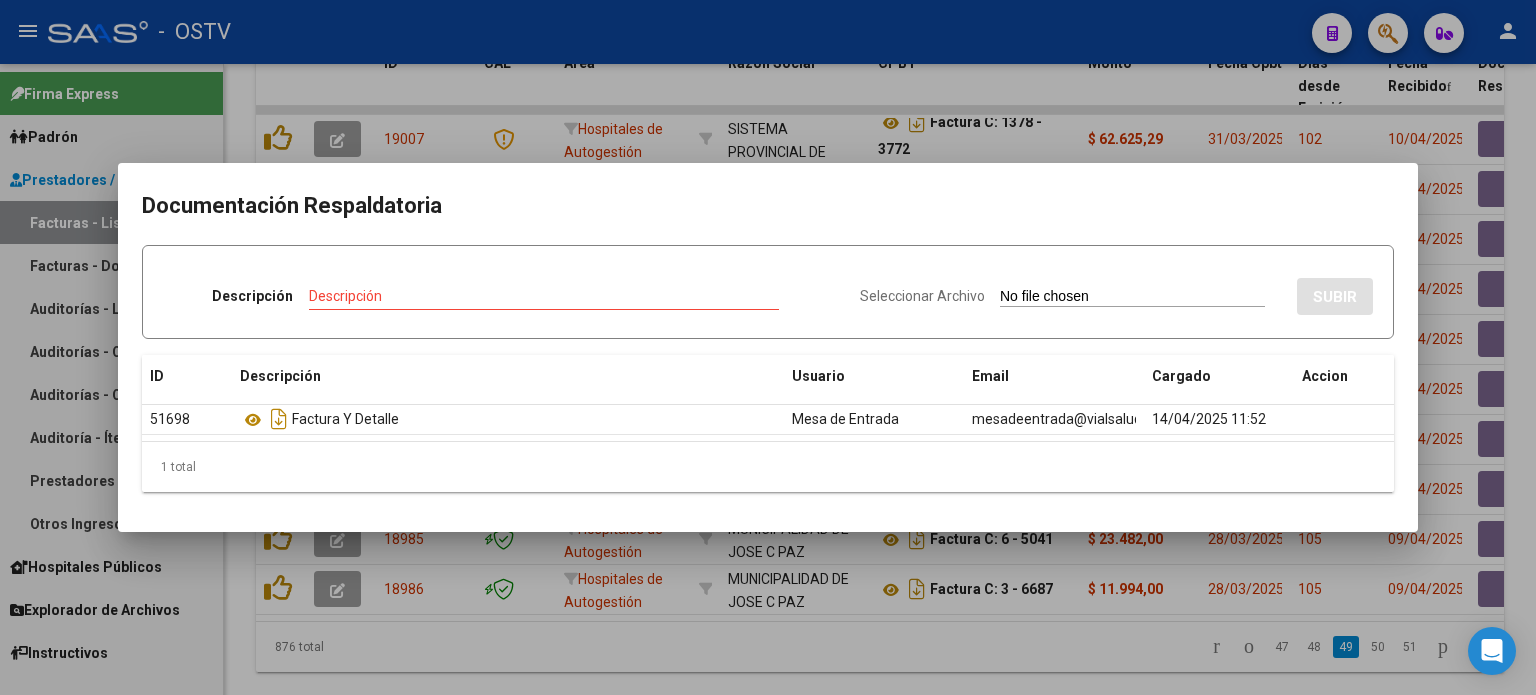 click at bounding box center (768, 347) 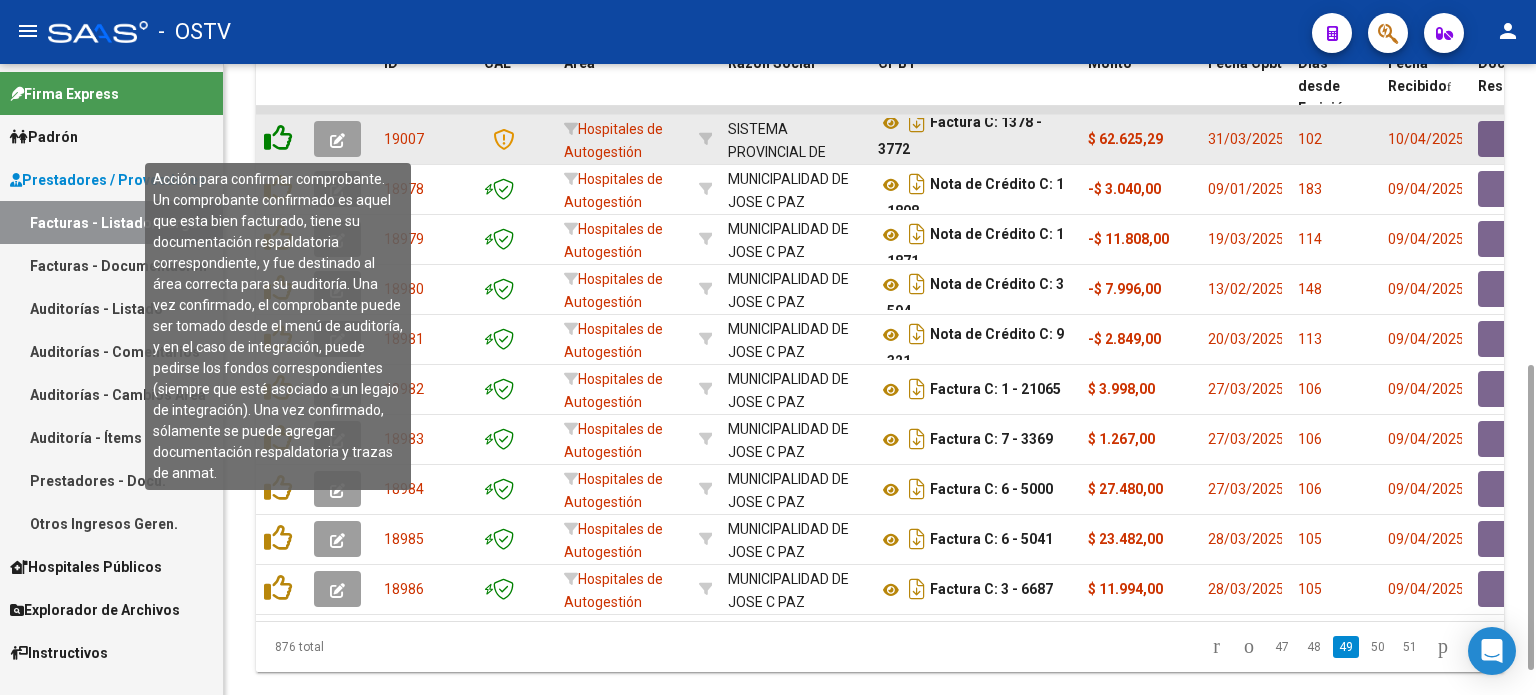 click 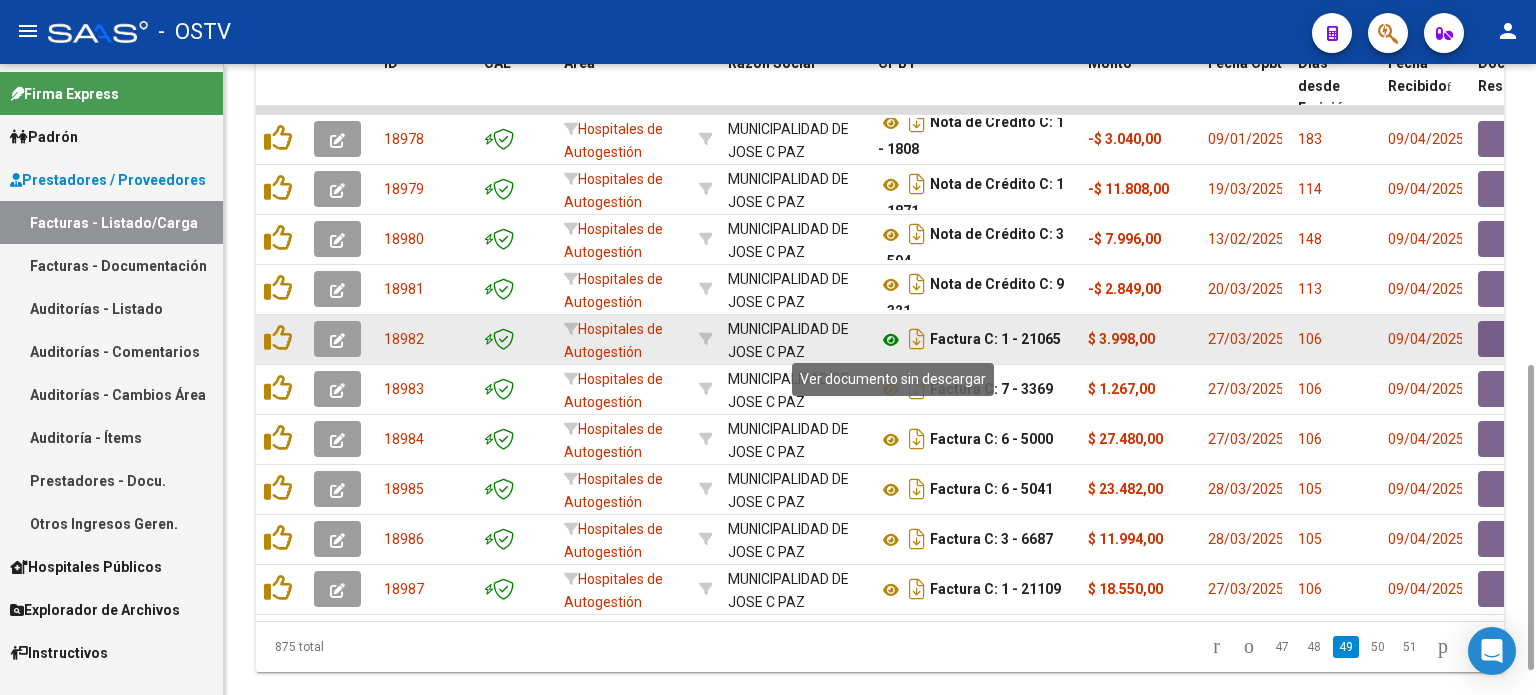 click 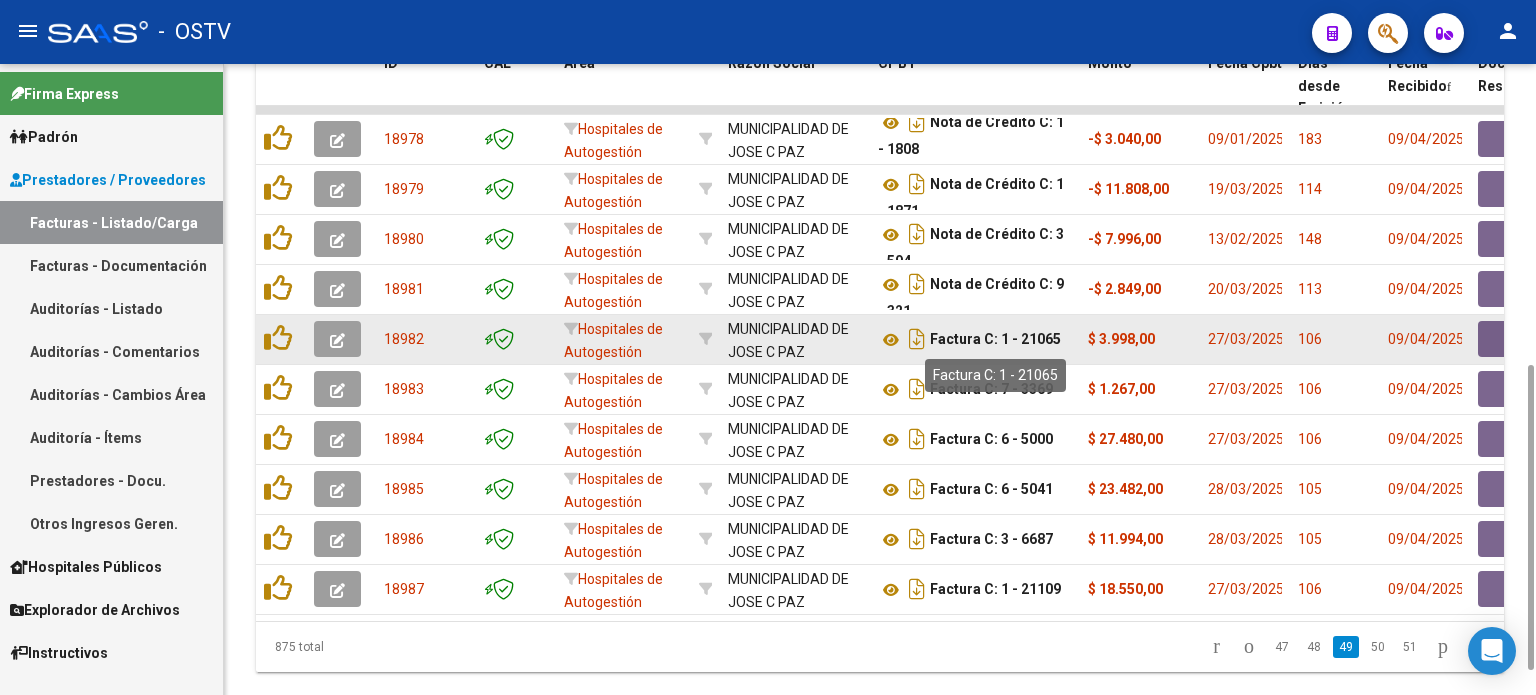 drag, startPoint x: 1021, startPoint y: 336, endPoint x: 1056, endPoint y: 339, distance: 35.128338 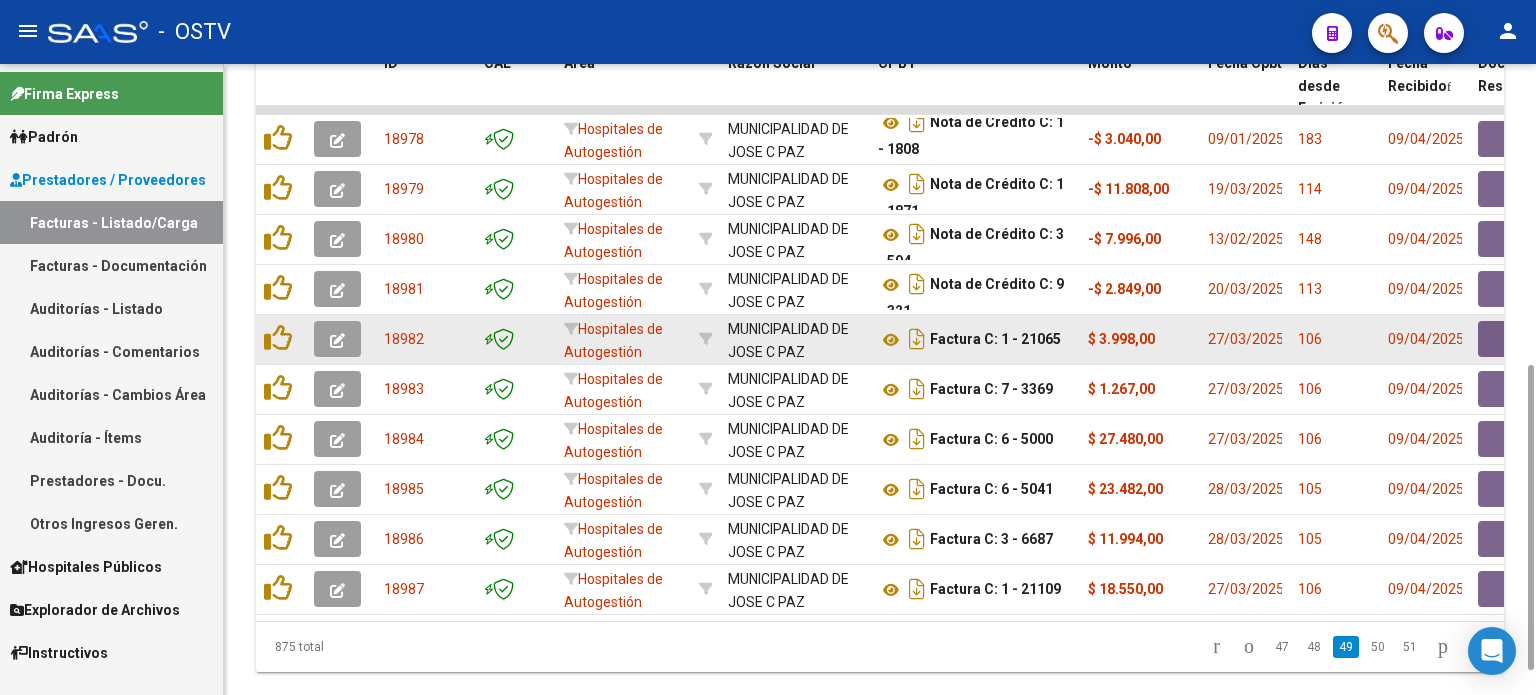 click 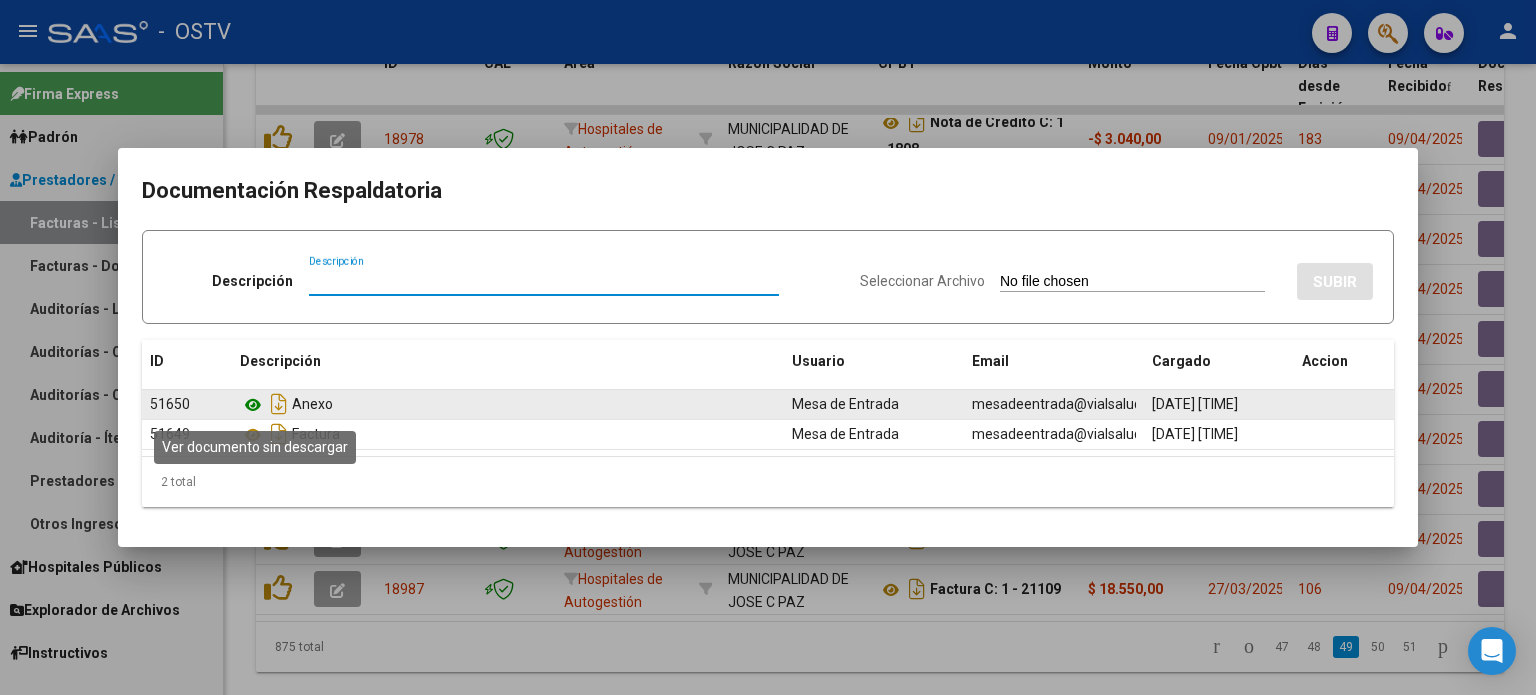 click 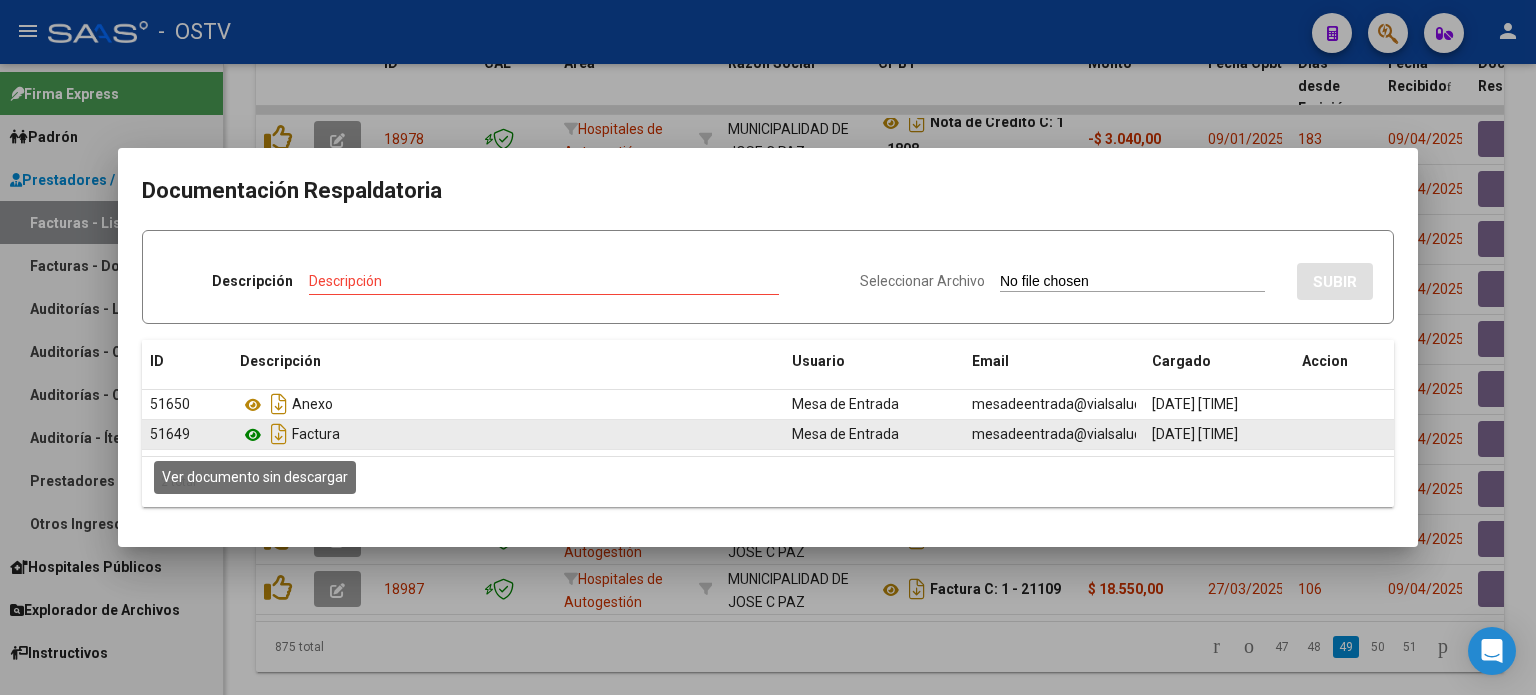 click 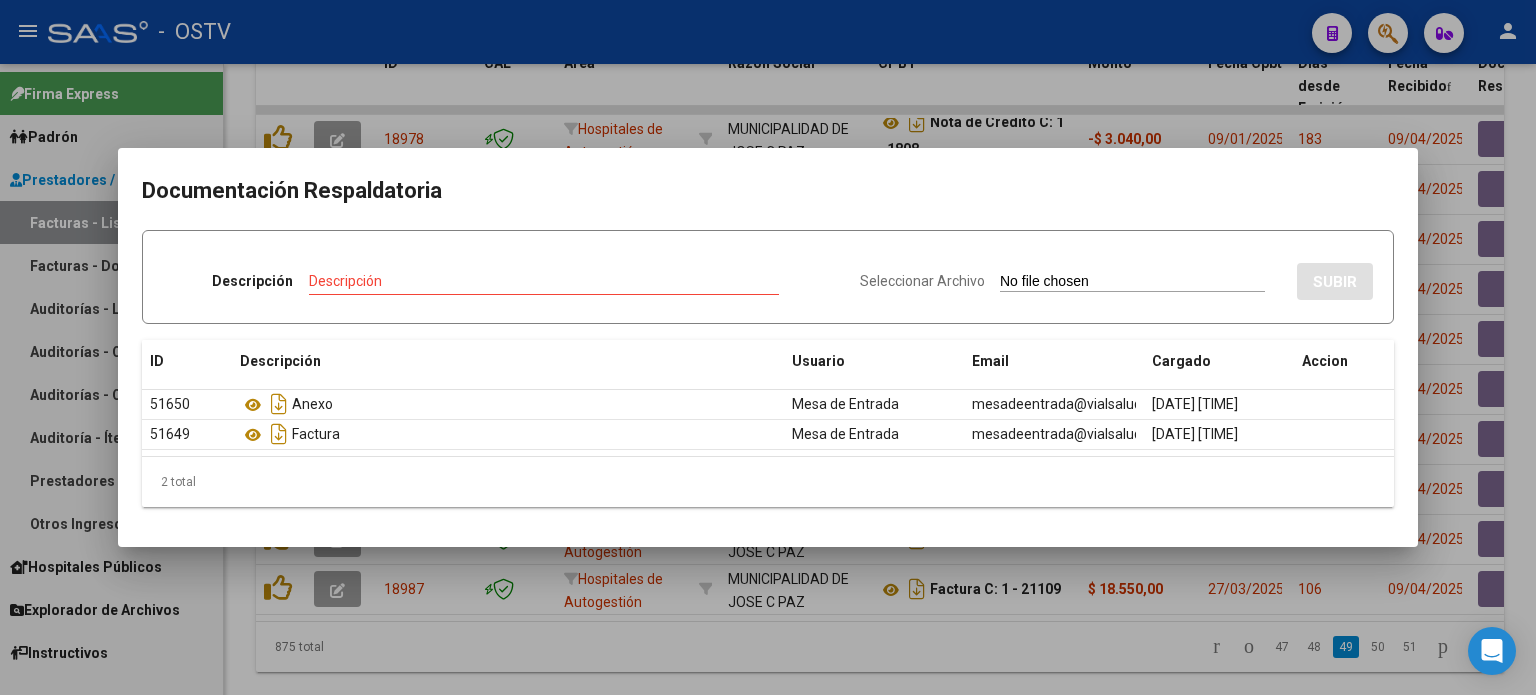 click at bounding box center [768, 347] 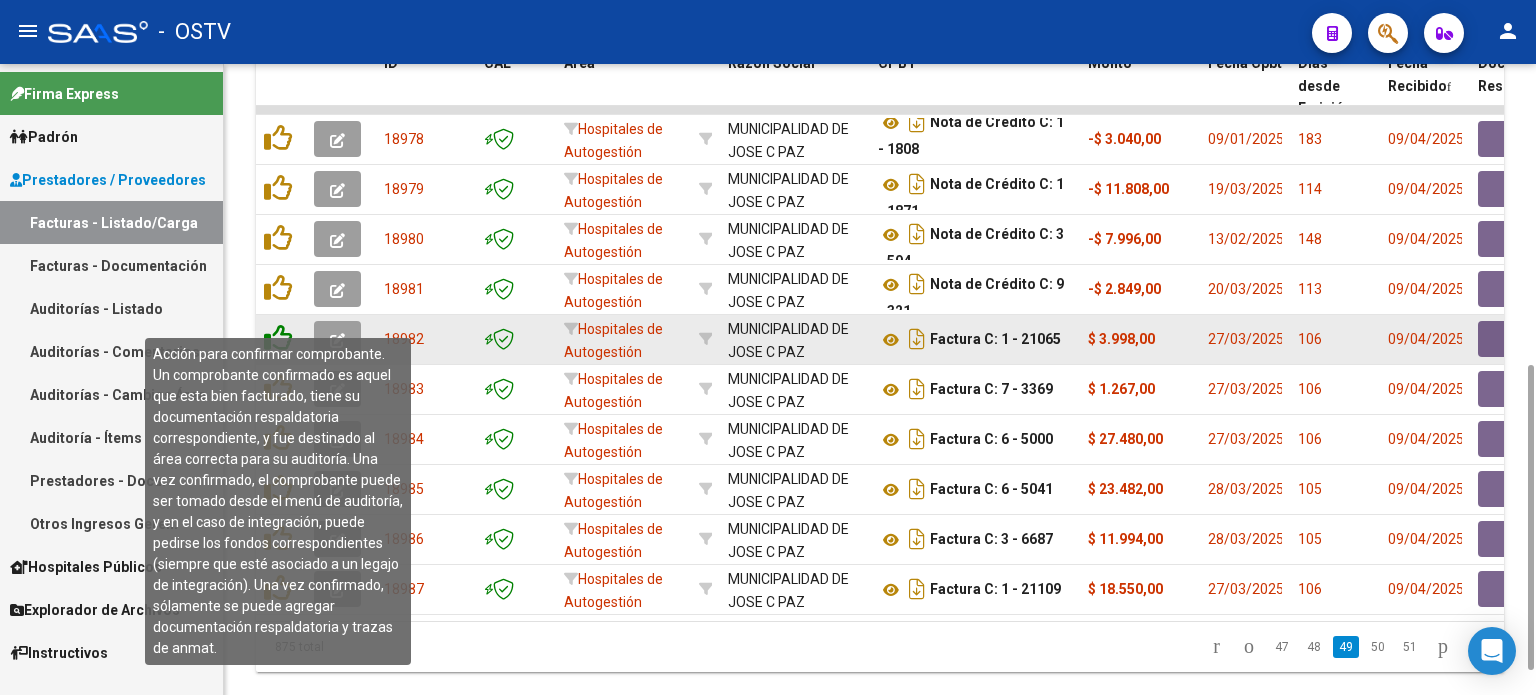 click 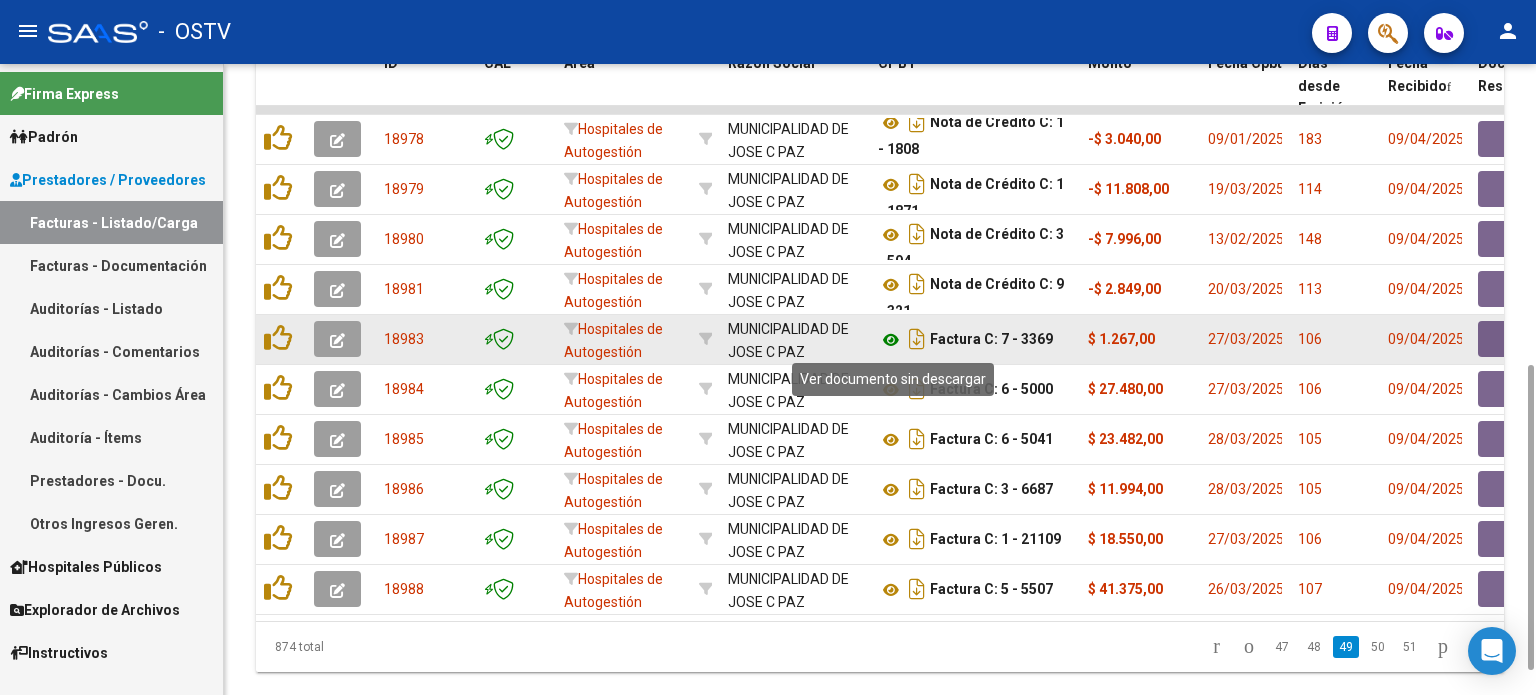 click 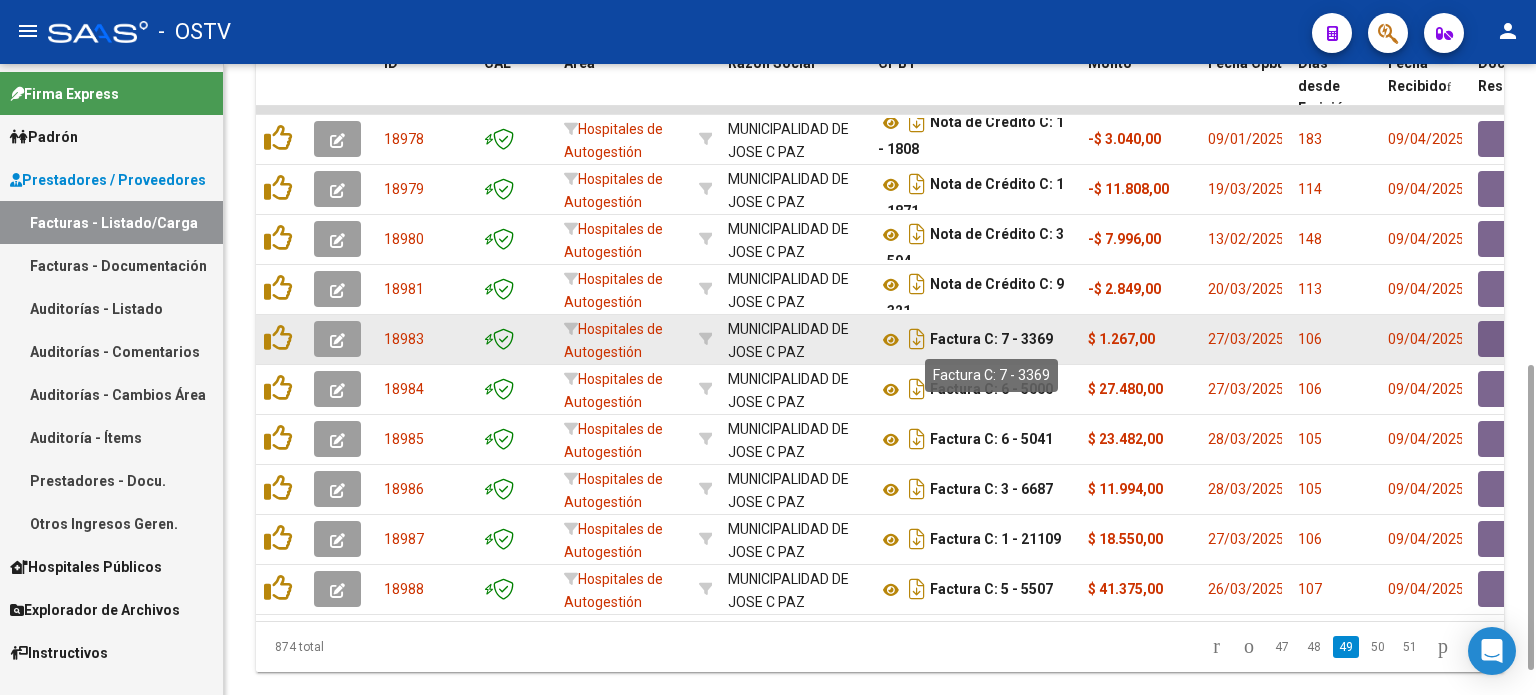 drag, startPoint x: 1007, startPoint y: 338, endPoint x: 1049, endPoint y: 335, distance: 42.107006 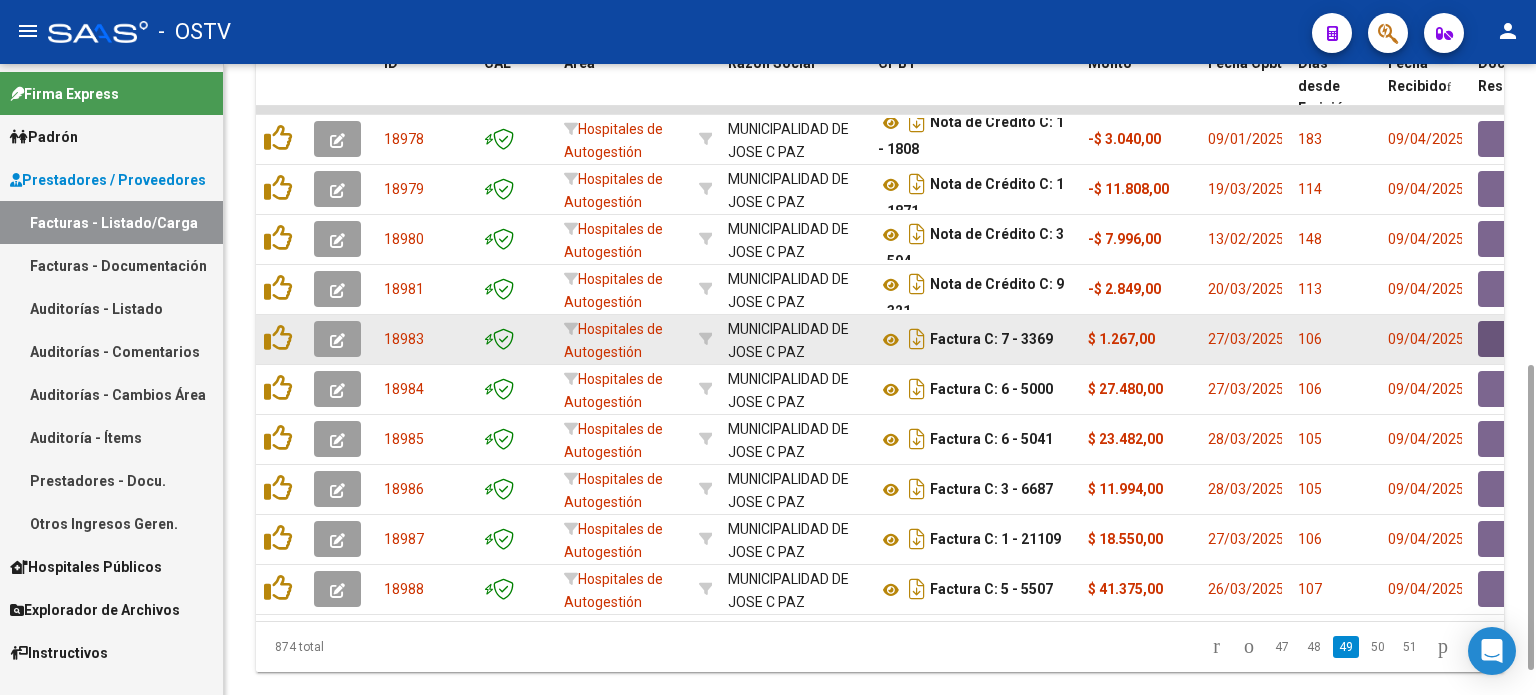 click 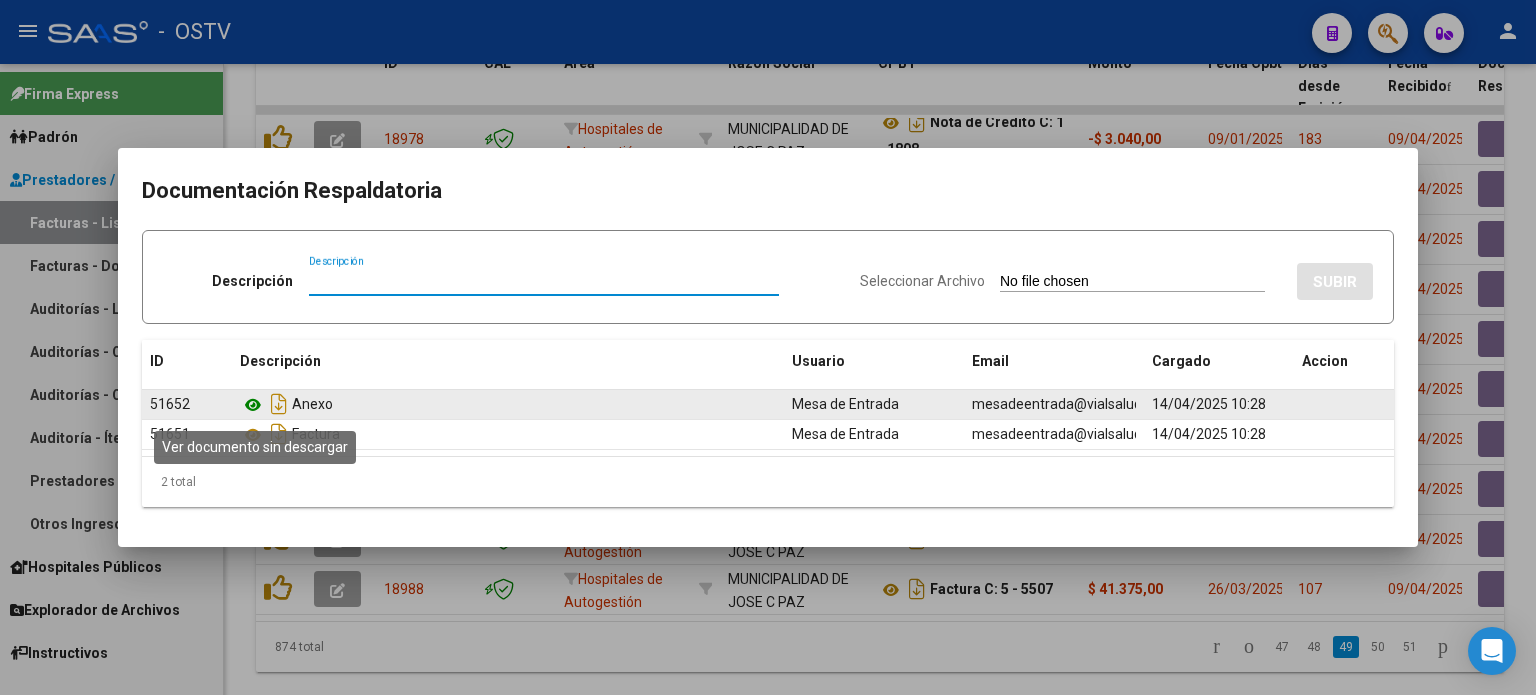 click 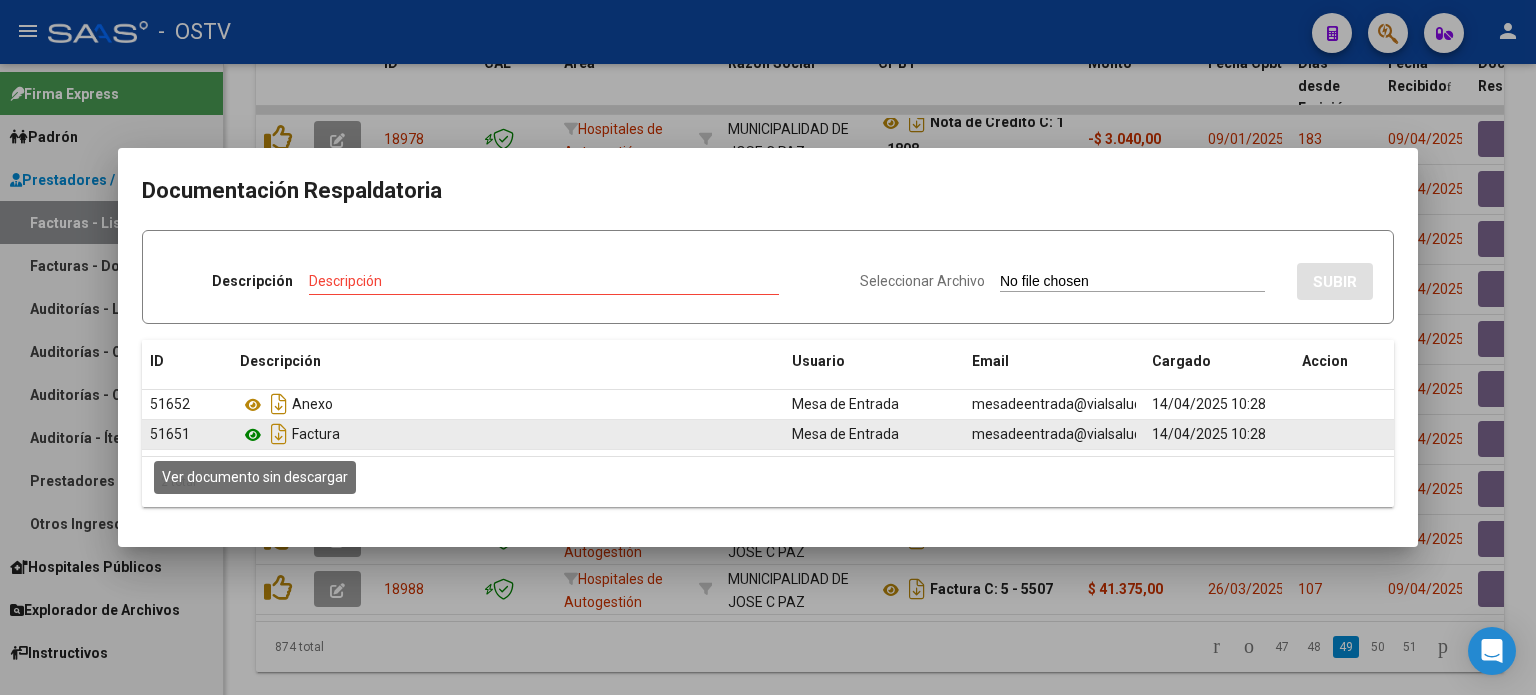 click 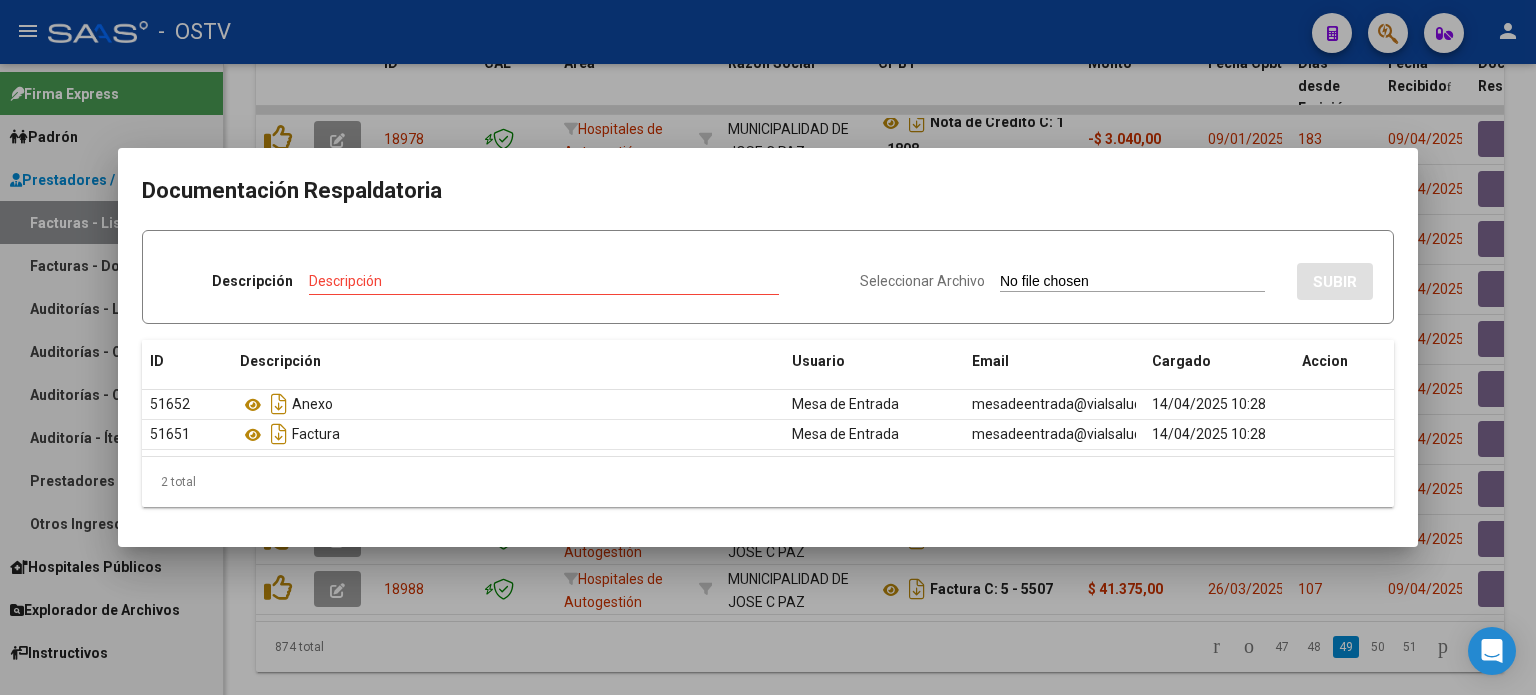 click at bounding box center [768, 347] 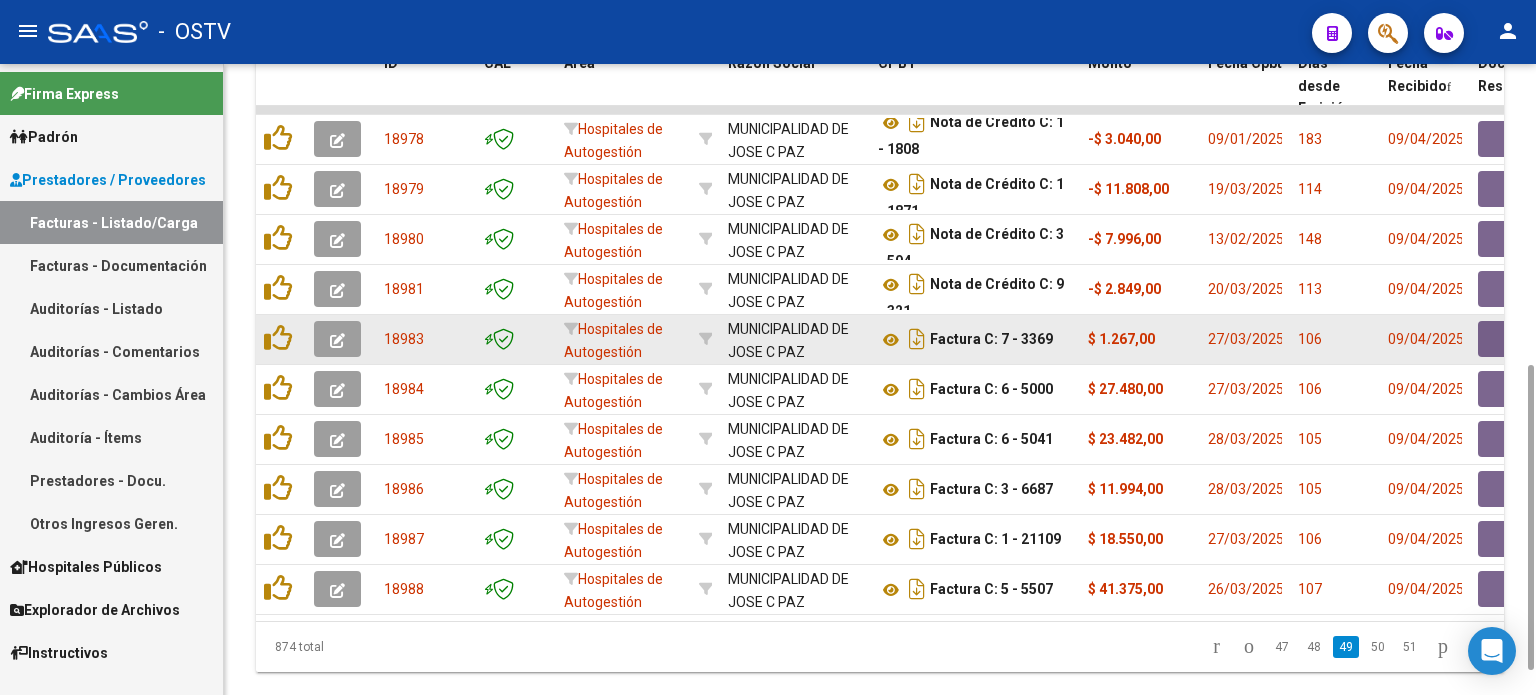 scroll, scrollTop: 25, scrollLeft: 0, axis: vertical 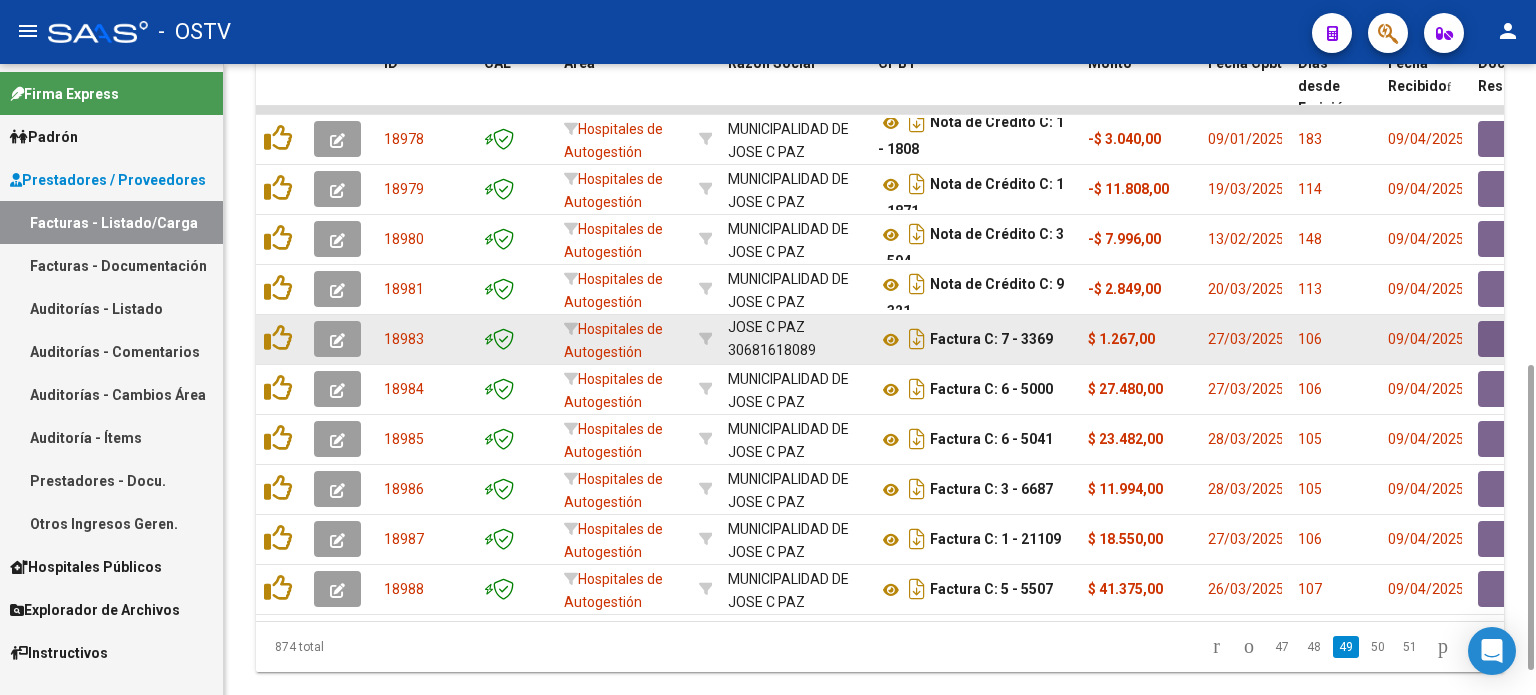 click on "18983 Hospitales de Autogestión MUNICIPALIDAD DE JOSE C PAZ   [PHONE] Factura C: 7 - 3369   $ 1.267,00 27/03/2025 106 09/04/2025  -     31/05/2025 14/04/2025 Mesa de Entrada [EMAIL]" 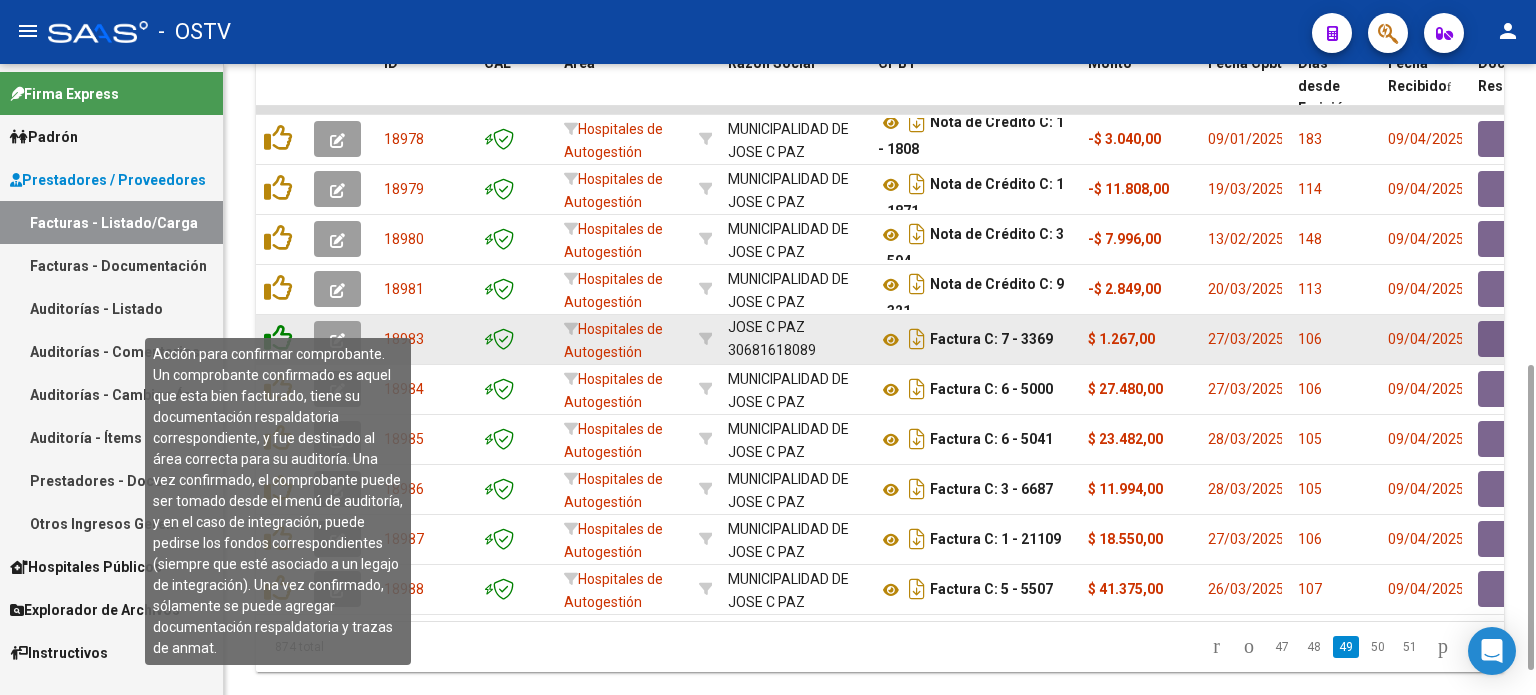 click 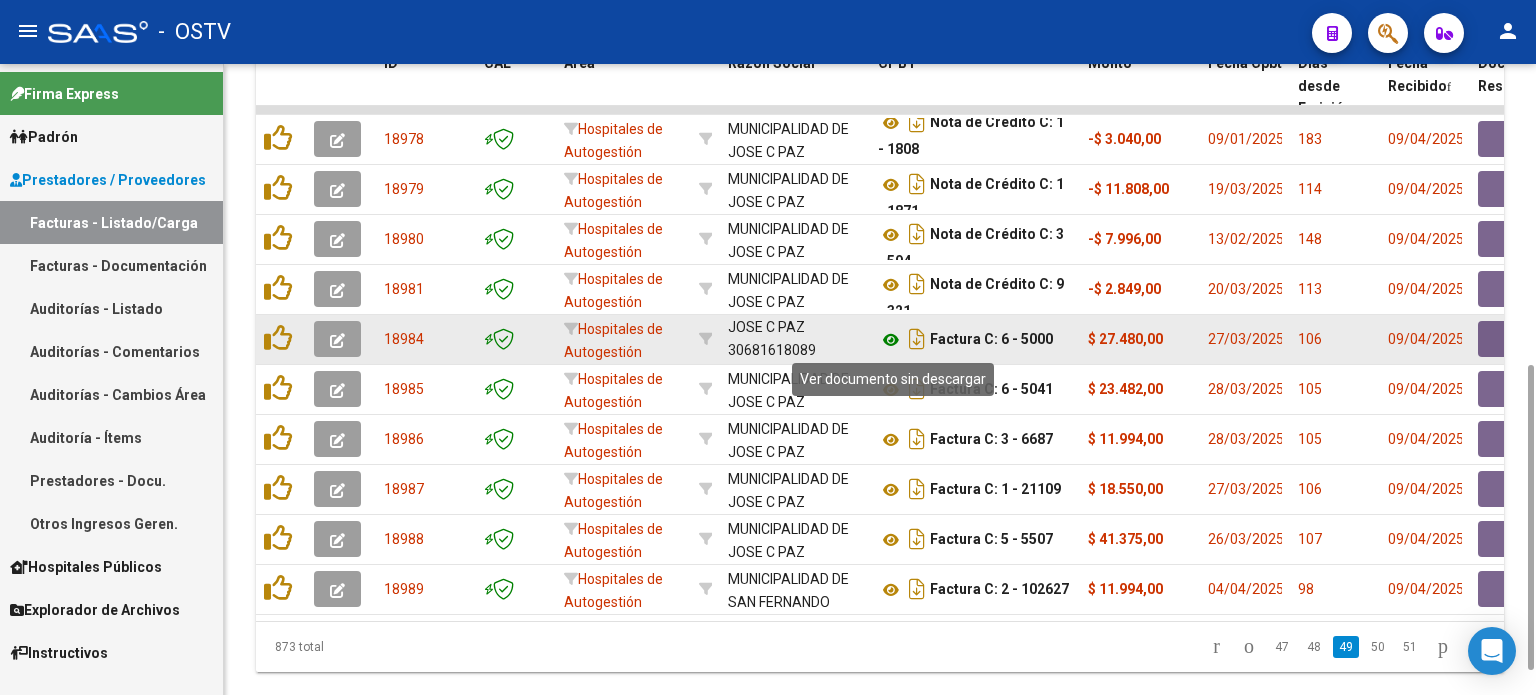 click 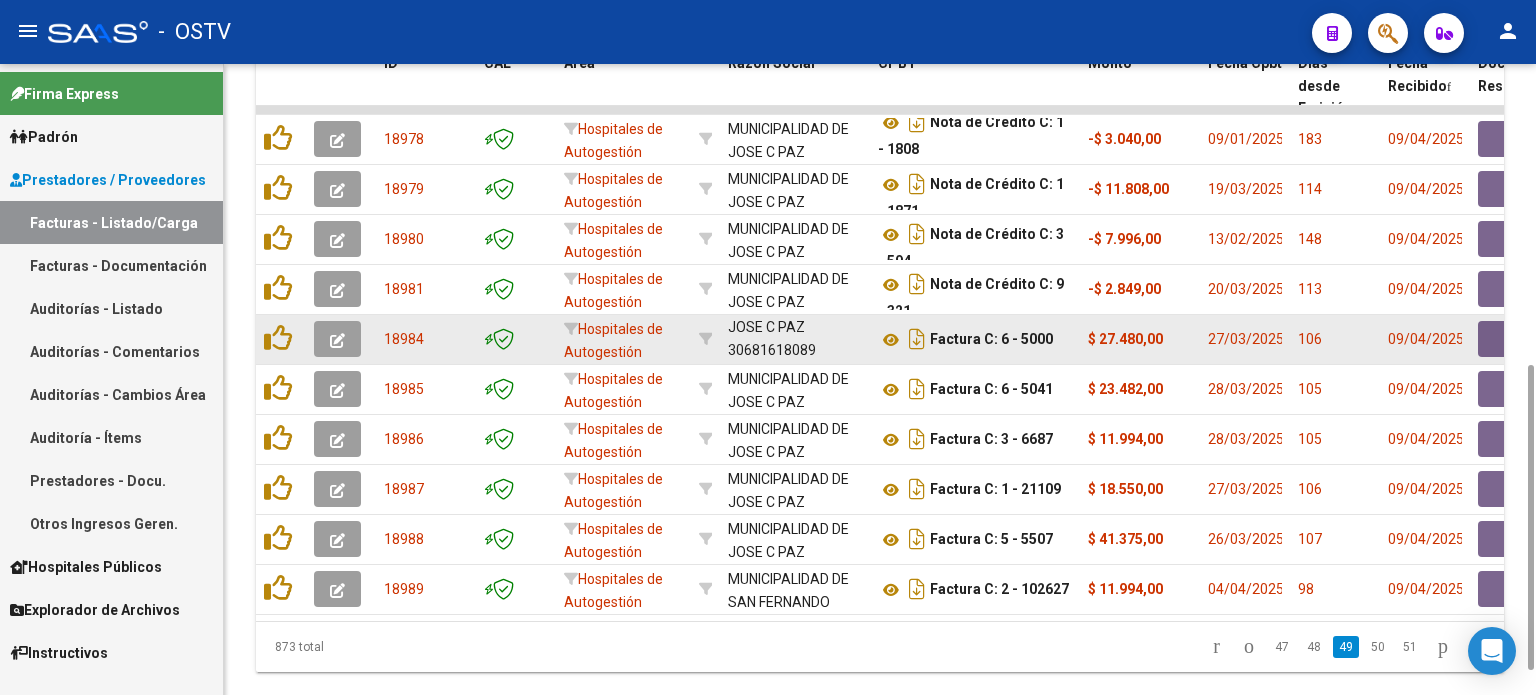 drag, startPoint x: 1033, startPoint y: 331, endPoint x: 1160, endPoint y: 339, distance: 127.25172 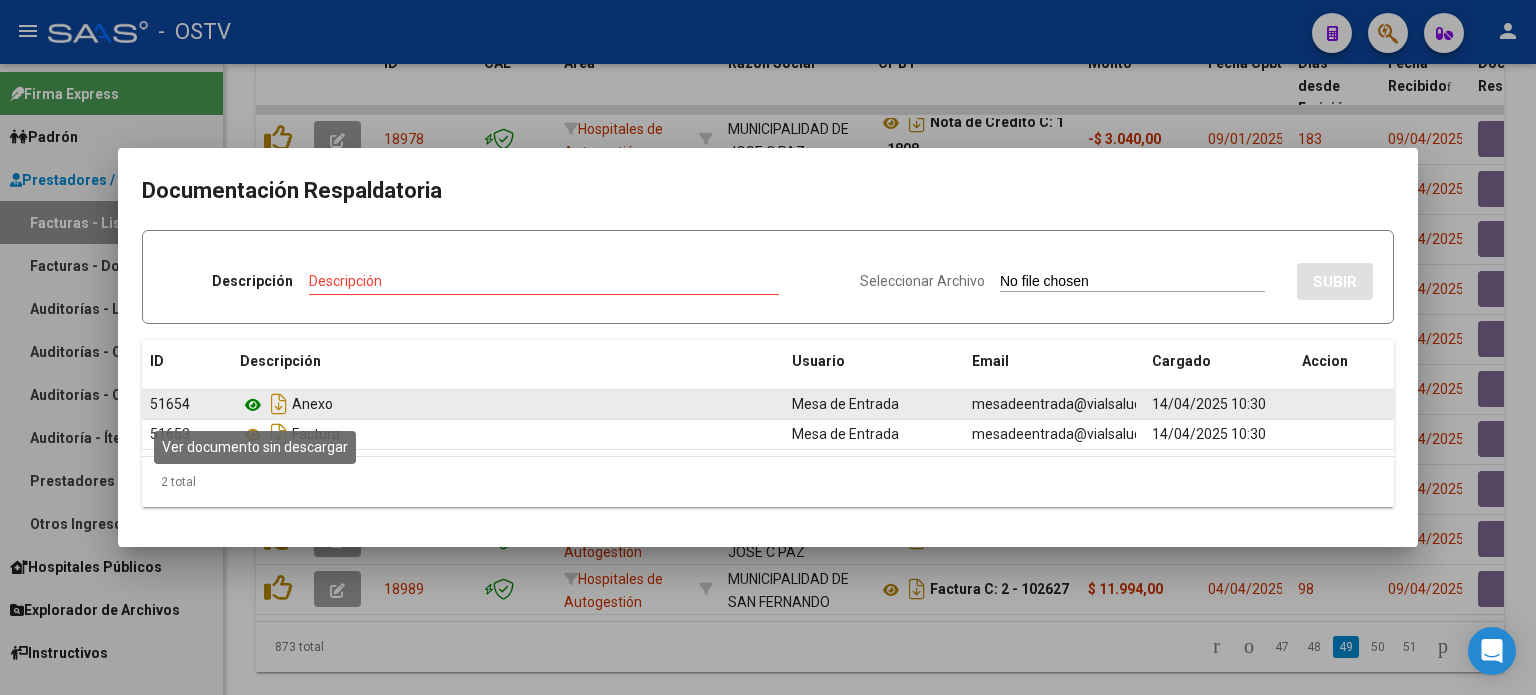 click 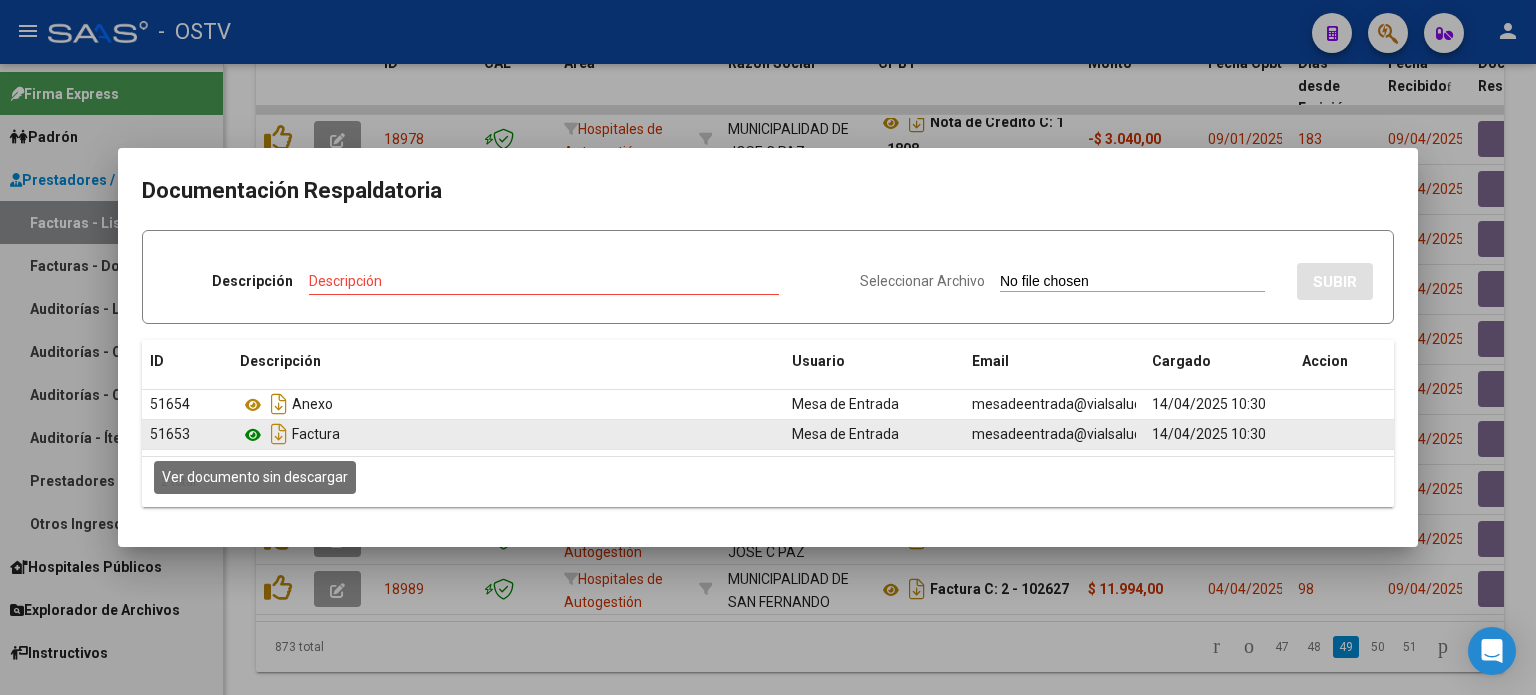 click 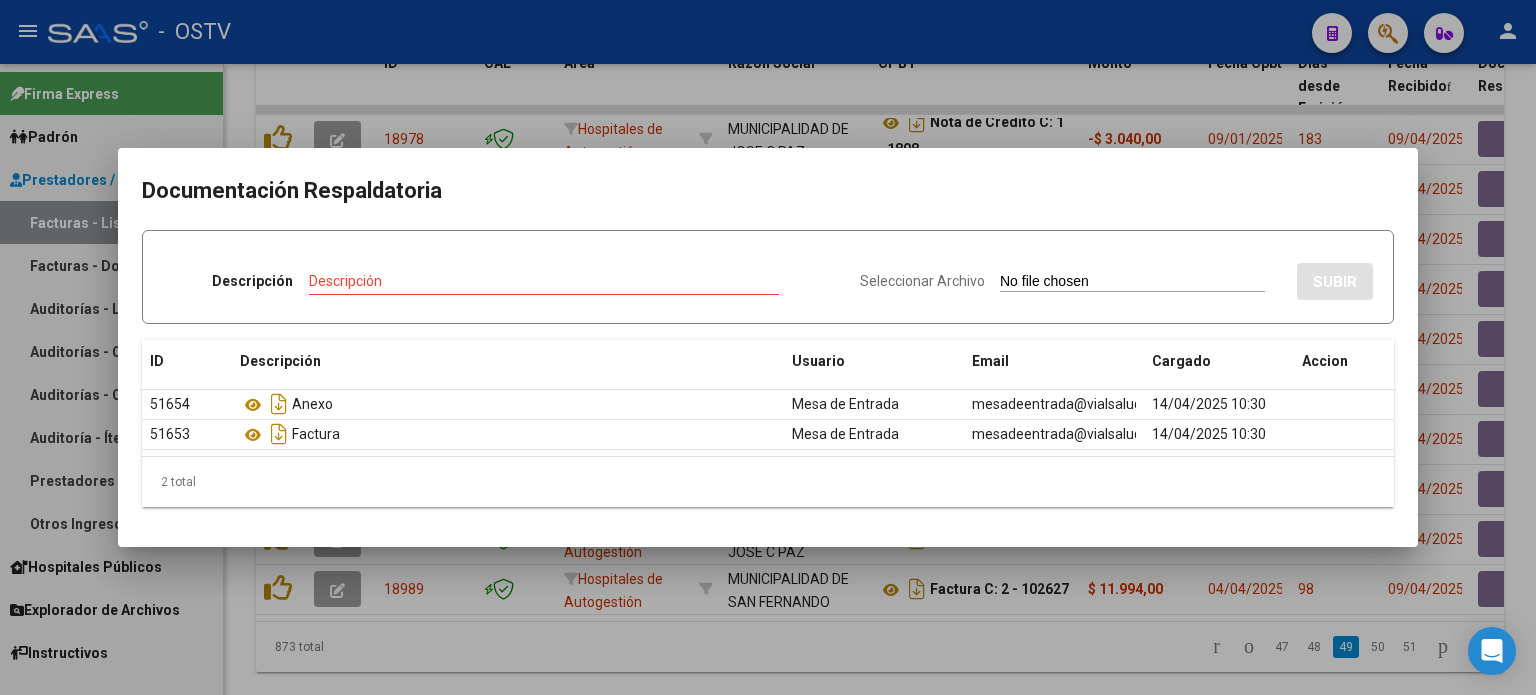 click at bounding box center [768, 347] 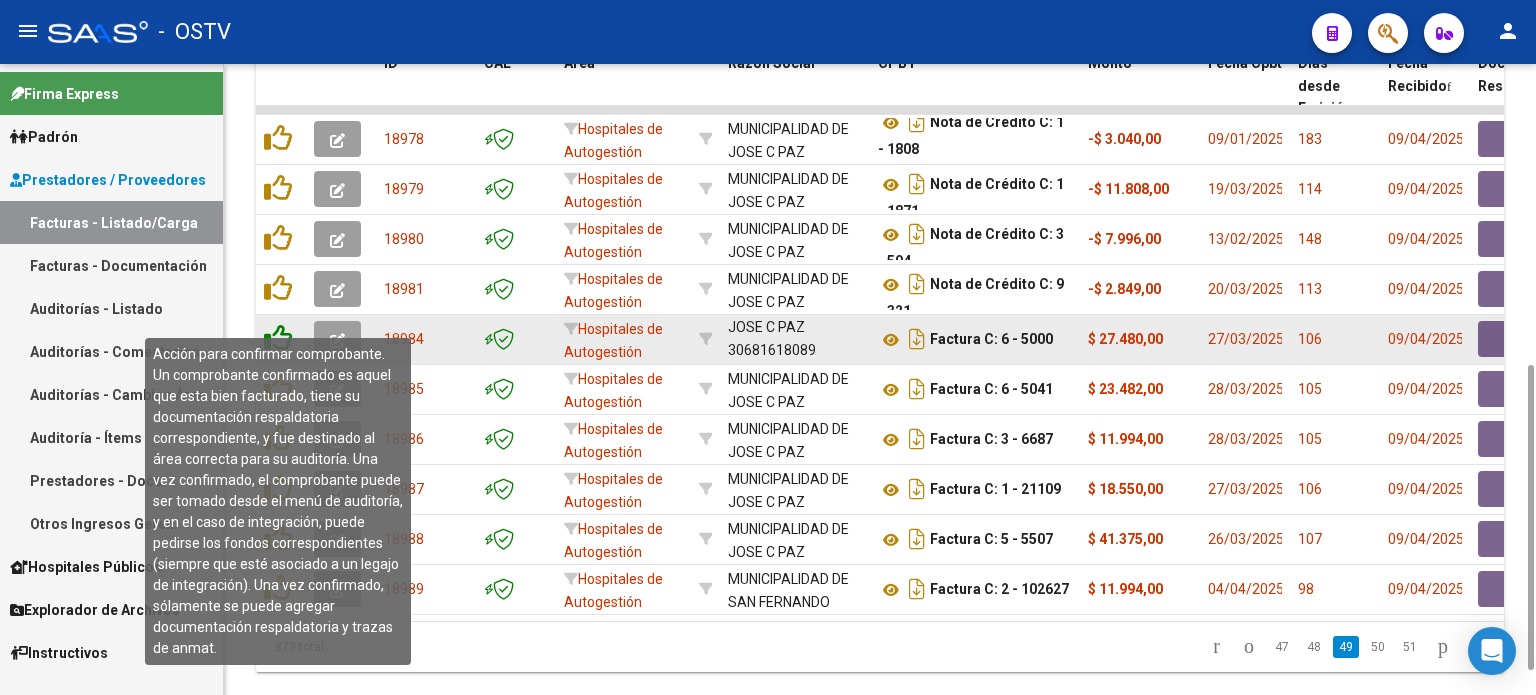 click 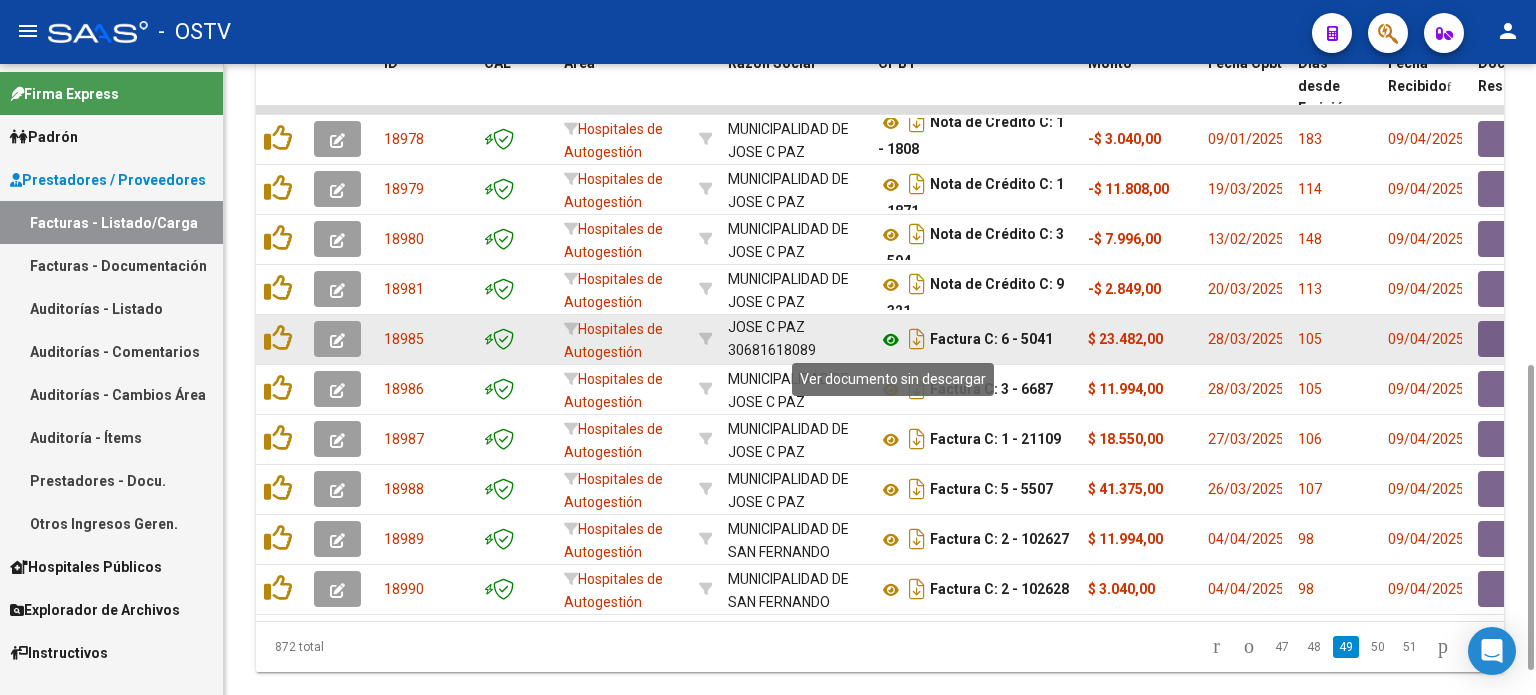 click 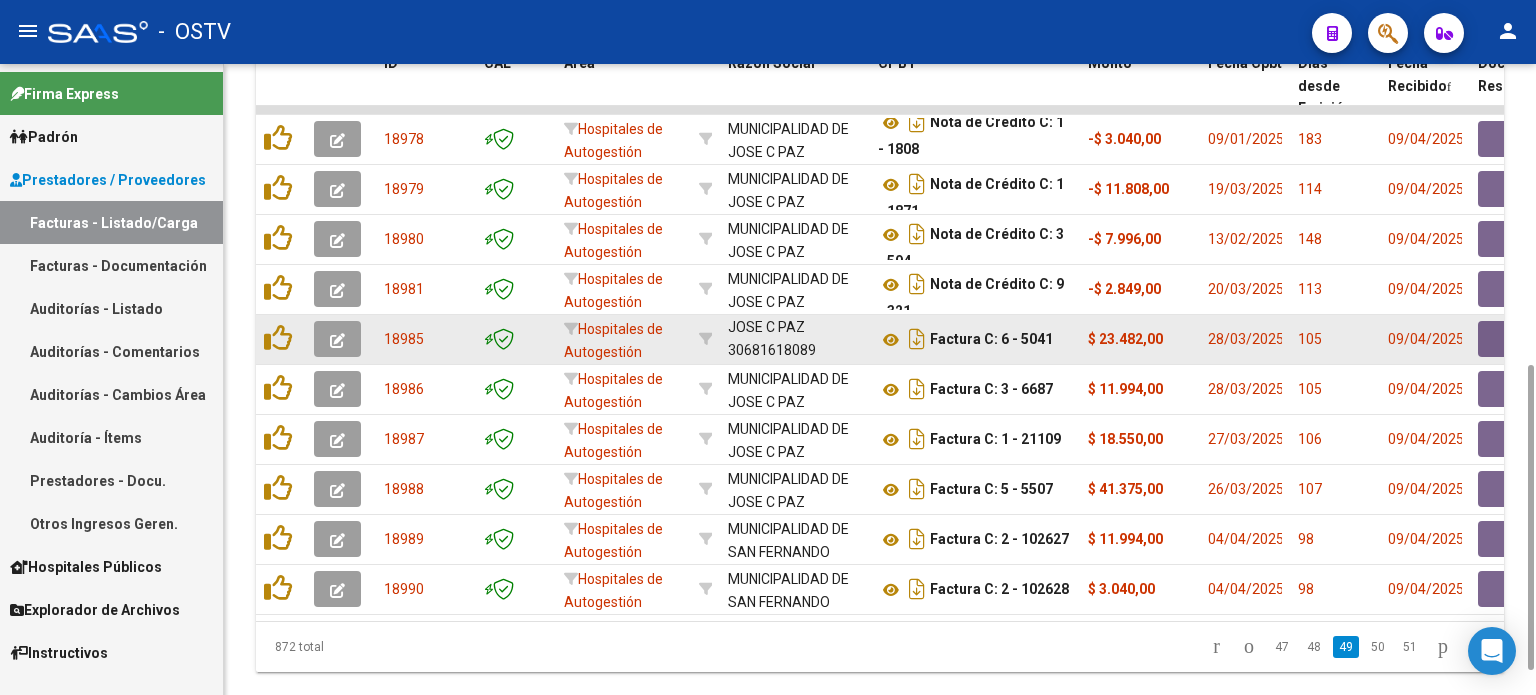drag, startPoint x: 1036, startPoint y: 335, endPoint x: 1143, endPoint y: 343, distance: 107.298645 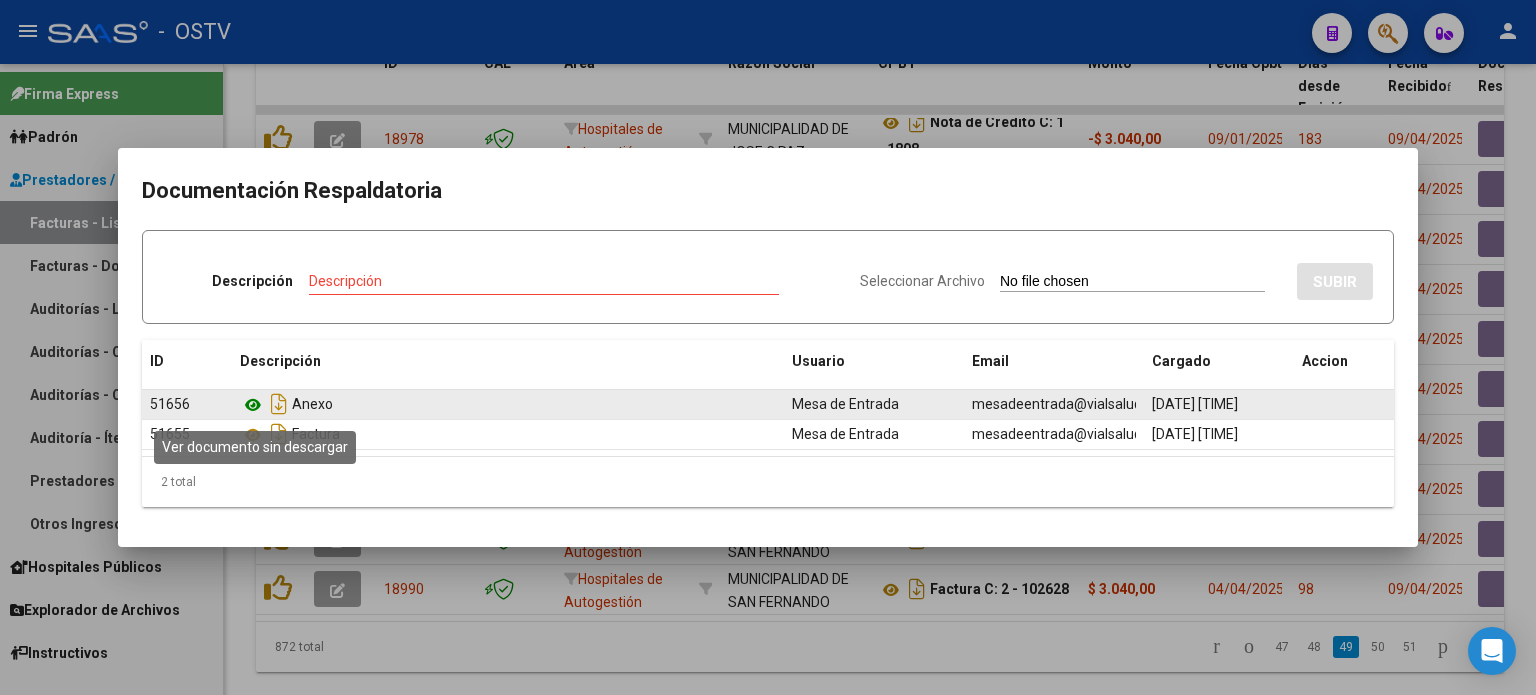click 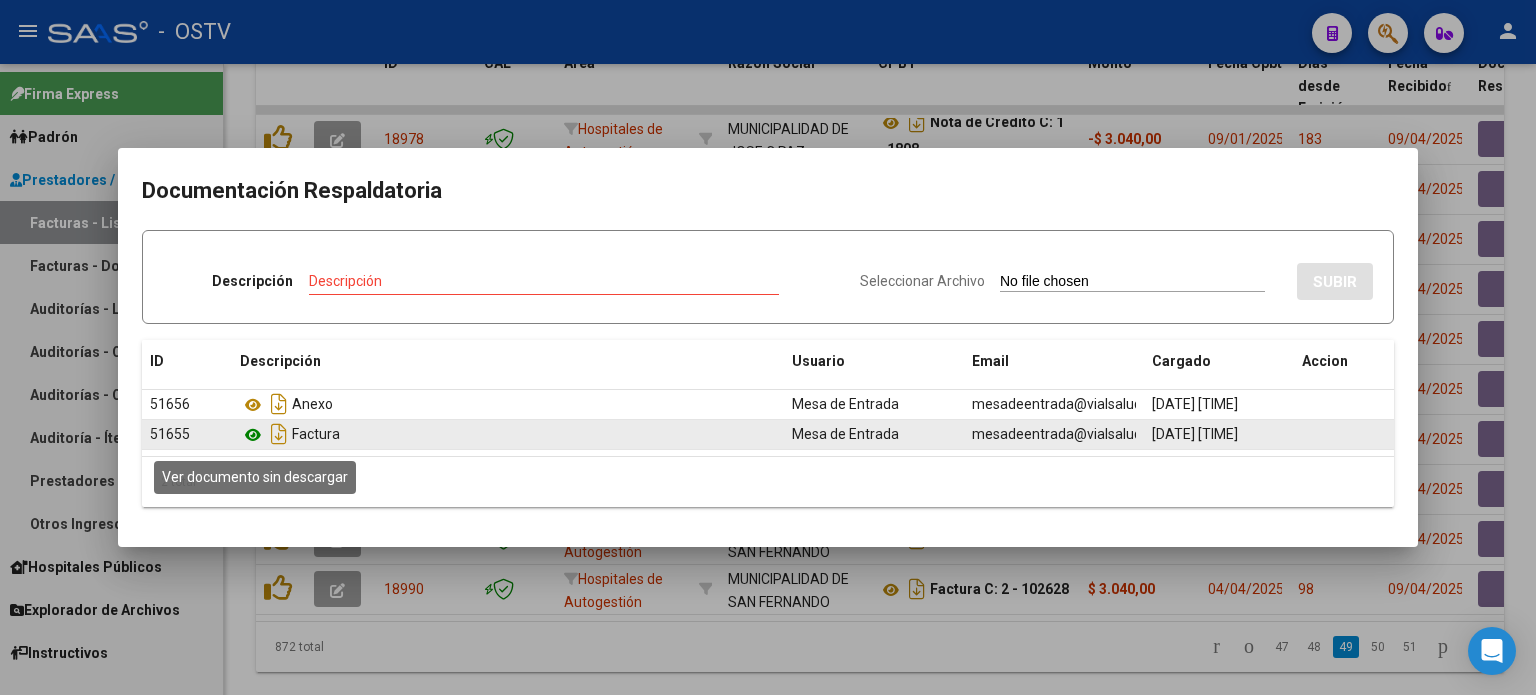 click 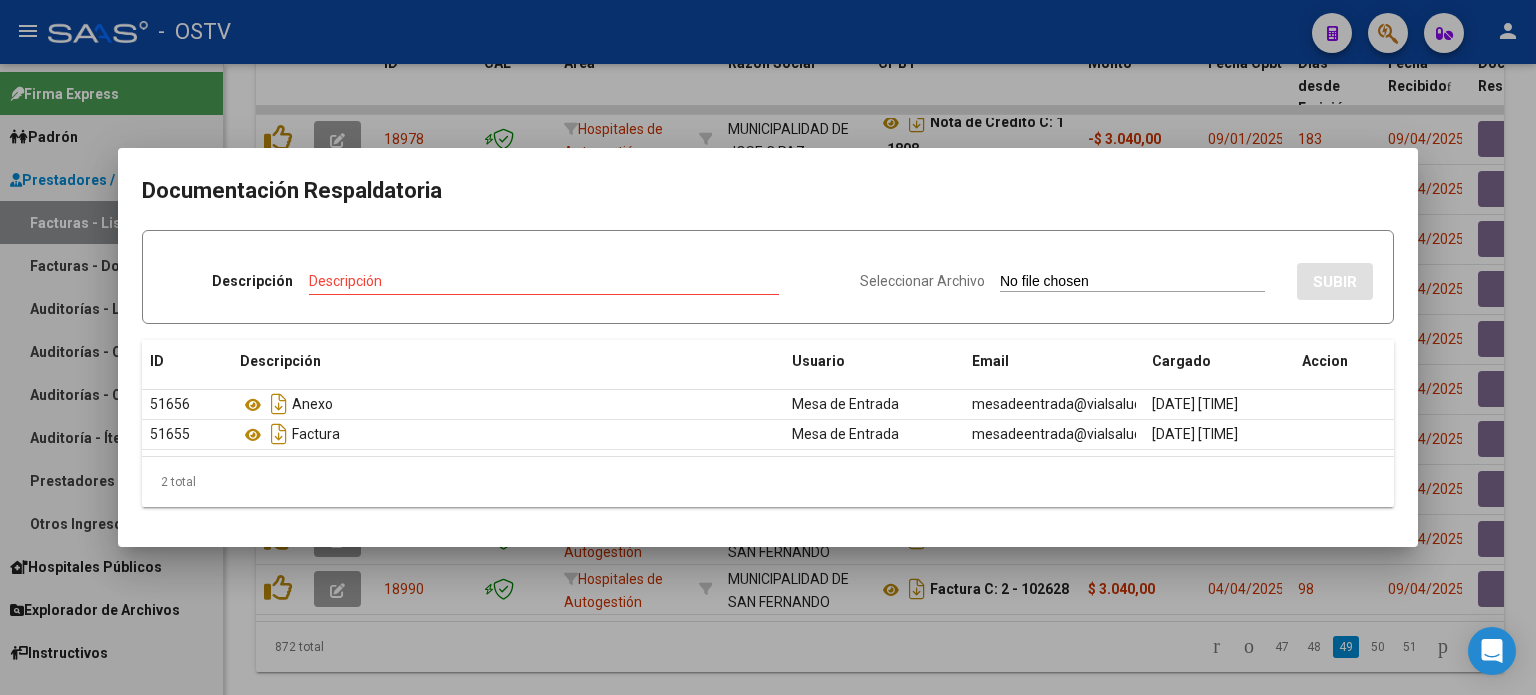 click at bounding box center [768, 347] 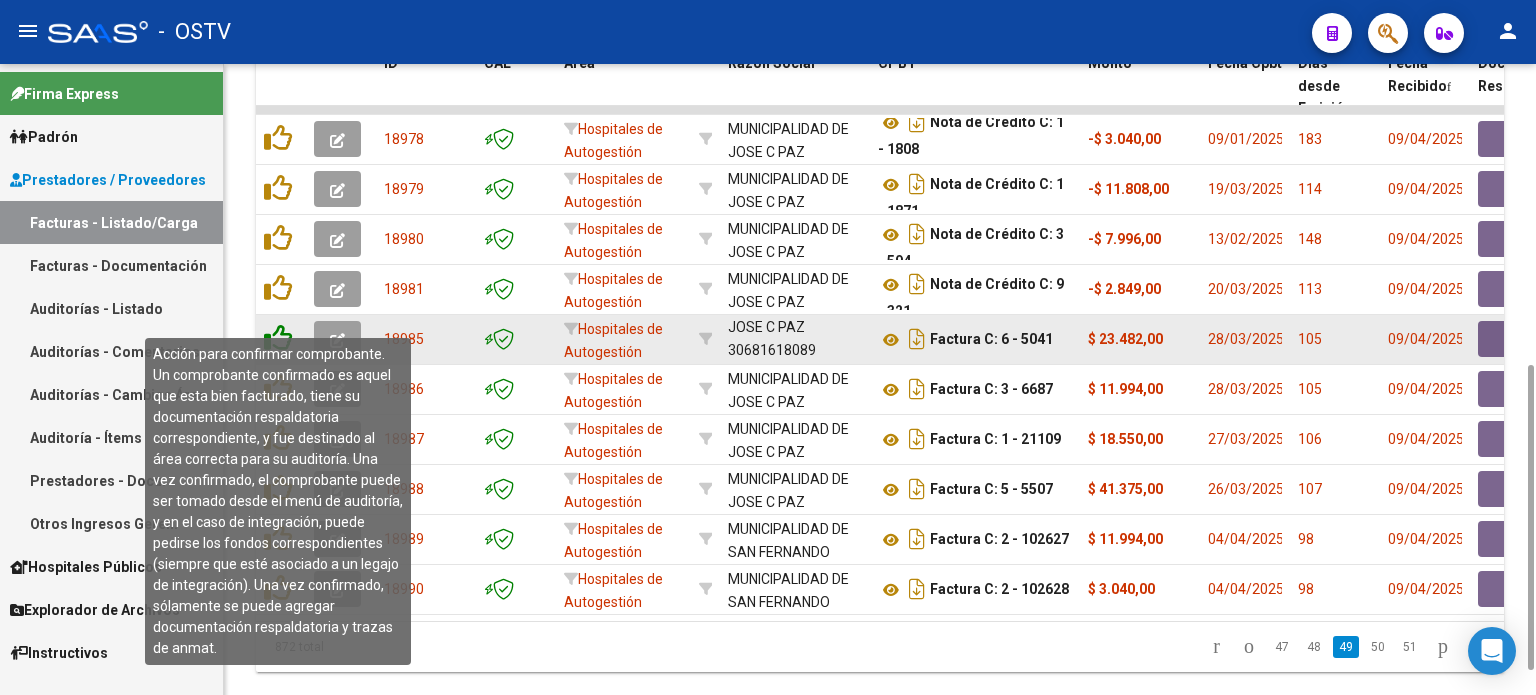 click 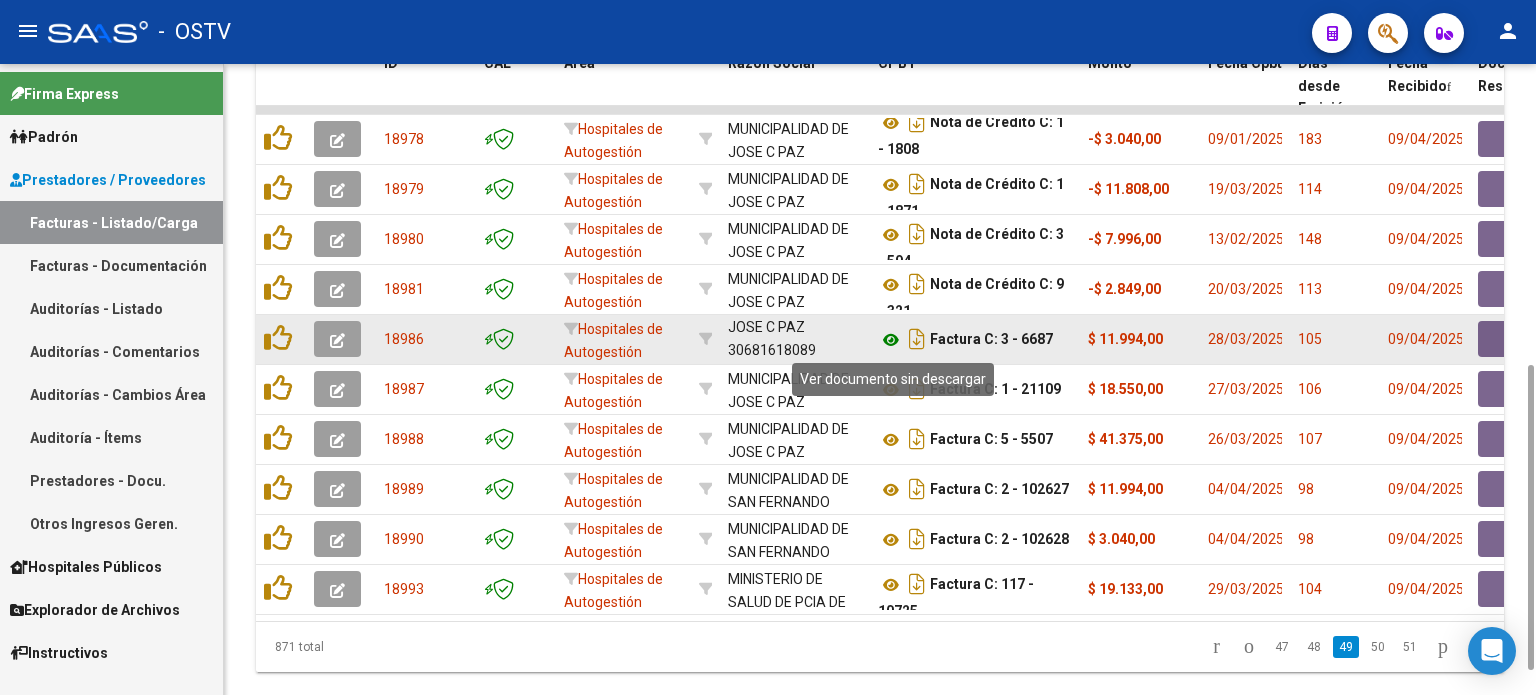 click 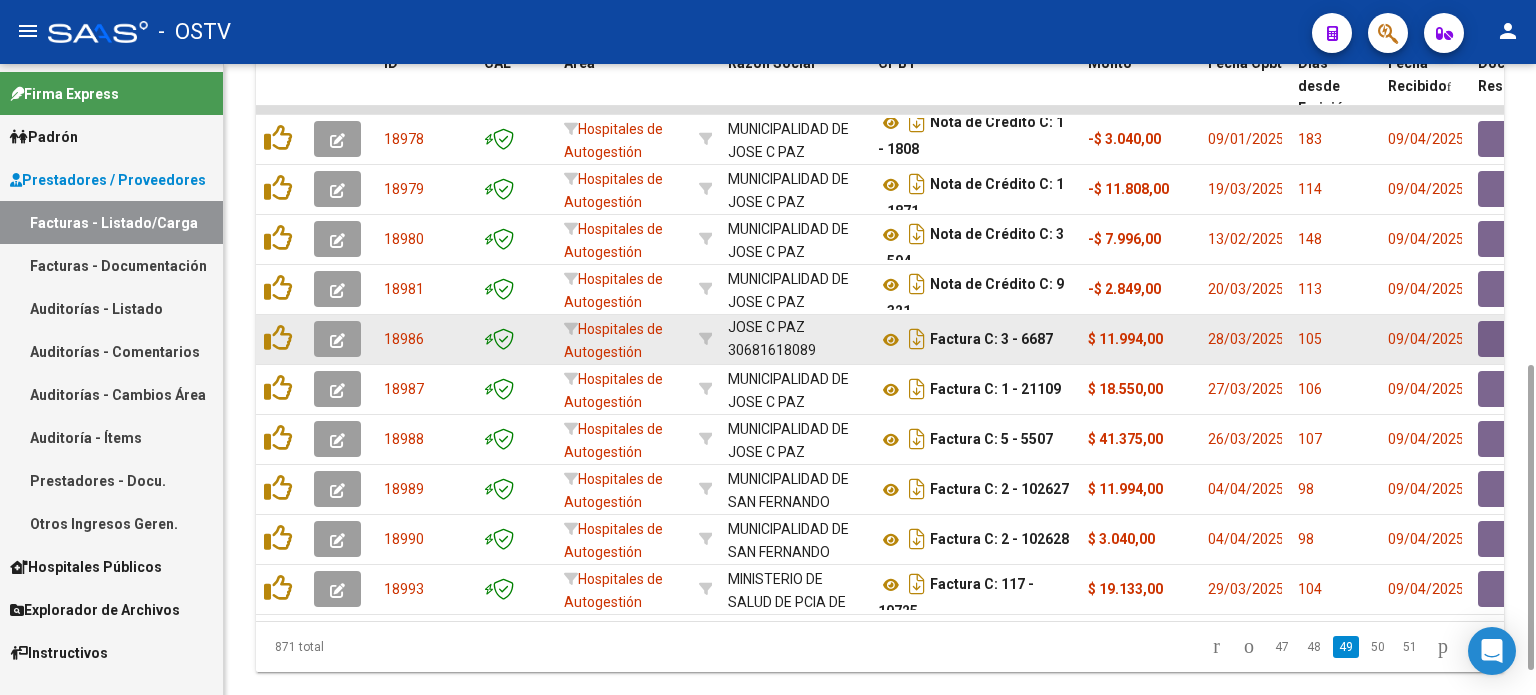 click 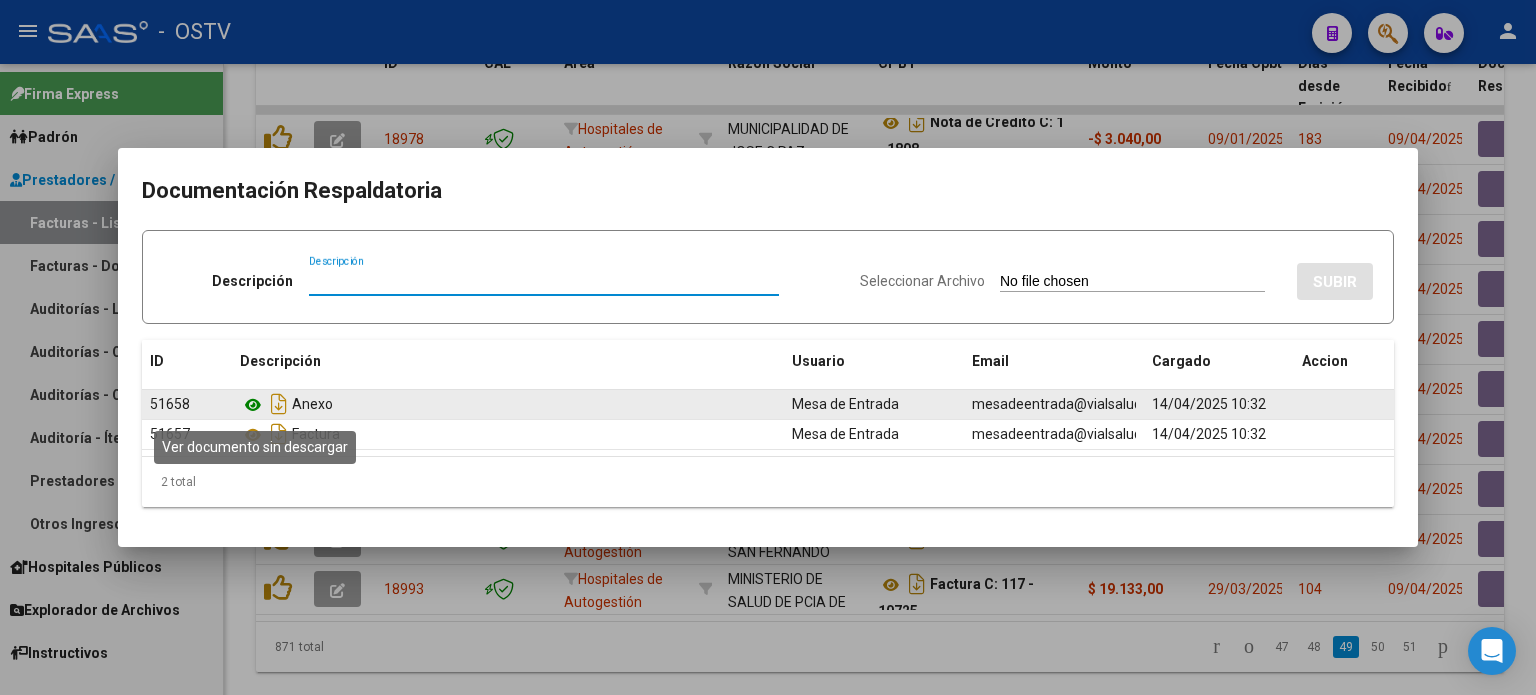 click 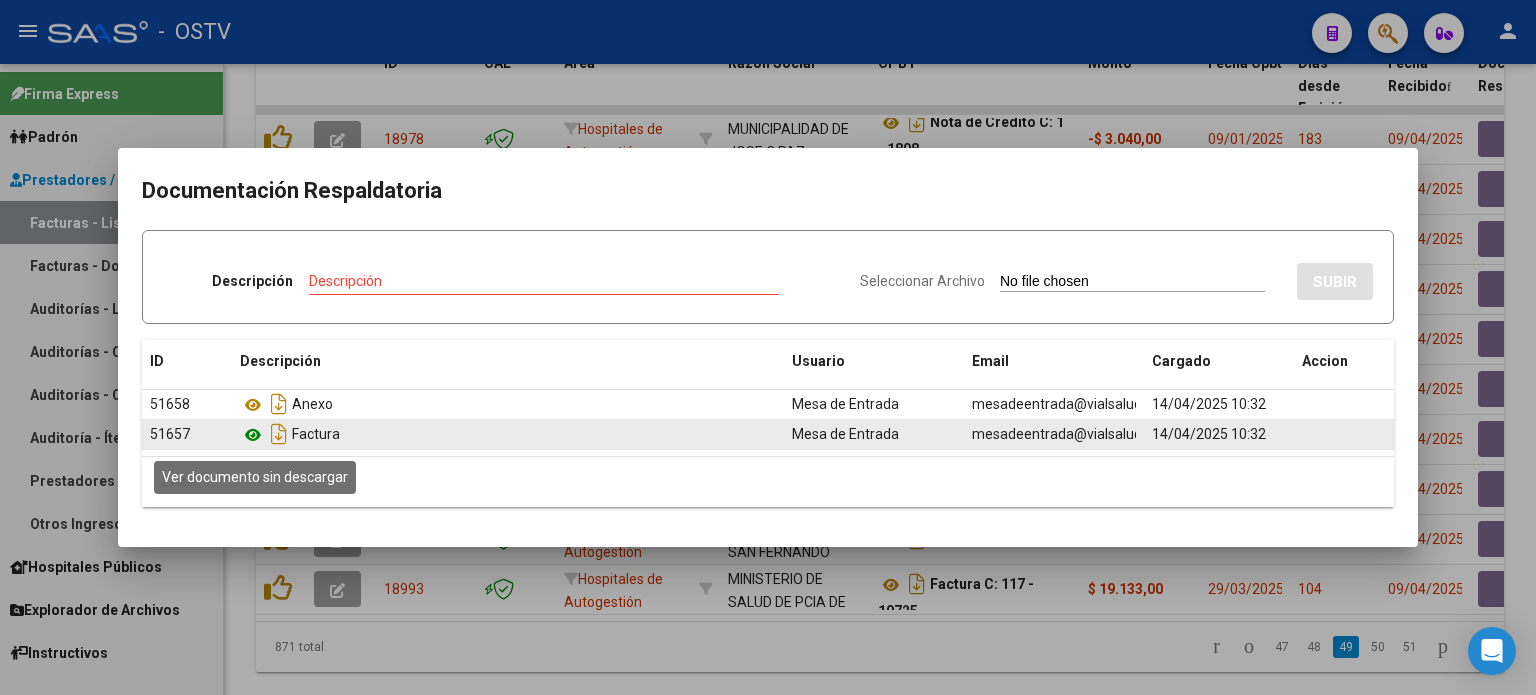 click 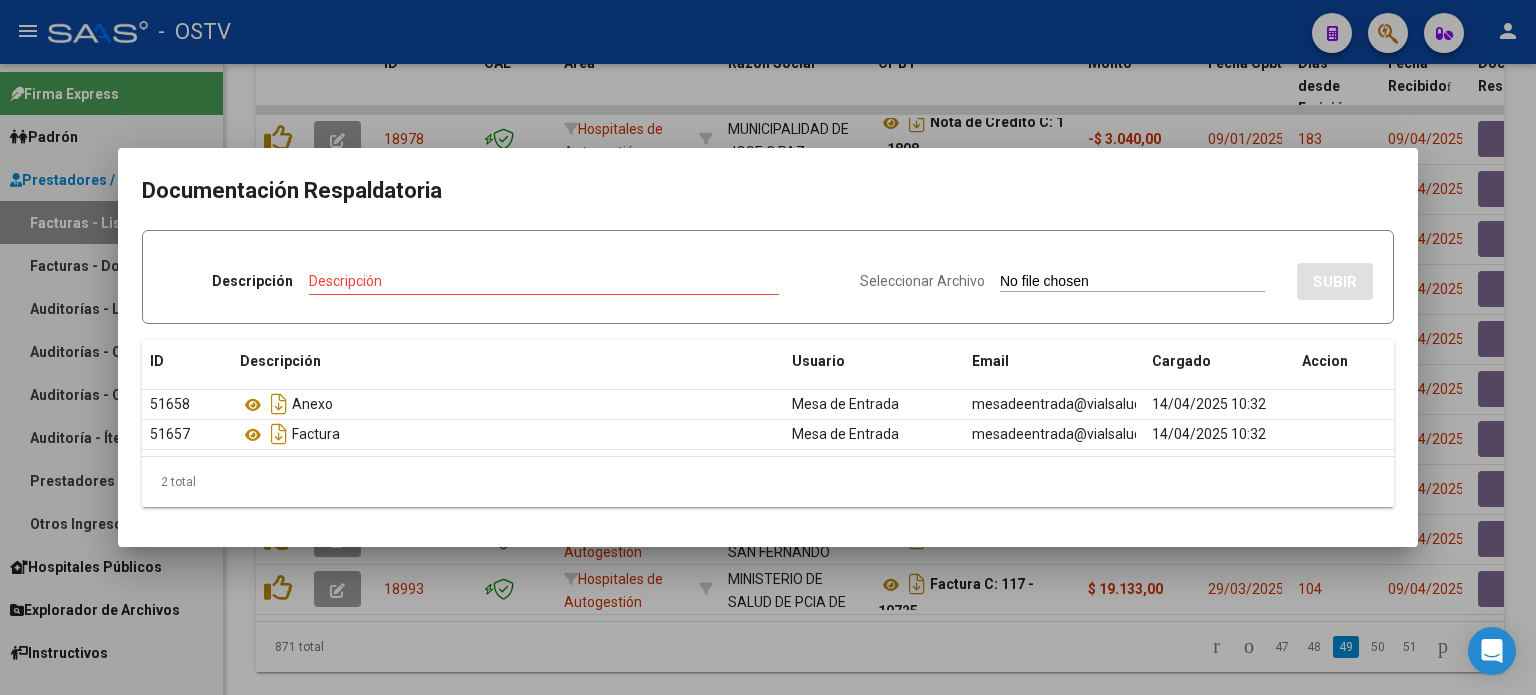click at bounding box center (768, 347) 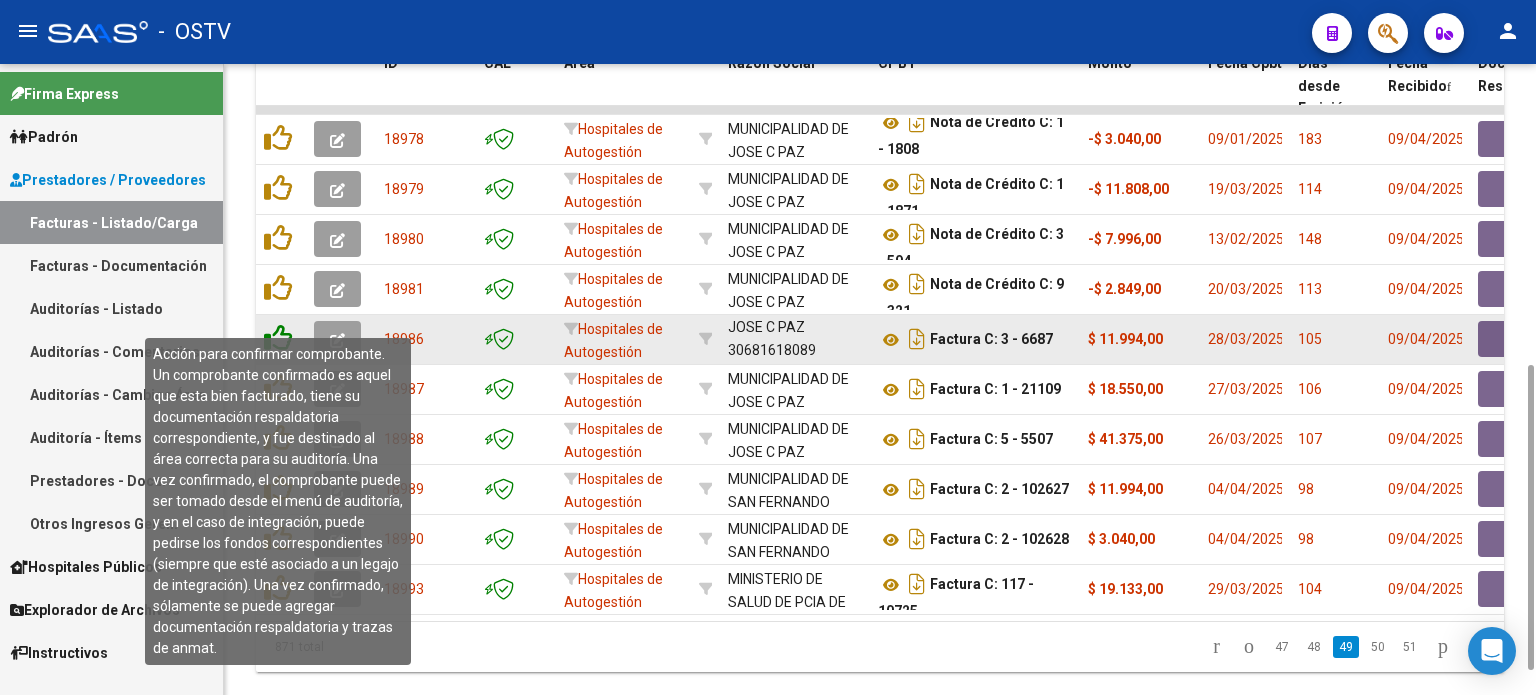 click 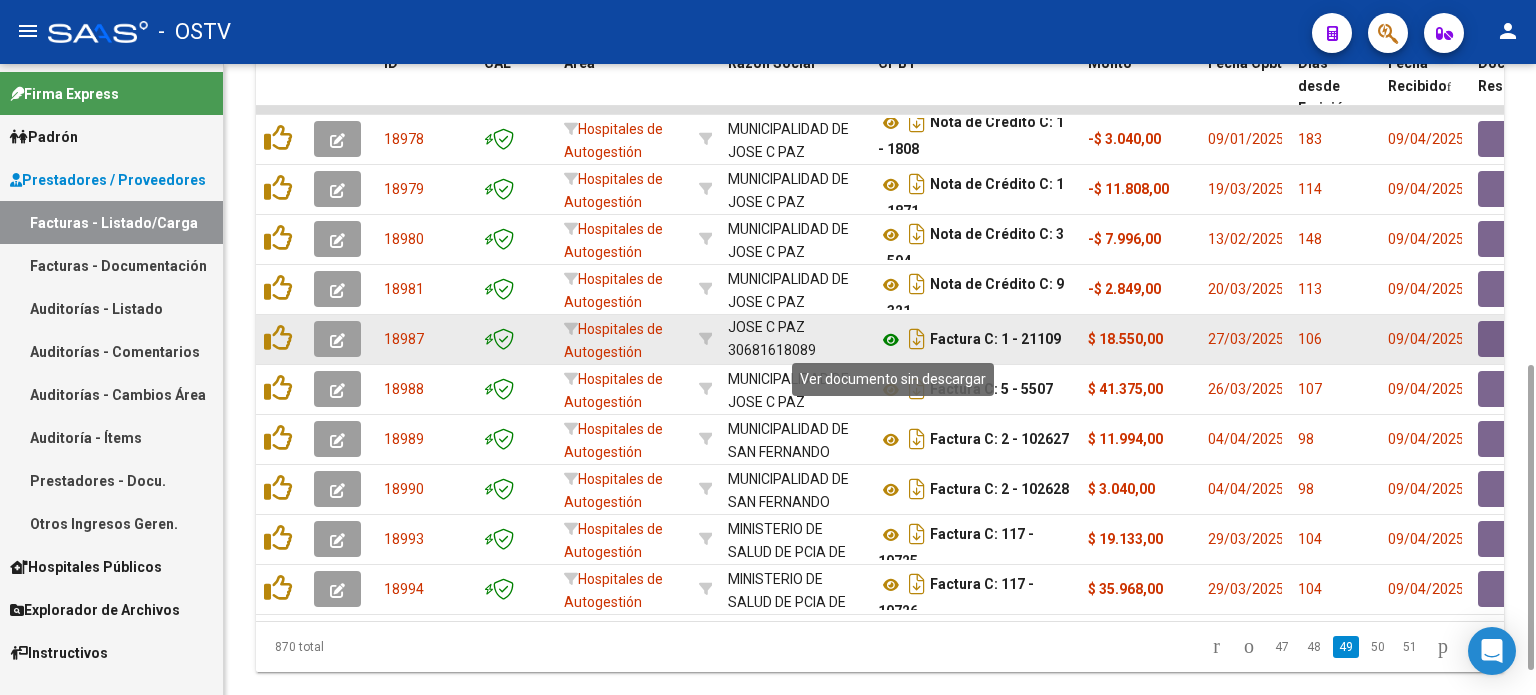 click 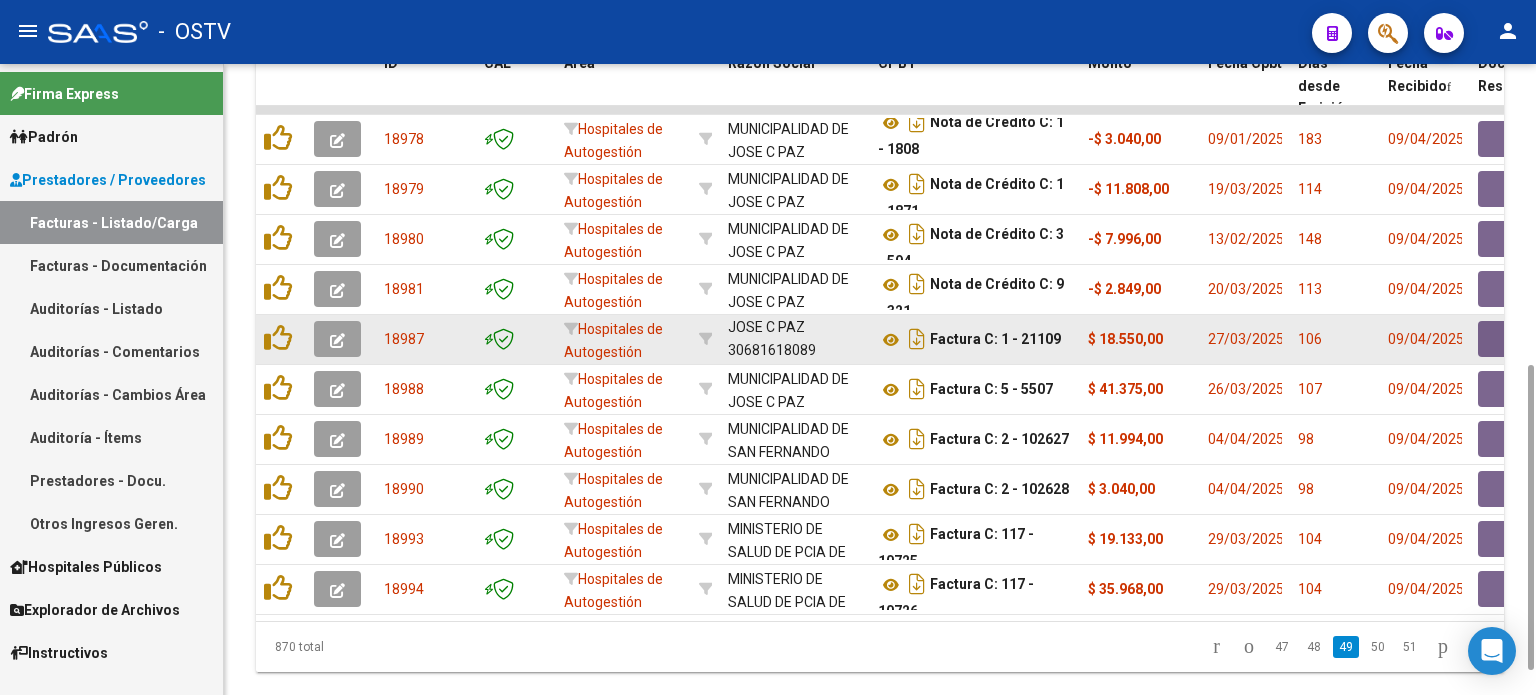 drag, startPoint x: 1217, startPoint y: 342, endPoint x: 1268, endPoint y: 340, distance: 51.0392 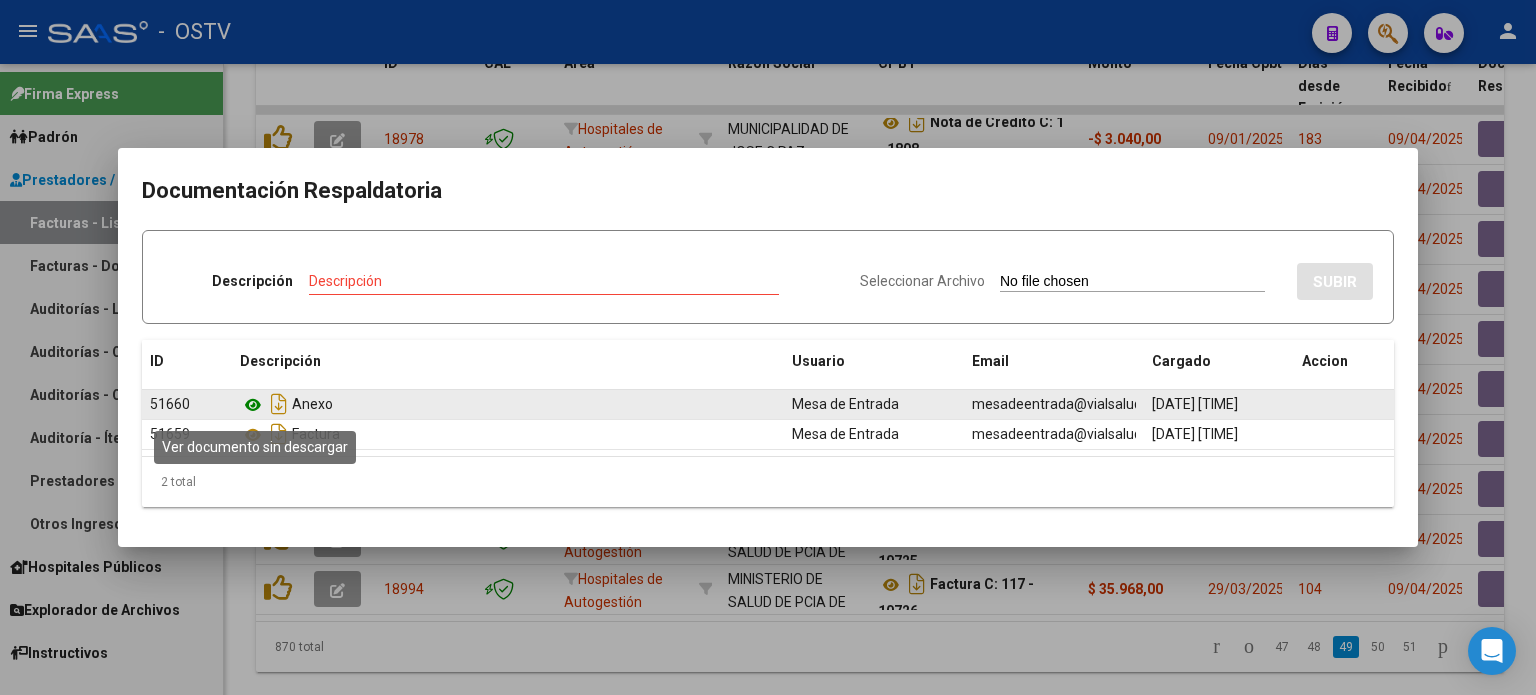 click 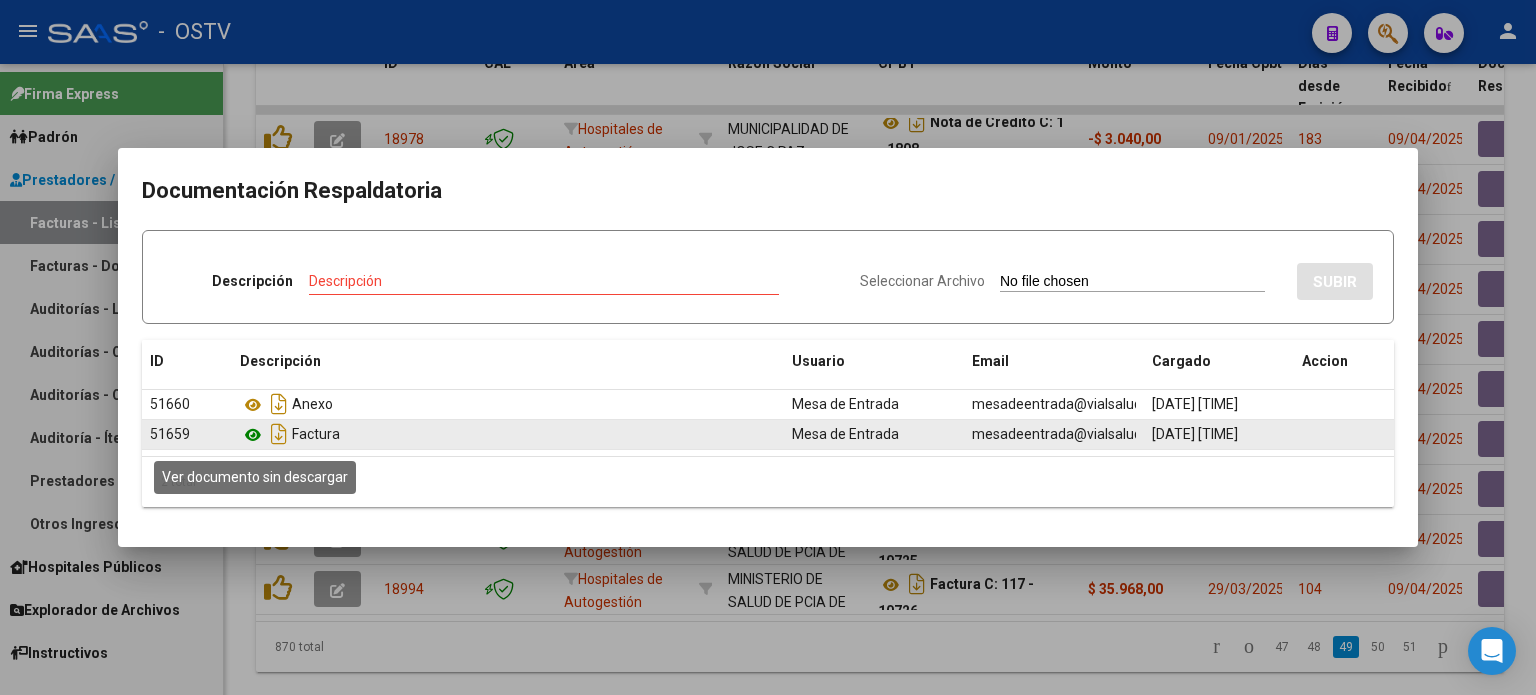 click 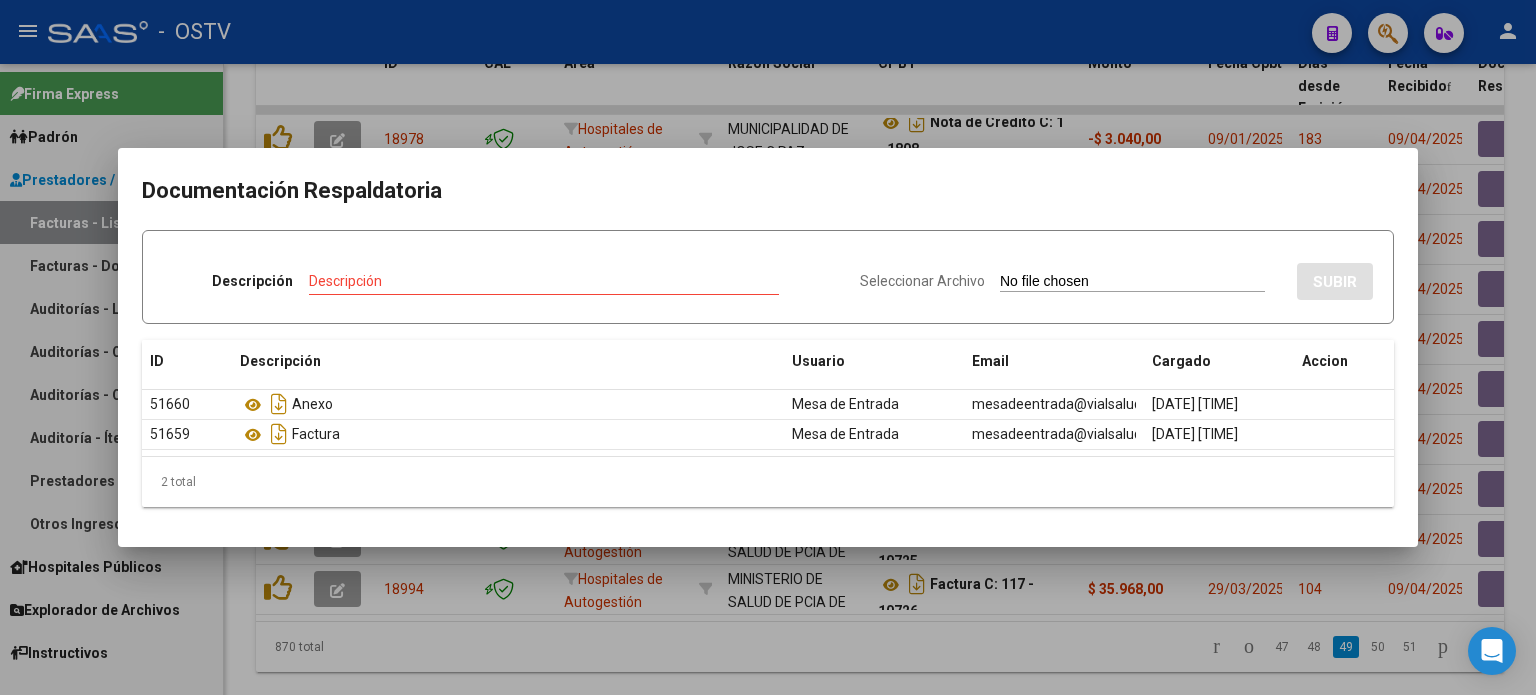 click at bounding box center [768, 347] 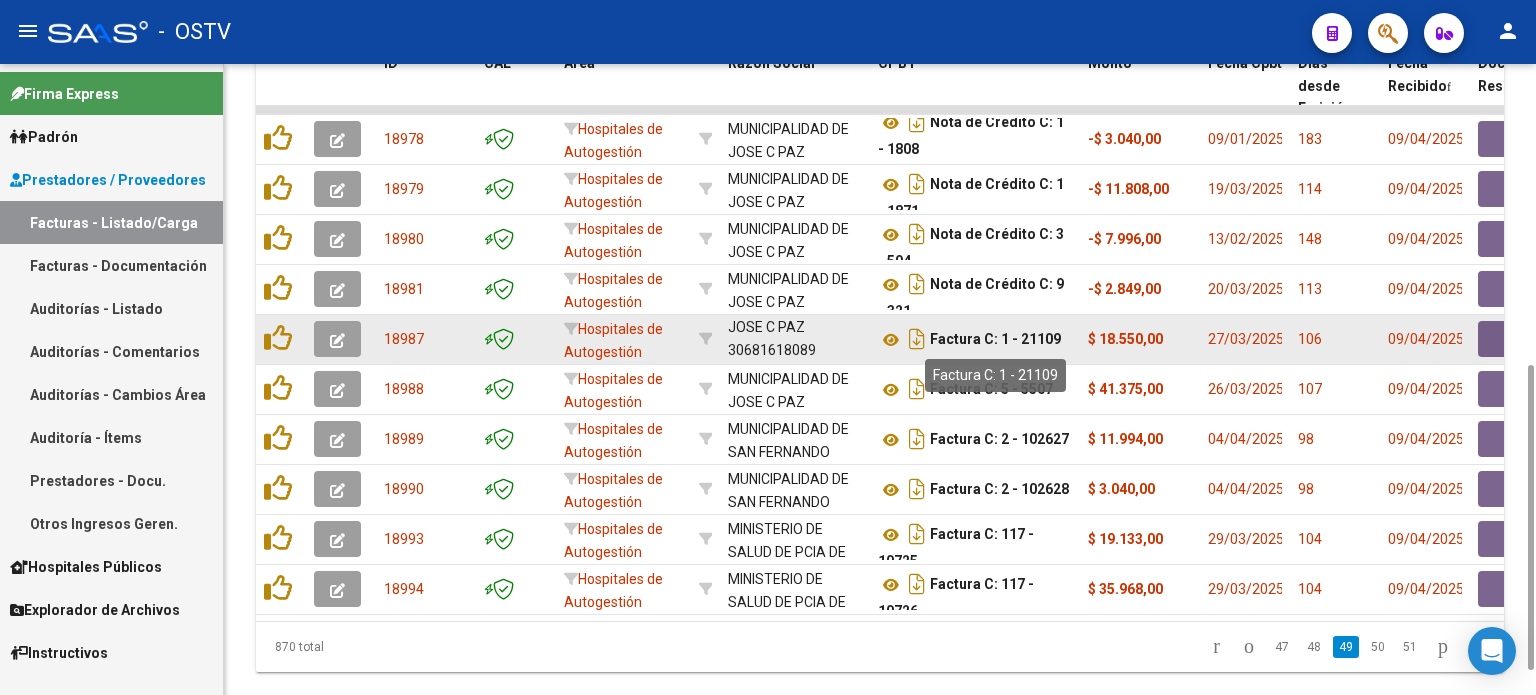 drag, startPoint x: 1126, startPoint y: 340, endPoint x: 1009, endPoint y: 328, distance: 117.61378 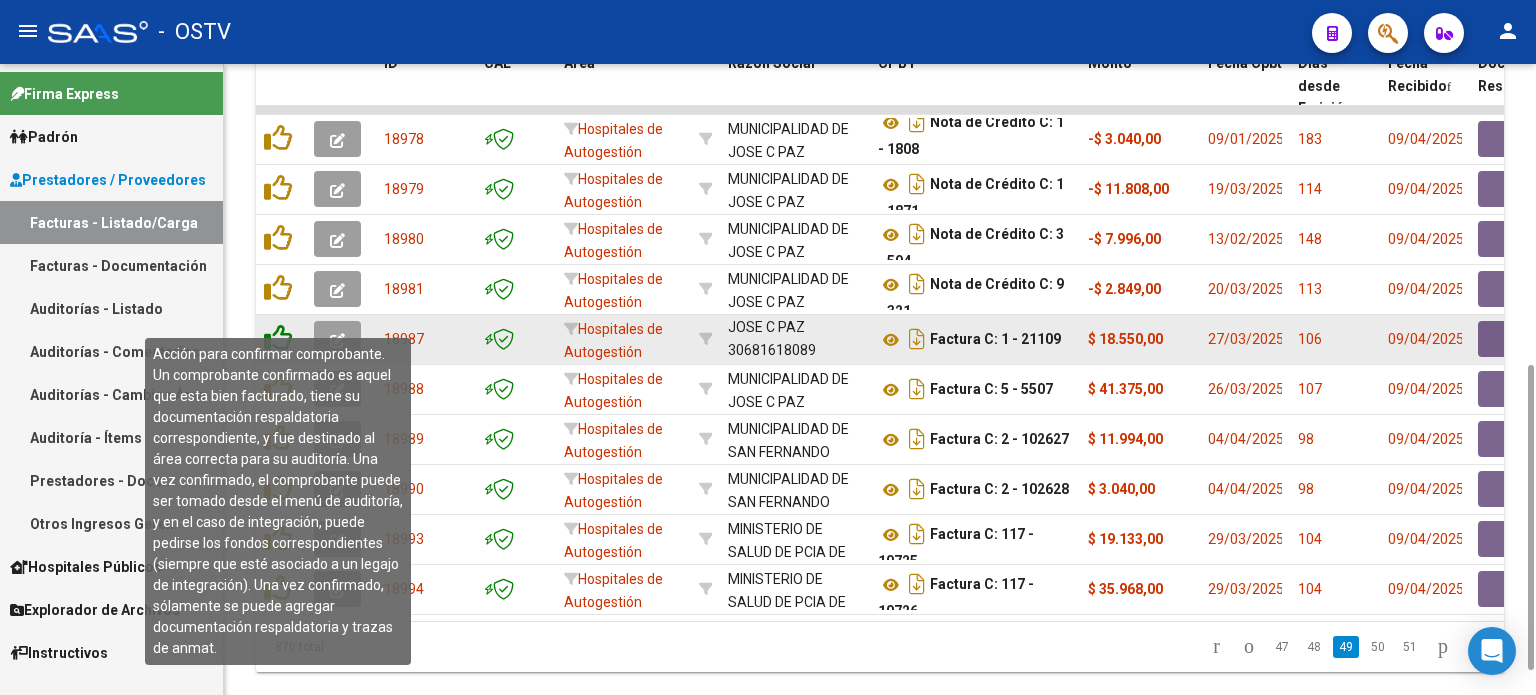 click 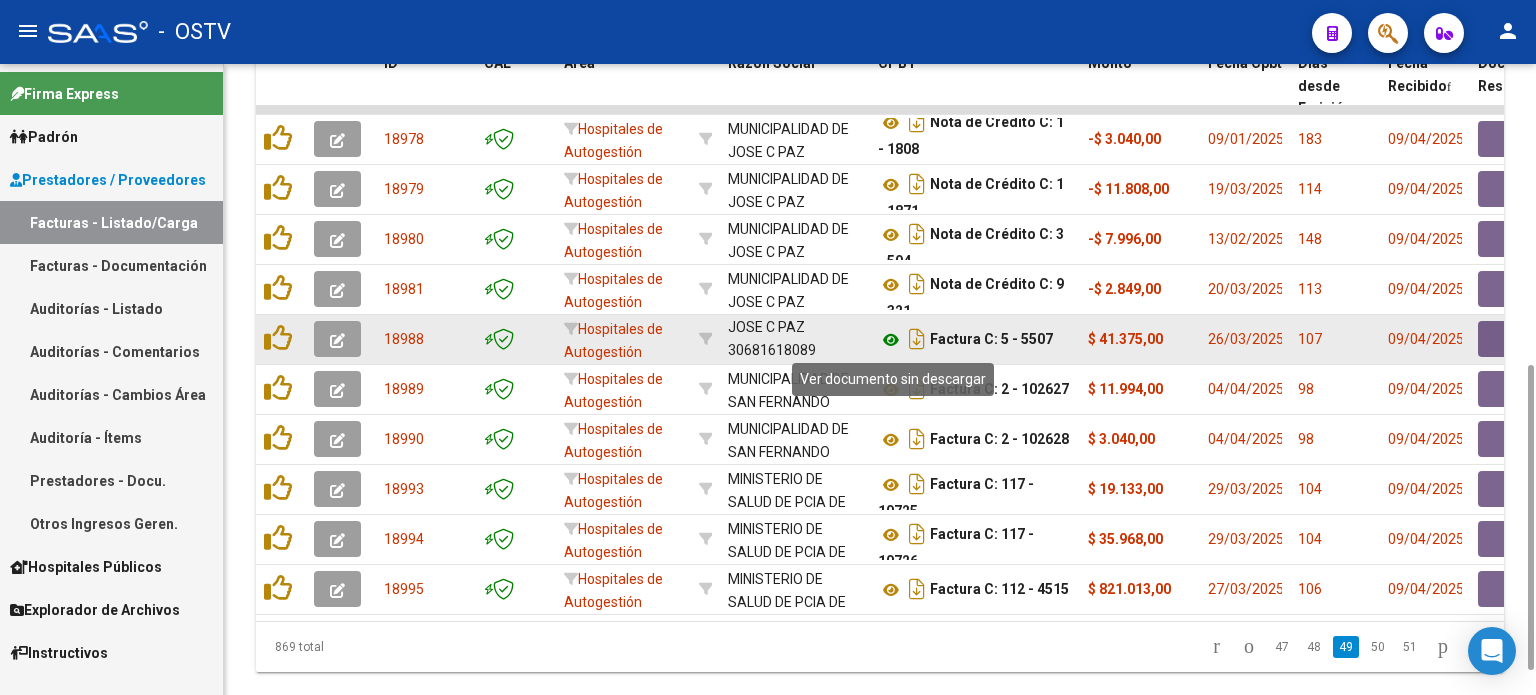 click 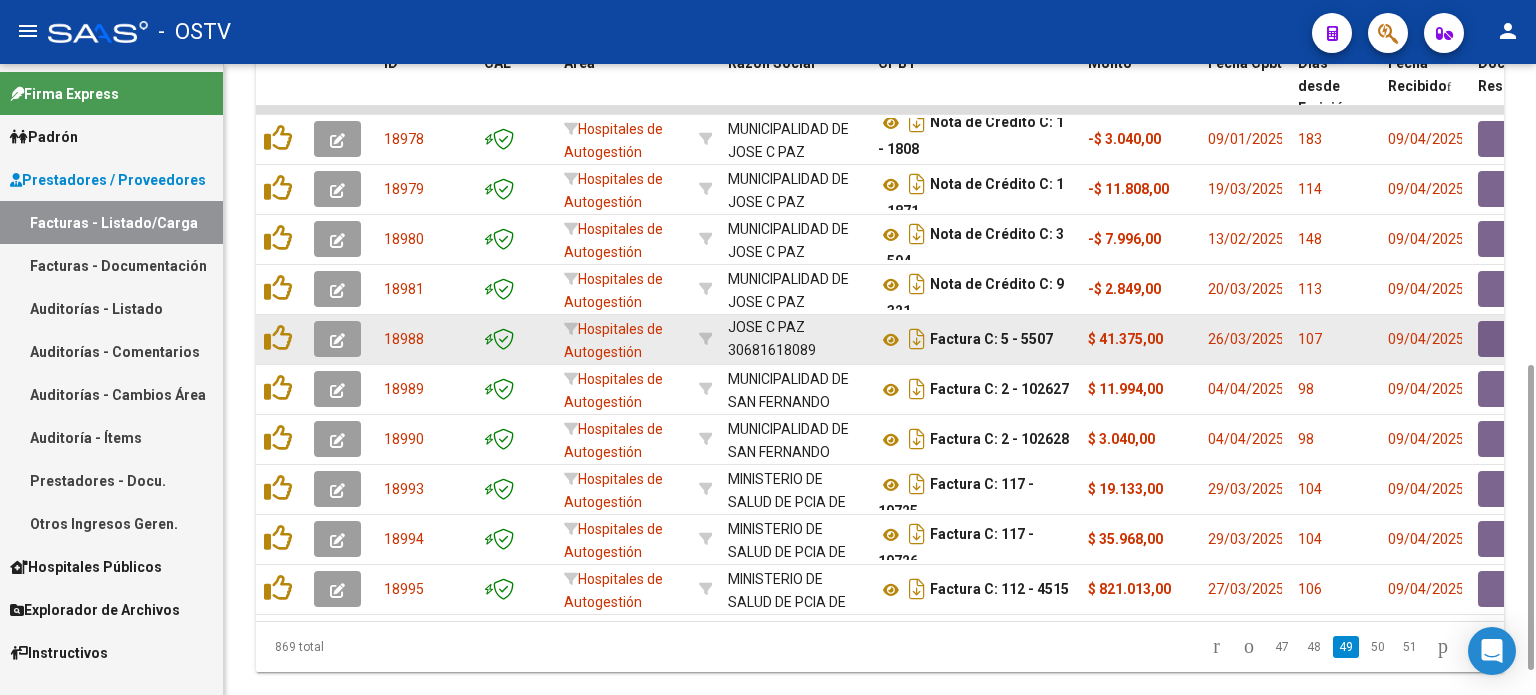 drag, startPoint x: 1096, startPoint y: 336, endPoint x: 1152, endPoint y: 338, distance: 56.0357 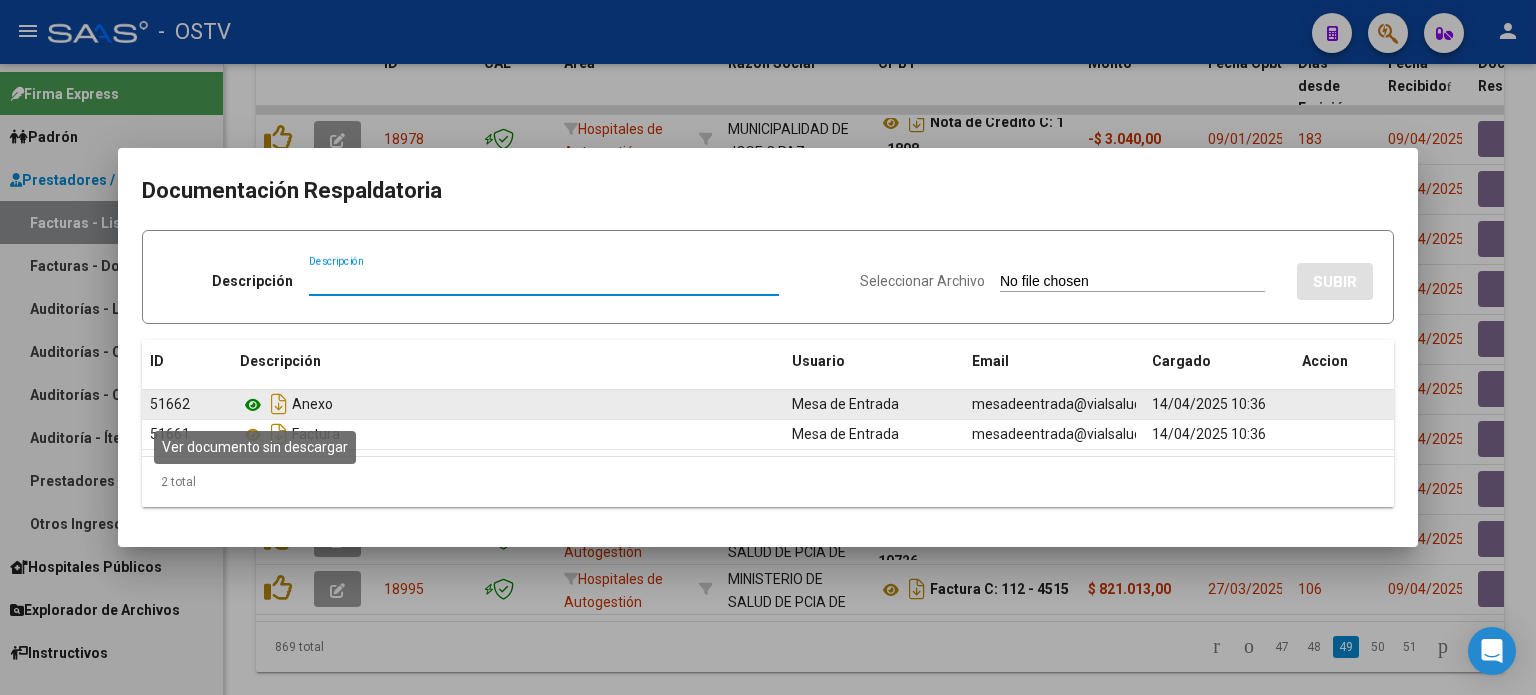 click 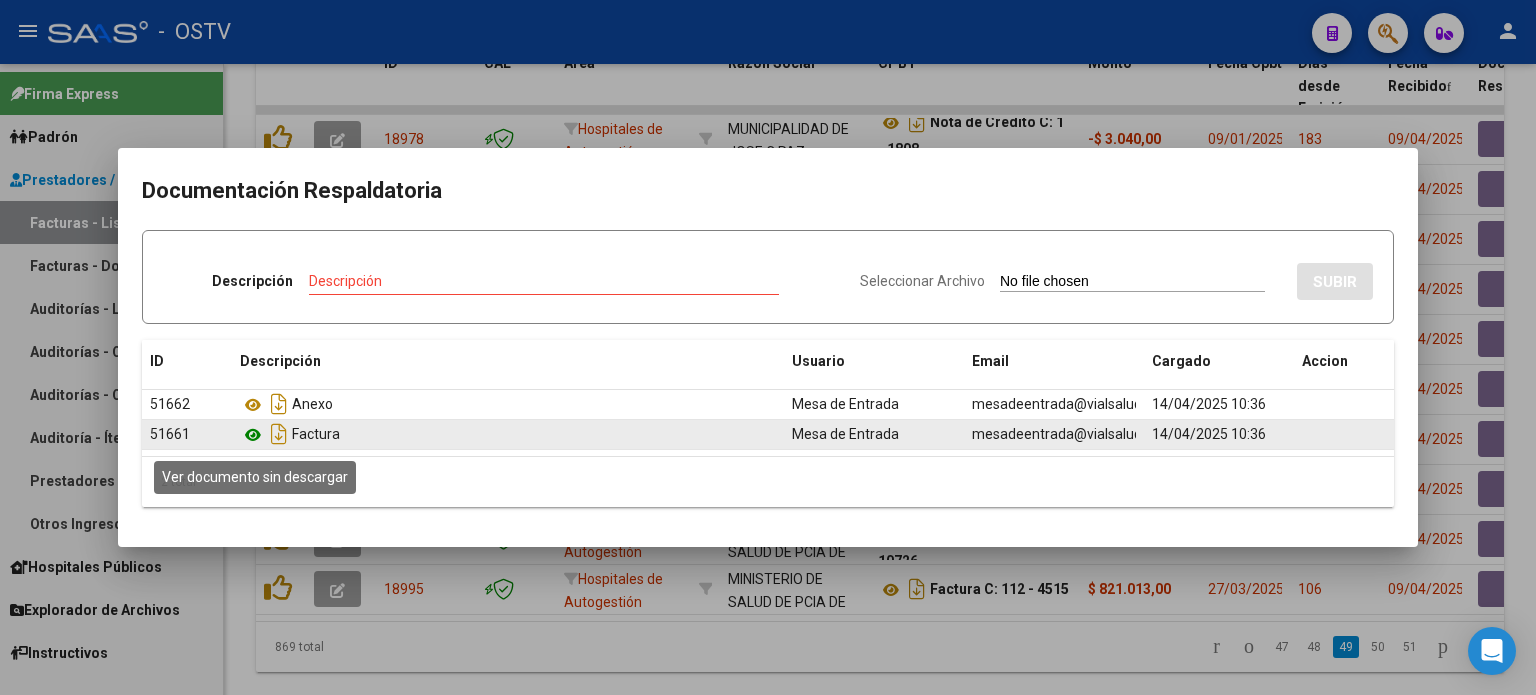 click 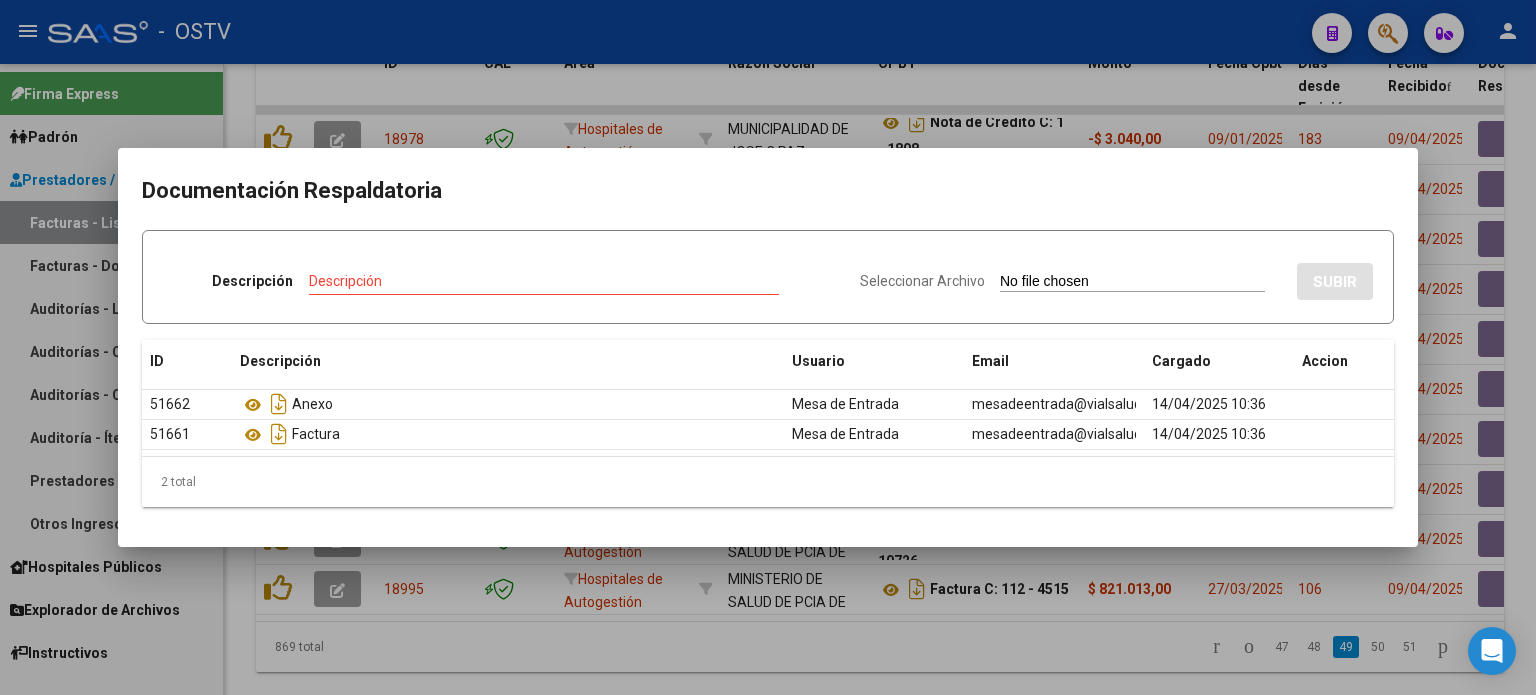 click at bounding box center (768, 347) 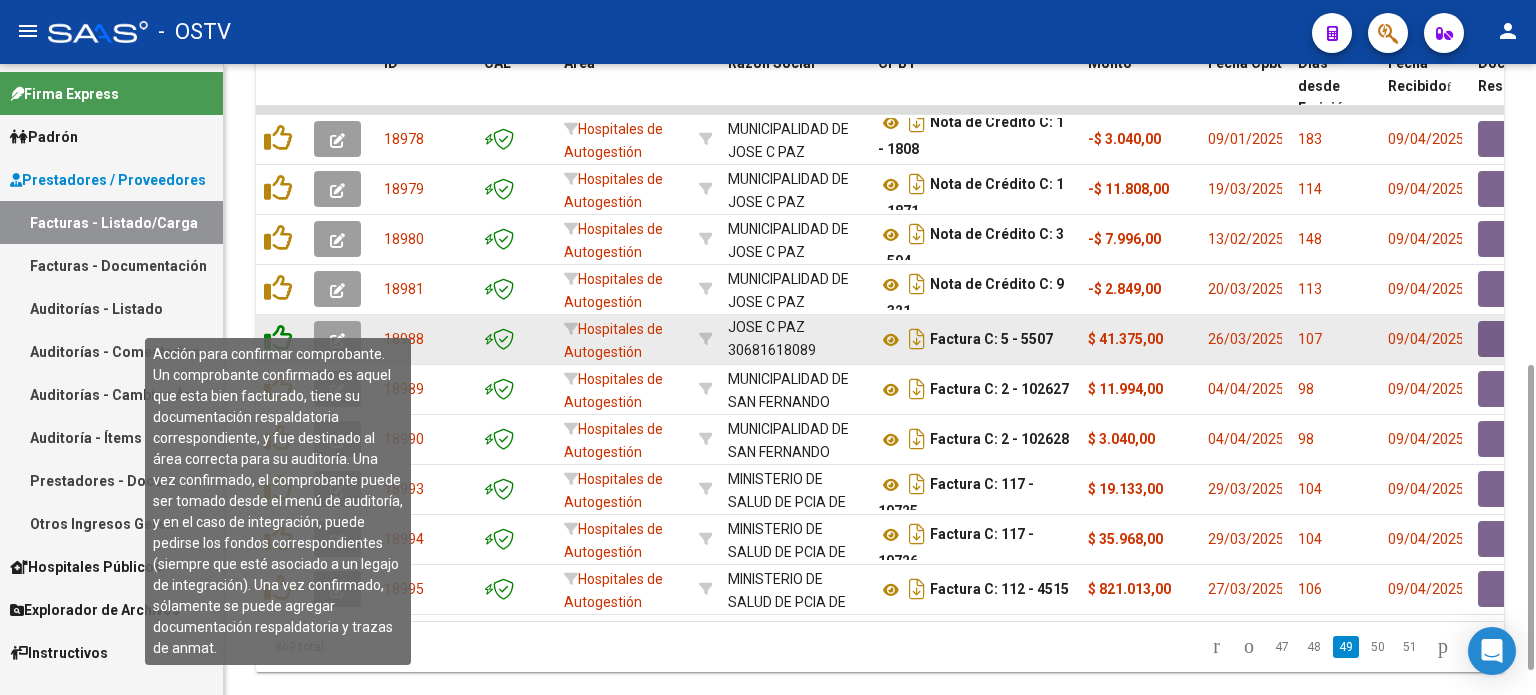 click 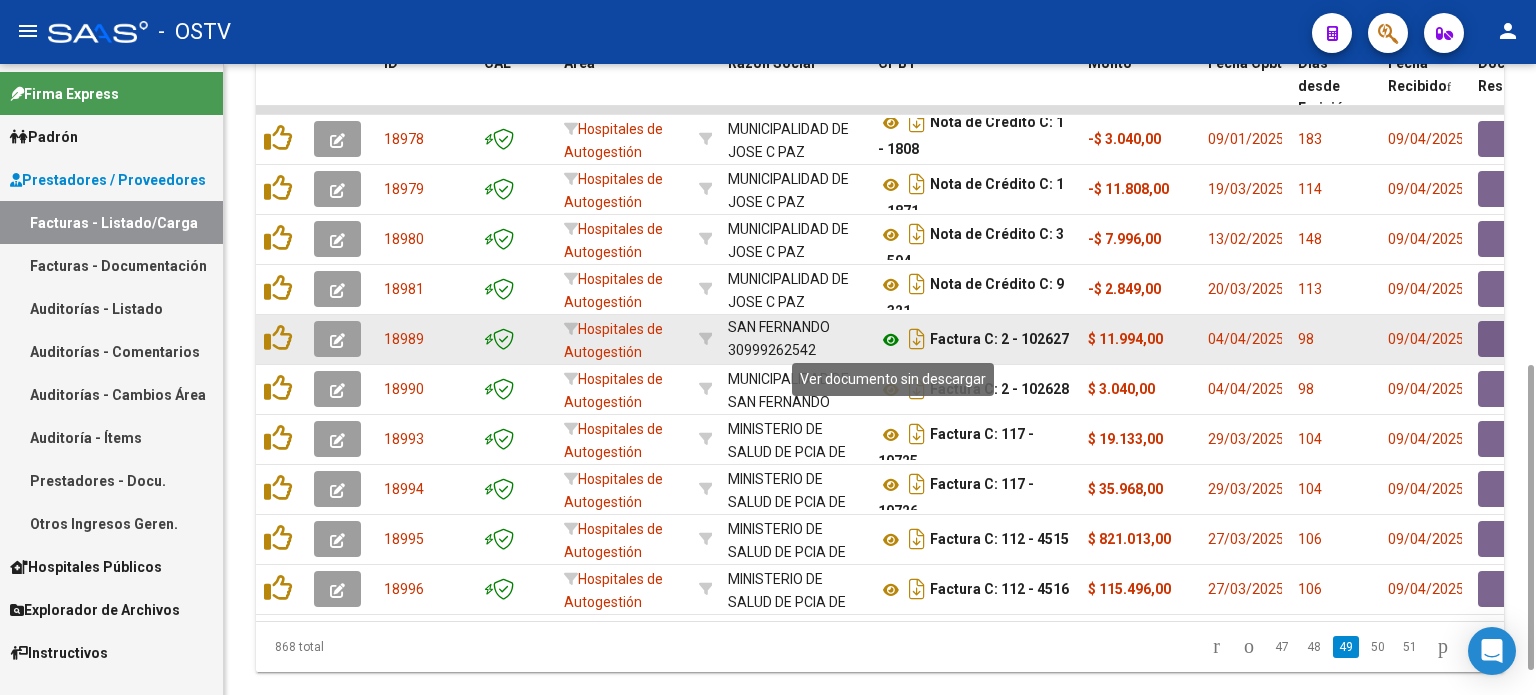 click 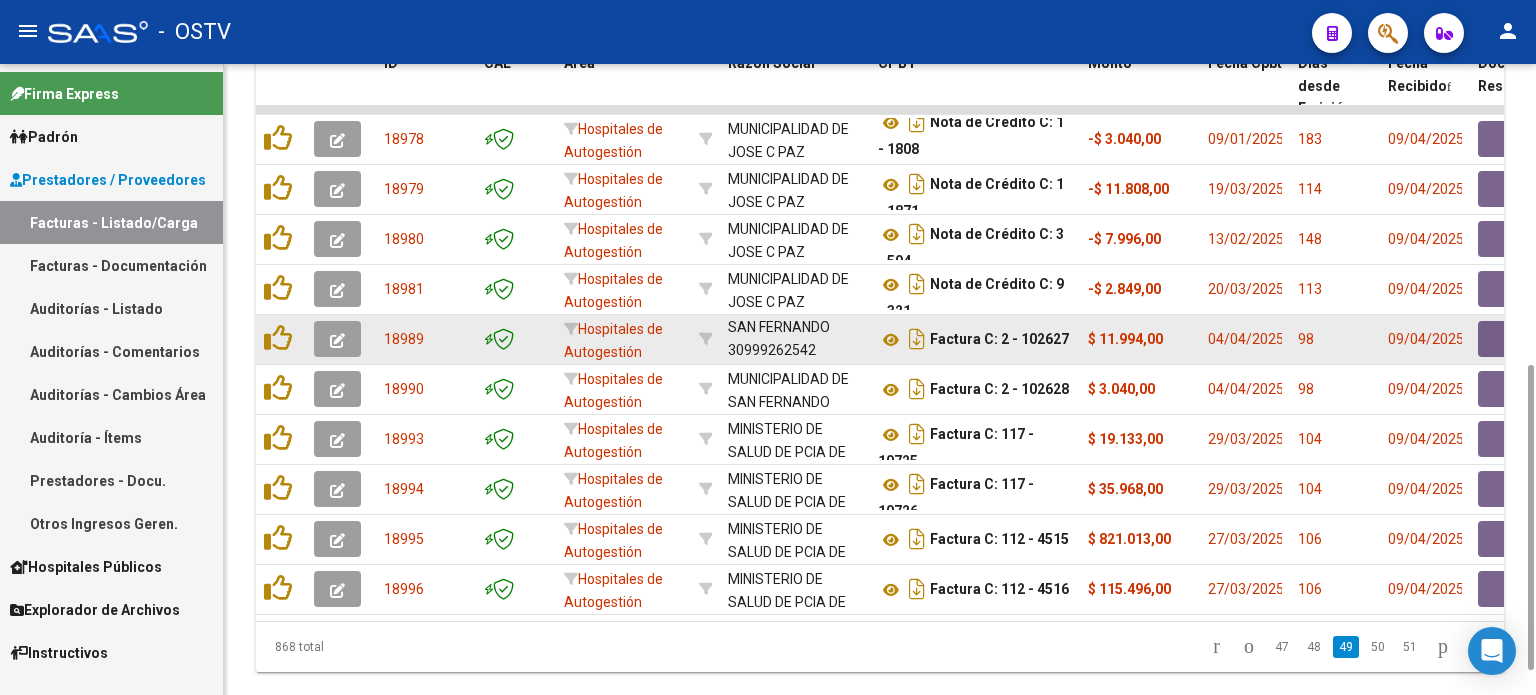 drag, startPoint x: 980, startPoint y: 343, endPoint x: 1134, endPoint y: 346, distance: 154.02922 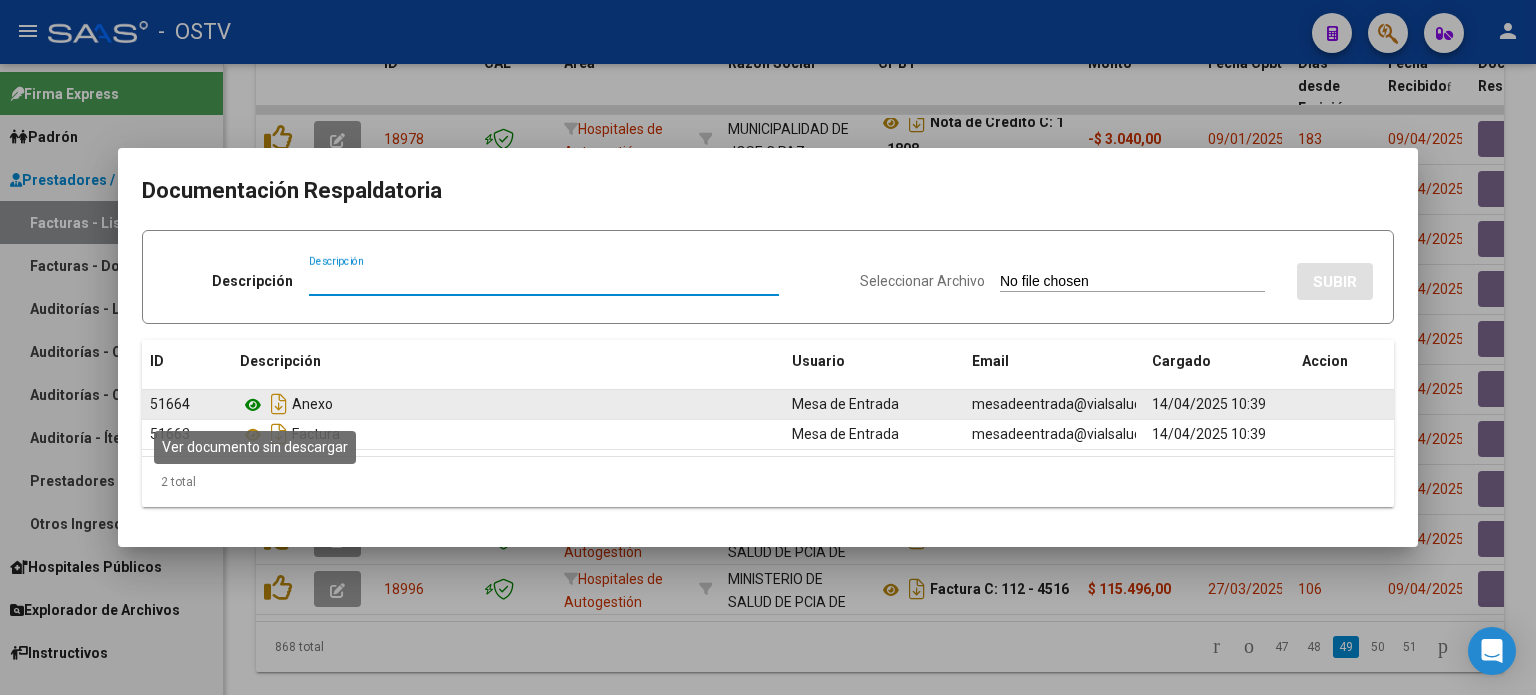 click 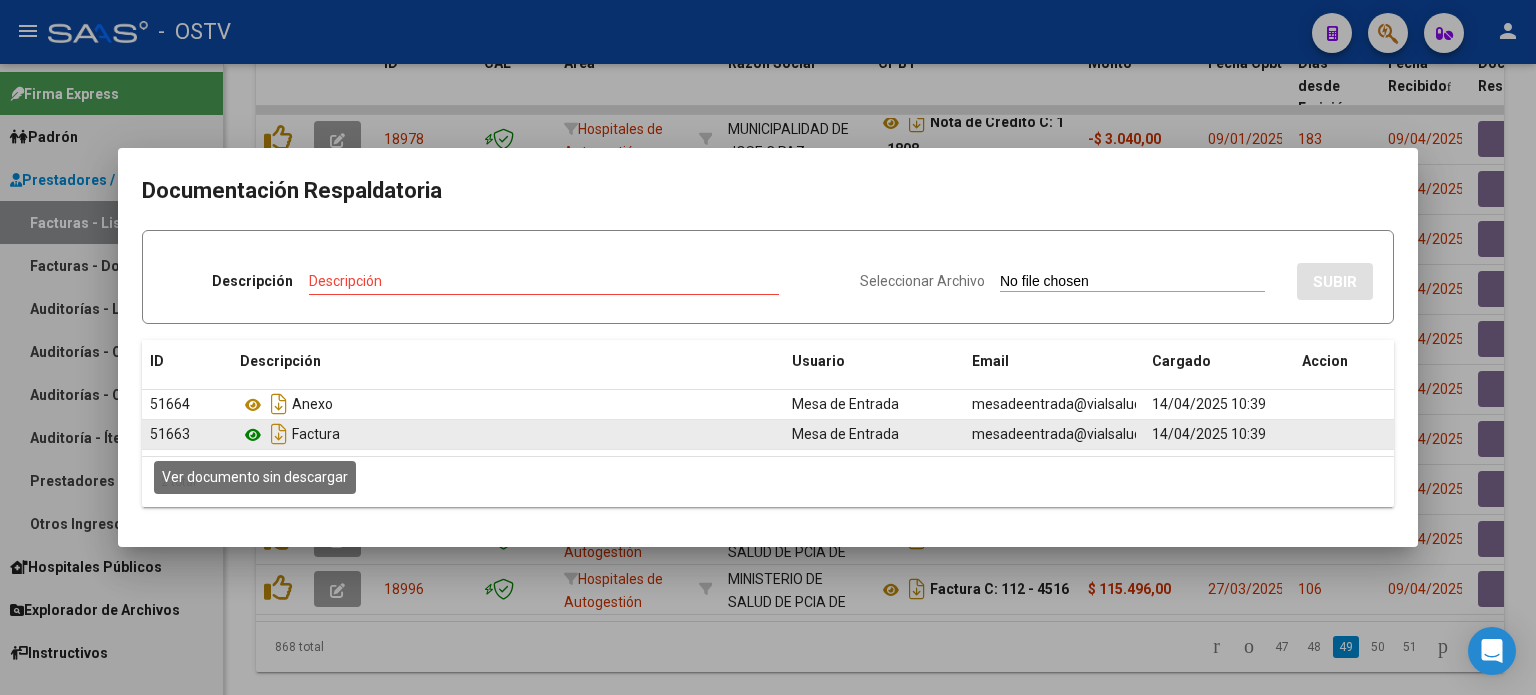 click 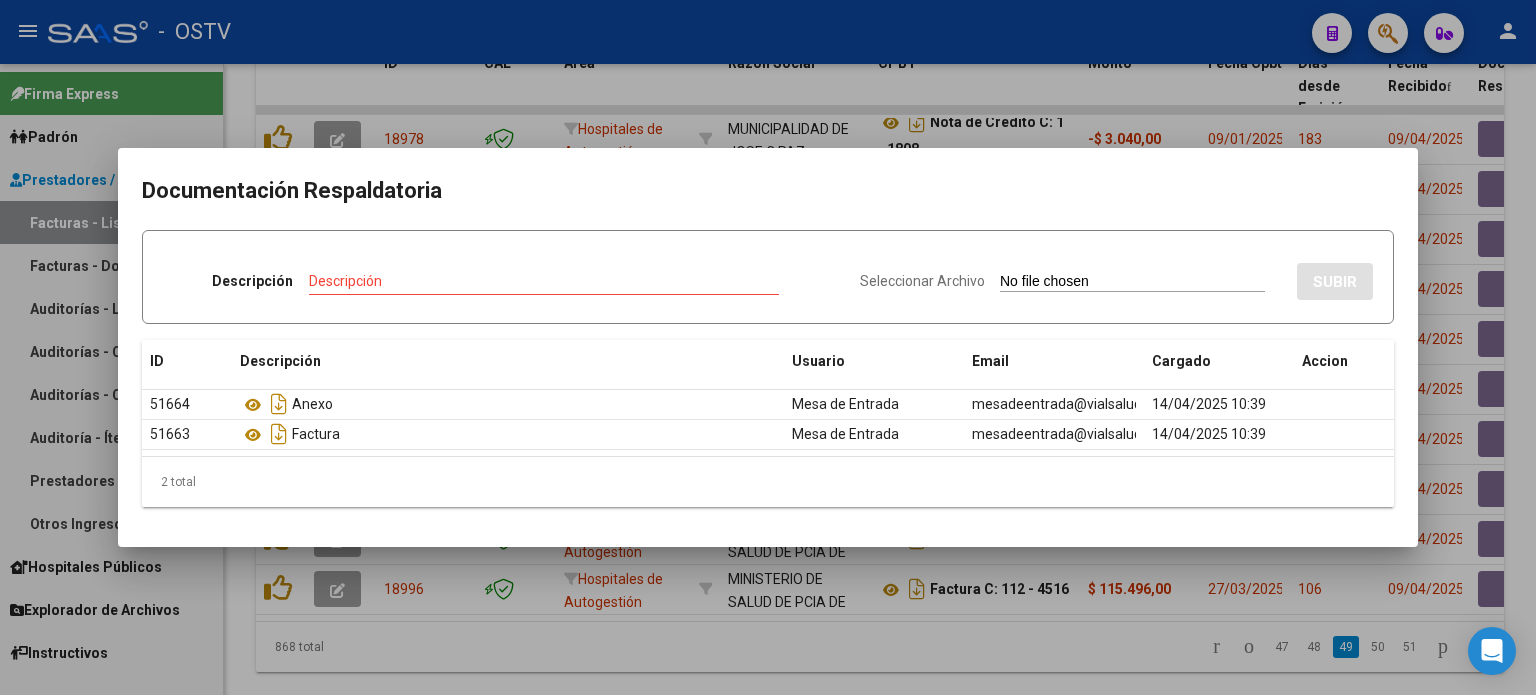 click at bounding box center (768, 347) 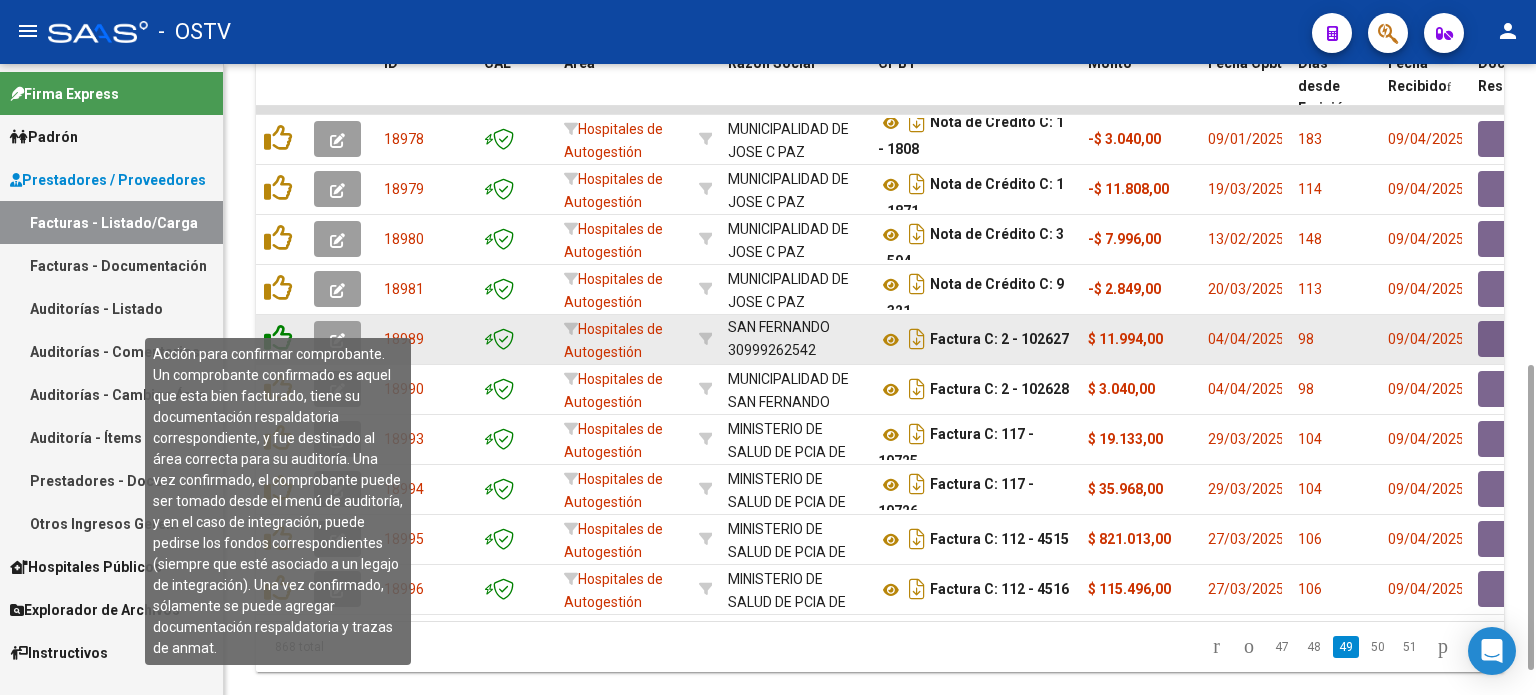 click 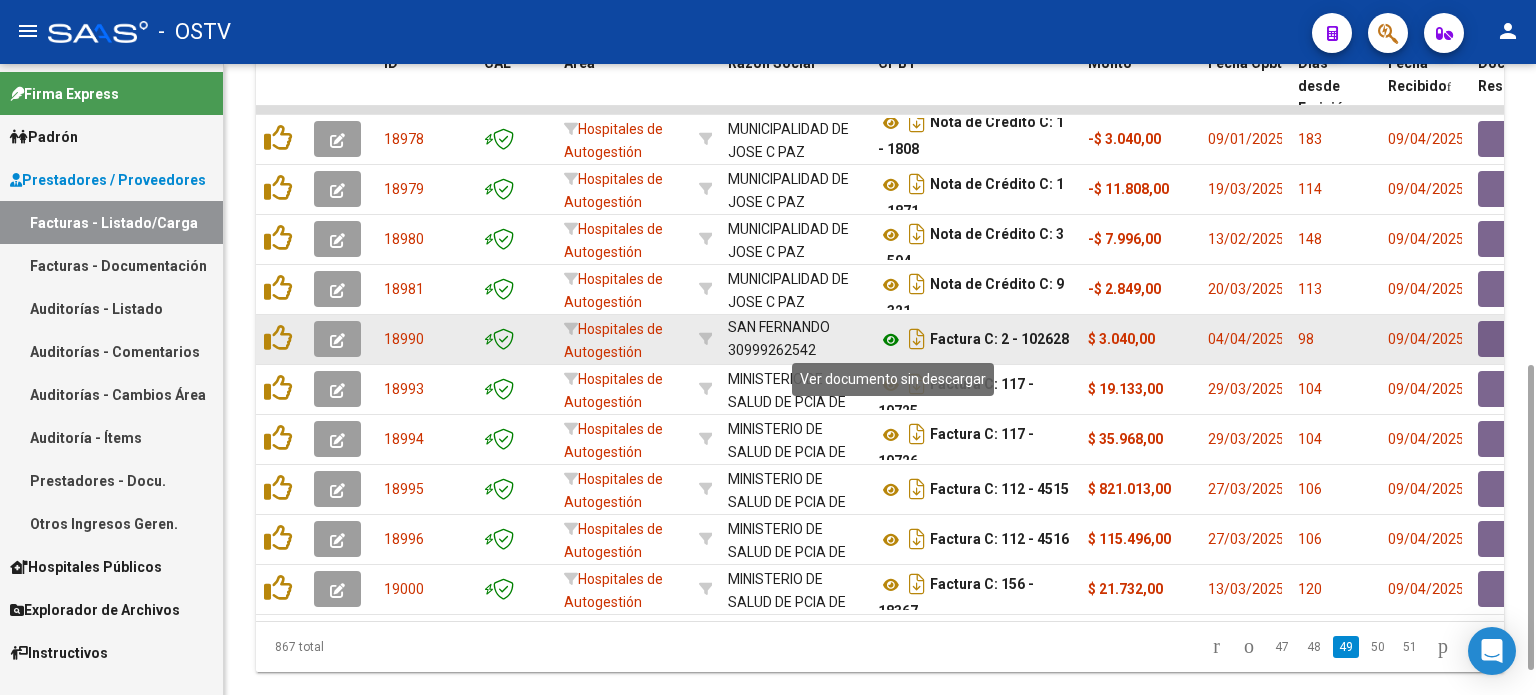 click 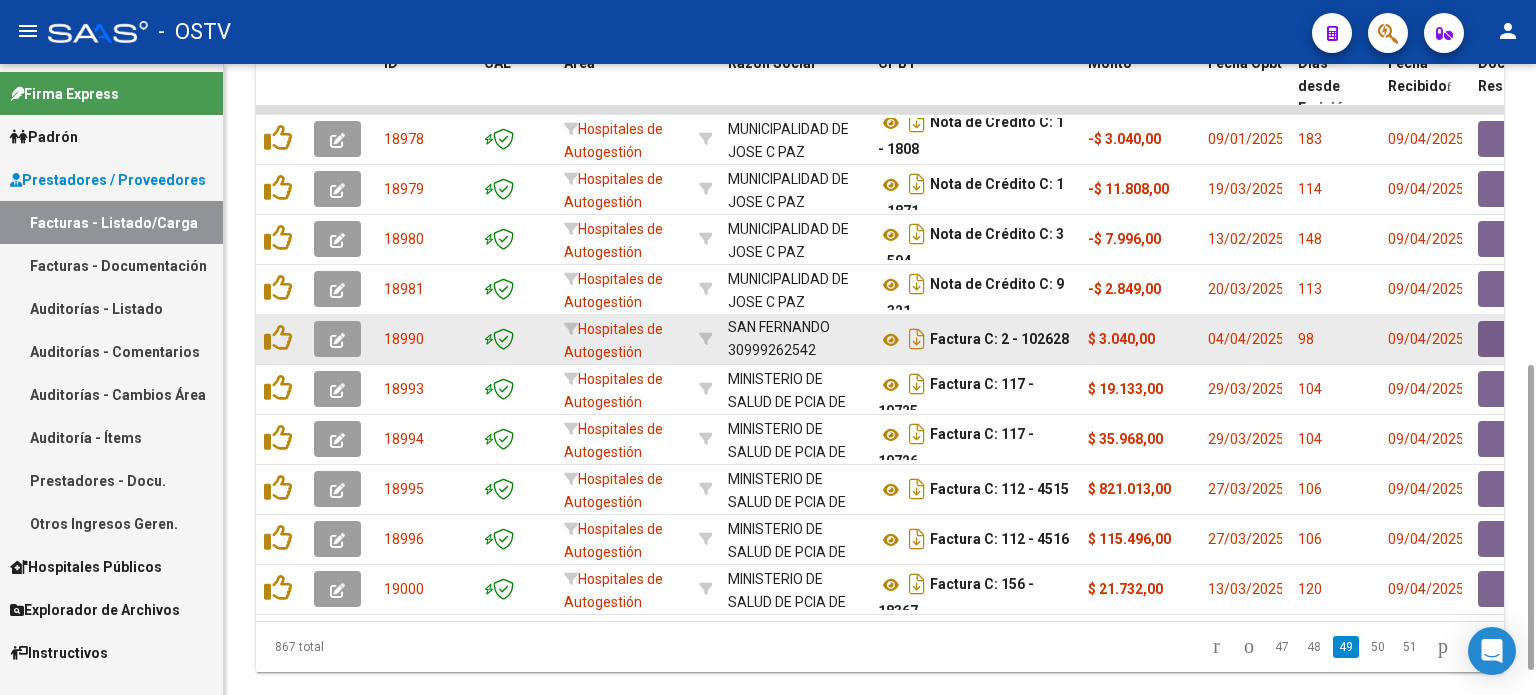 click 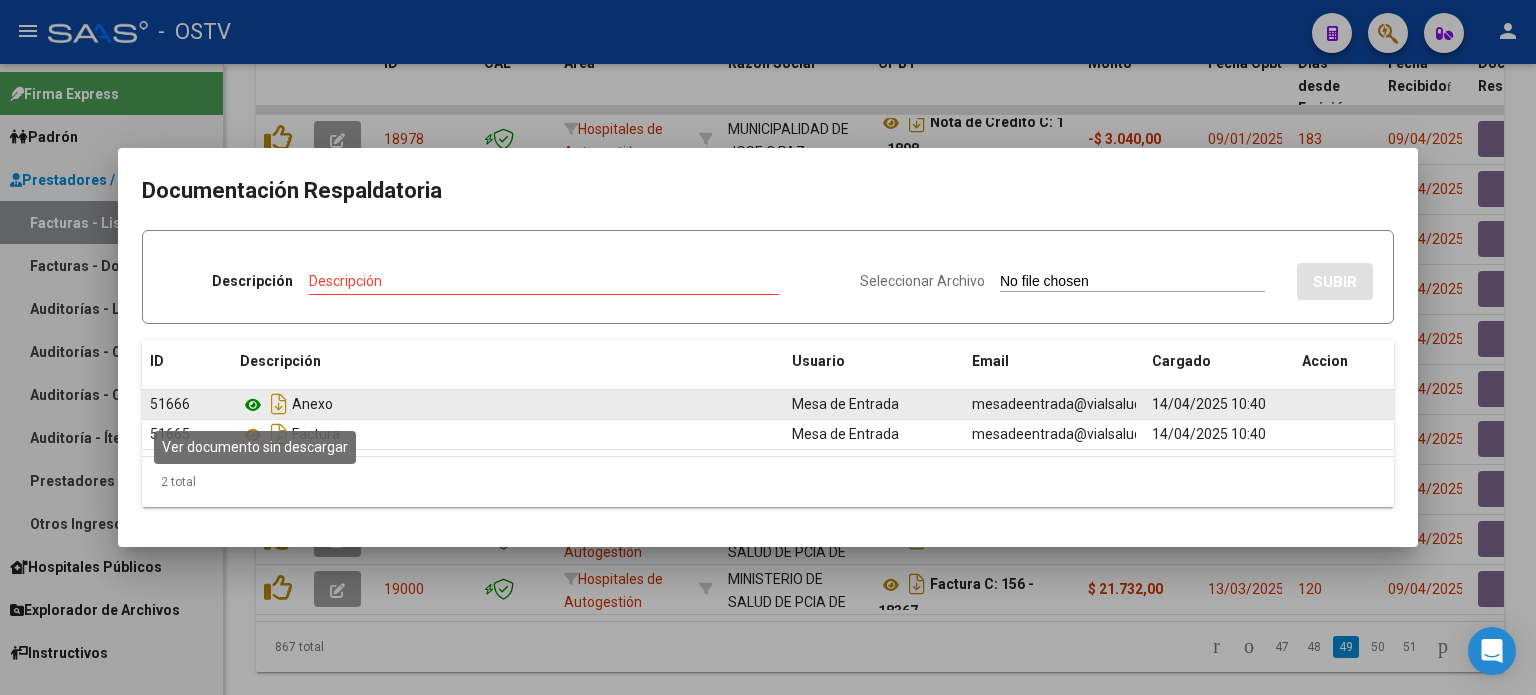 click 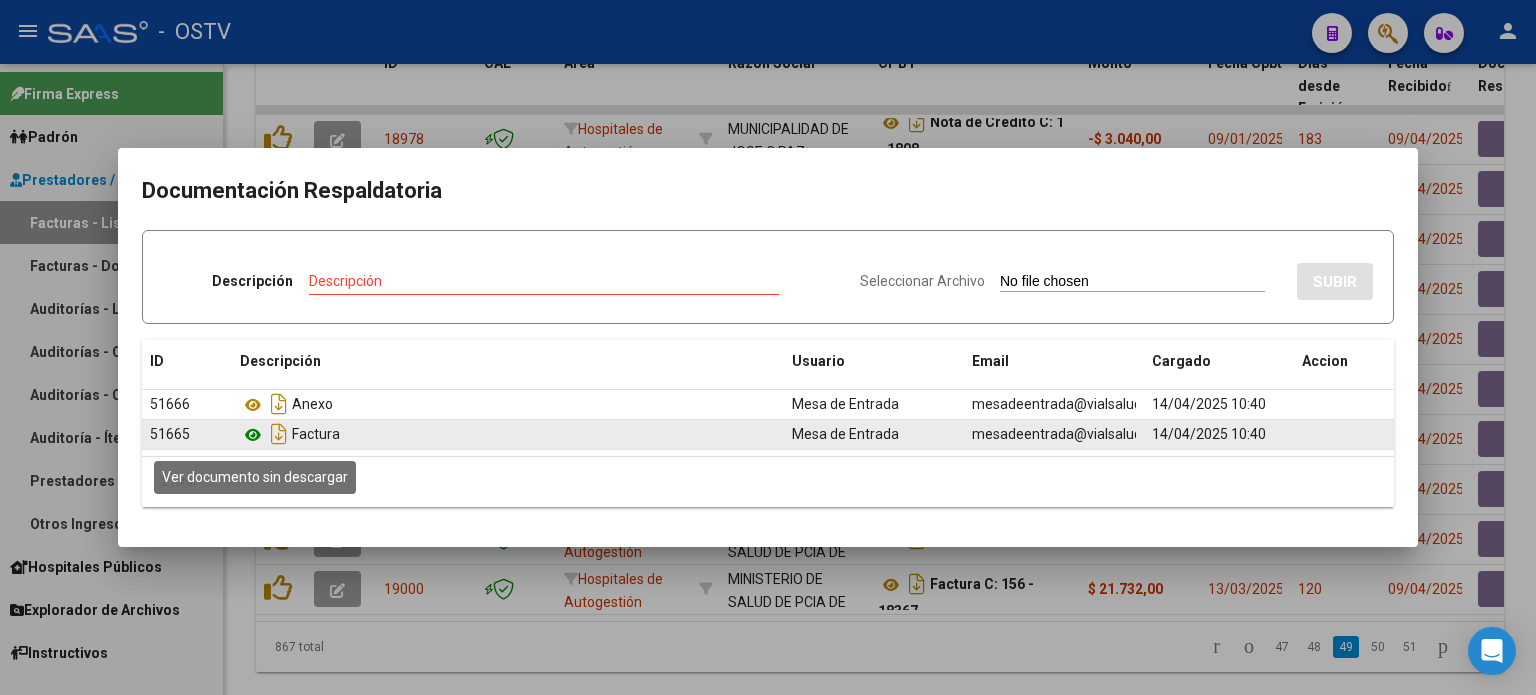 click 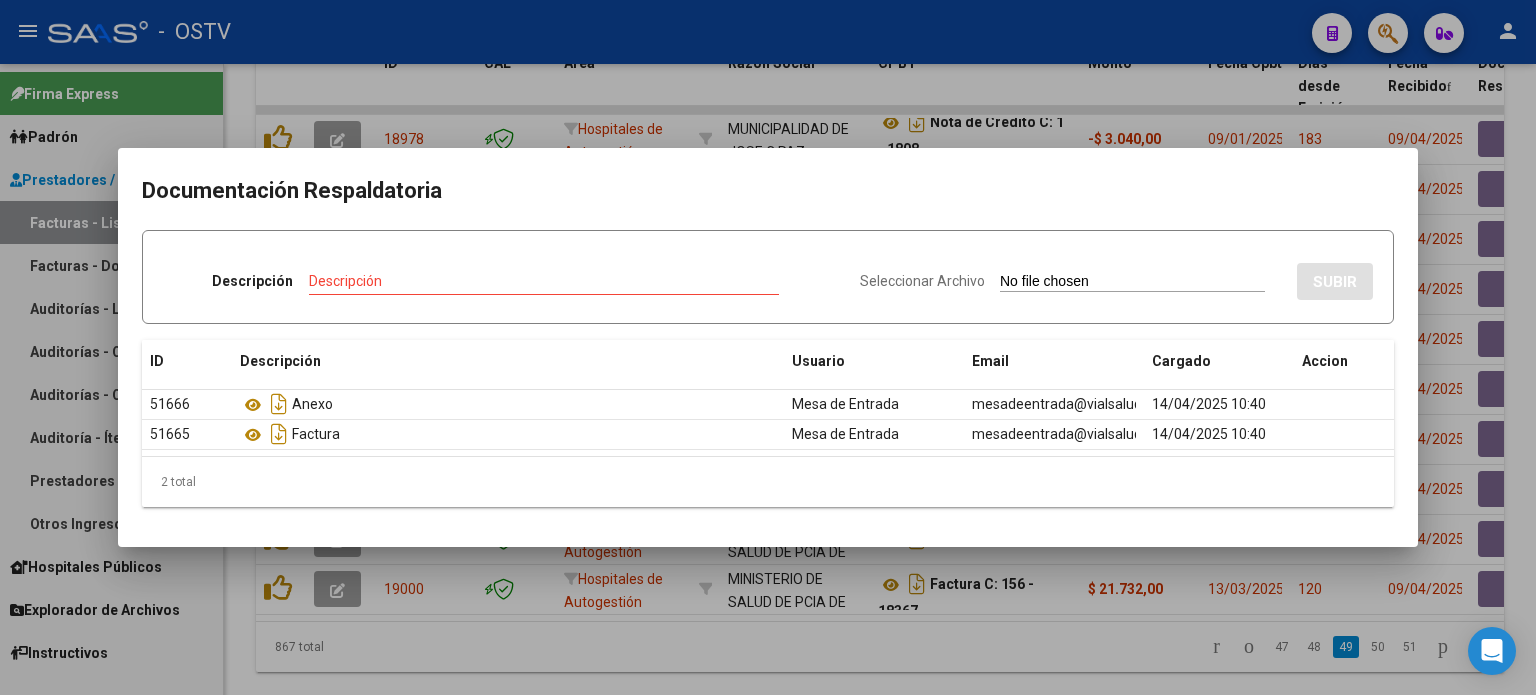 click at bounding box center (768, 347) 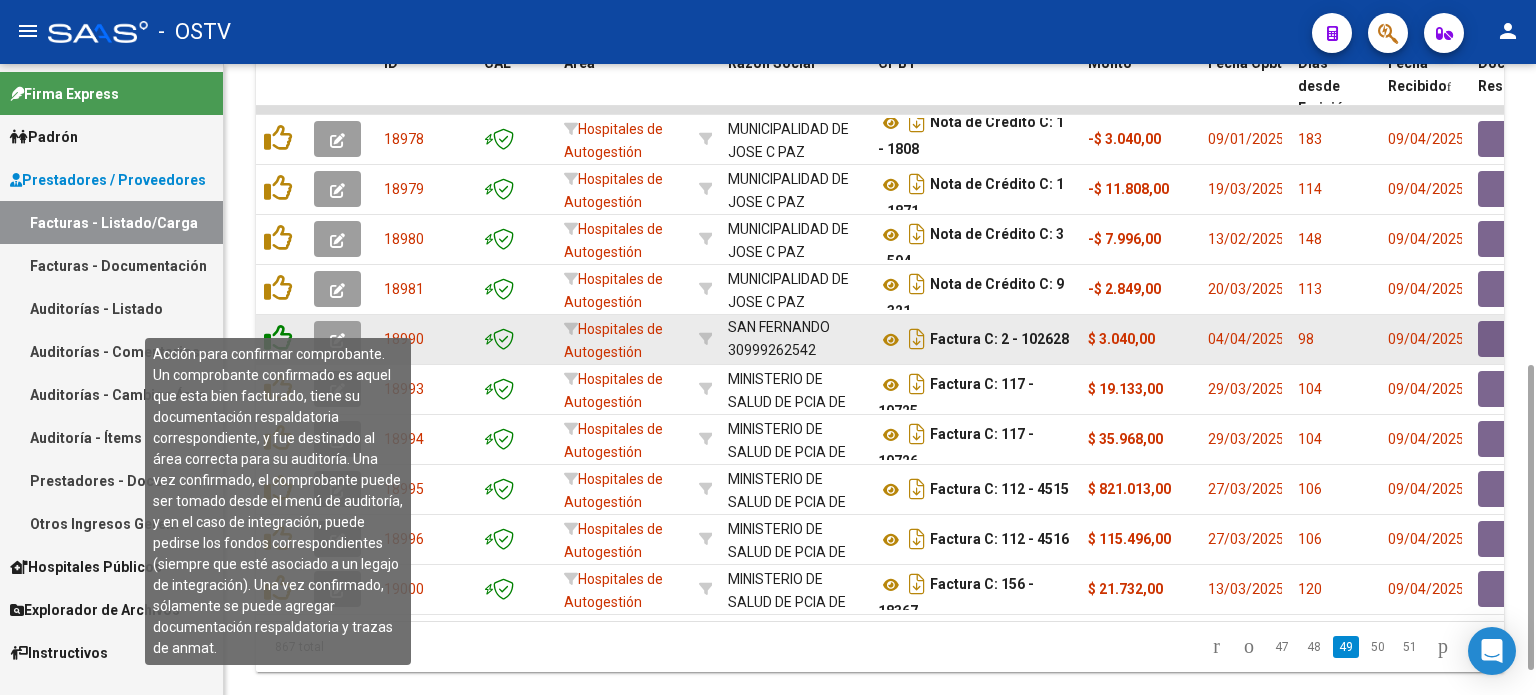 click 